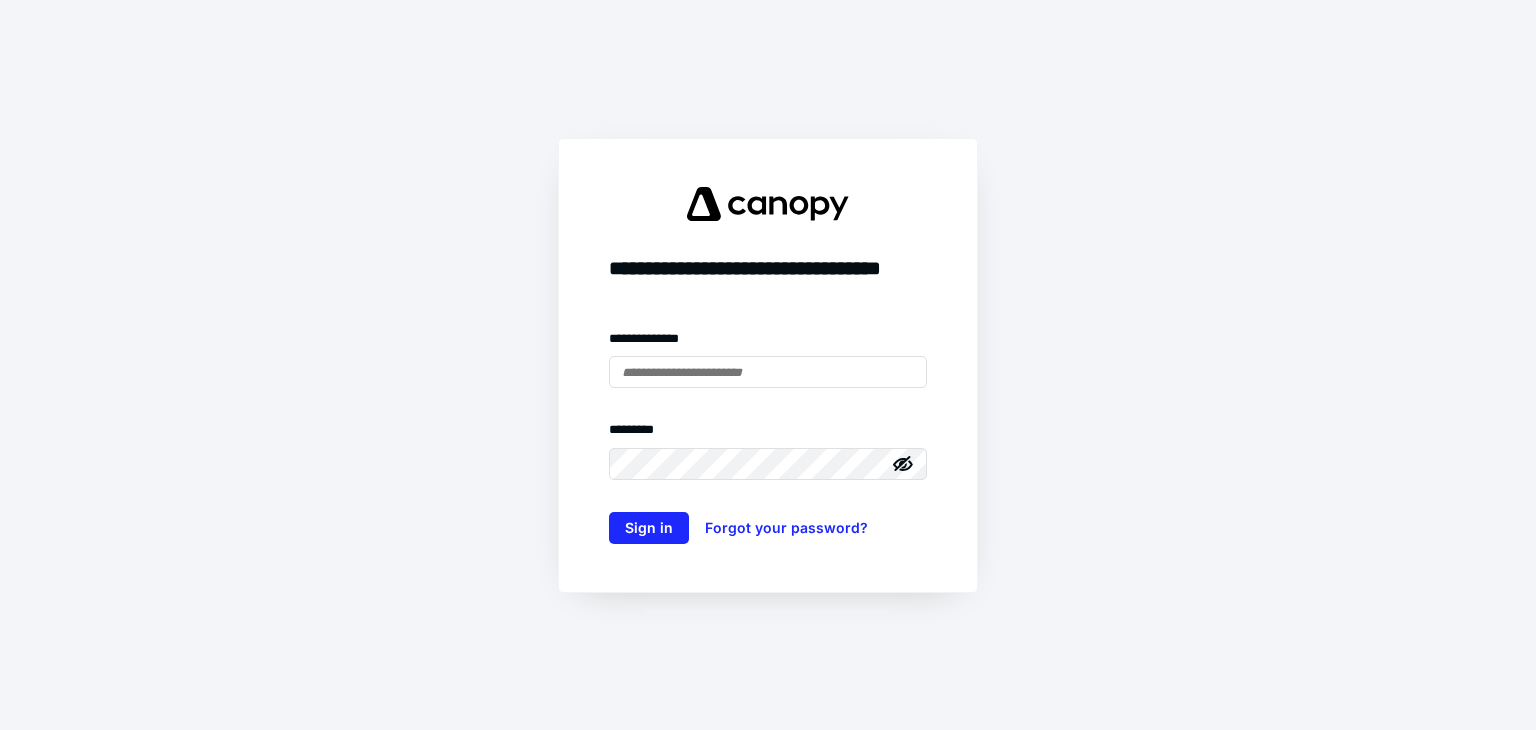 scroll, scrollTop: 0, scrollLeft: 0, axis: both 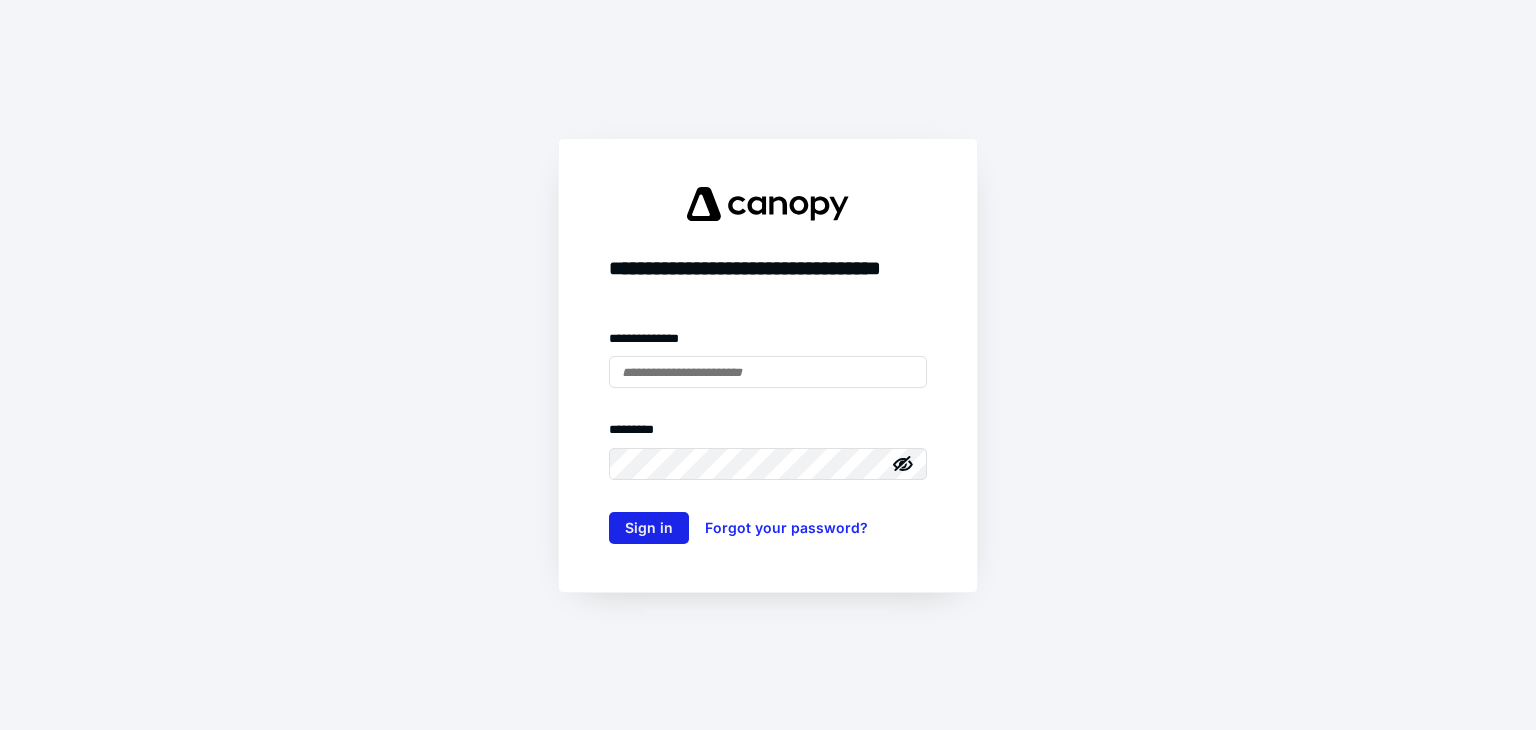 type on "**********" 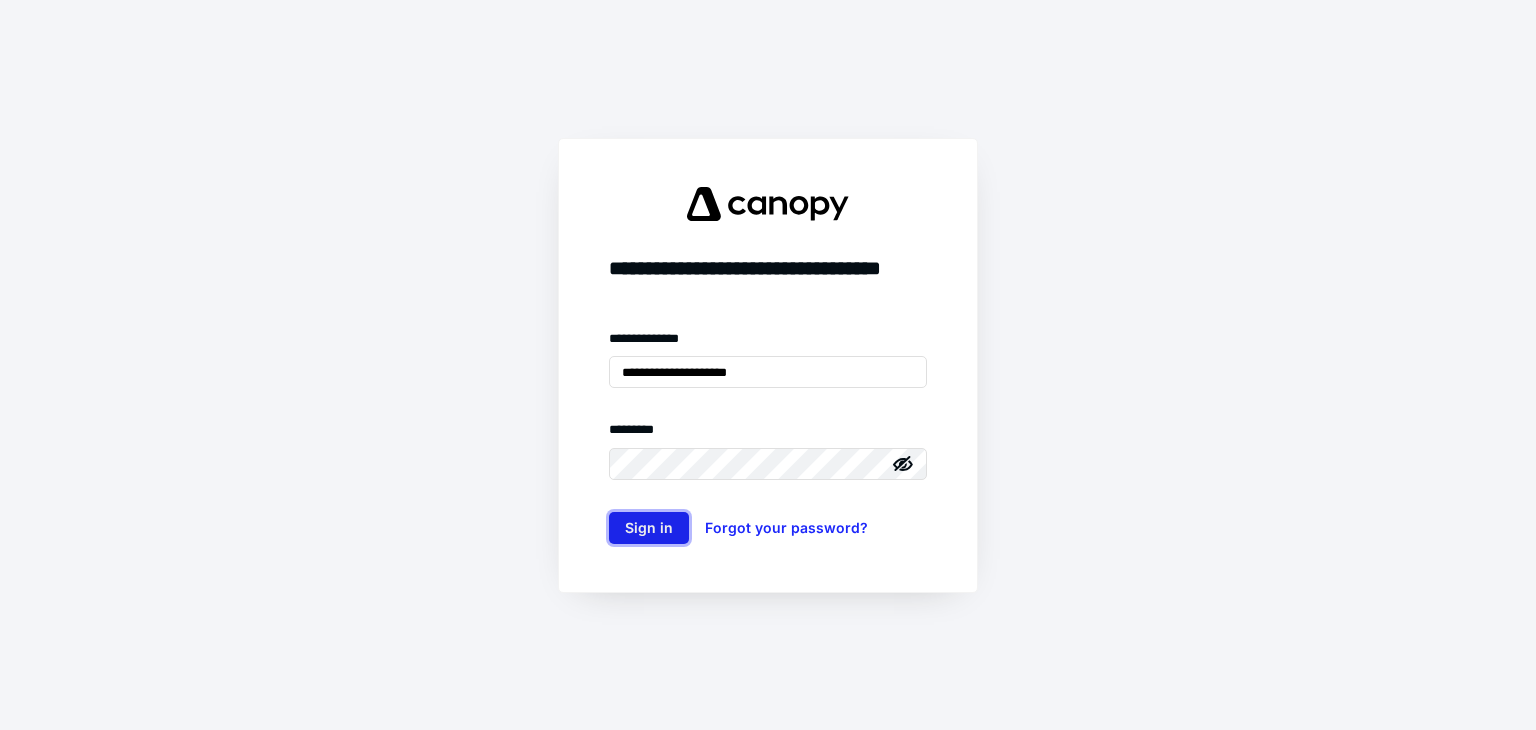 click on "Sign in" at bounding box center [649, 528] 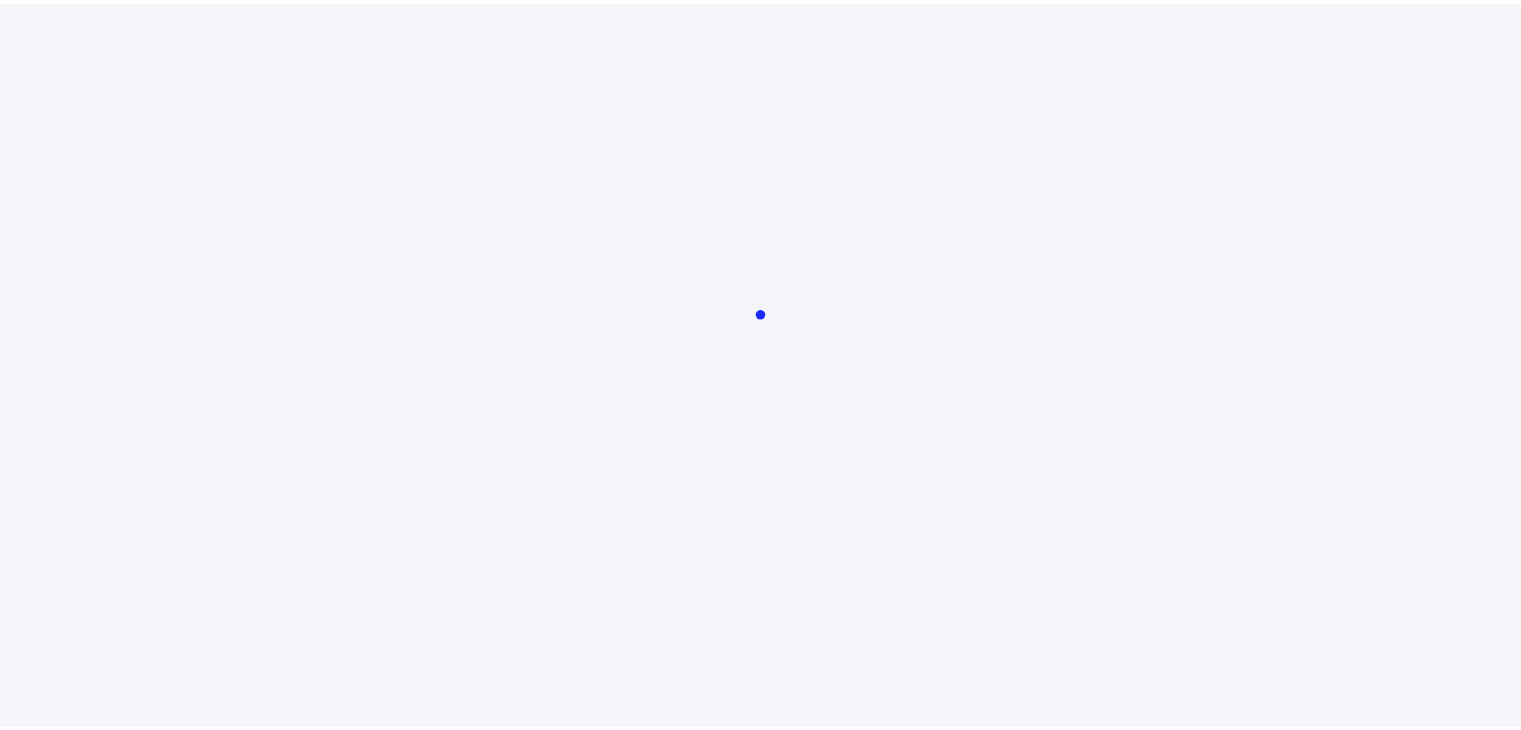 scroll, scrollTop: 0, scrollLeft: 0, axis: both 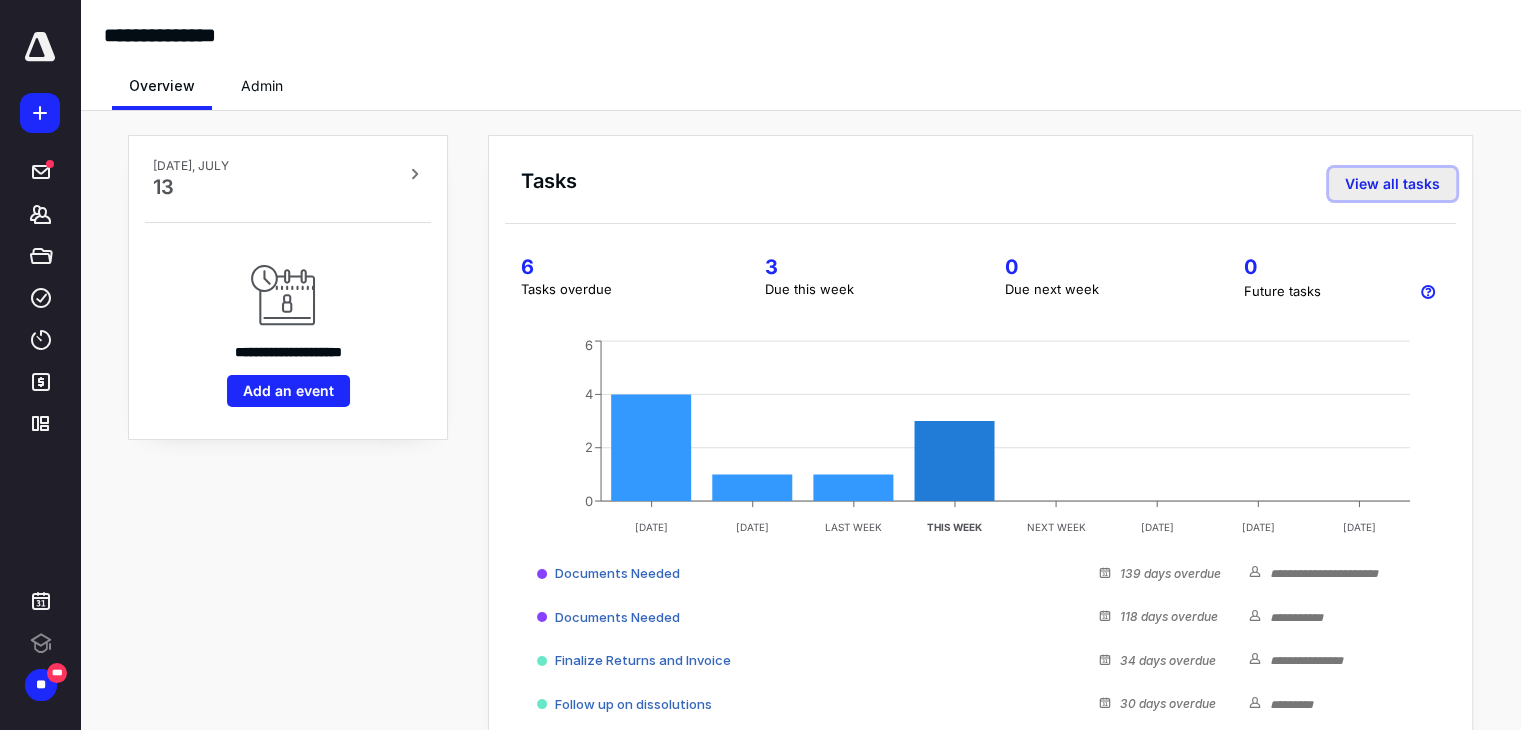 click on "View all tasks" at bounding box center [1392, 184] 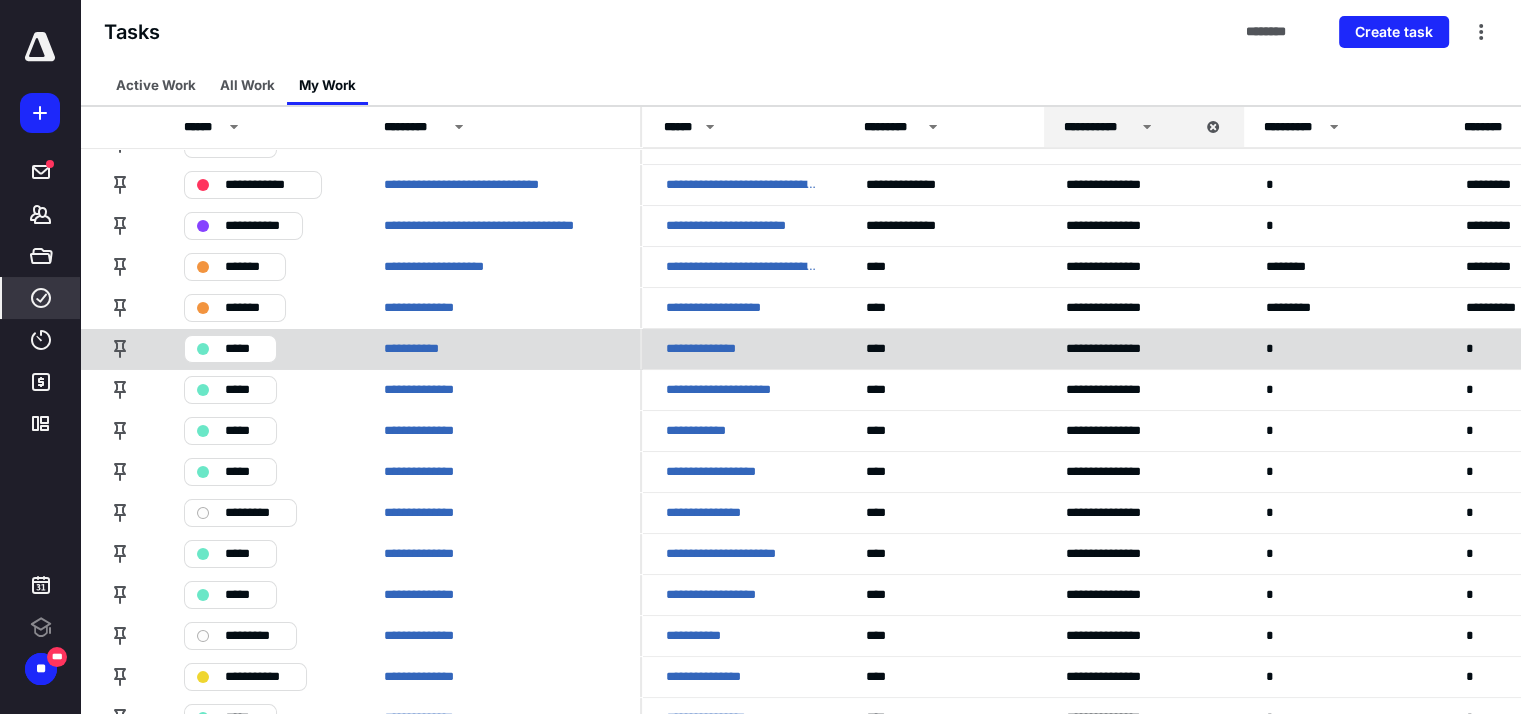 scroll, scrollTop: 231, scrollLeft: 0, axis: vertical 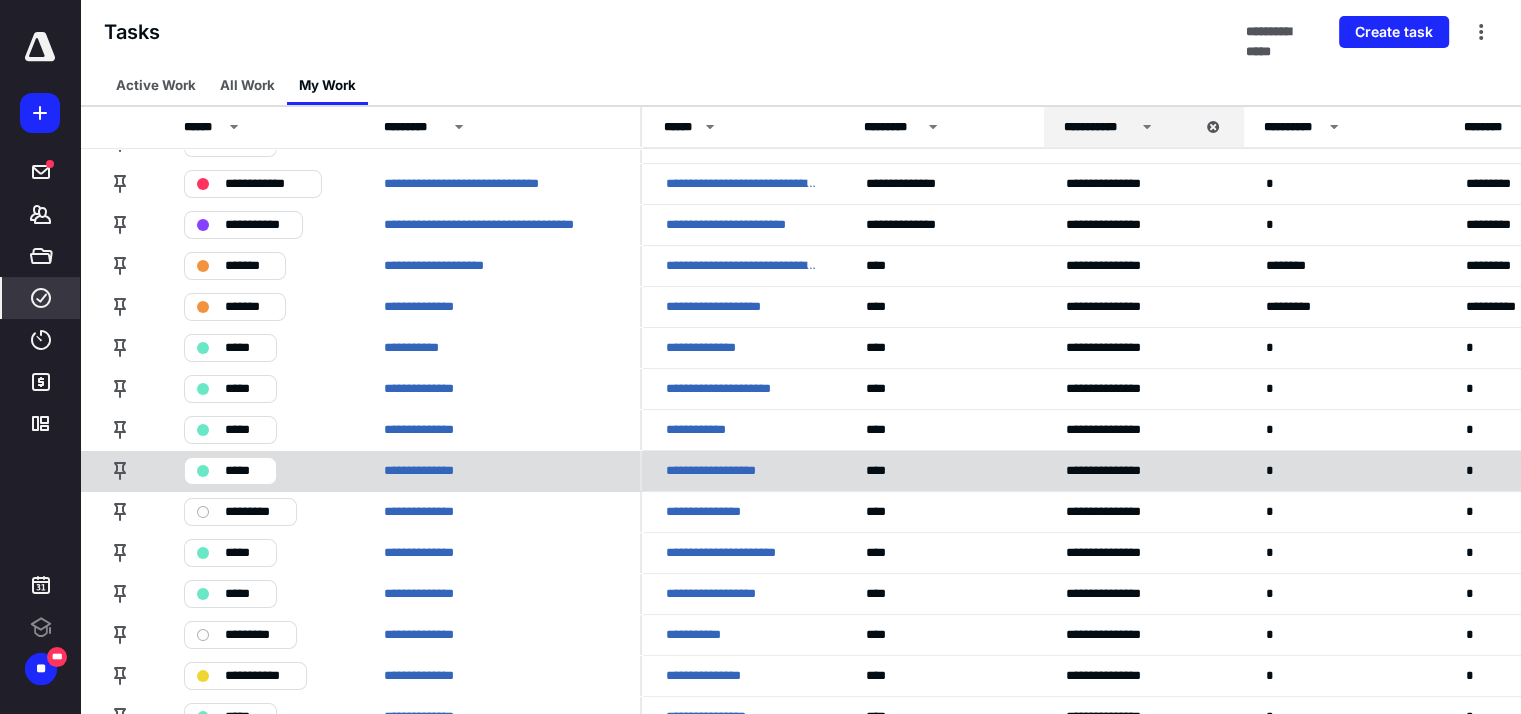 click on "**********" at bounding box center [721, 471] 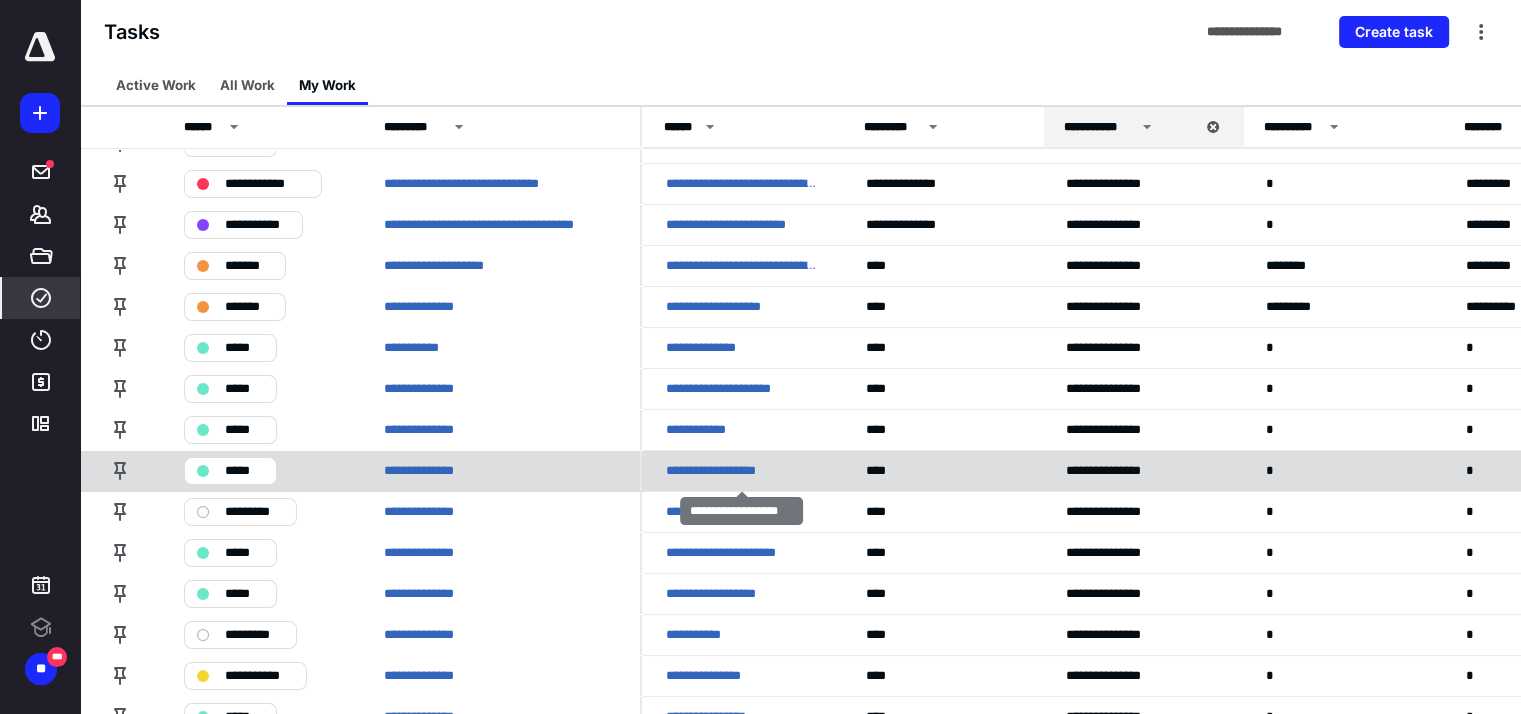 scroll, scrollTop: 0, scrollLeft: 0, axis: both 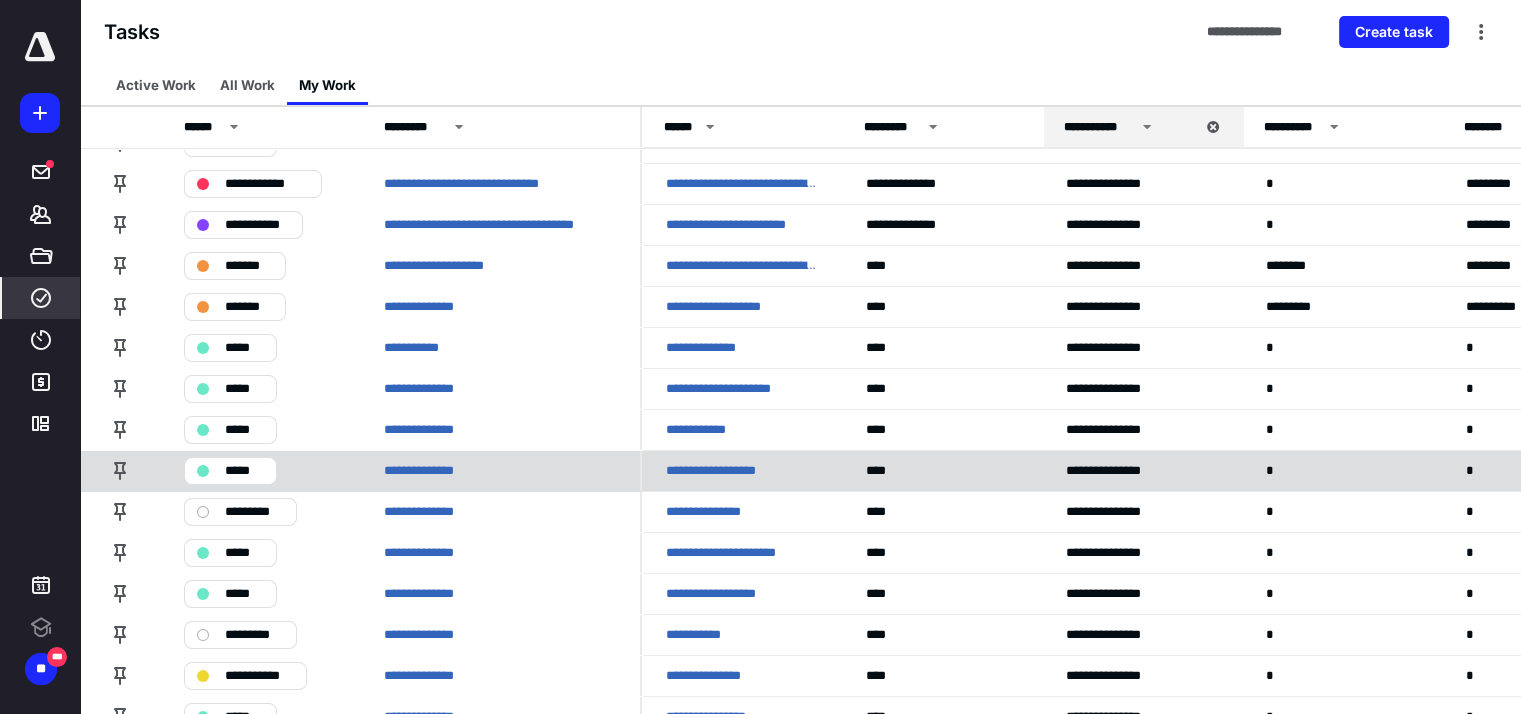 click on "**********" at bounding box center [721, 471] 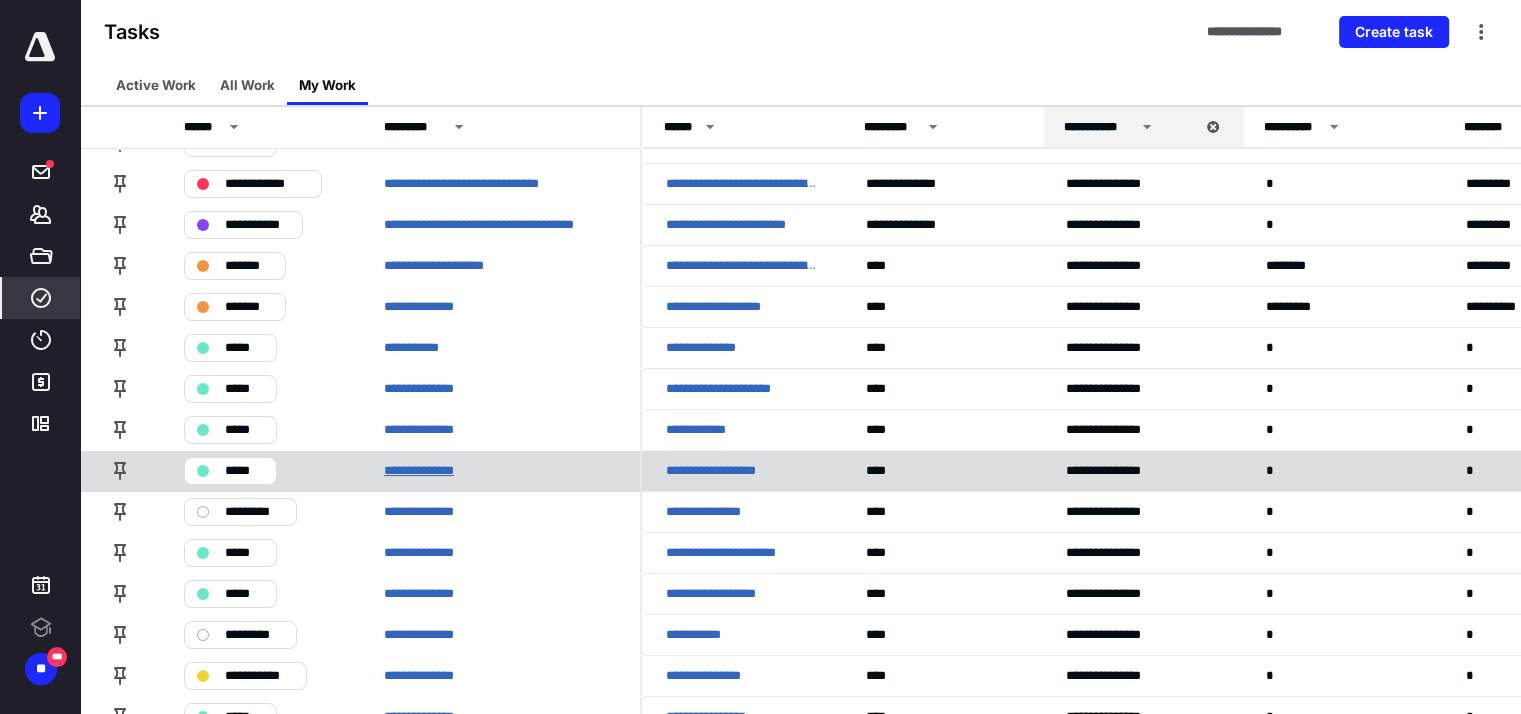 click on "**********" at bounding box center [427, 471] 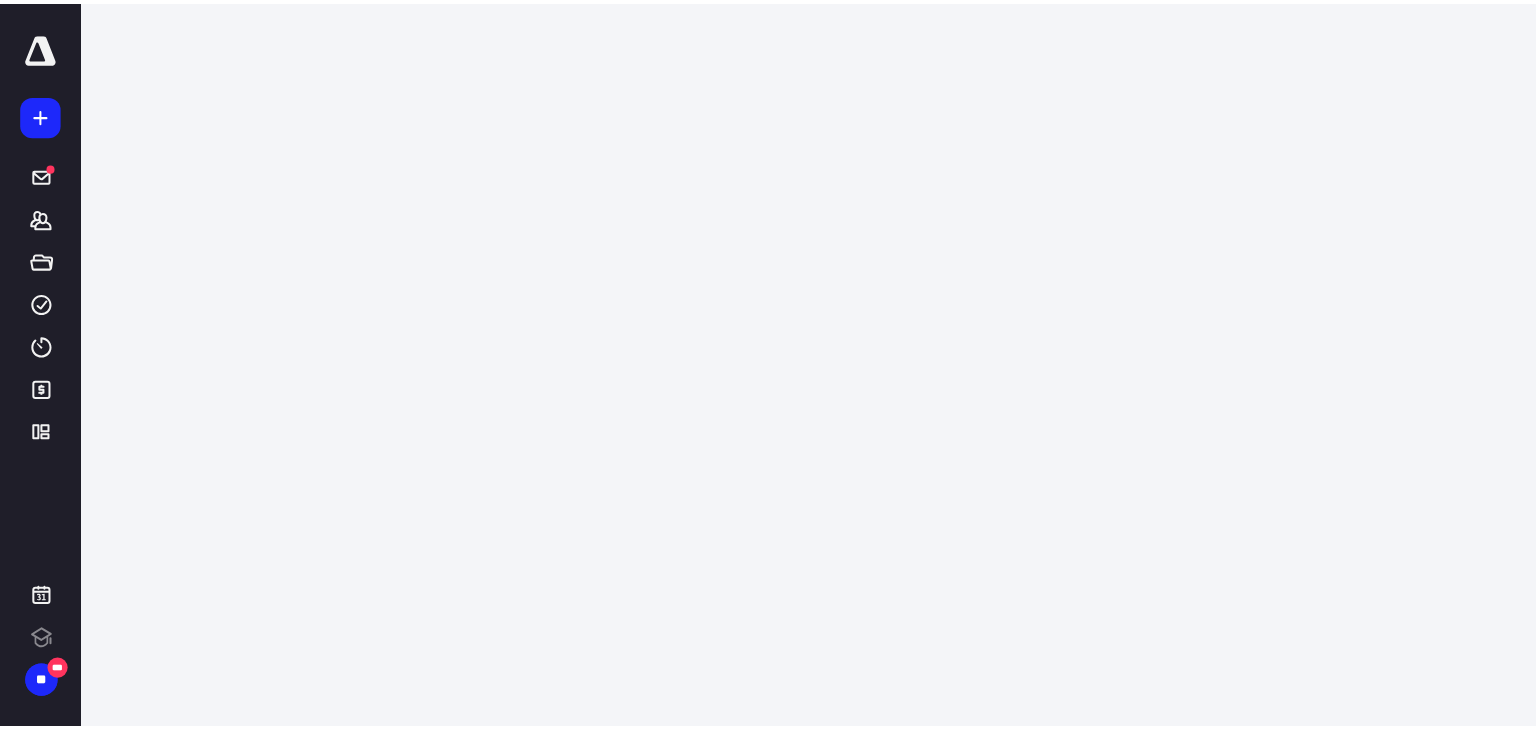 scroll, scrollTop: 0, scrollLeft: 0, axis: both 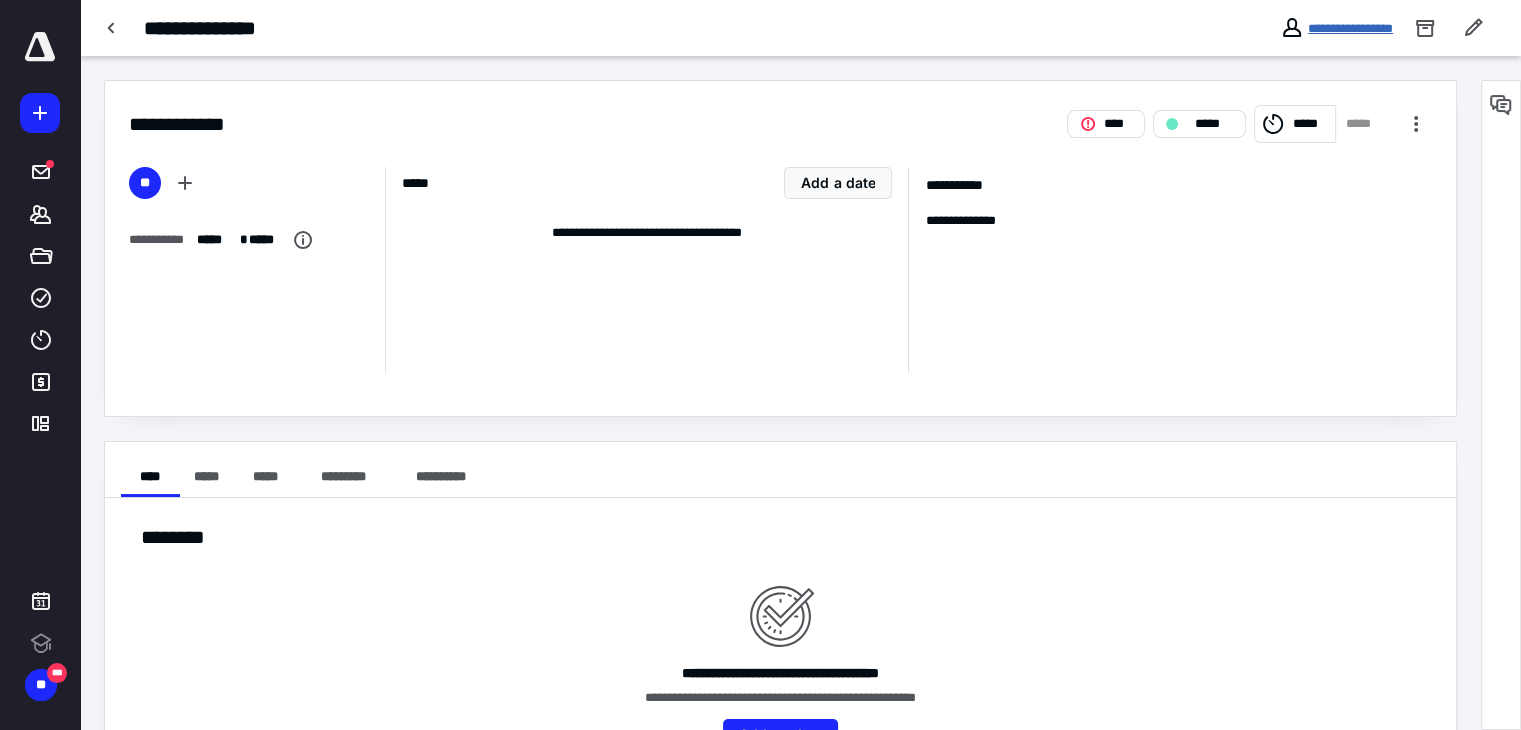 click on "**********" at bounding box center (1350, 28) 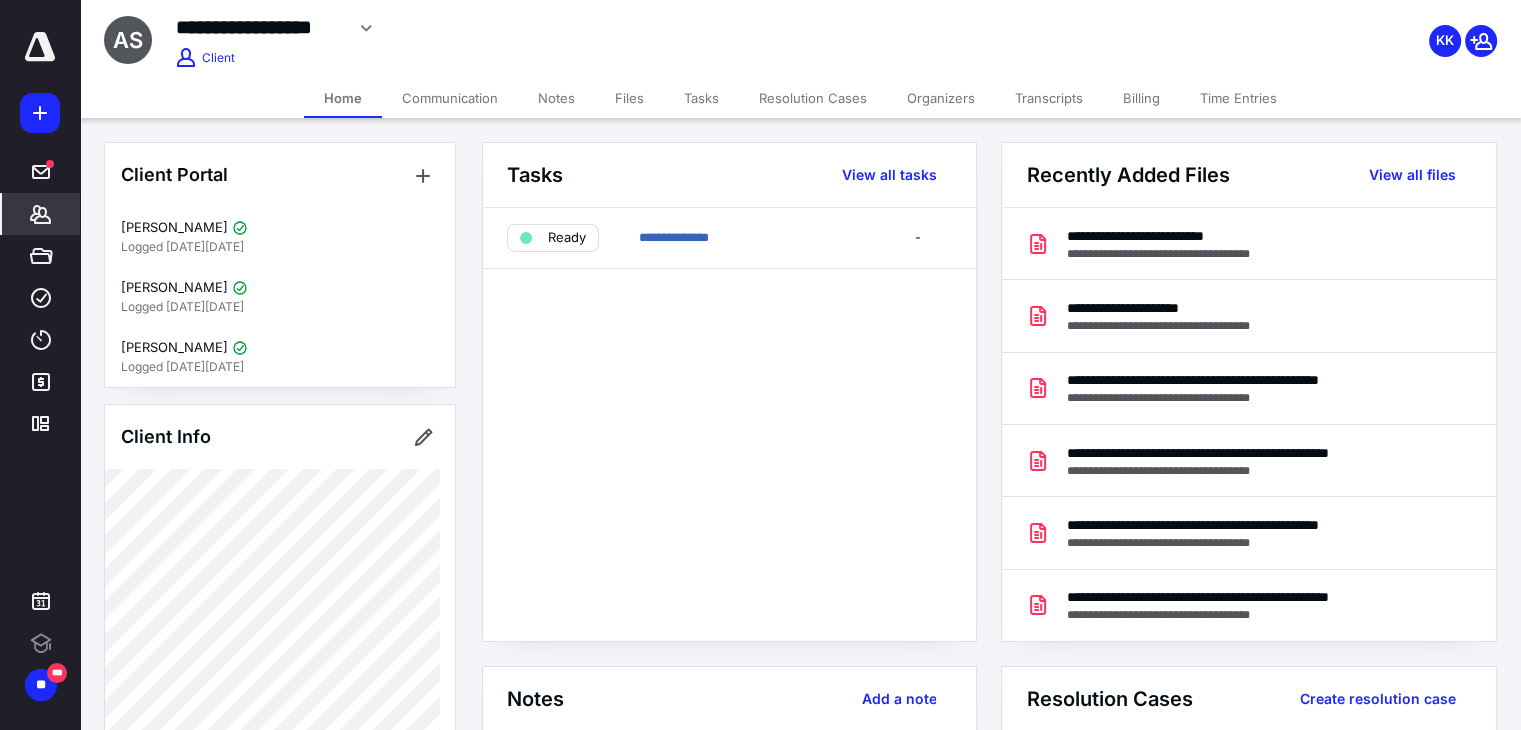 click on "Files" at bounding box center [629, 98] 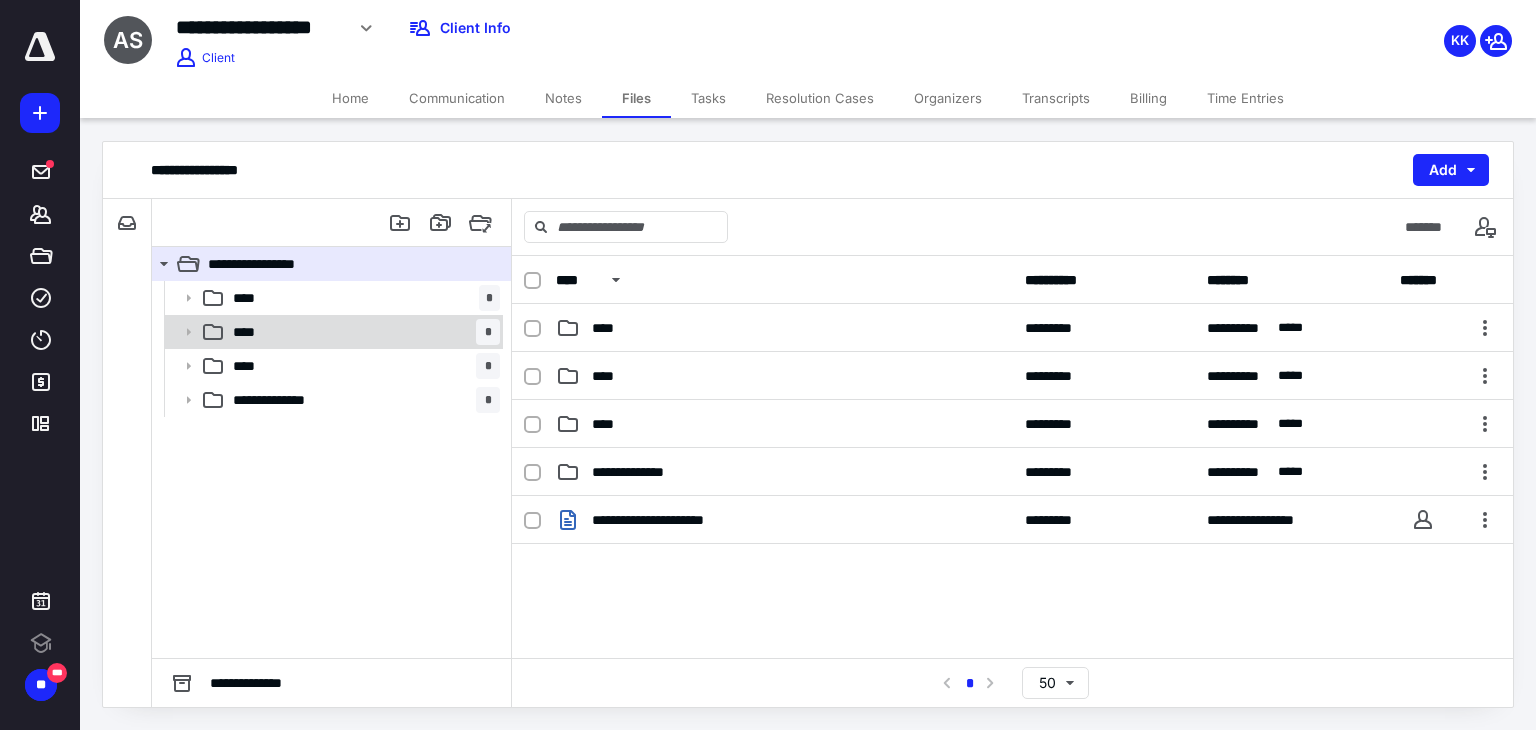 click on "**** *" at bounding box center [362, 332] 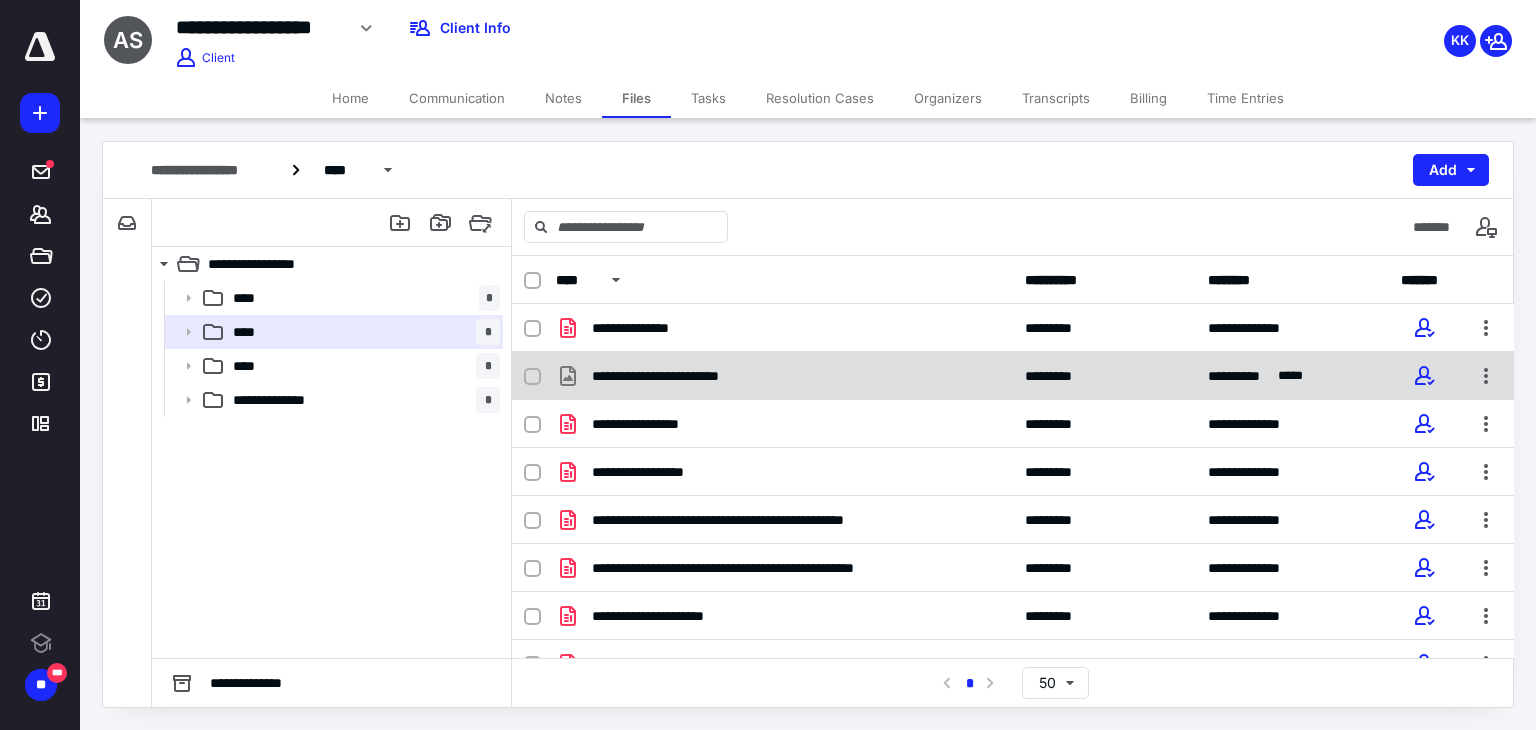 scroll, scrollTop: 28, scrollLeft: 0, axis: vertical 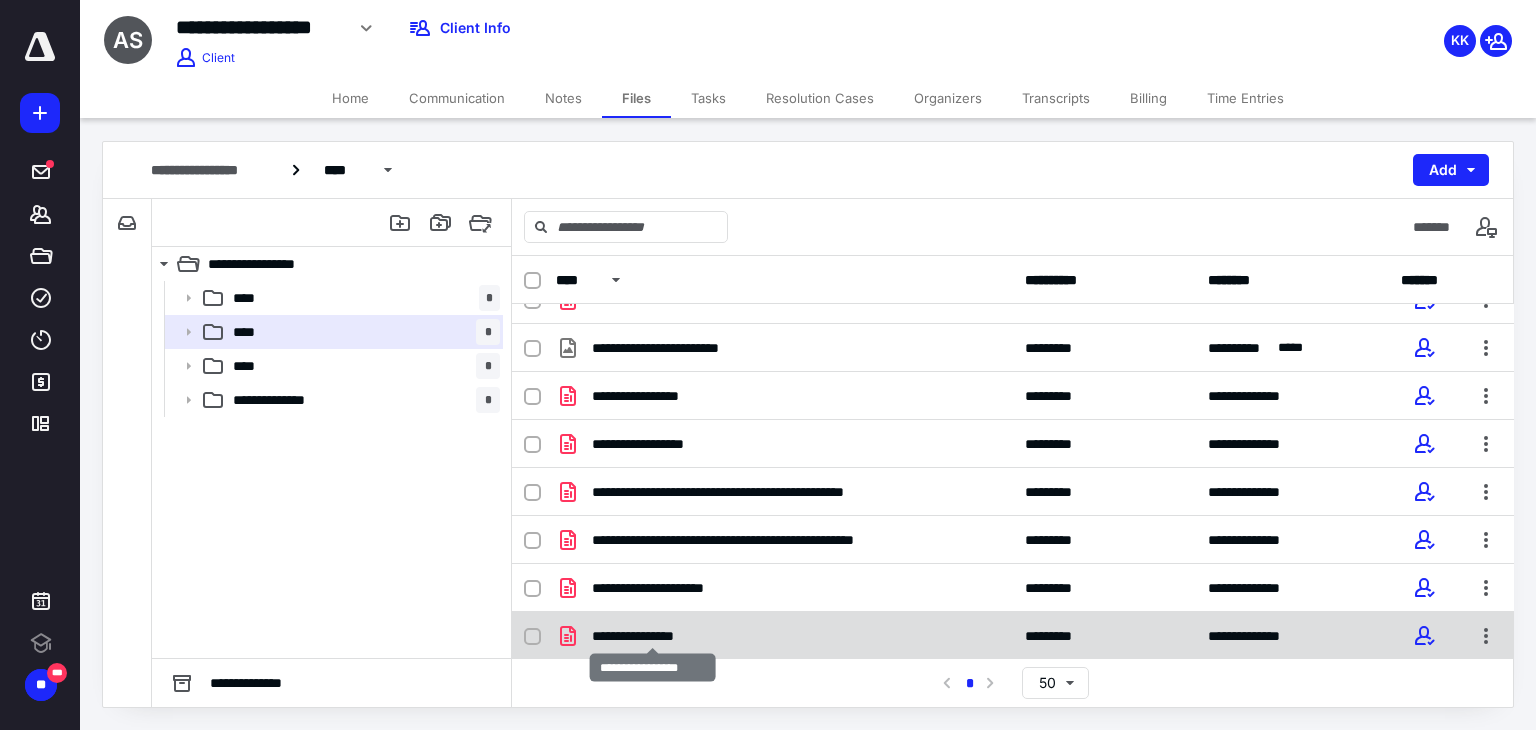 click on "**********" at bounding box center (653, 636) 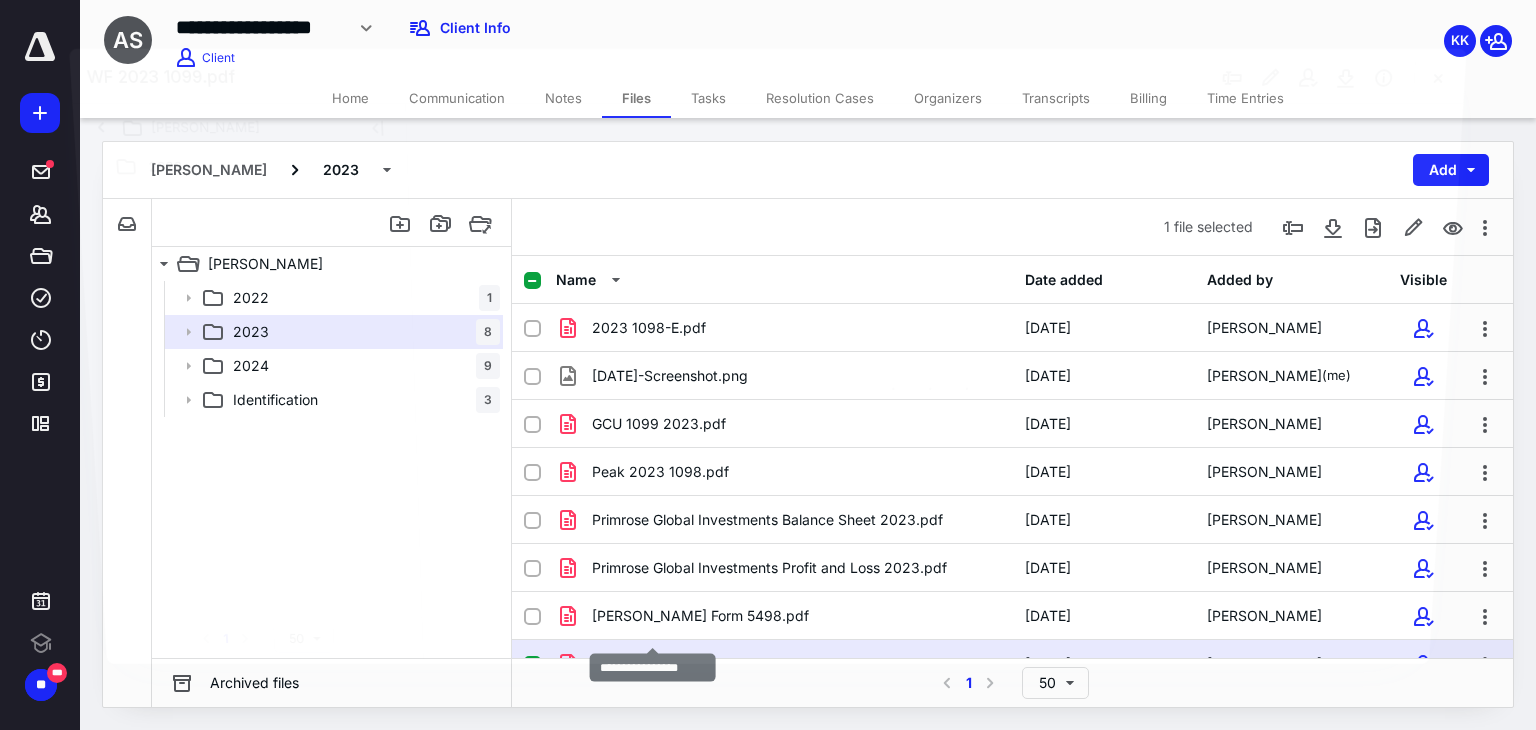 scroll, scrollTop: 28, scrollLeft: 0, axis: vertical 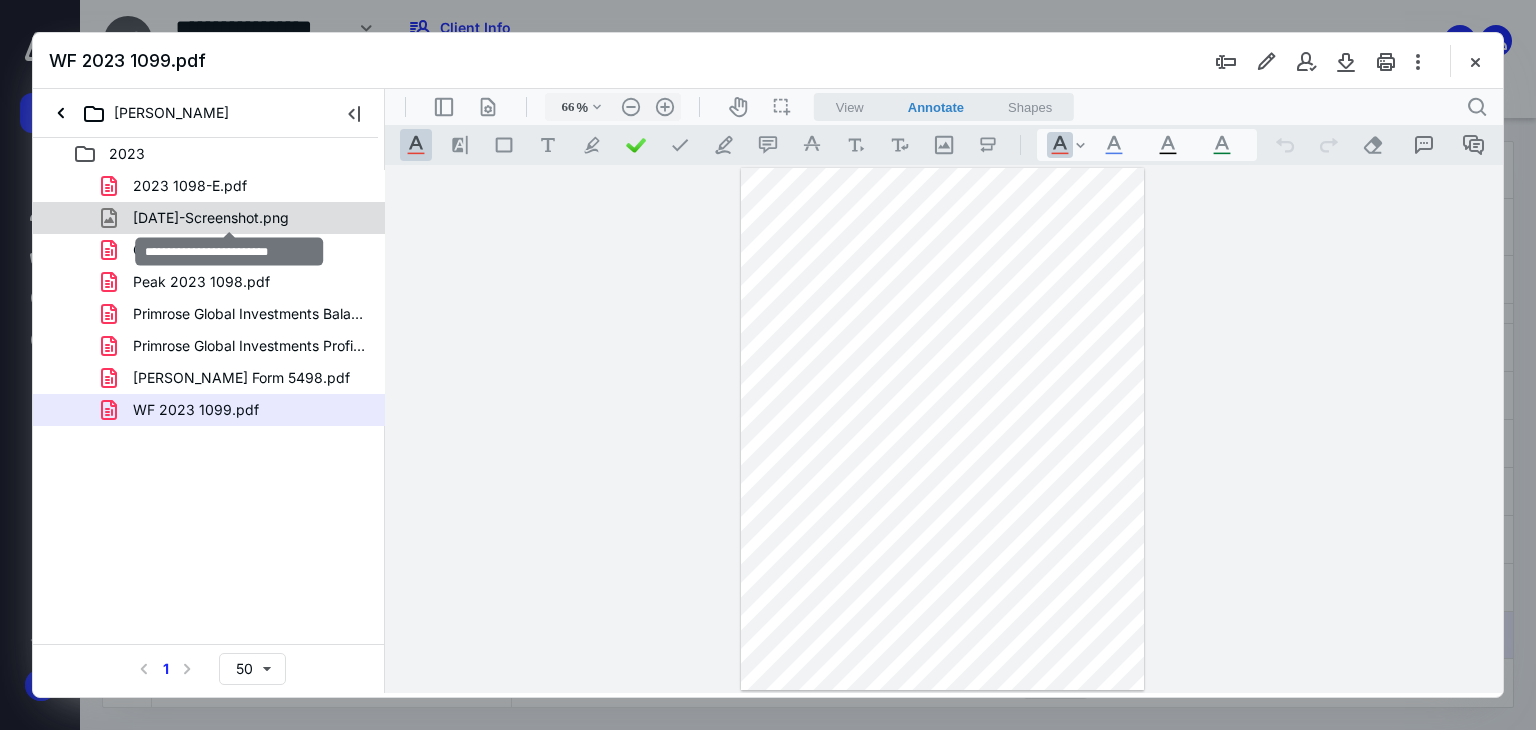 click on "[DATE]-Screenshot.png" at bounding box center (211, 218) 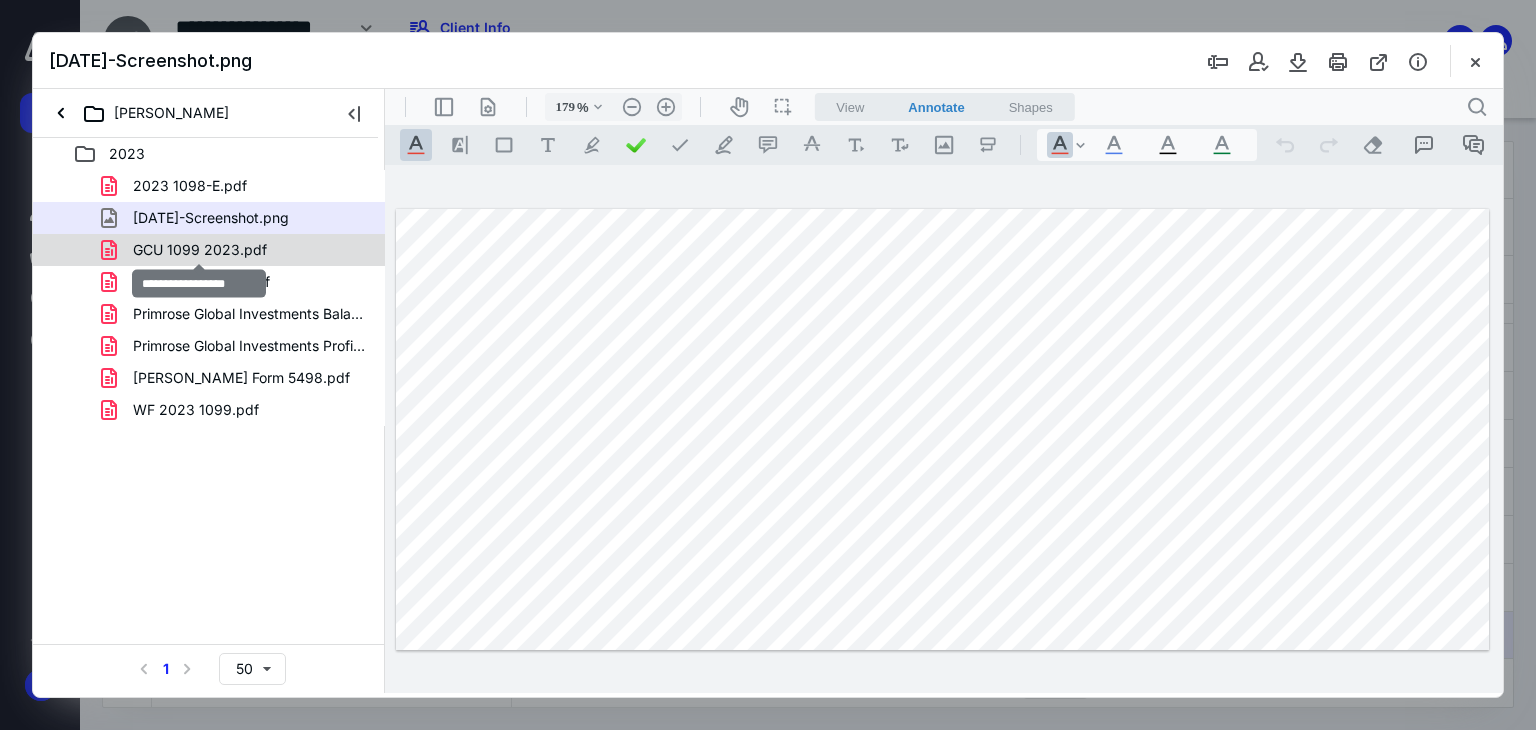 click on "GCU 1099 2023.pdf" at bounding box center [200, 250] 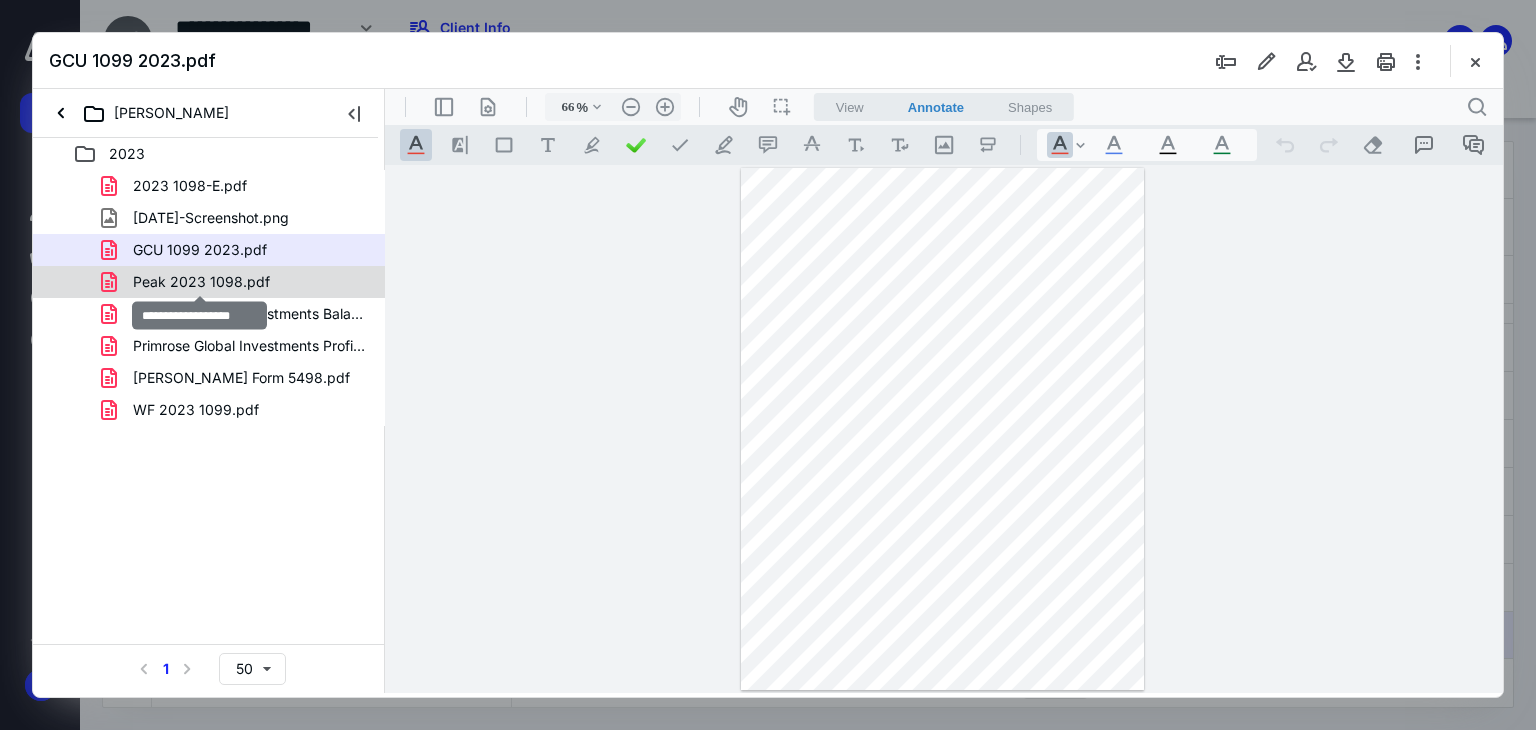 click on "Peak 2023 1098.pdf" at bounding box center (201, 282) 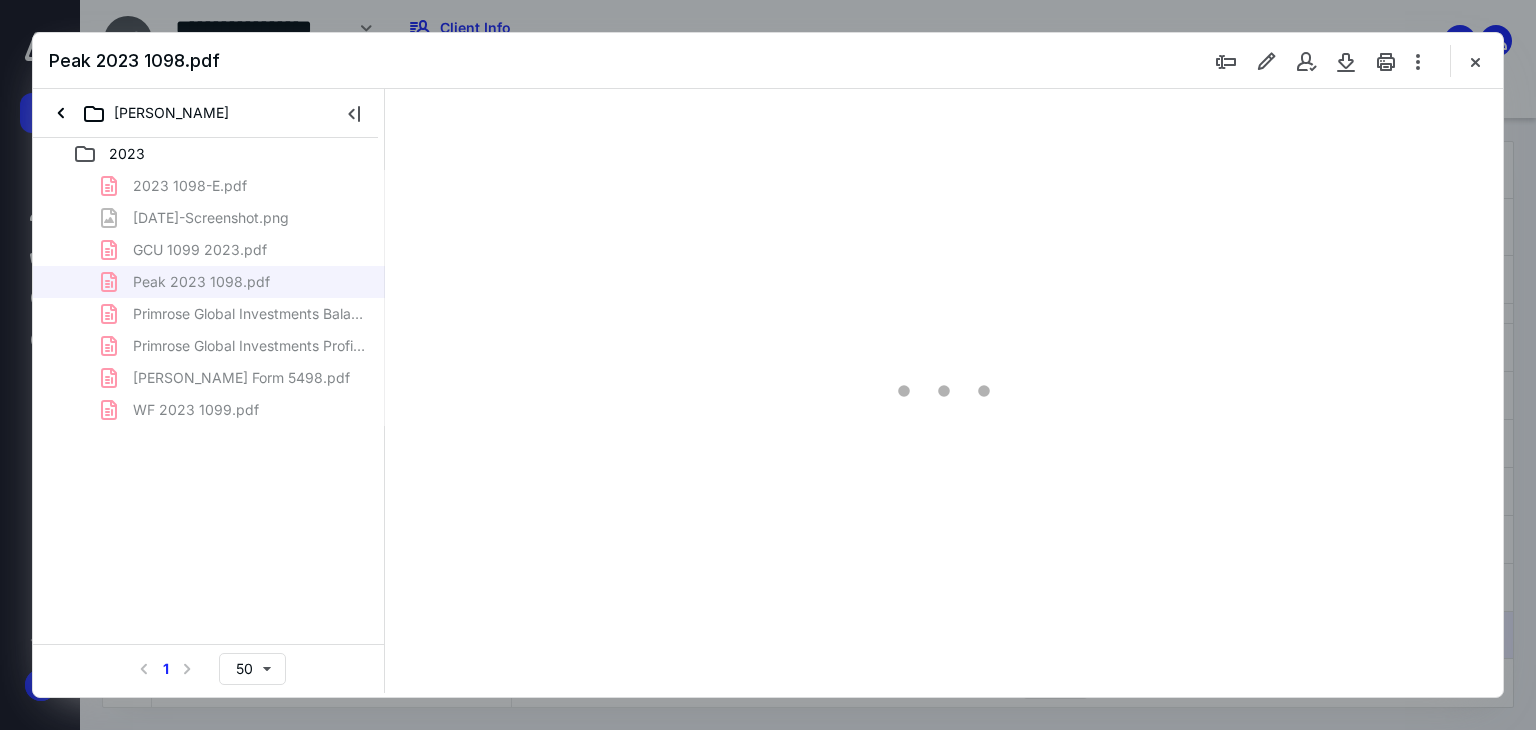 type on "66" 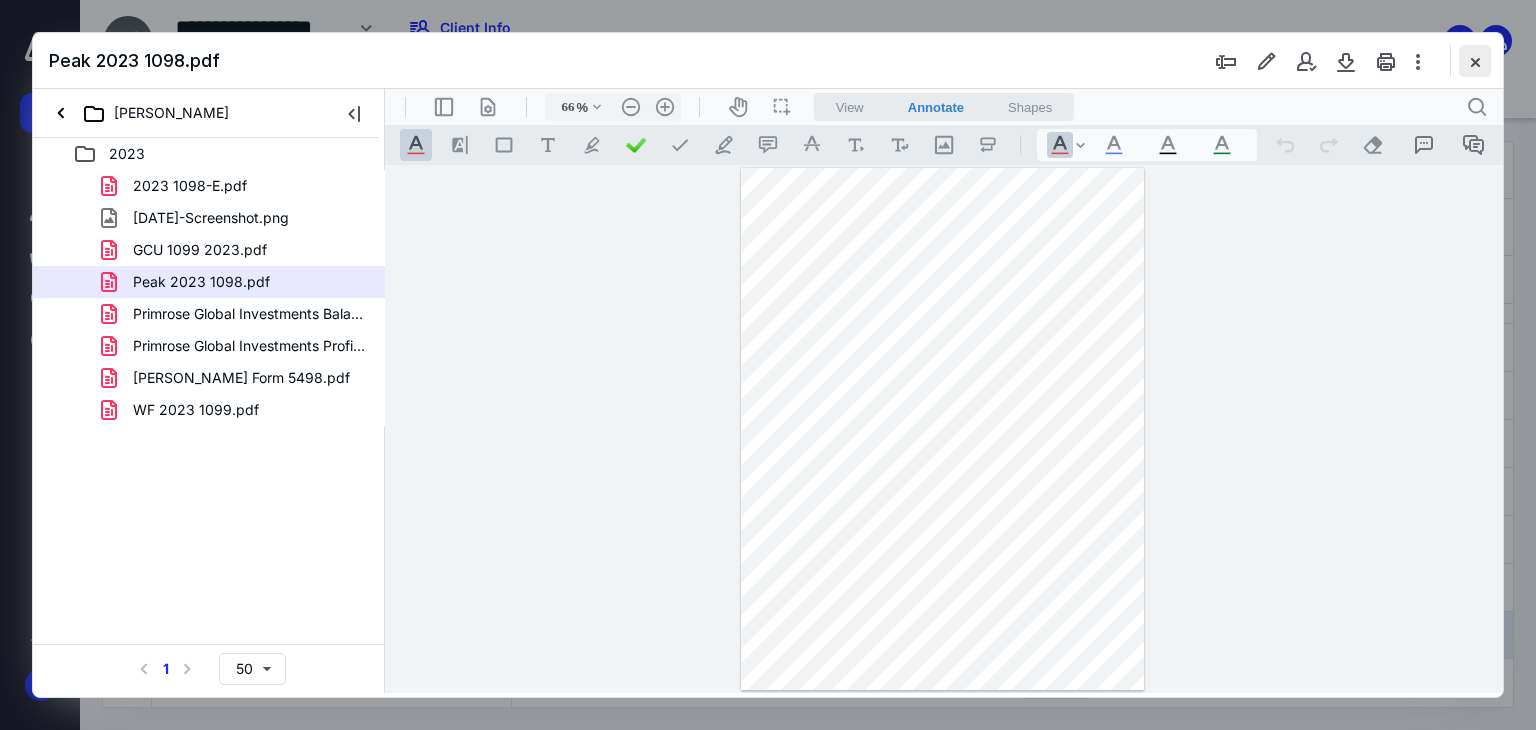 click at bounding box center [1475, 61] 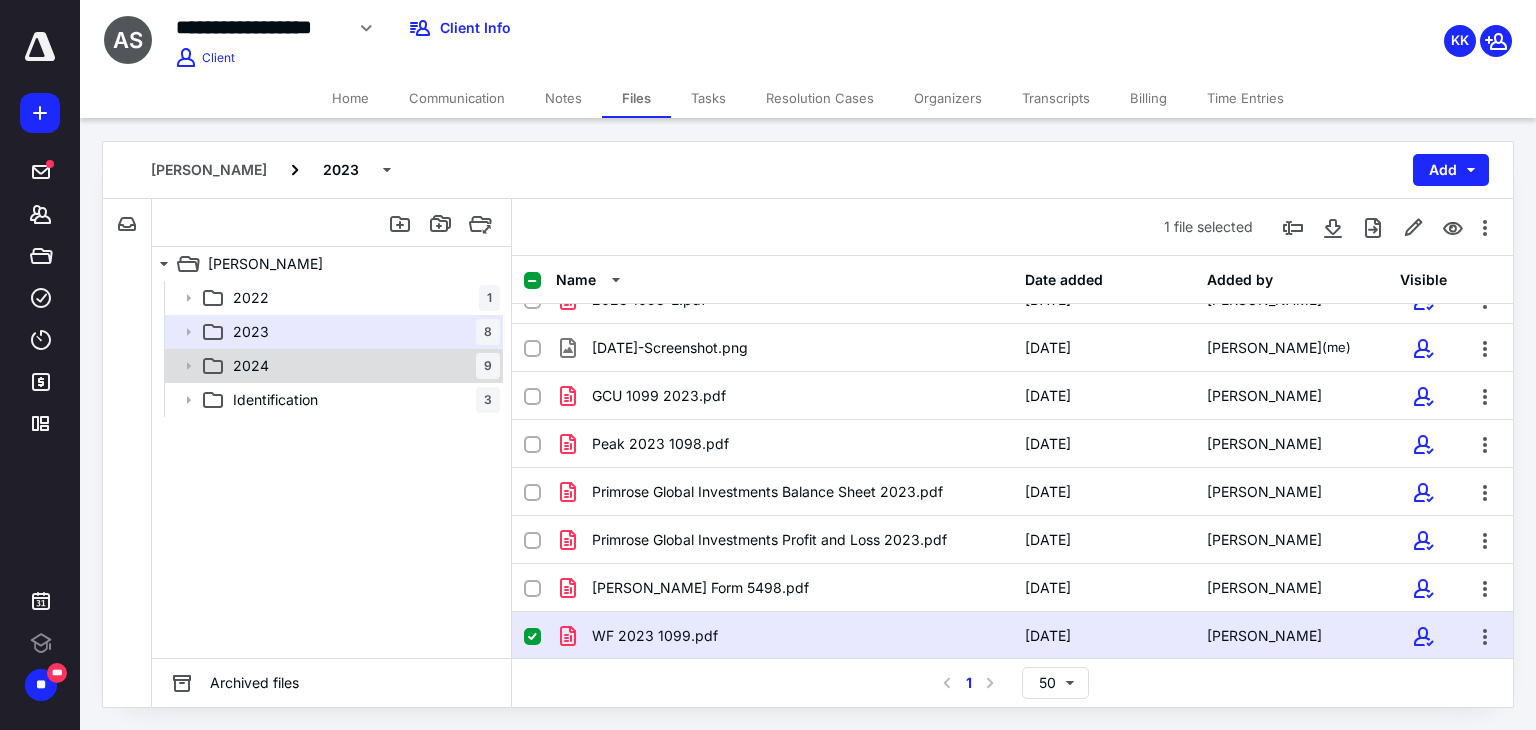 click on "2024 9" at bounding box center (362, 366) 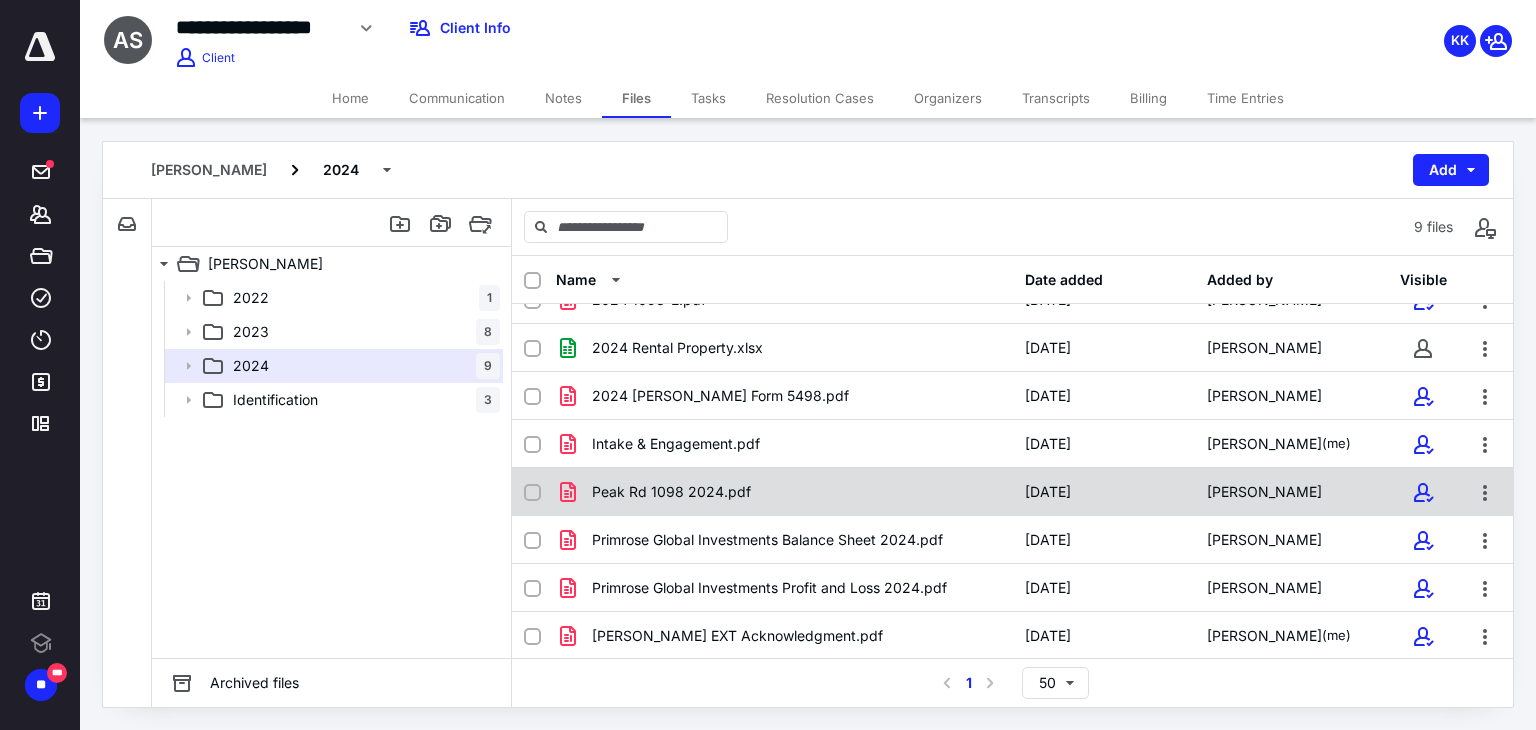 scroll, scrollTop: 20, scrollLeft: 0, axis: vertical 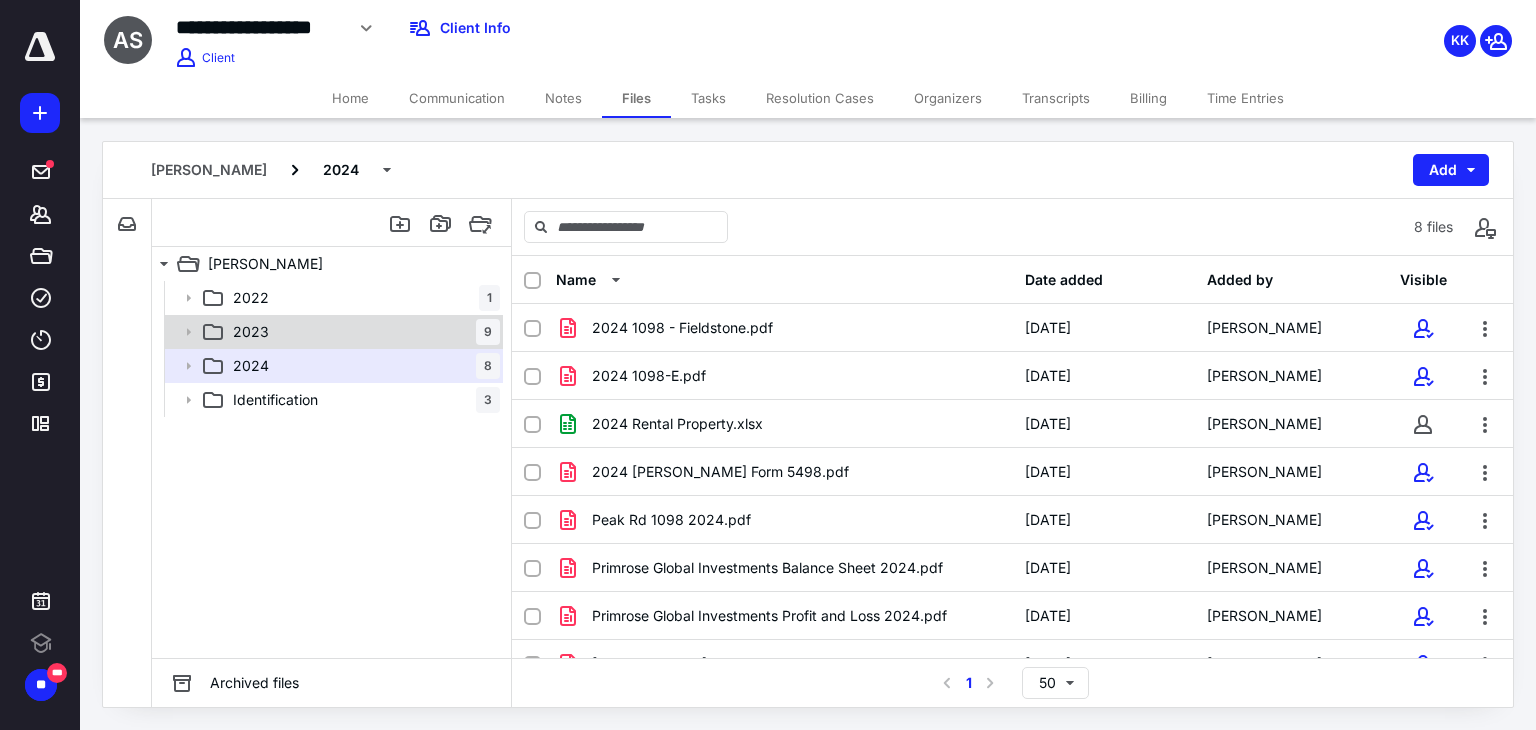 click on "2023 9" at bounding box center [362, 332] 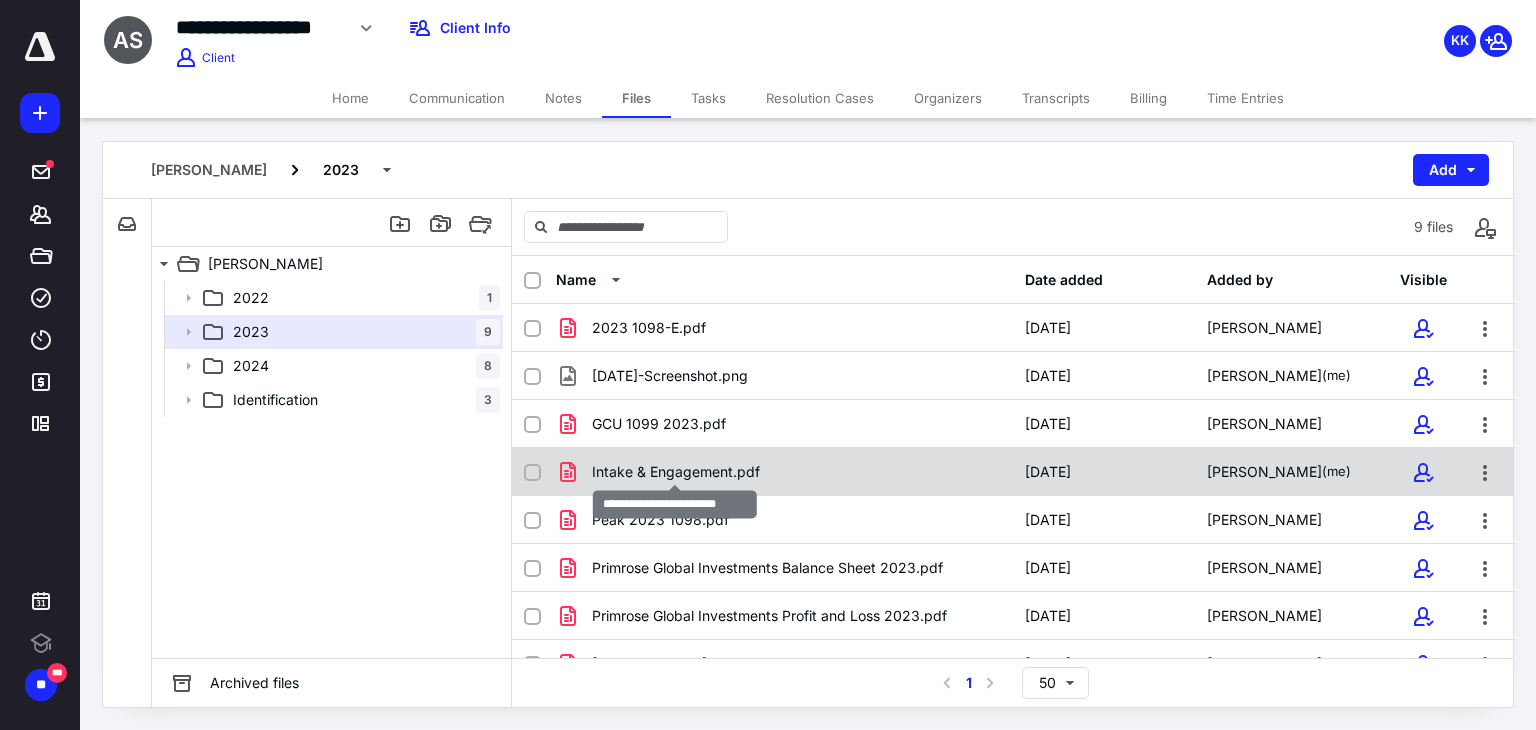 click on "Intake & Engagement.pdf" at bounding box center [676, 472] 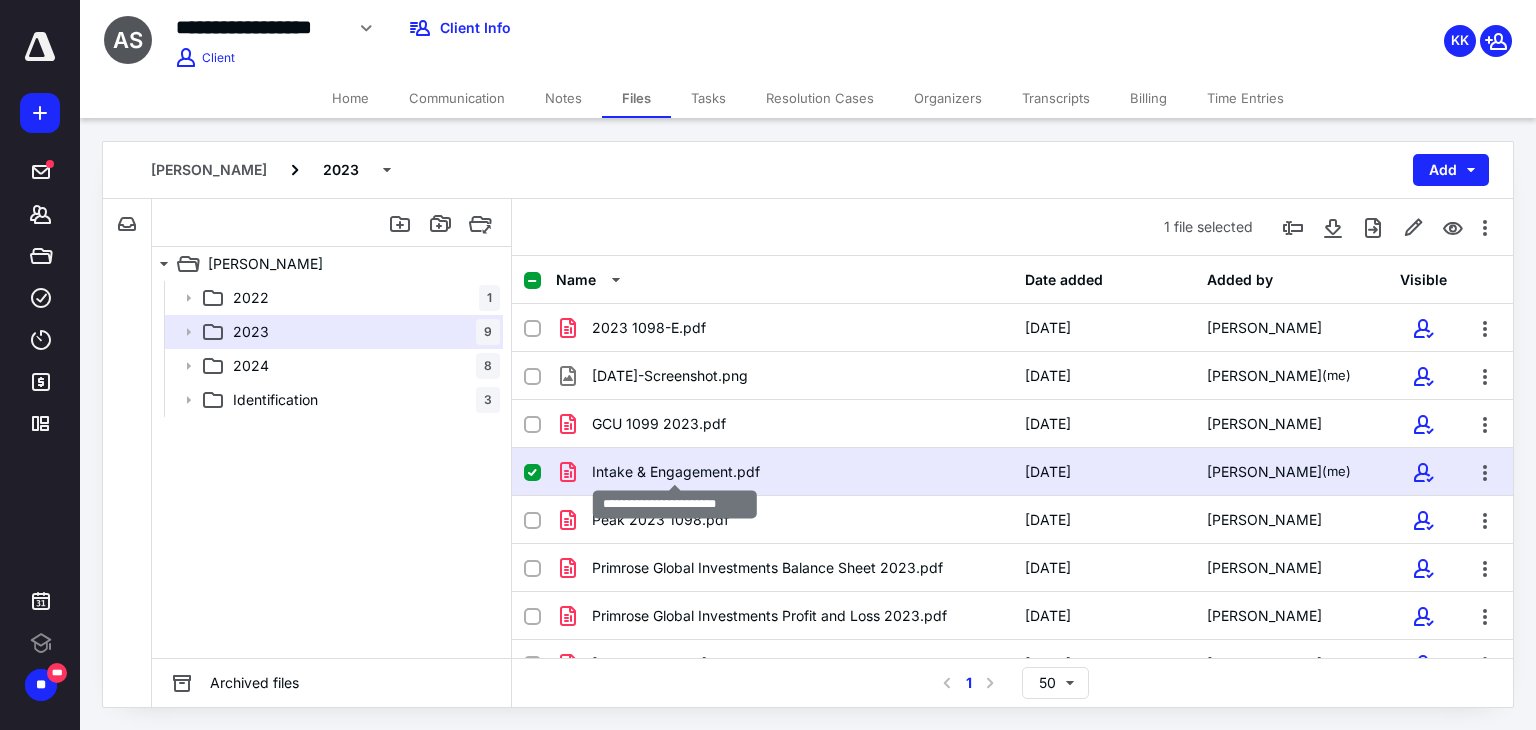 click on "Intake & Engagement.pdf" at bounding box center [676, 472] 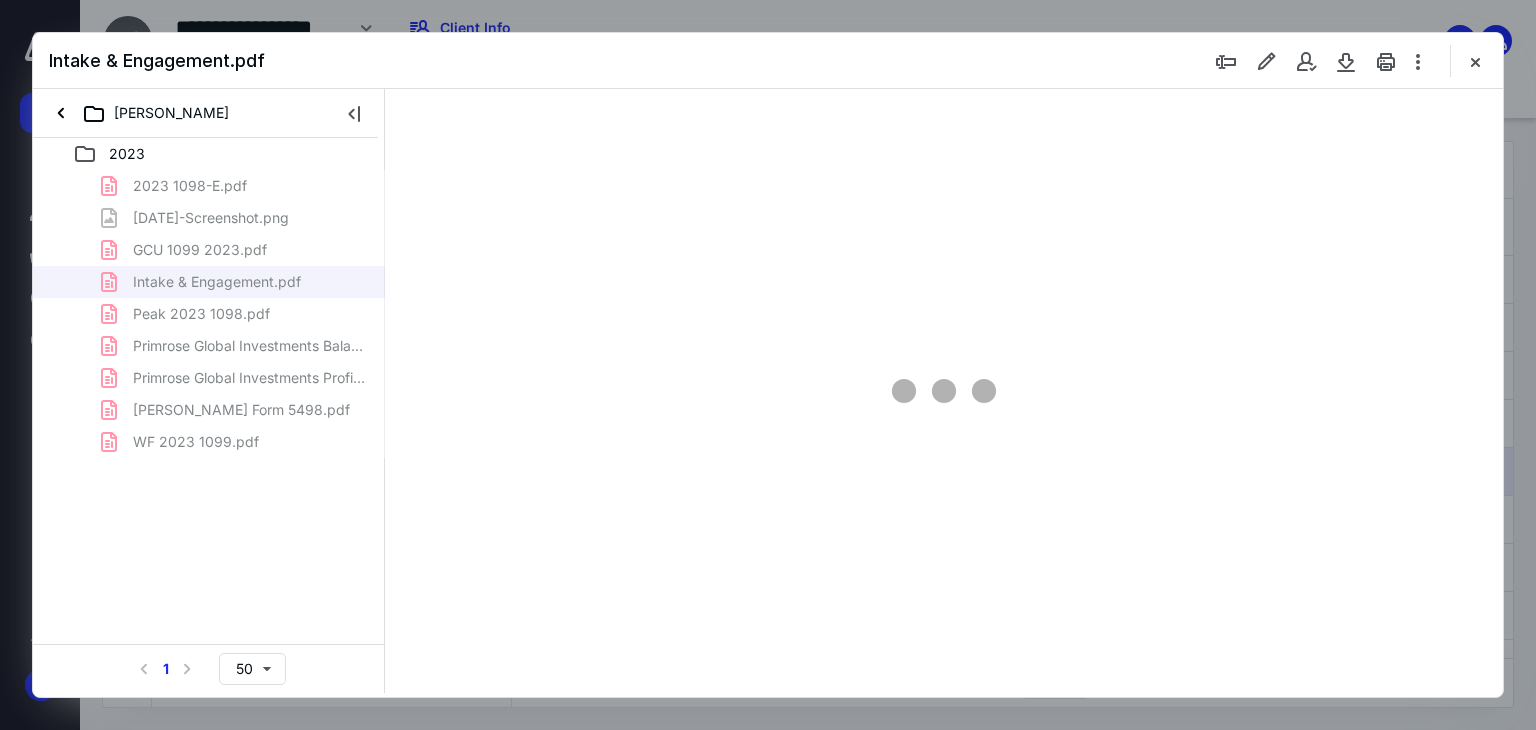 scroll, scrollTop: 0, scrollLeft: 0, axis: both 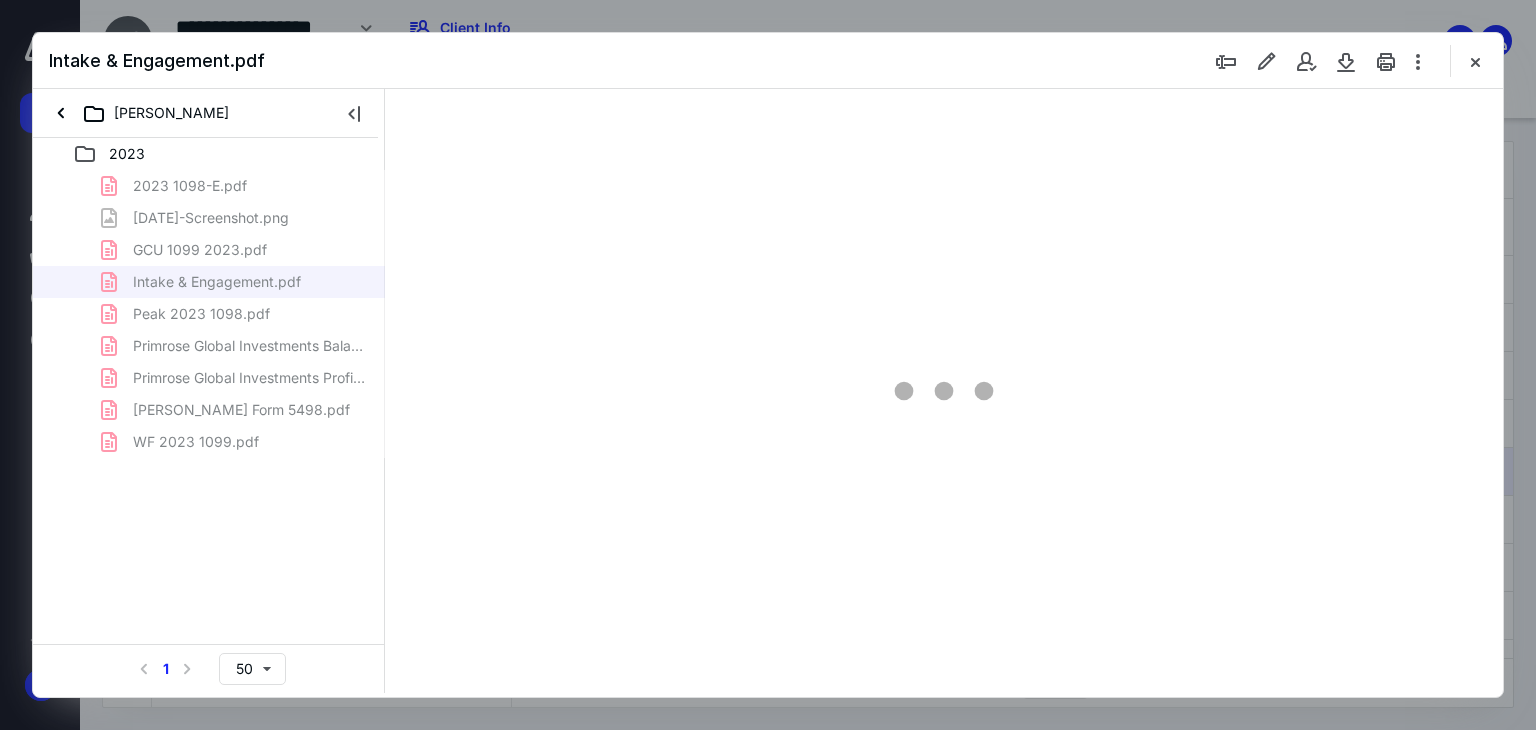 type on "66" 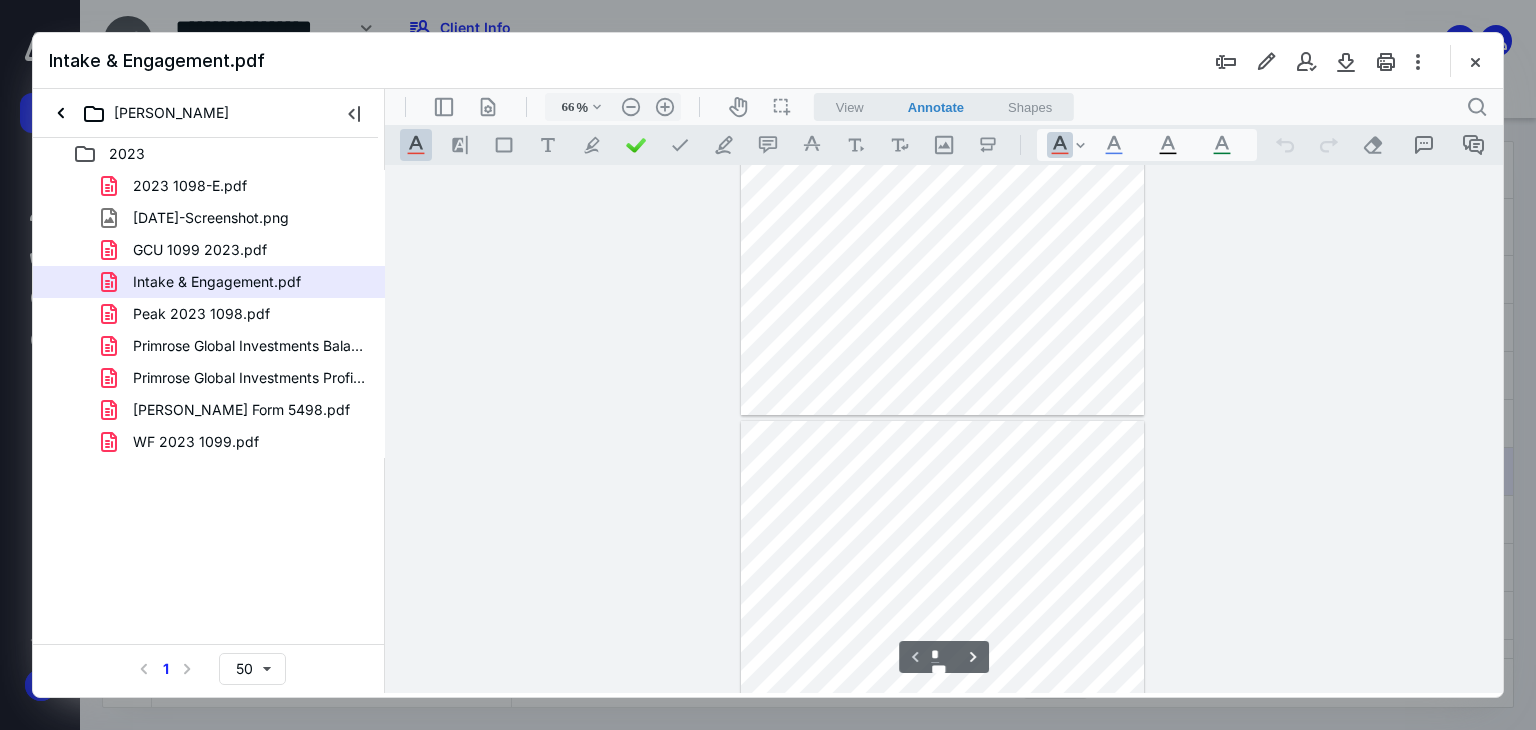 scroll, scrollTop: 0, scrollLeft: 0, axis: both 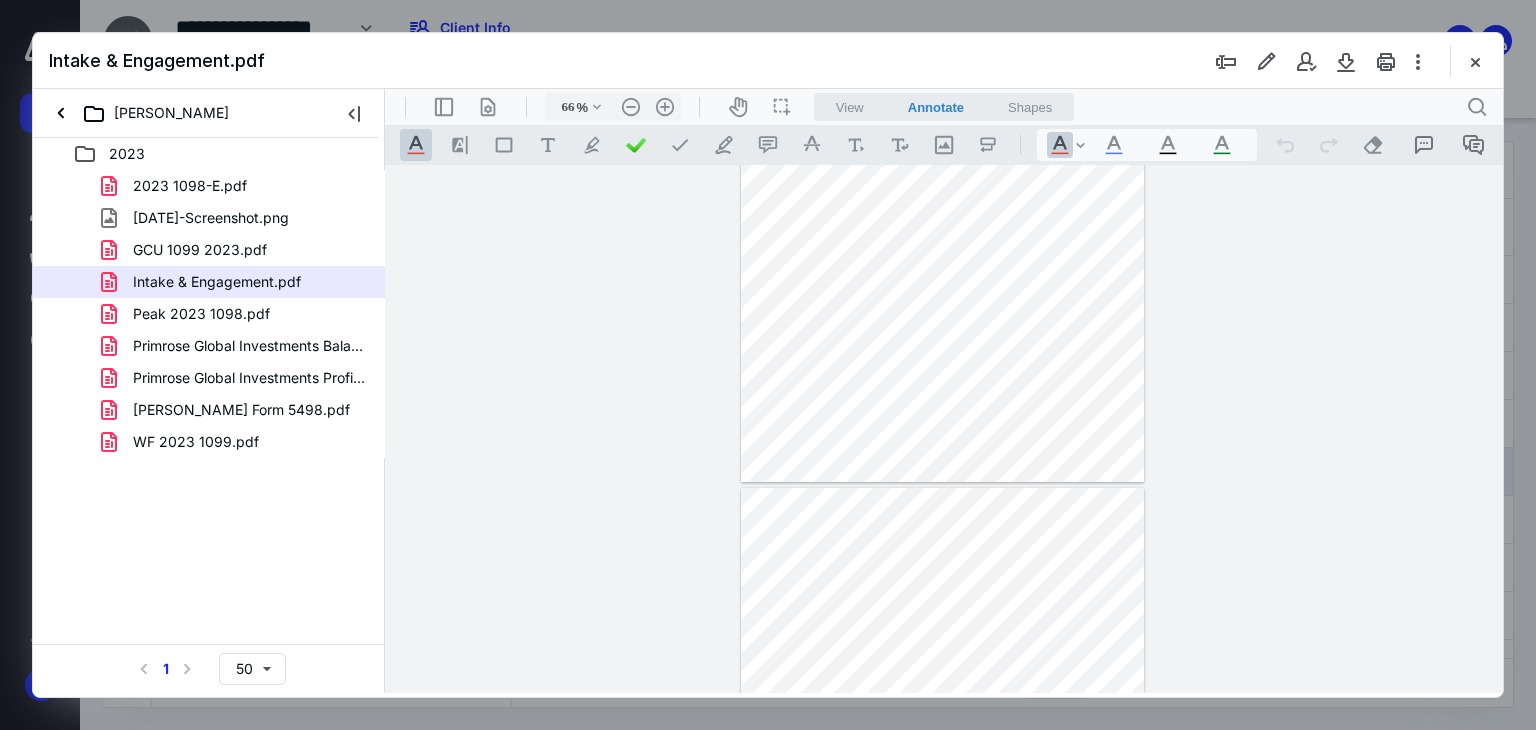 type on "*" 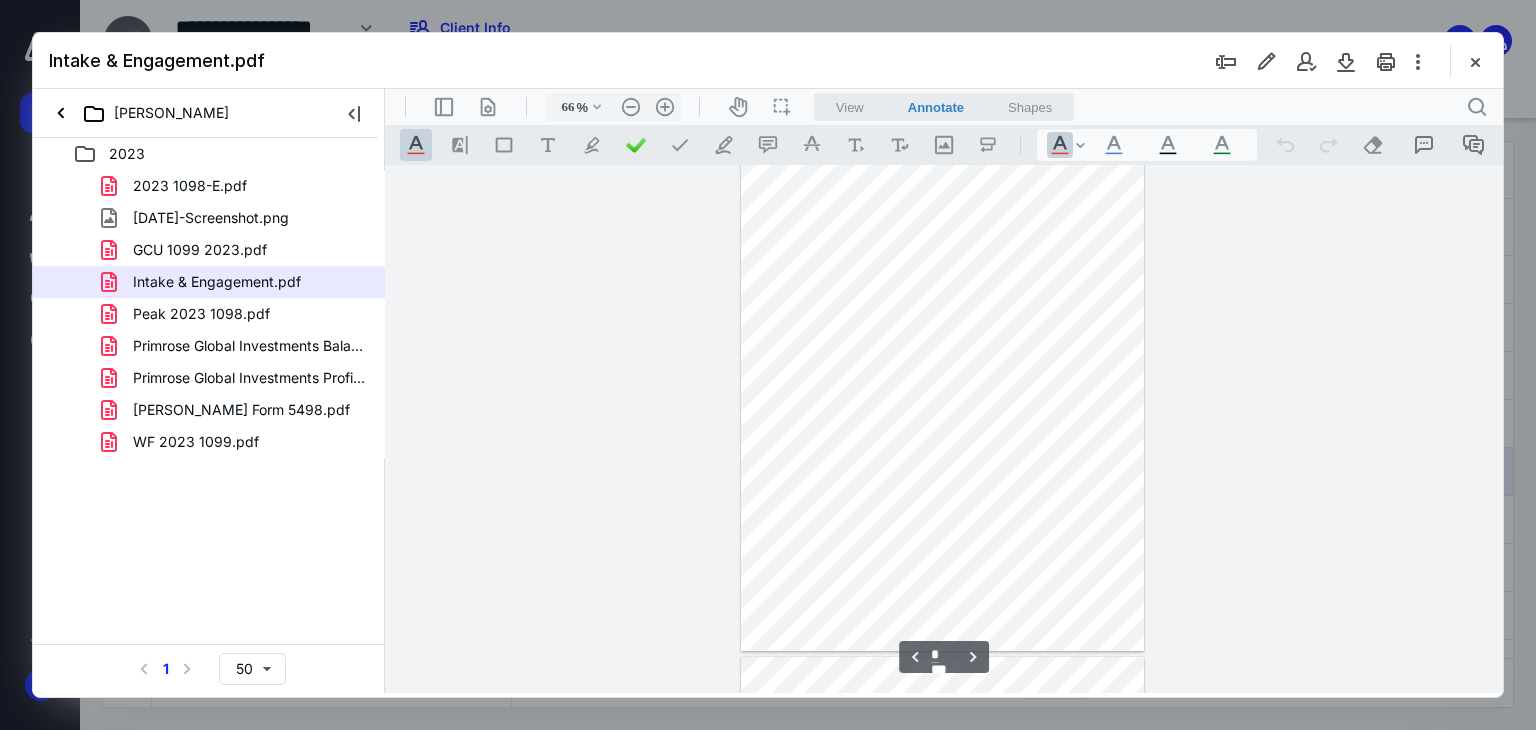 scroll, scrollTop: 564, scrollLeft: 0, axis: vertical 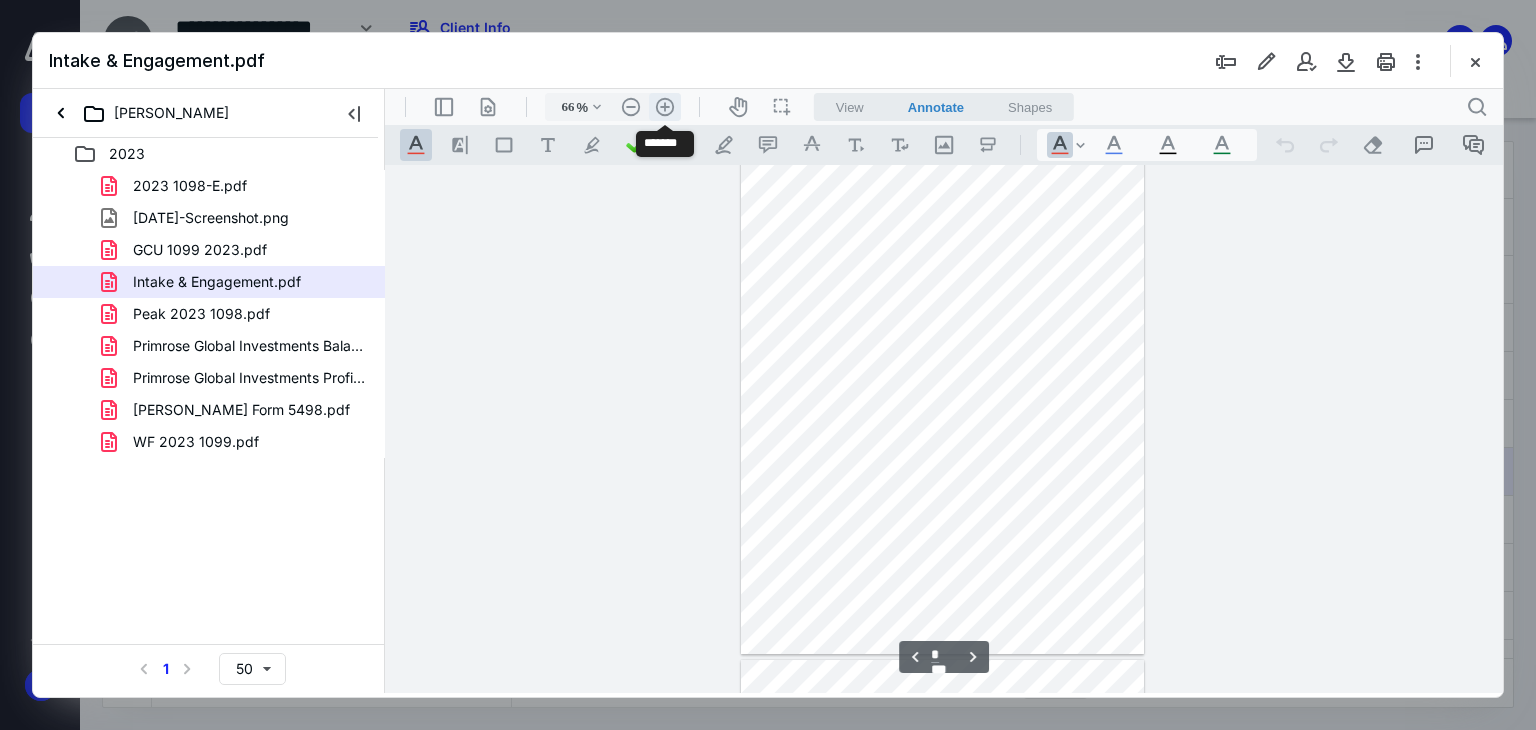 click on ".cls-1{fill:#abb0c4;} icon - header - zoom - in - line" at bounding box center [665, 107] 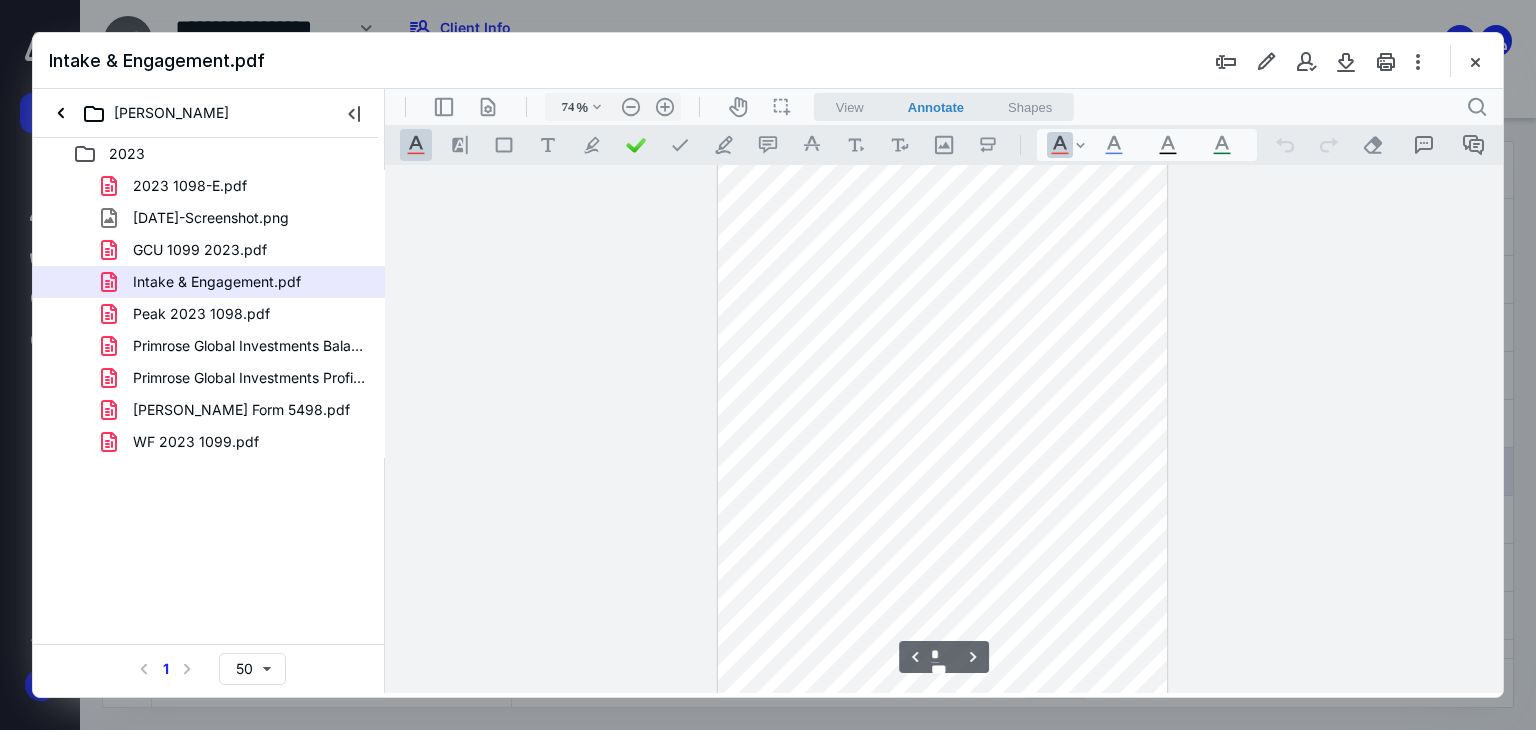 scroll, scrollTop: 1224, scrollLeft: 0, axis: vertical 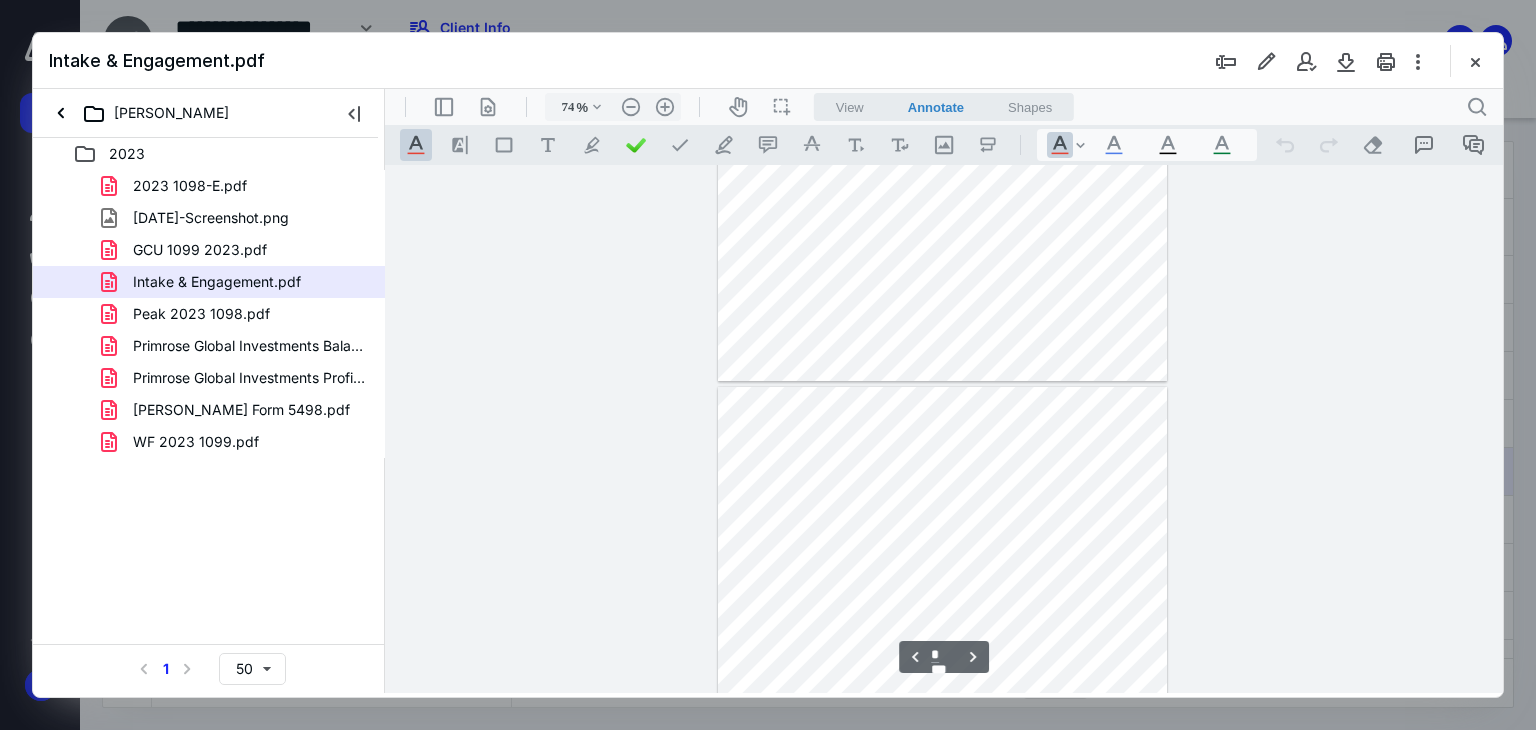 type on "*" 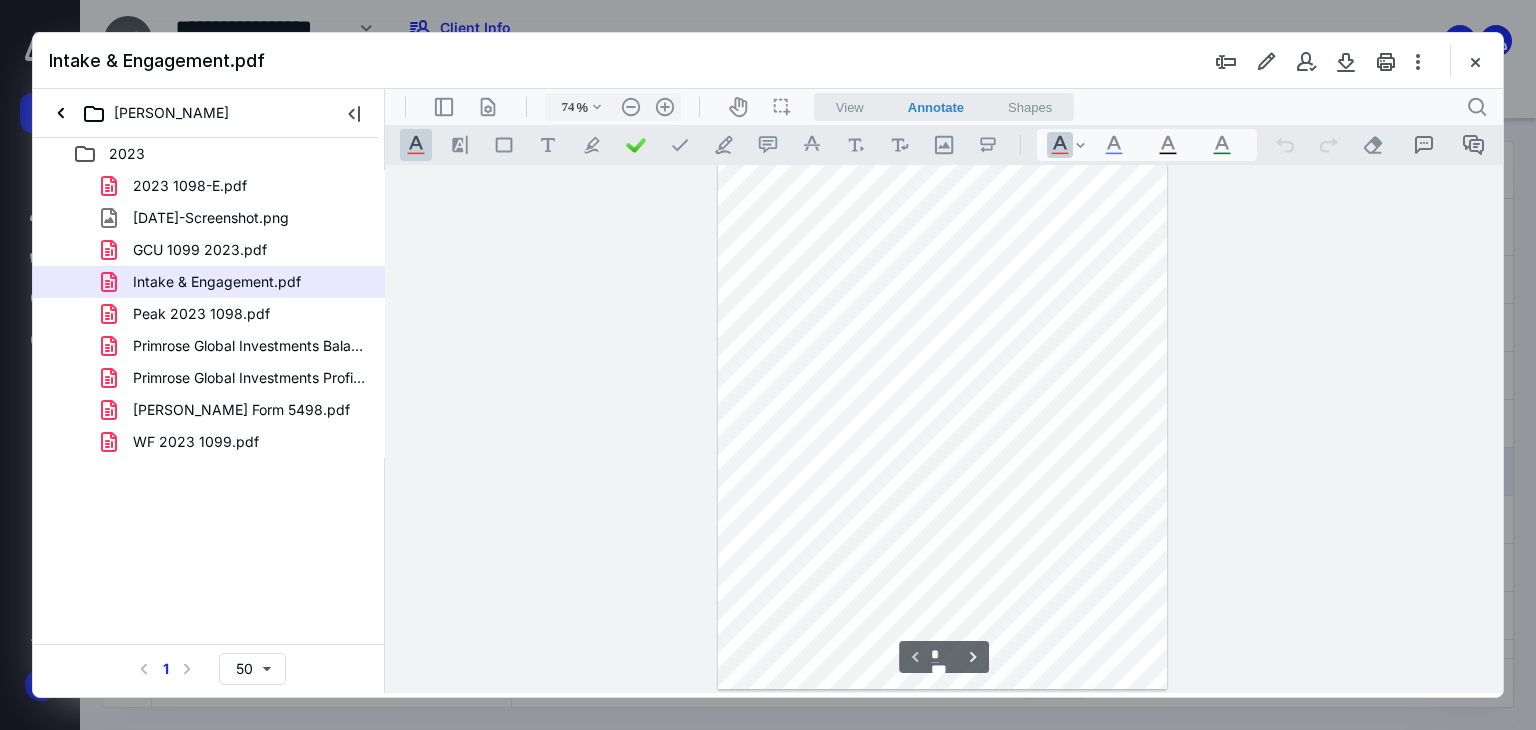 scroll, scrollTop: 57, scrollLeft: 0, axis: vertical 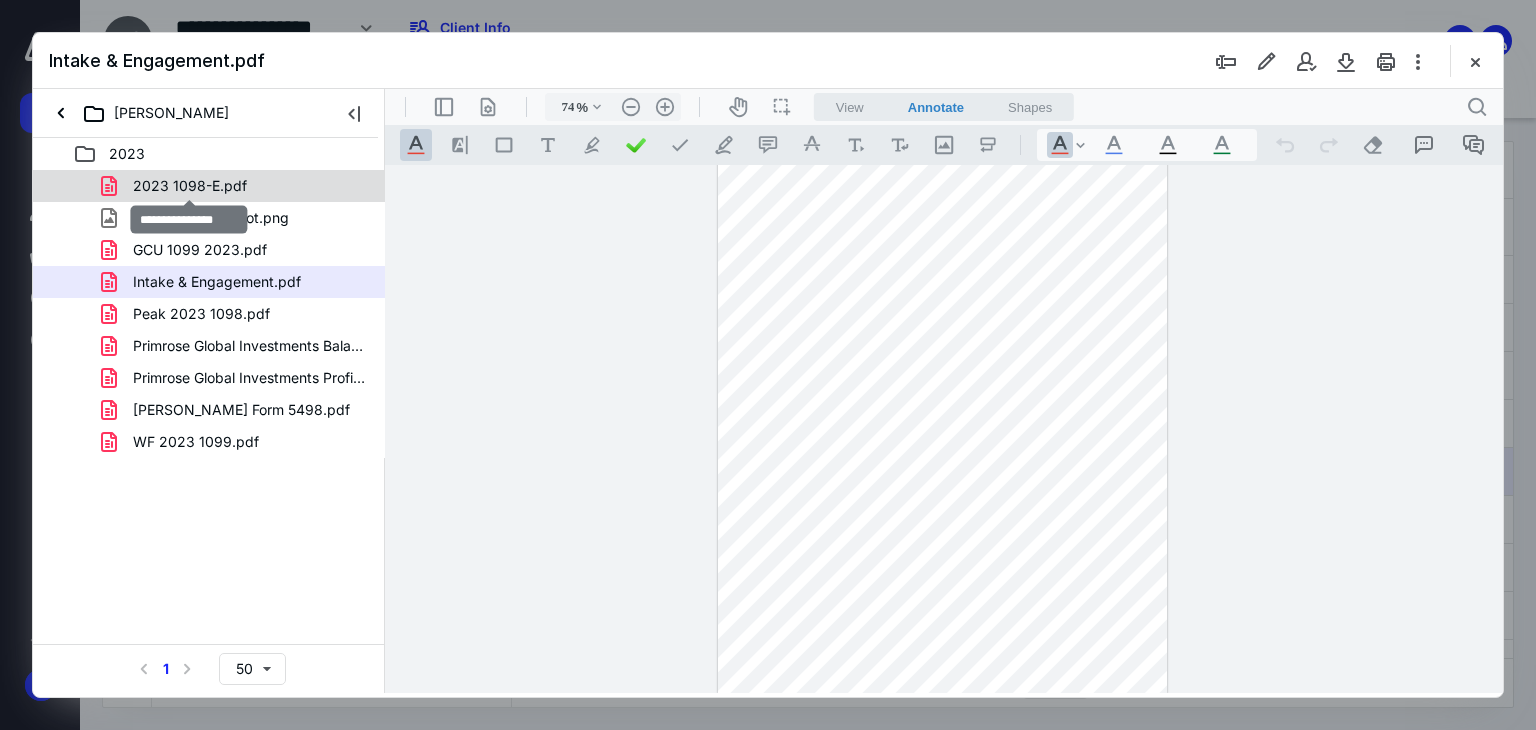 click on "2023 1098-E.pdf" at bounding box center (190, 186) 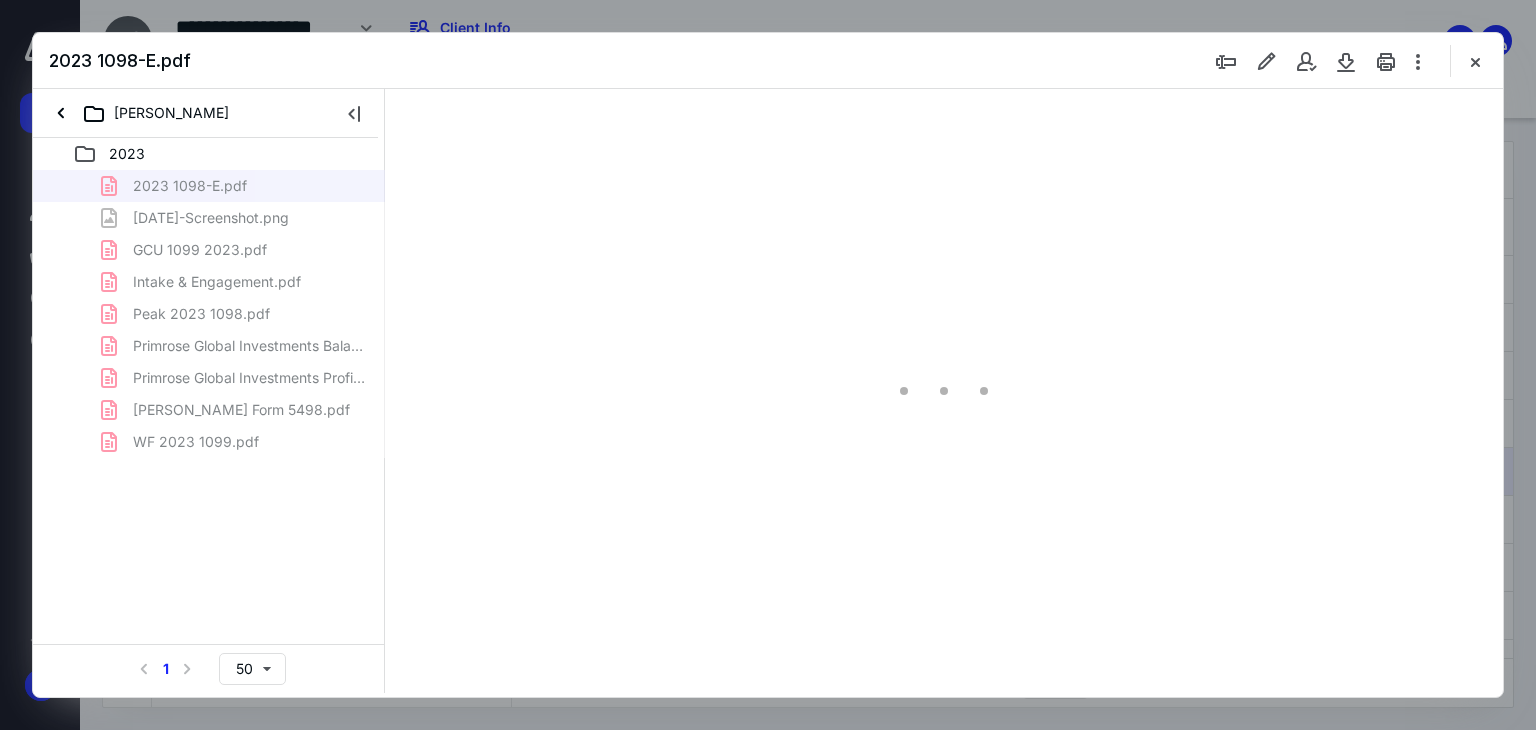 type on "66" 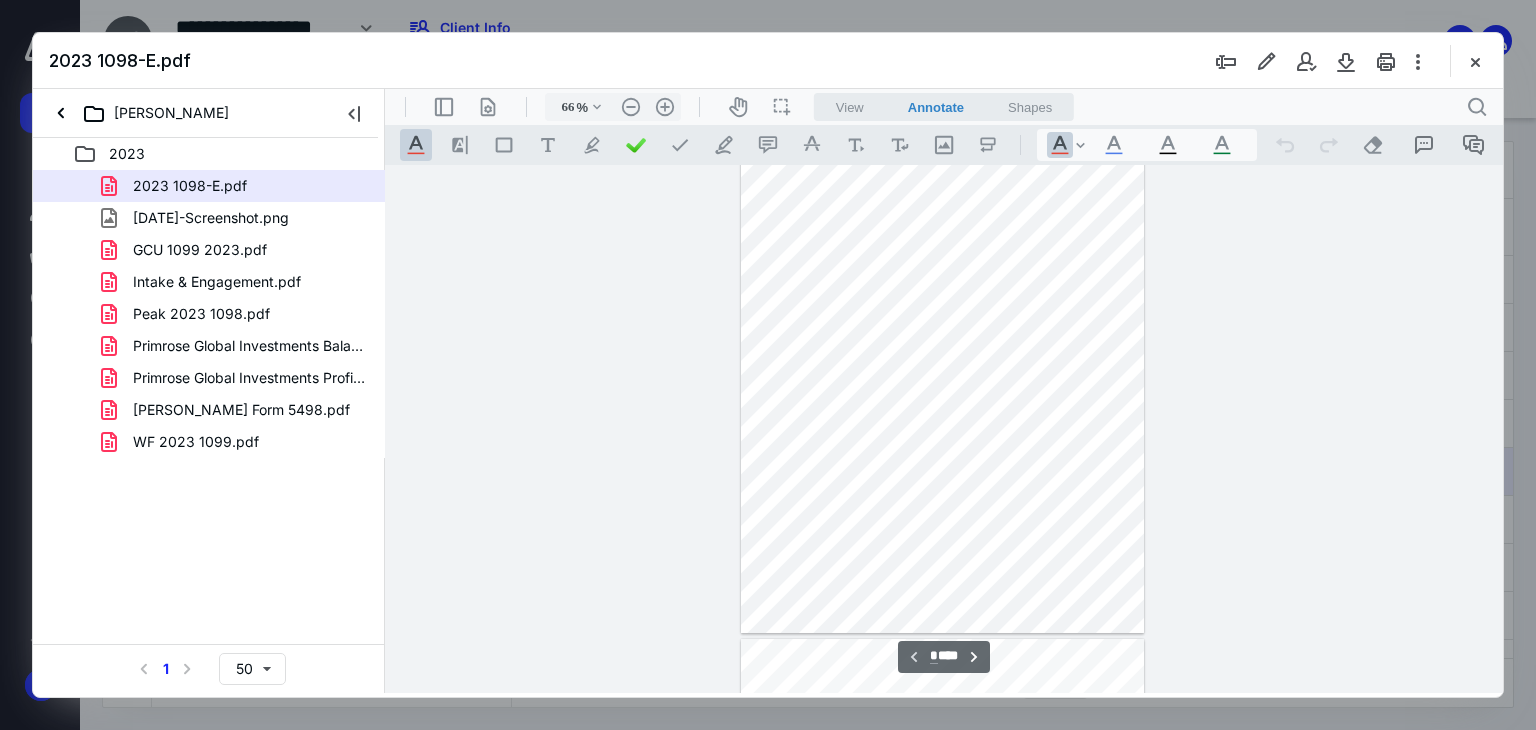 scroll, scrollTop: 0, scrollLeft: 0, axis: both 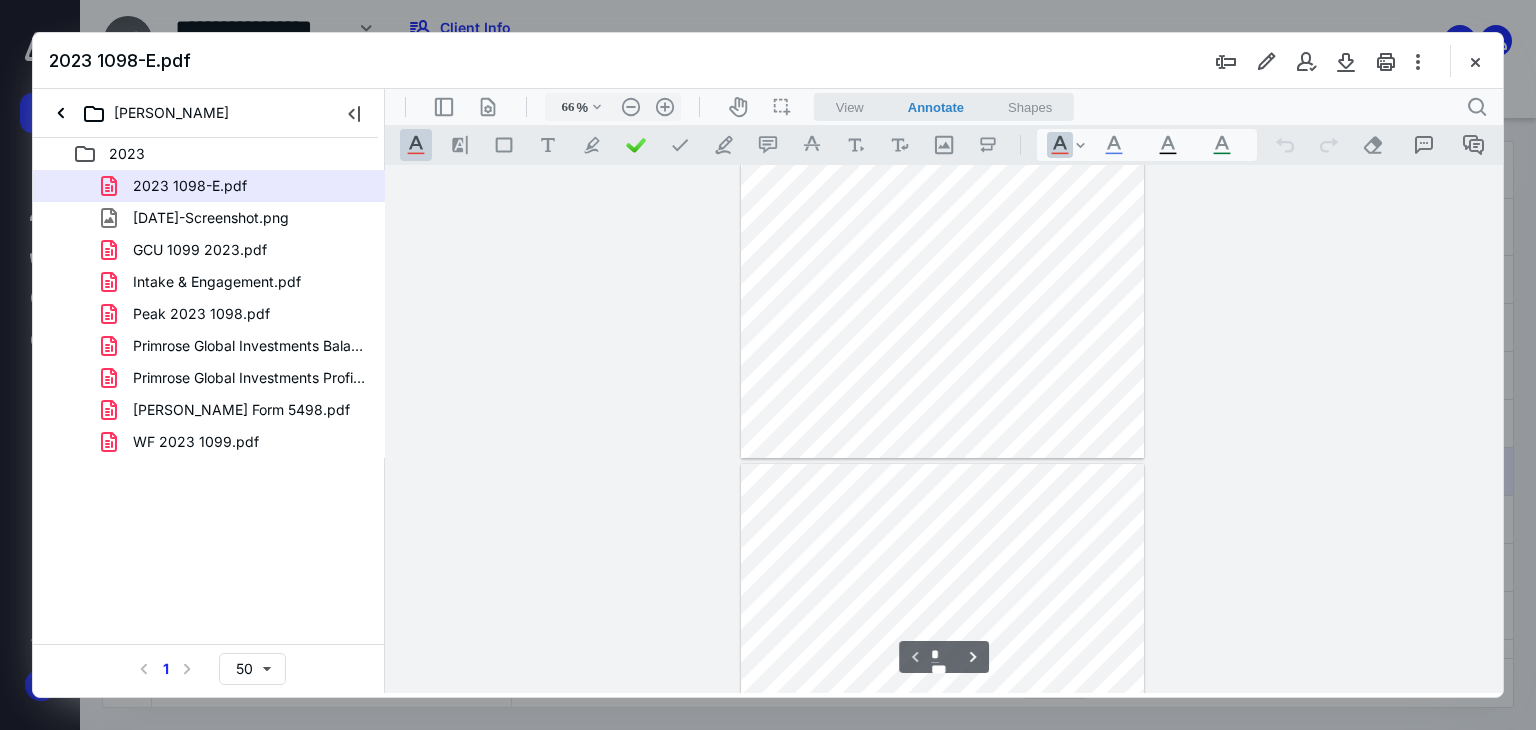 type on "*" 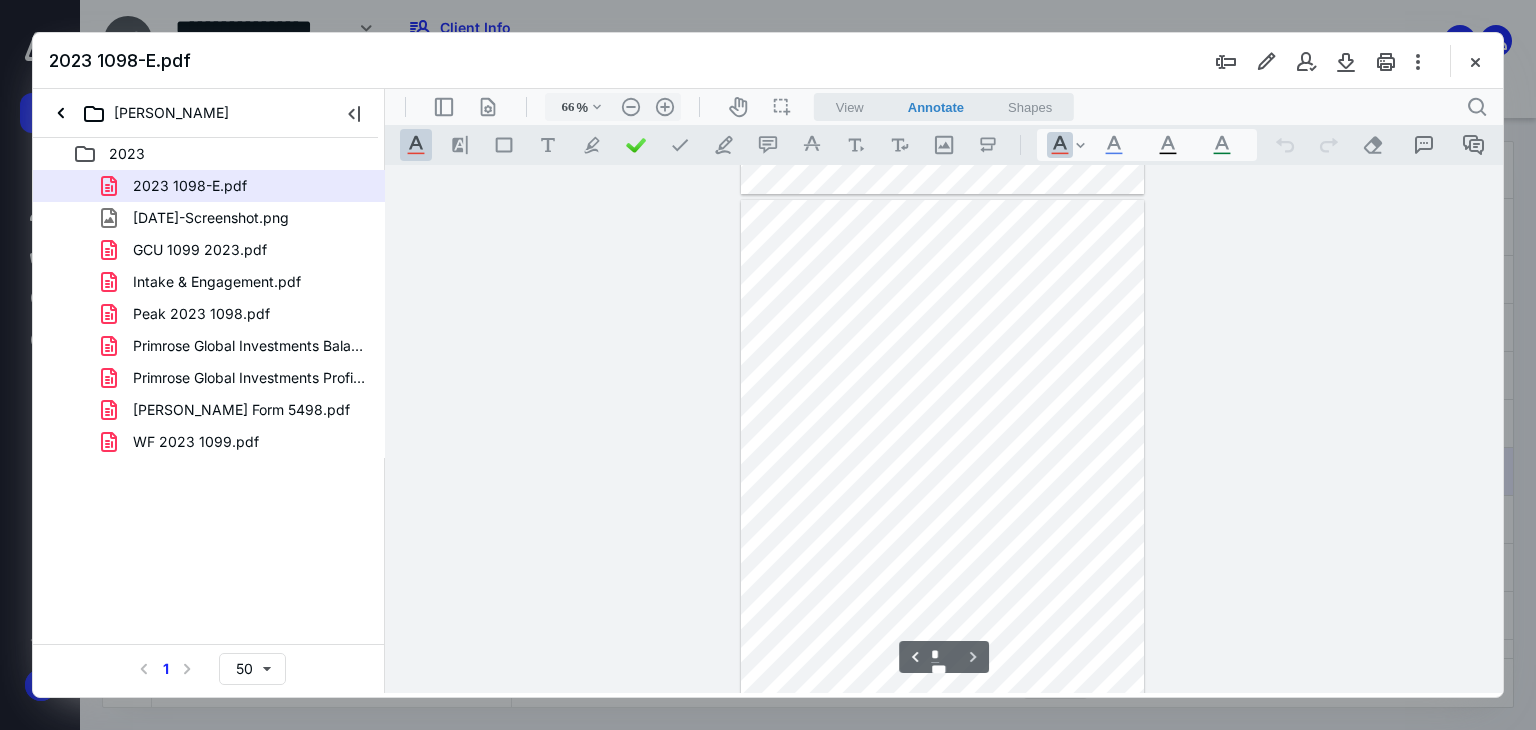 scroll, scrollTop: 512, scrollLeft: 0, axis: vertical 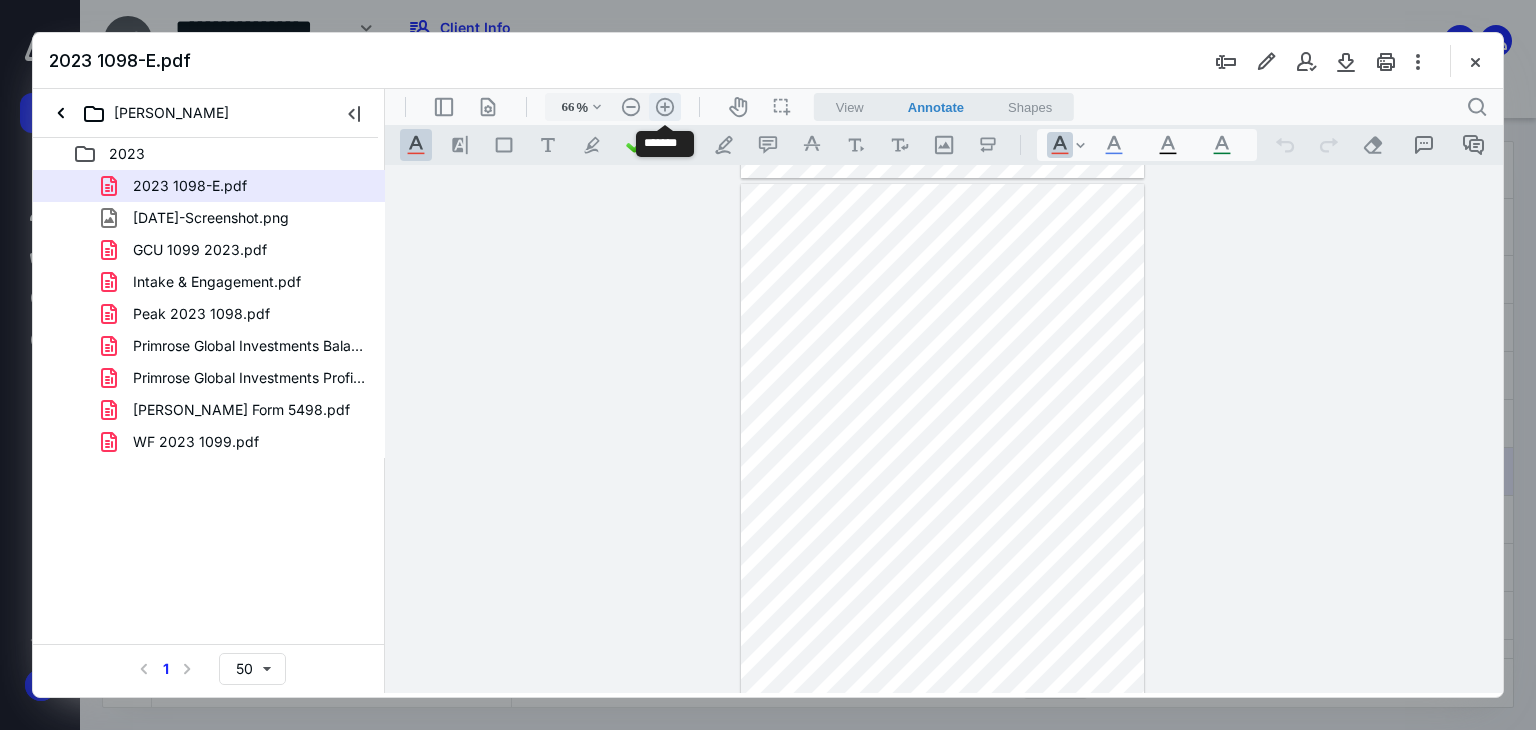 click on ".cls-1{fill:#abb0c4;} icon - header - zoom - in - line" at bounding box center [665, 107] 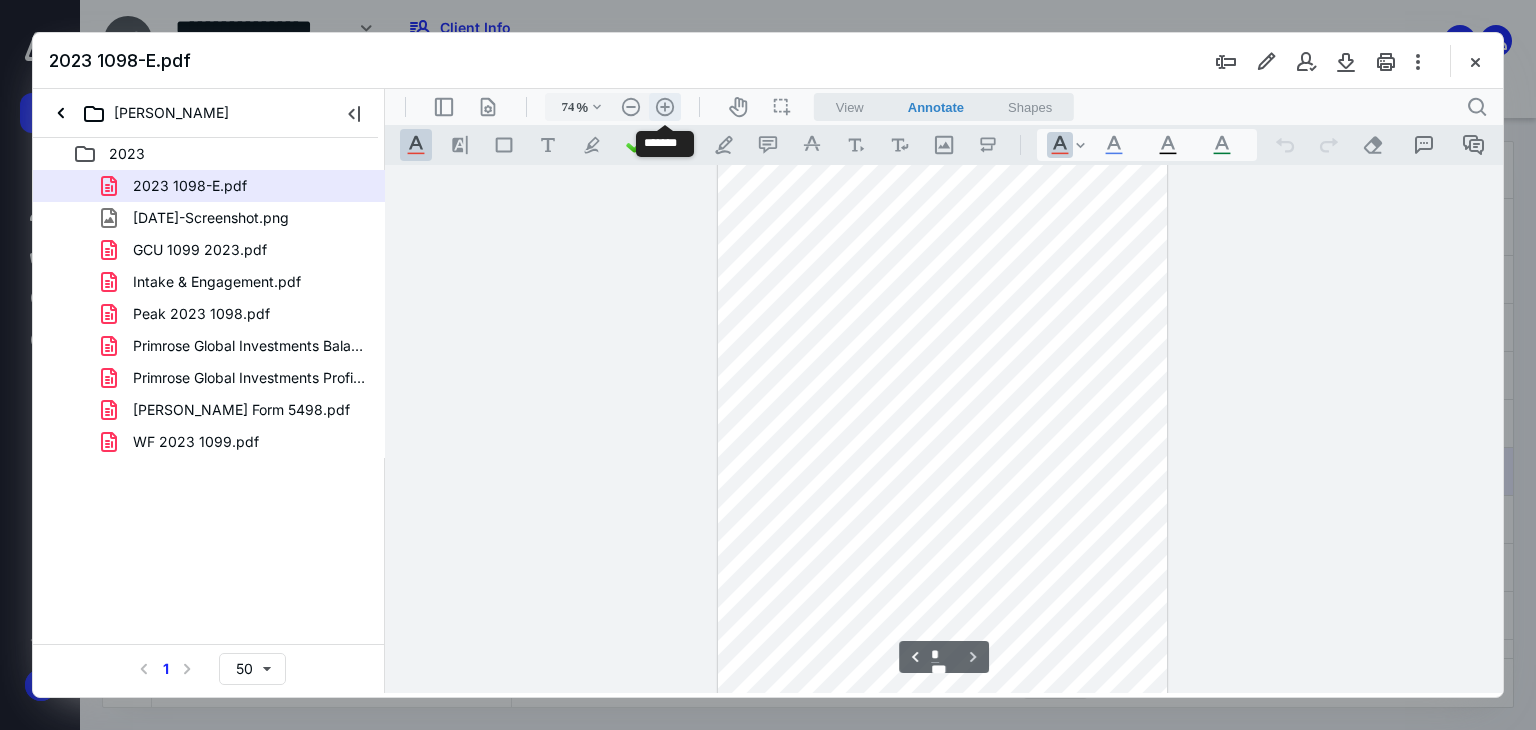 click on ".cls-1{fill:#abb0c4;} icon - header - zoom - in - line" at bounding box center [665, 107] 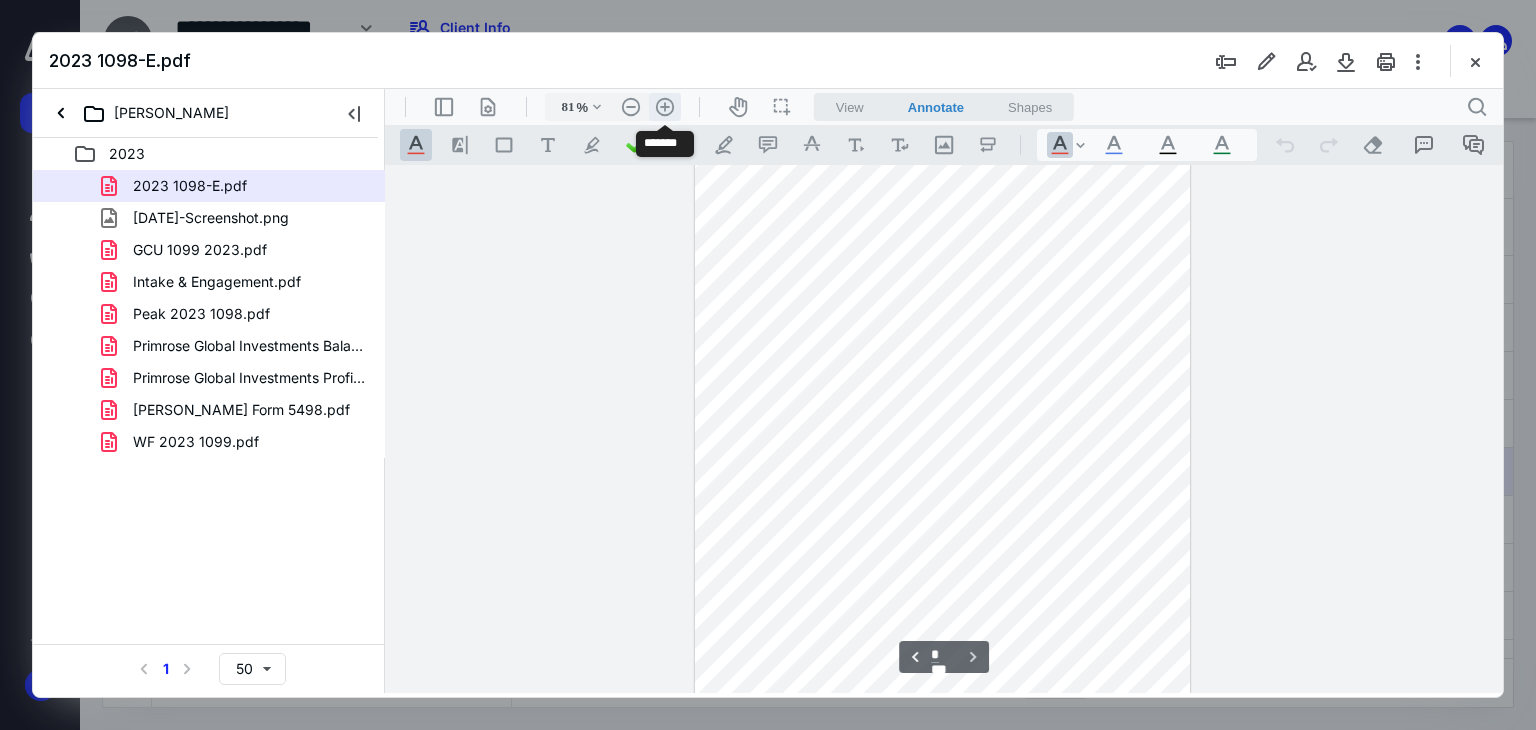 click on ".cls-1{fill:#abb0c4;} icon - header - zoom - in - line" at bounding box center (665, 107) 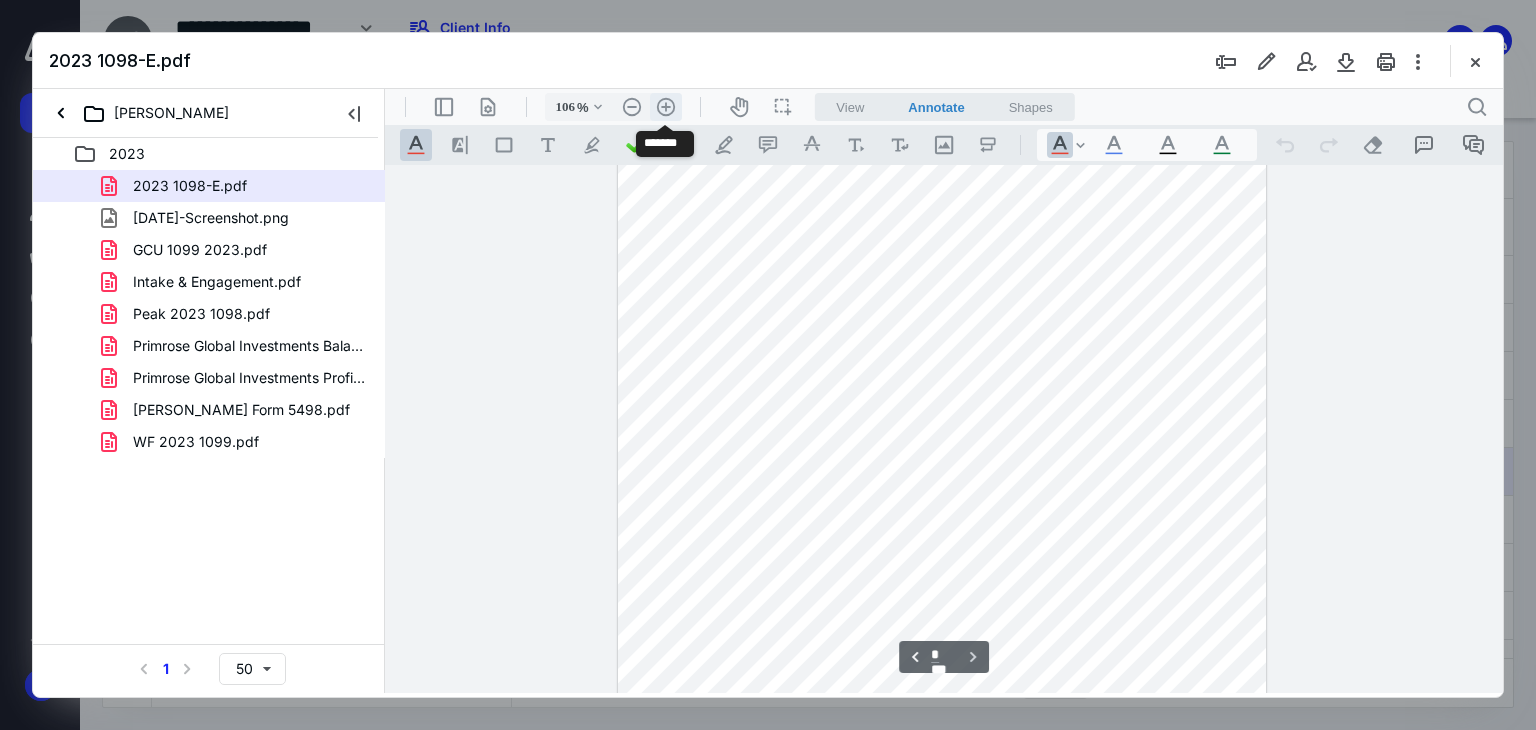 click on ".cls-1{fill:#abb0c4;} icon - header - zoom - in - line" at bounding box center (666, 107) 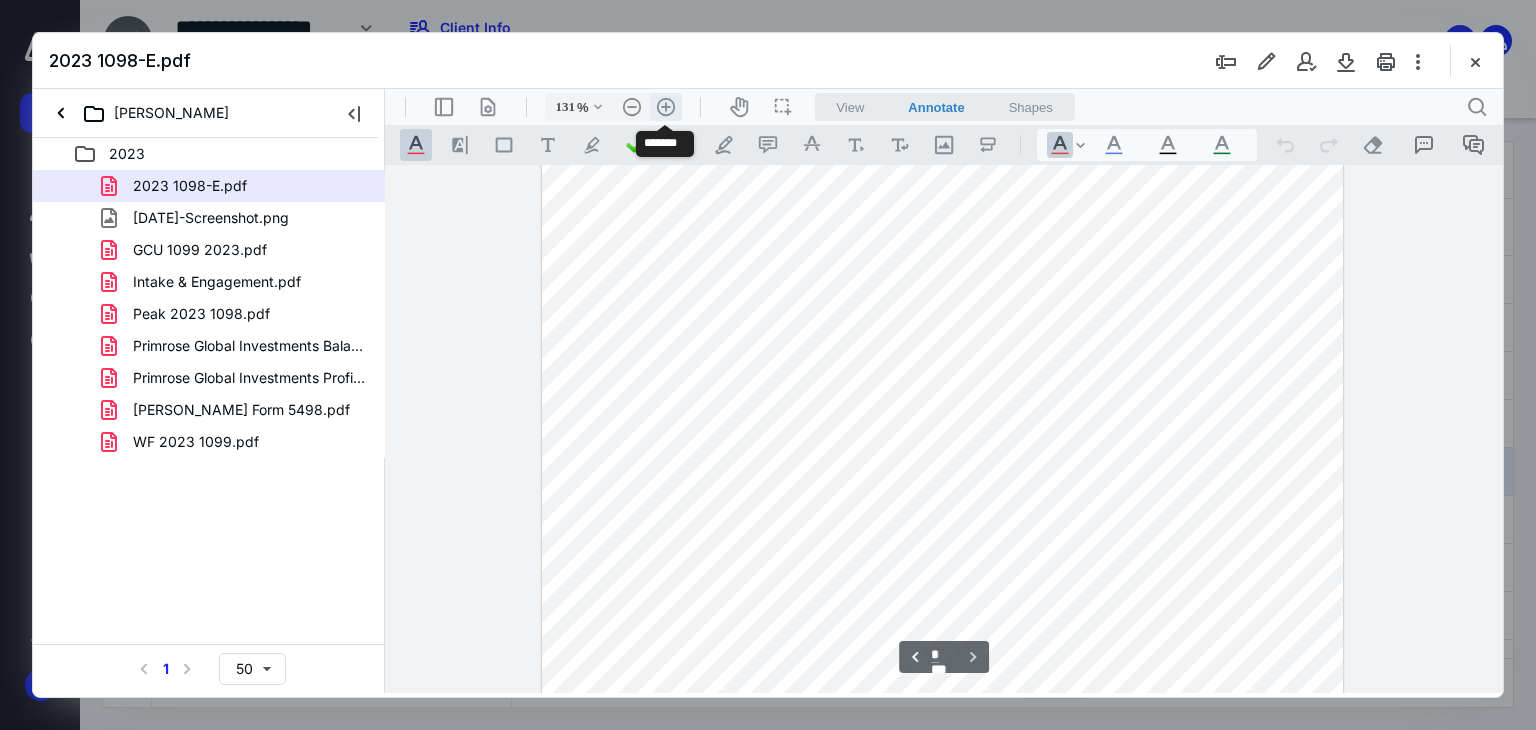 click on ".cls-1{fill:#abb0c4;} icon - header - zoom - in - line" at bounding box center [666, 107] 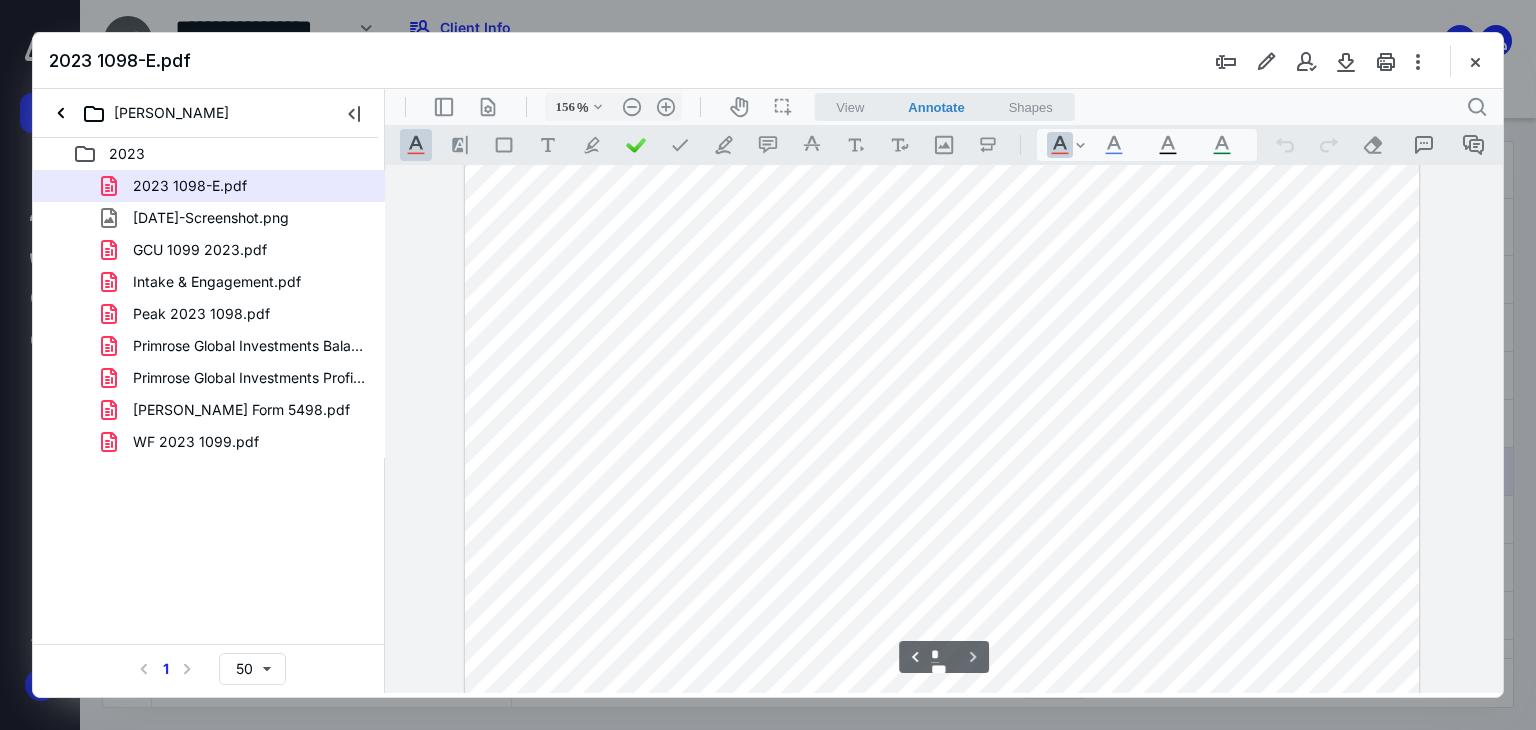 scroll, scrollTop: 1260, scrollLeft: 0, axis: vertical 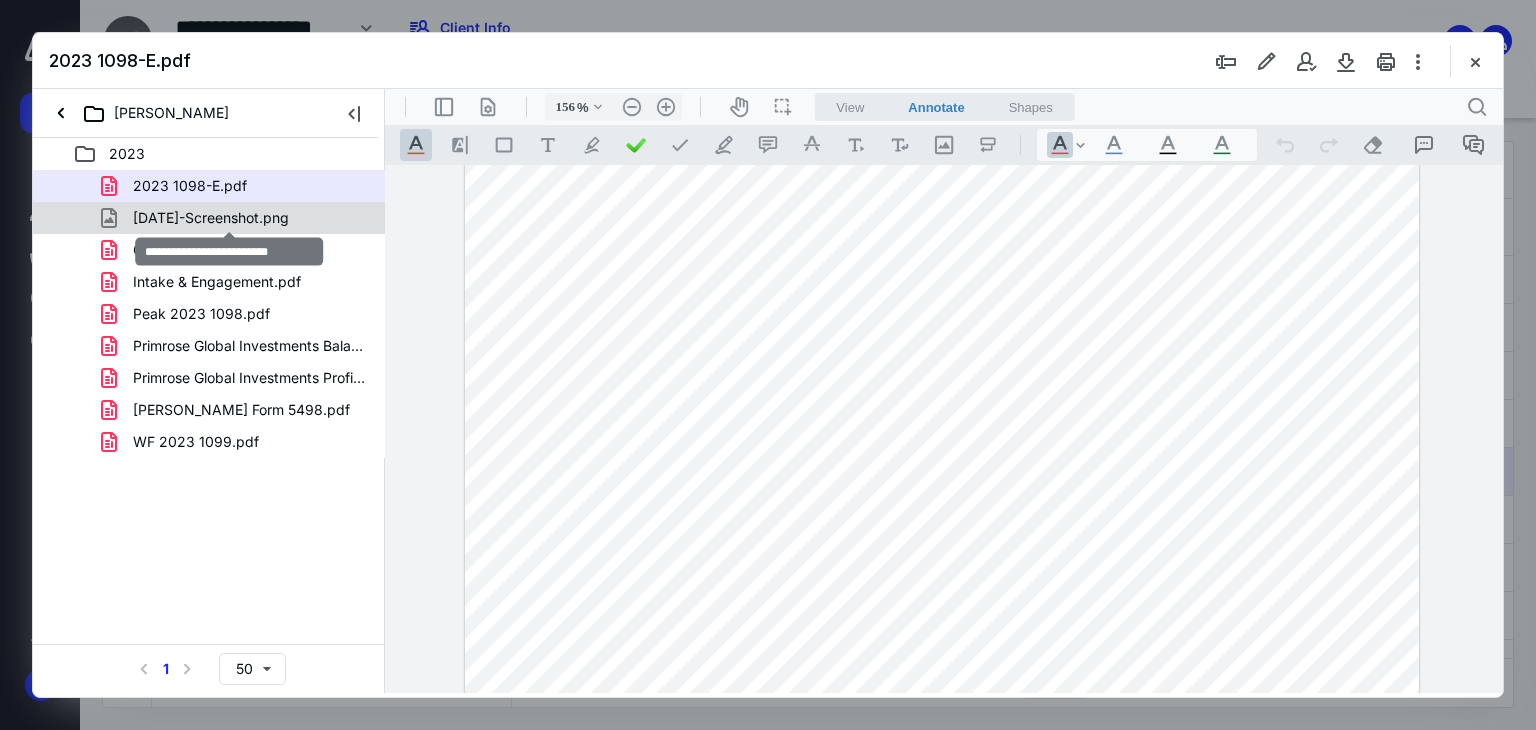 click on "[DATE]-Screenshot.png" at bounding box center (211, 218) 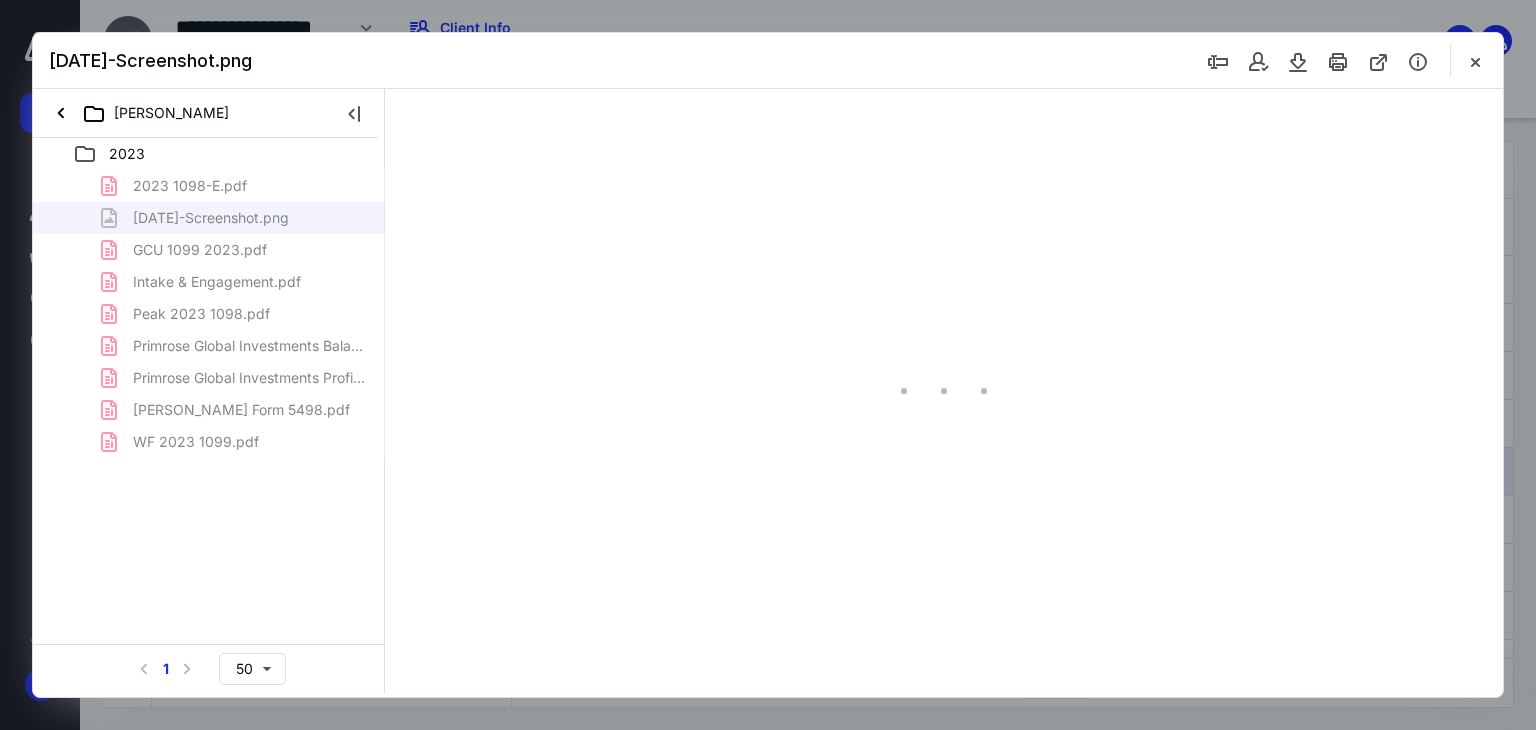 scroll, scrollTop: 0, scrollLeft: 0, axis: both 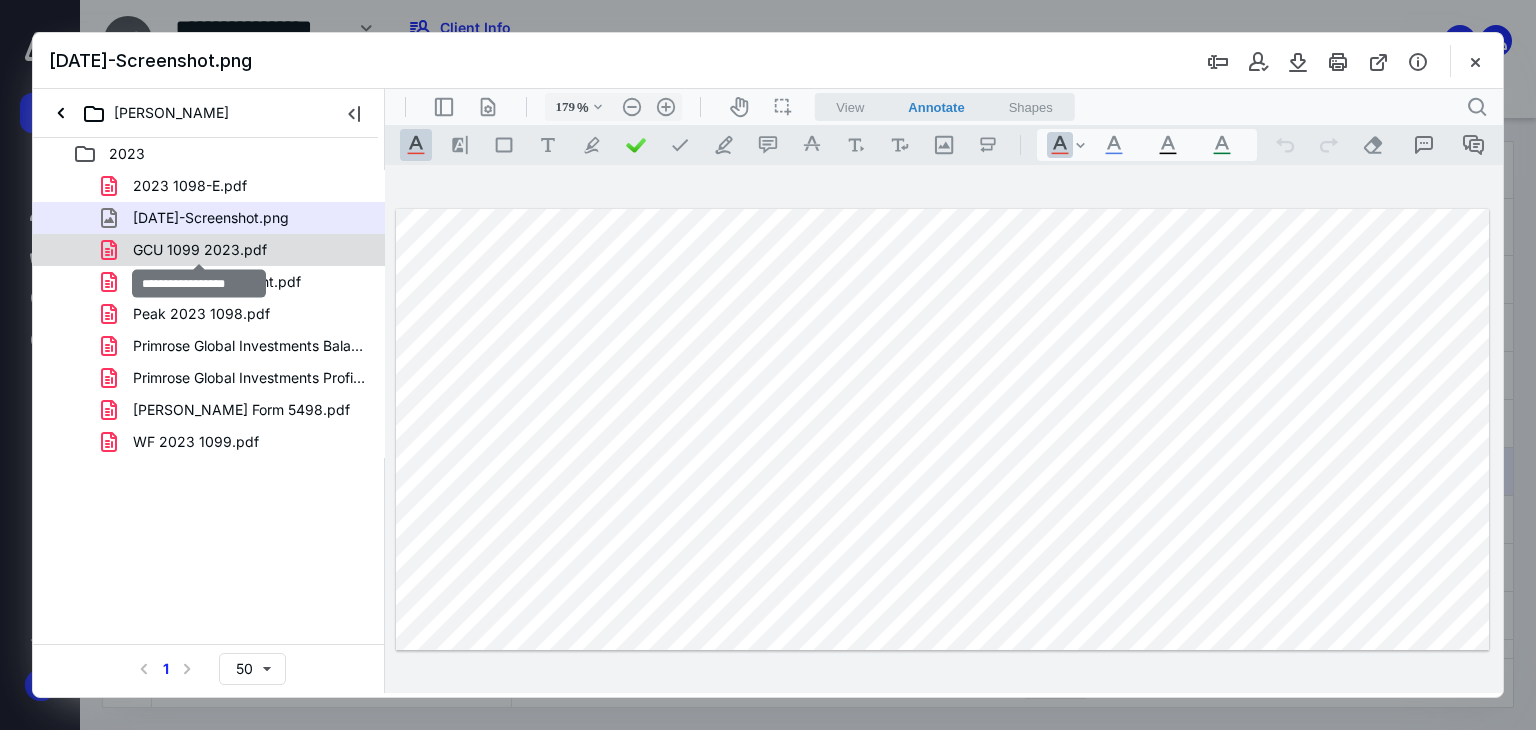 click on "GCU 1099 2023.pdf" at bounding box center (200, 250) 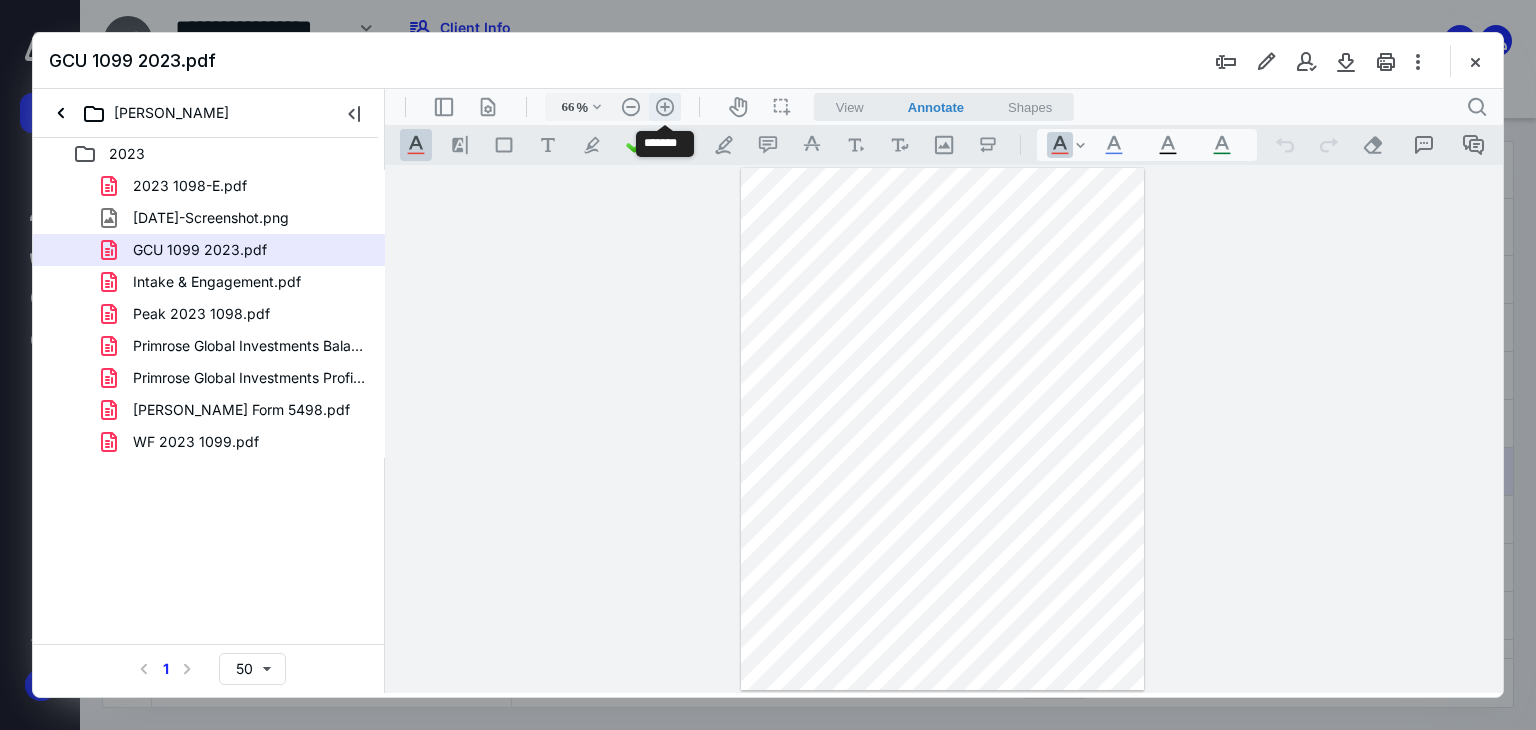 click on ".cls-1{fill:#abb0c4;} icon - header - zoom - in - line" at bounding box center (665, 107) 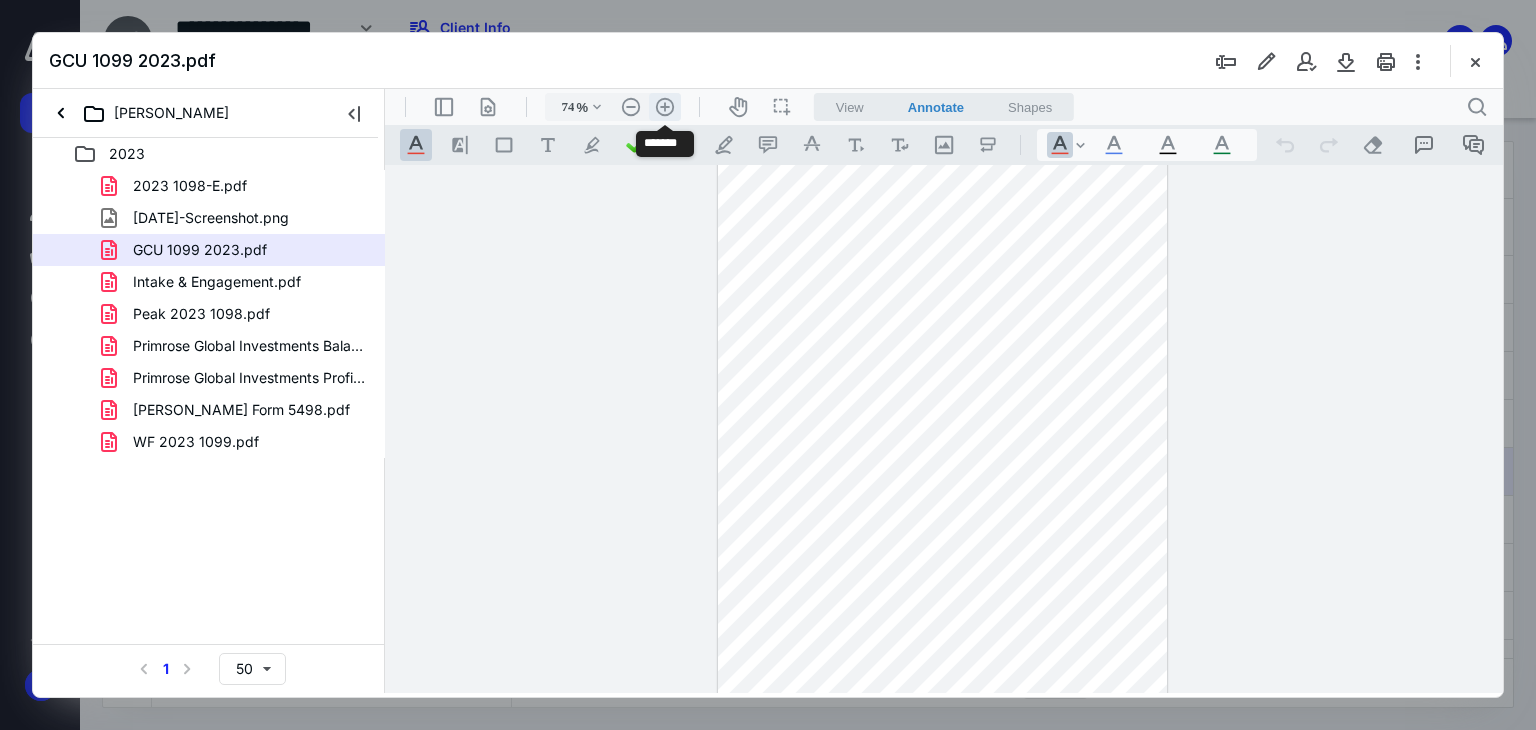 click on ".cls-1{fill:#abb0c4;} icon - header - zoom - in - line" at bounding box center [665, 107] 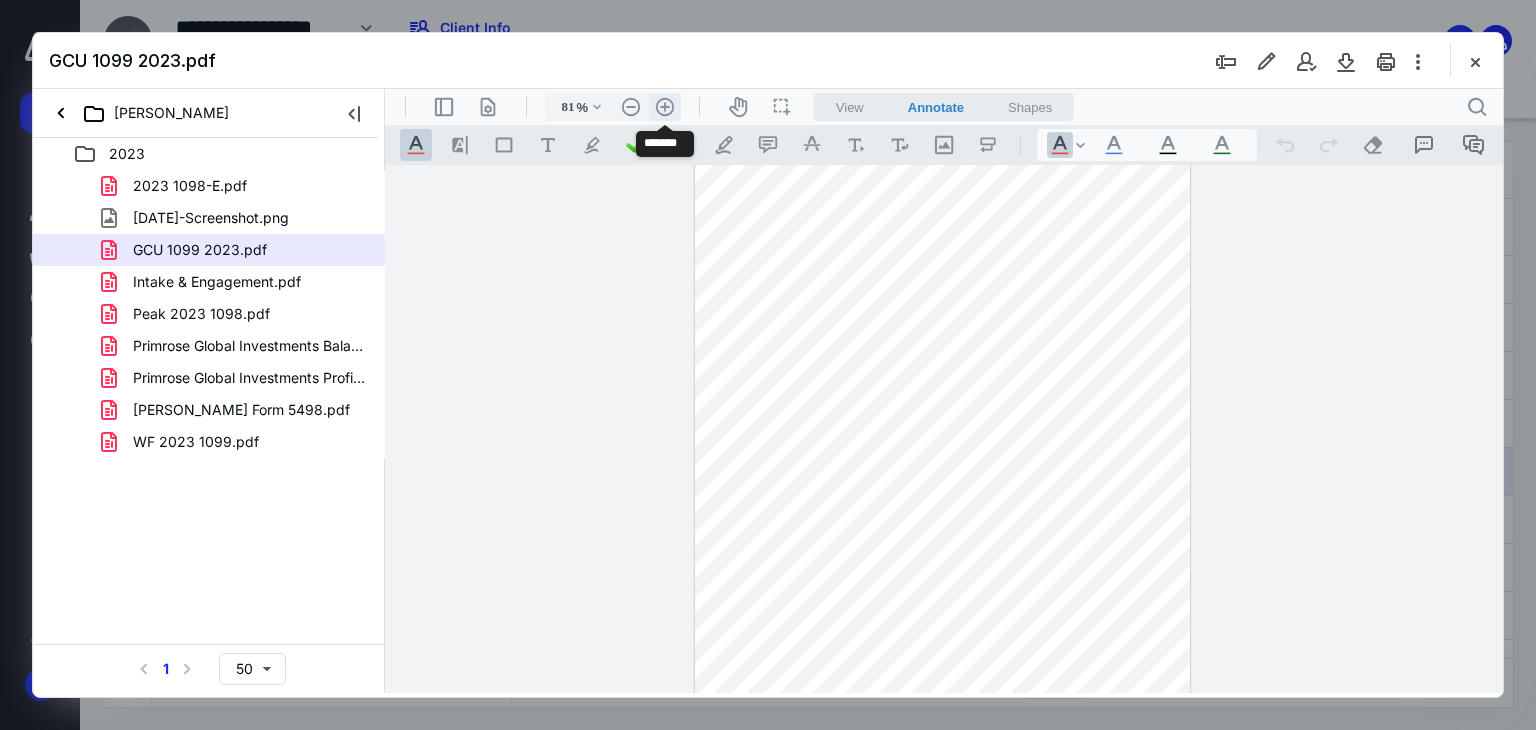 click on ".cls-1{fill:#abb0c4;} icon - header - zoom - in - line" at bounding box center (665, 107) 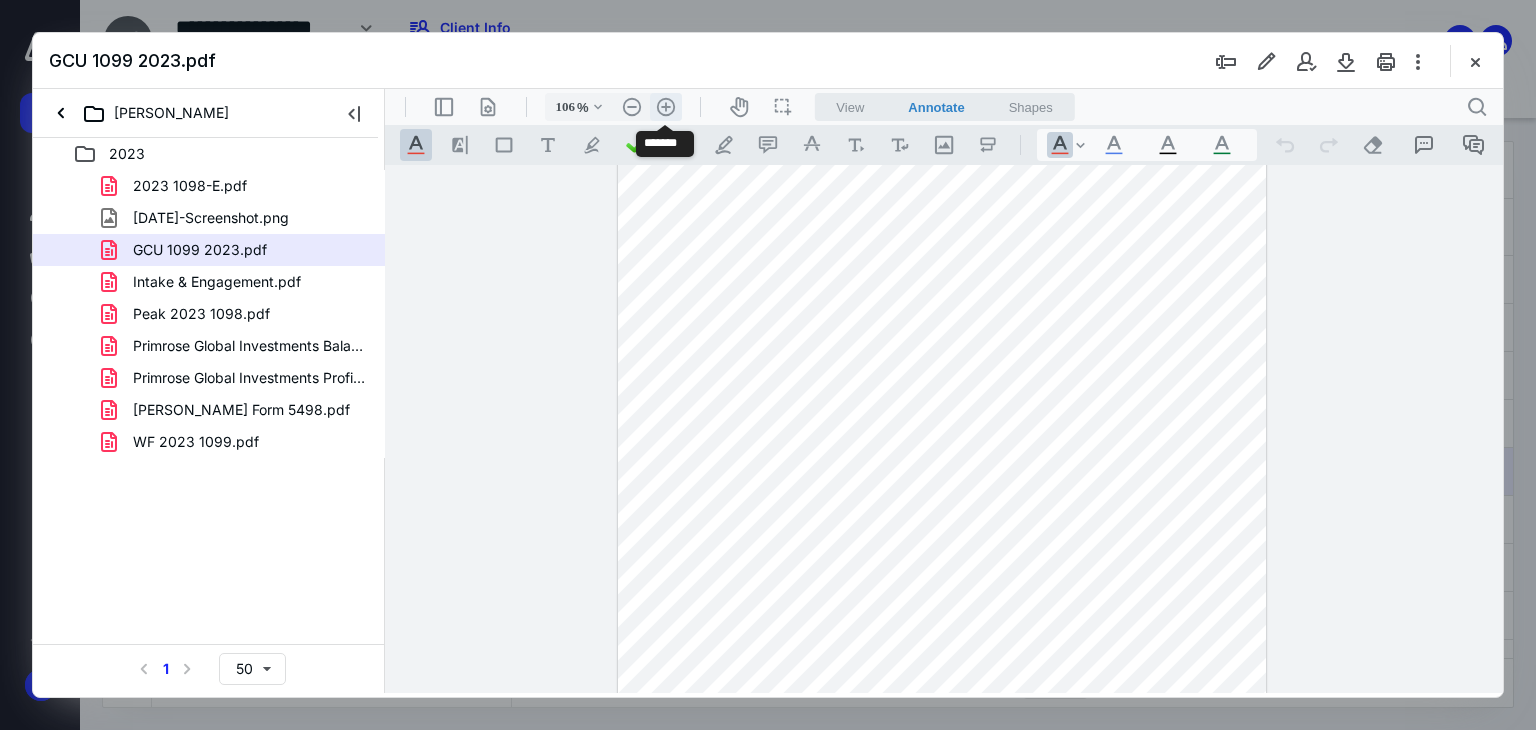 click on ".cls-1{fill:#abb0c4;} icon - header - zoom - in - line" at bounding box center (666, 107) 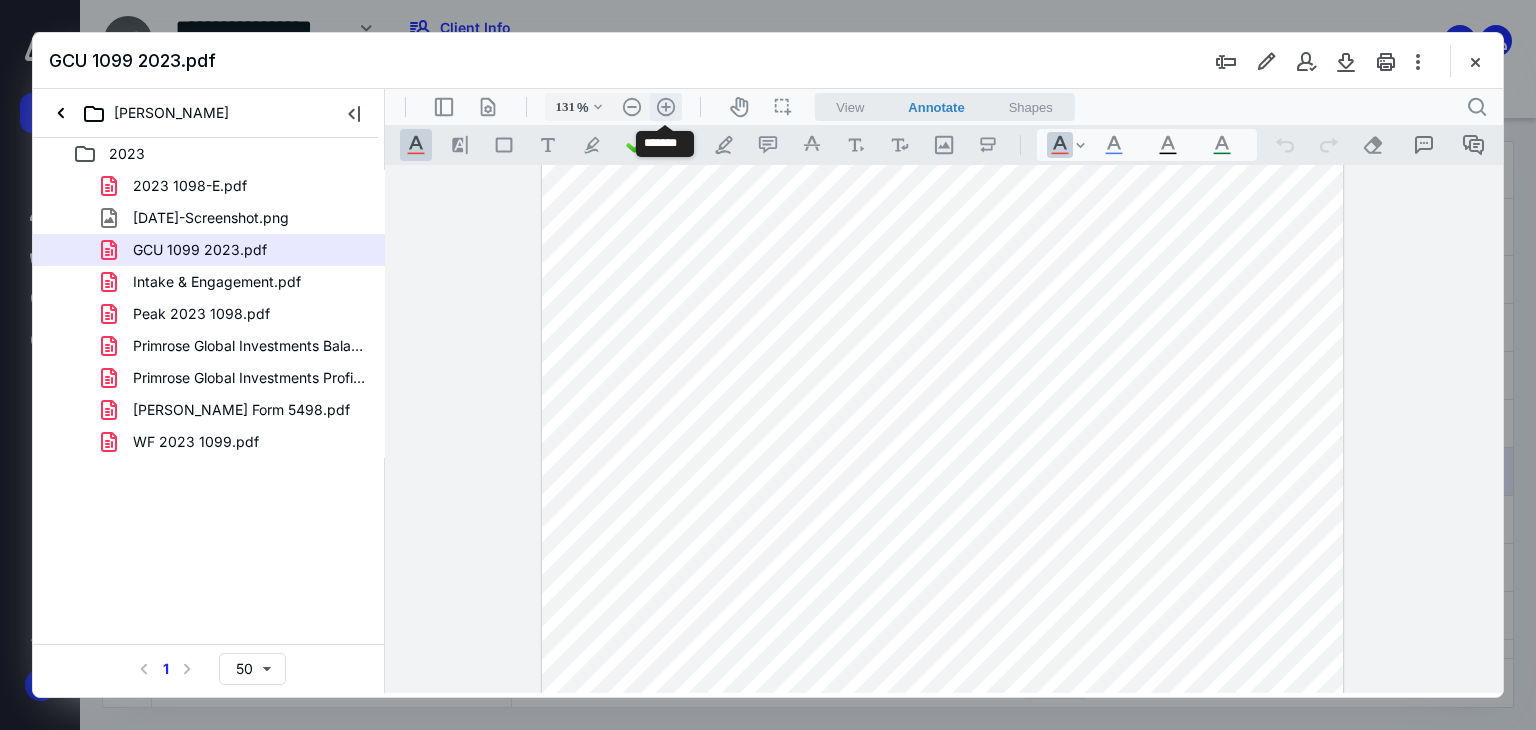 click on ".cls-1{fill:#abb0c4;} icon - header - zoom - in - line" at bounding box center [666, 107] 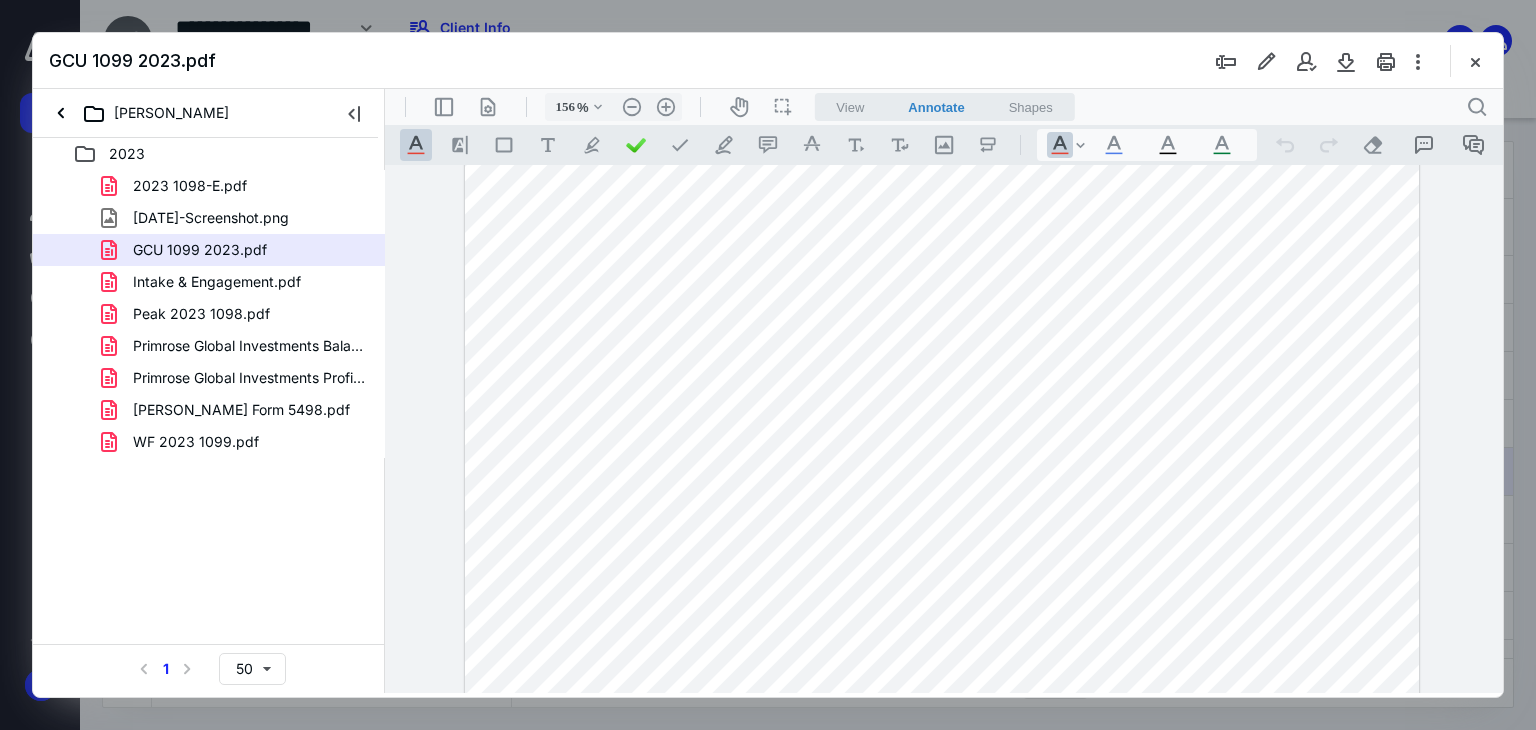 scroll, scrollTop: 0, scrollLeft: 0, axis: both 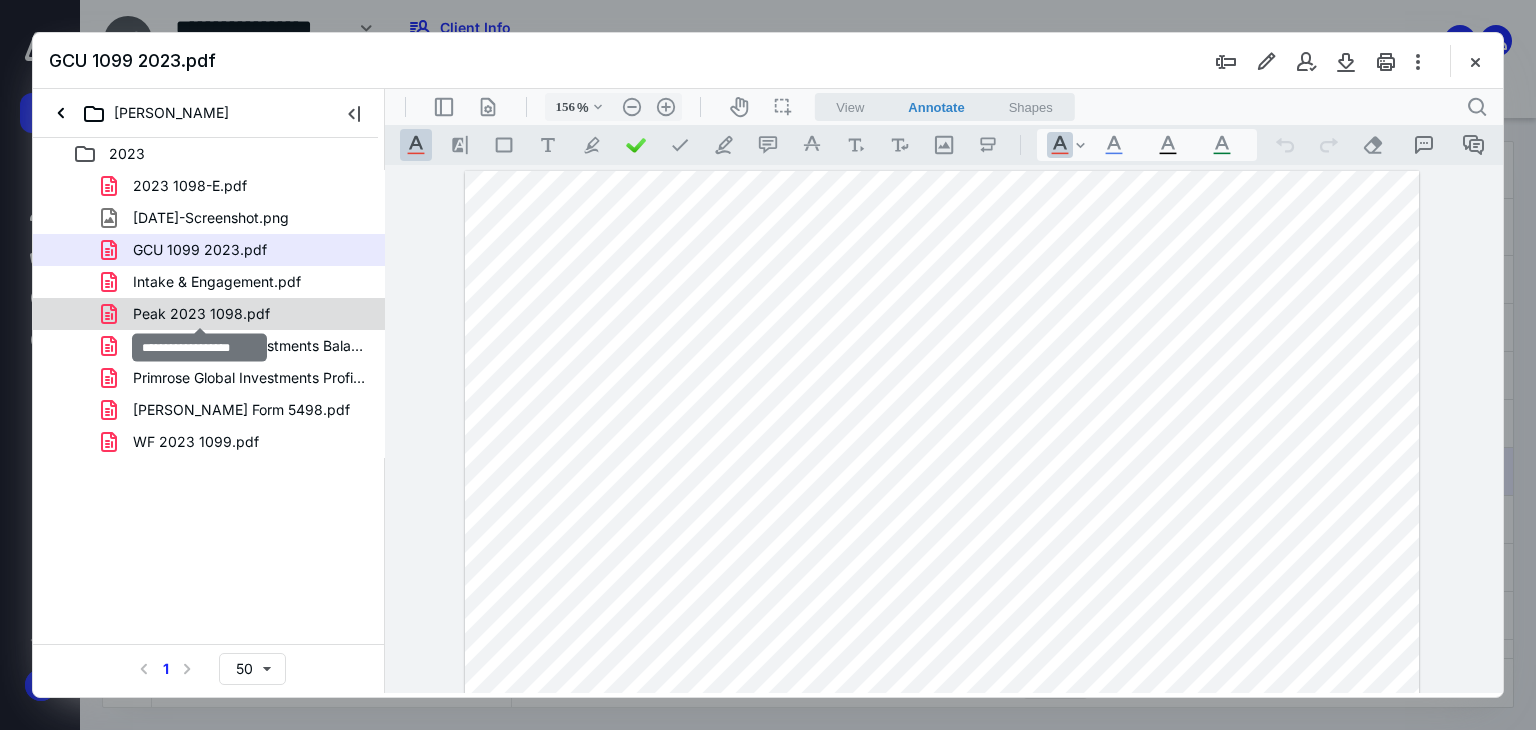 click on "Peak 2023 1098.pdf" at bounding box center [201, 314] 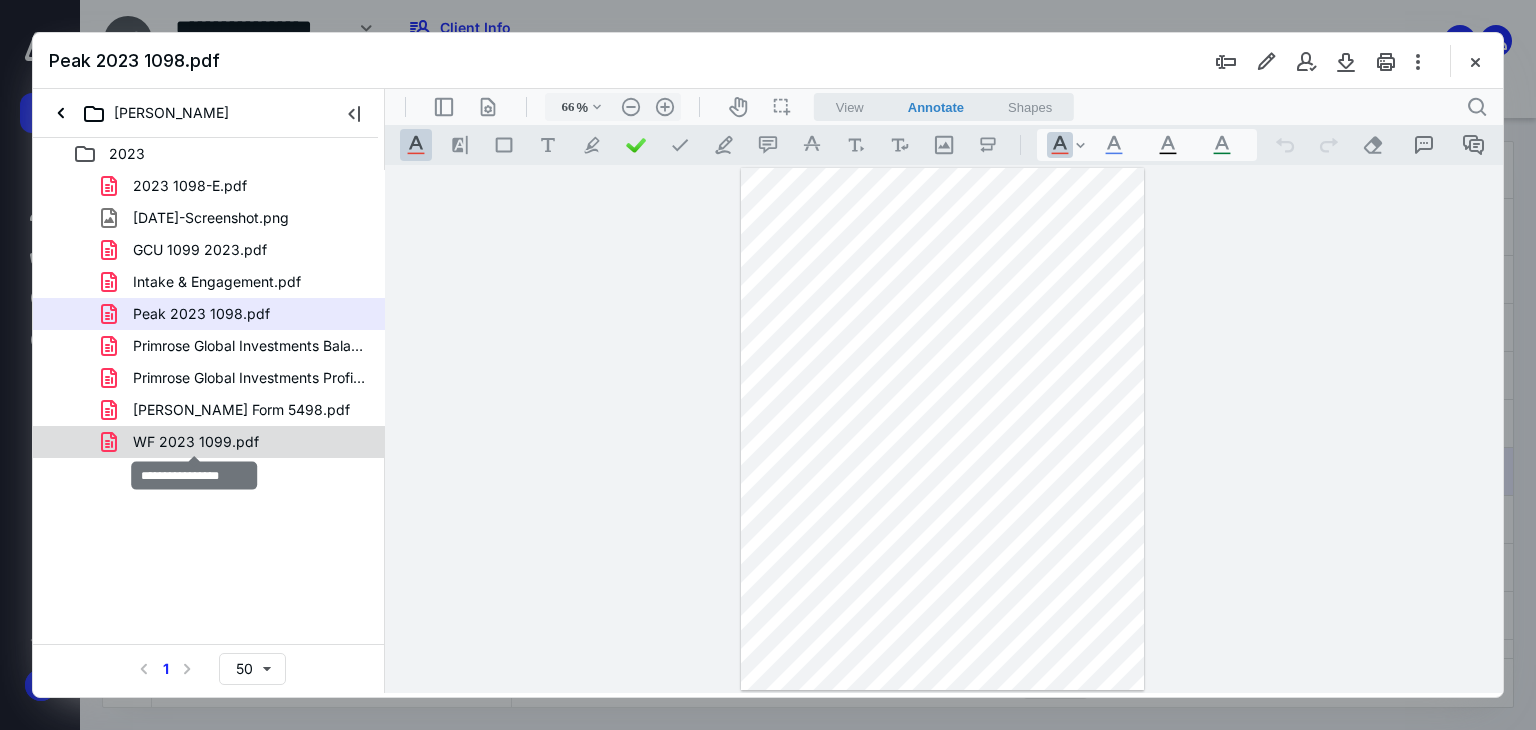 click on "WF 2023 1099.pdf" at bounding box center (196, 442) 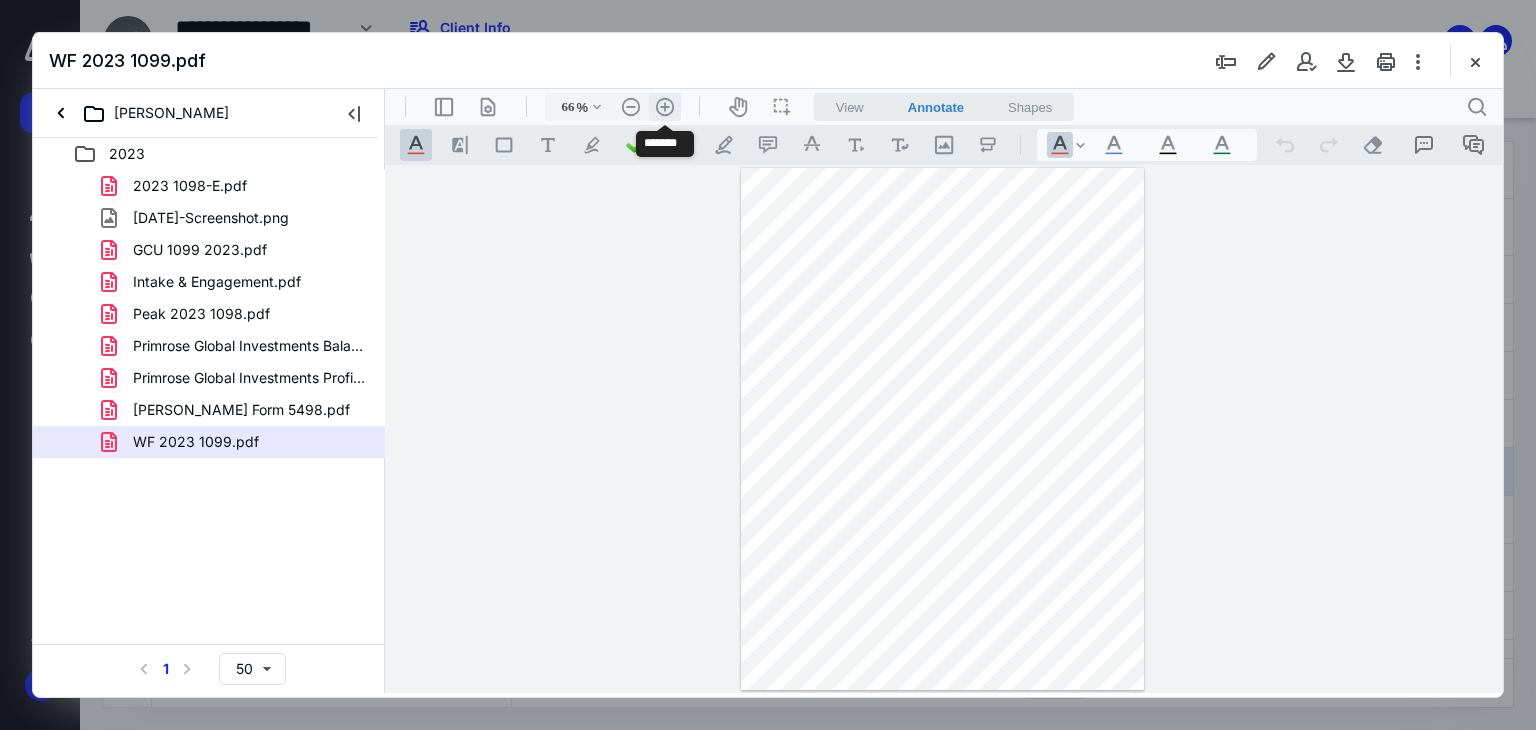 click on ".cls-1{fill:#abb0c4;} icon - header - zoom - in - line" at bounding box center [665, 107] 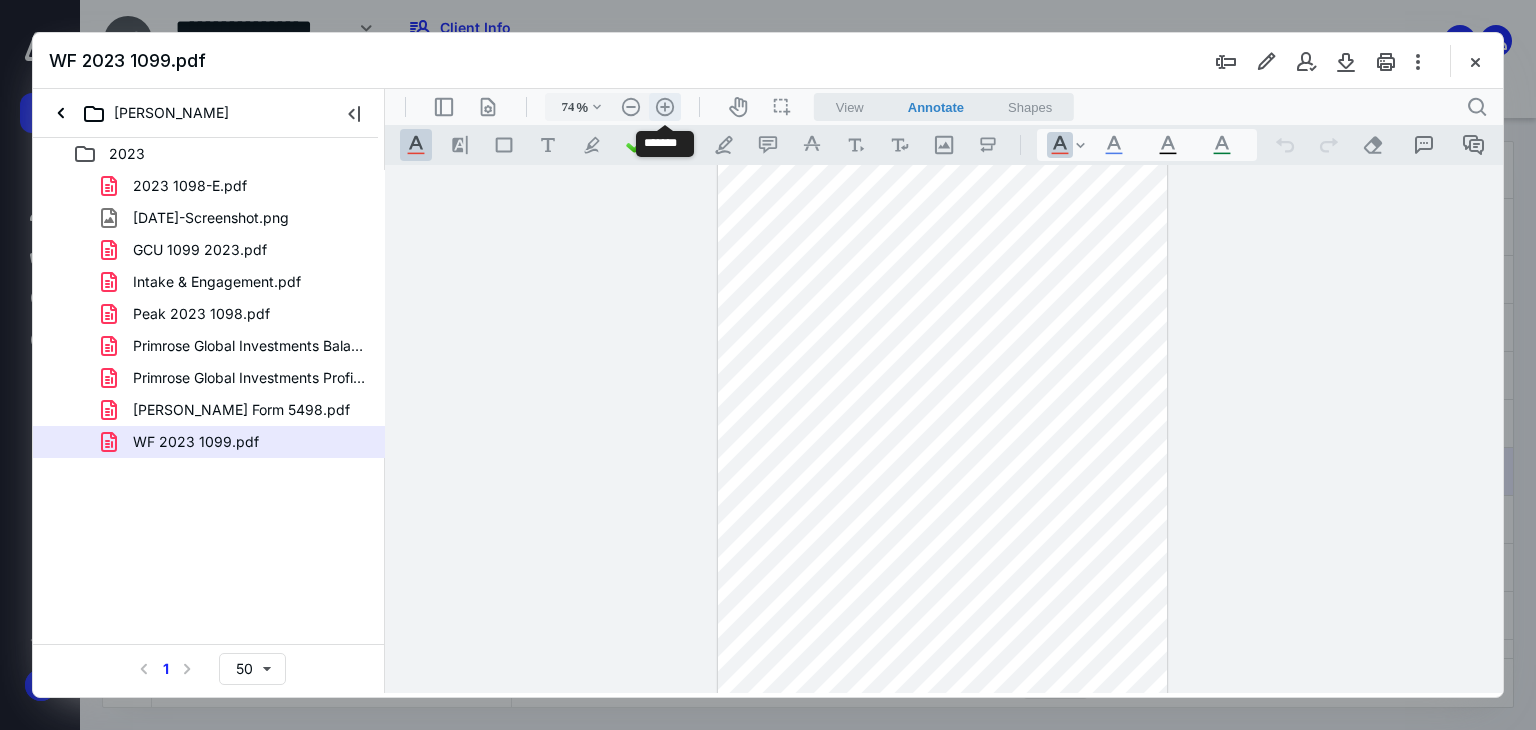 click on ".cls-1{fill:#abb0c4;} icon - header - zoom - in - line" at bounding box center [665, 107] 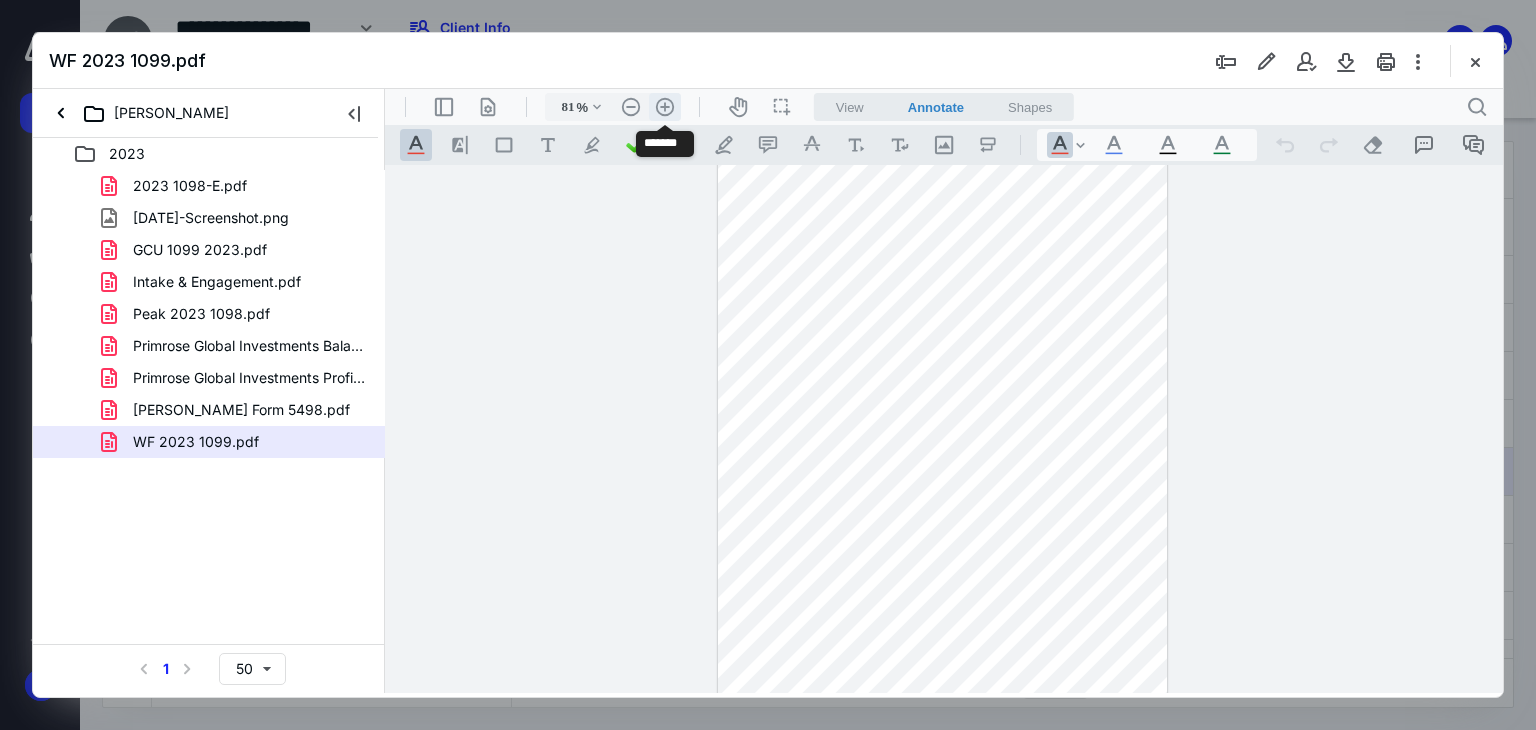 click on ".cls-1{fill:#abb0c4;} icon - header - zoom - in - line" at bounding box center [665, 107] 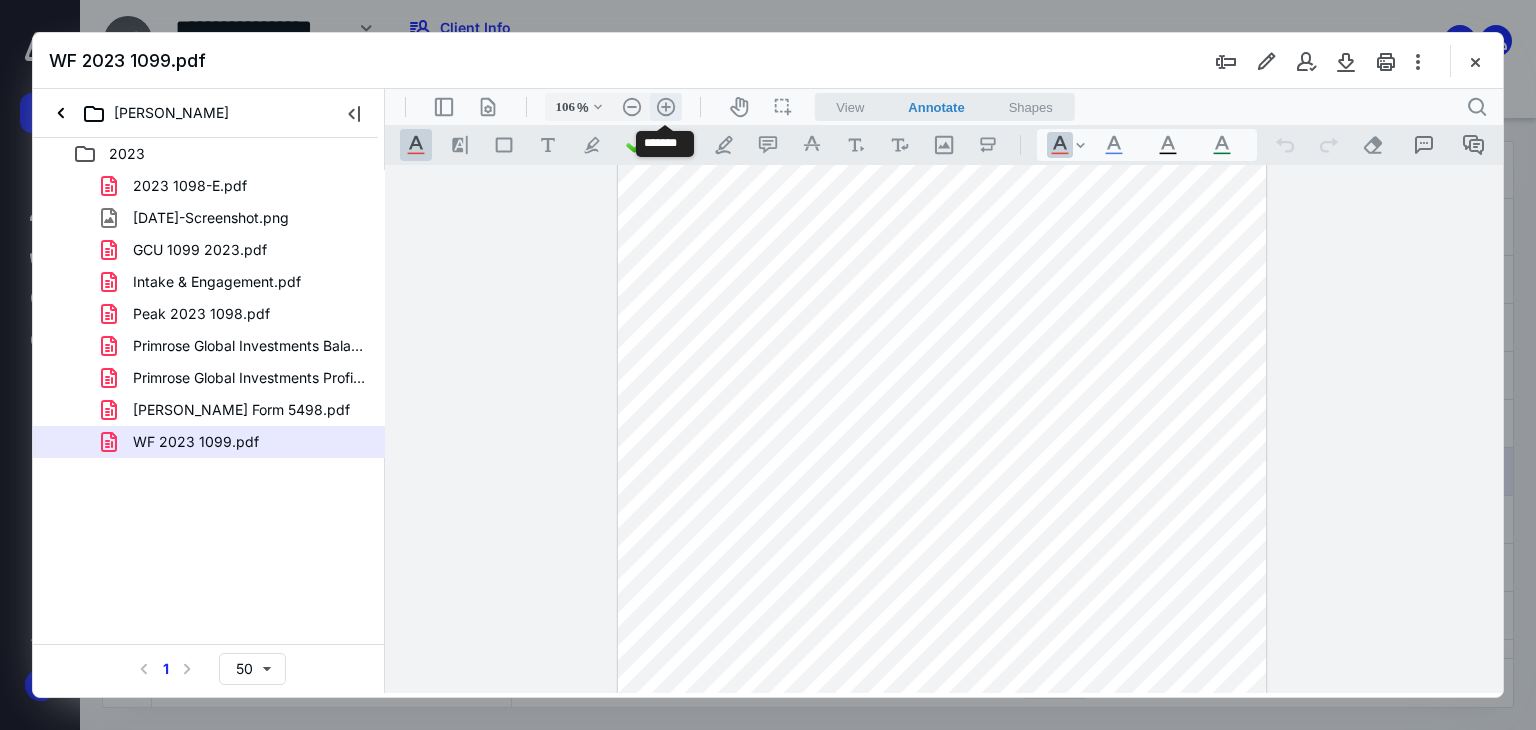 click on ".cls-1{fill:#abb0c4;} icon - header - zoom - in - line" at bounding box center (666, 107) 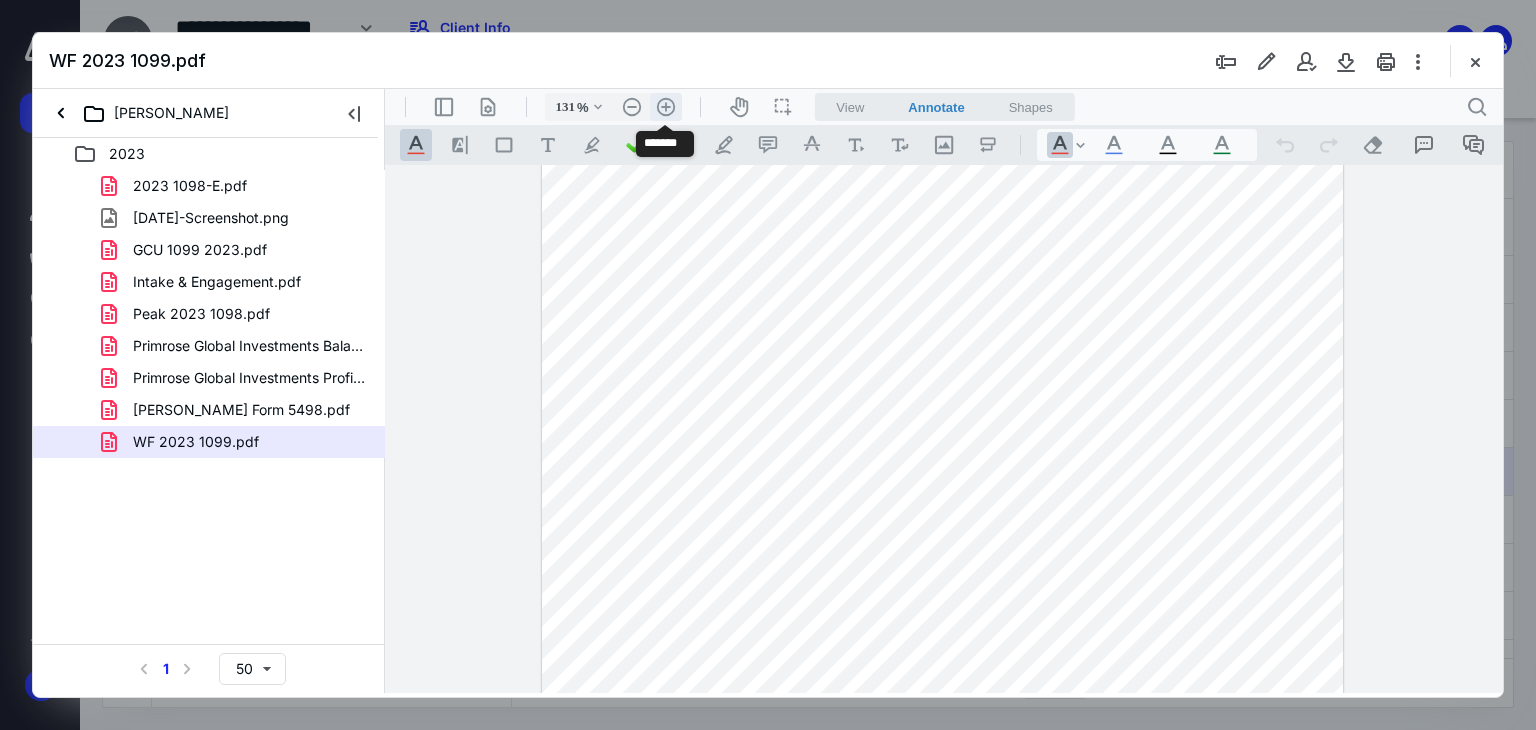 click on ".cls-1{fill:#abb0c4;} icon - header - zoom - in - line" at bounding box center [666, 107] 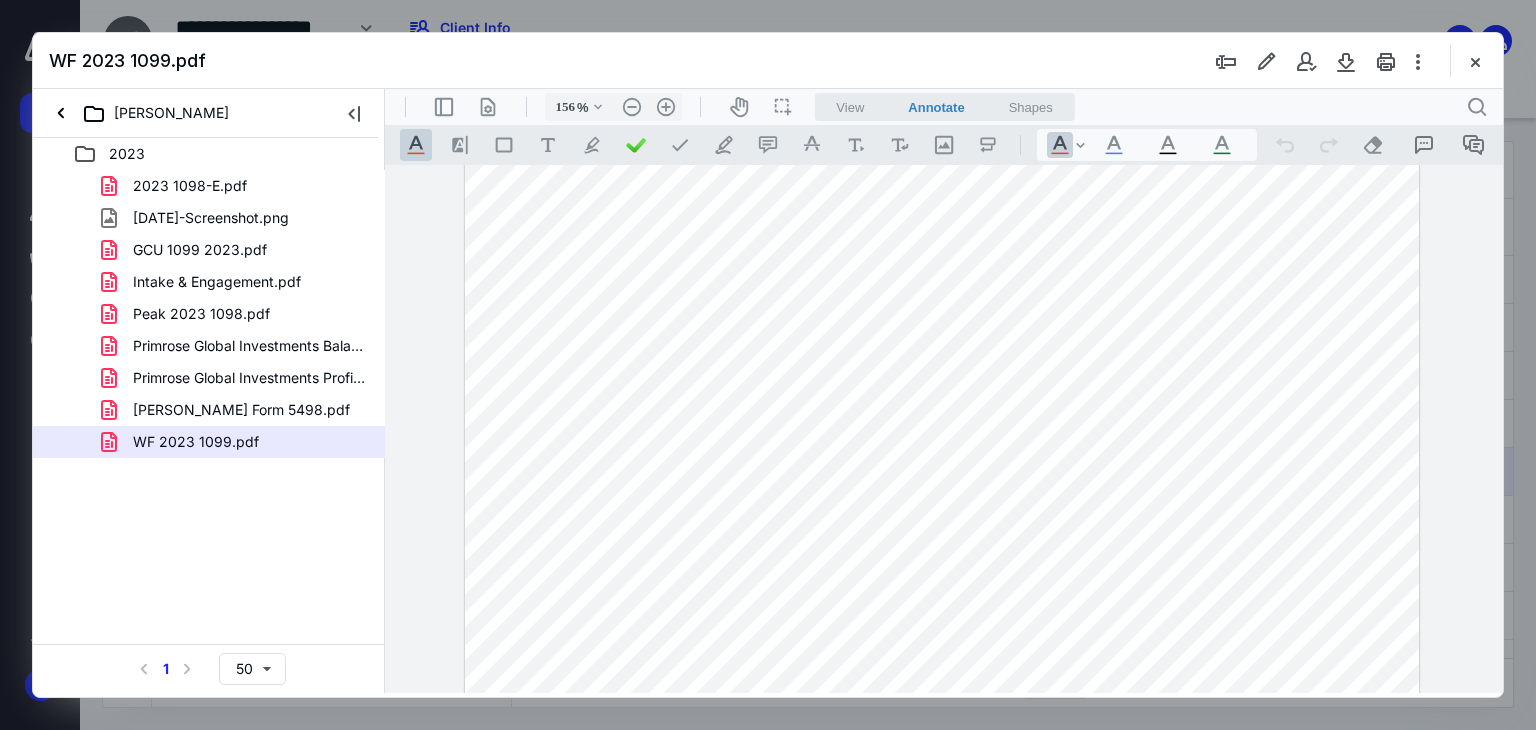 scroll, scrollTop: 708, scrollLeft: 0, axis: vertical 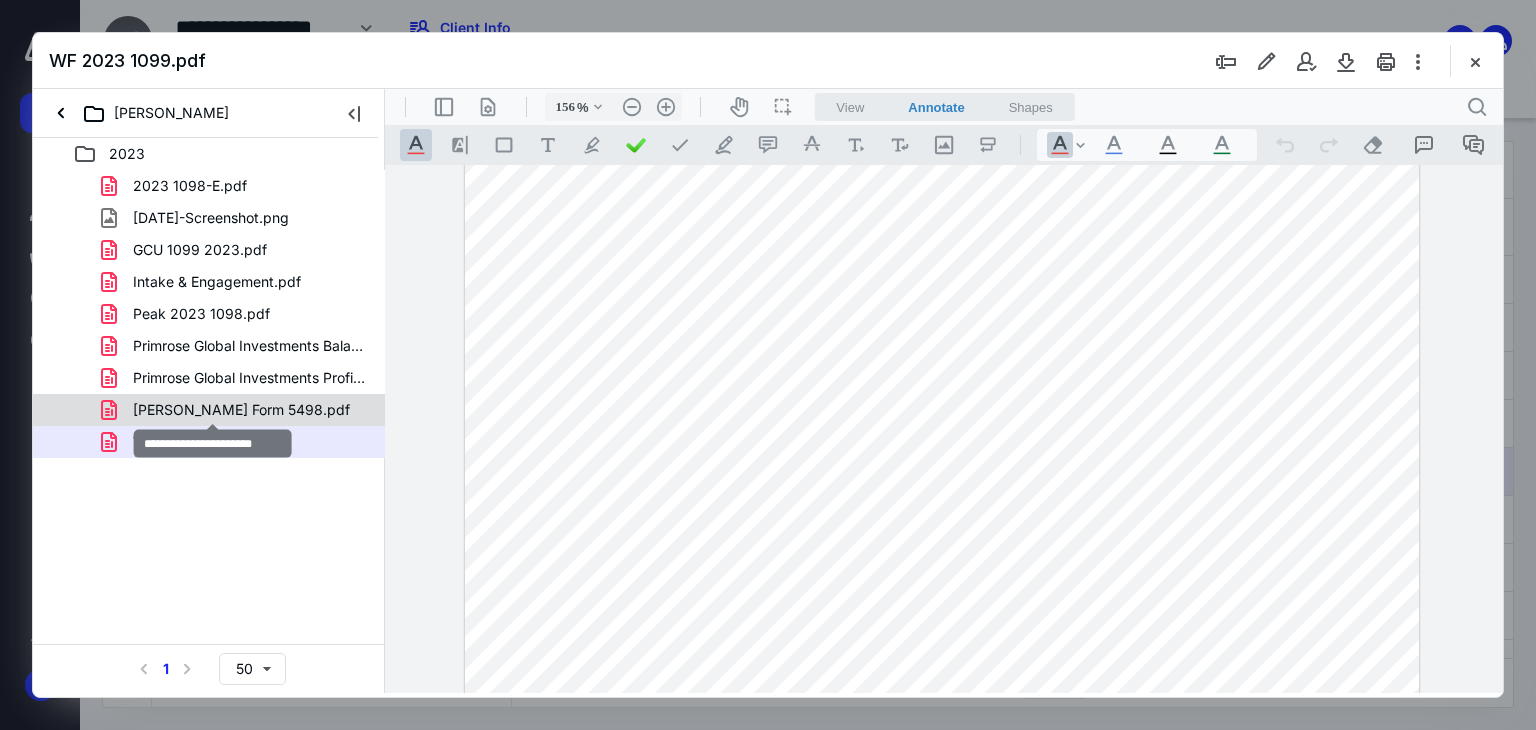 click on "[PERSON_NAME] Form 5498.pdf" at bounding box center [241, 410] 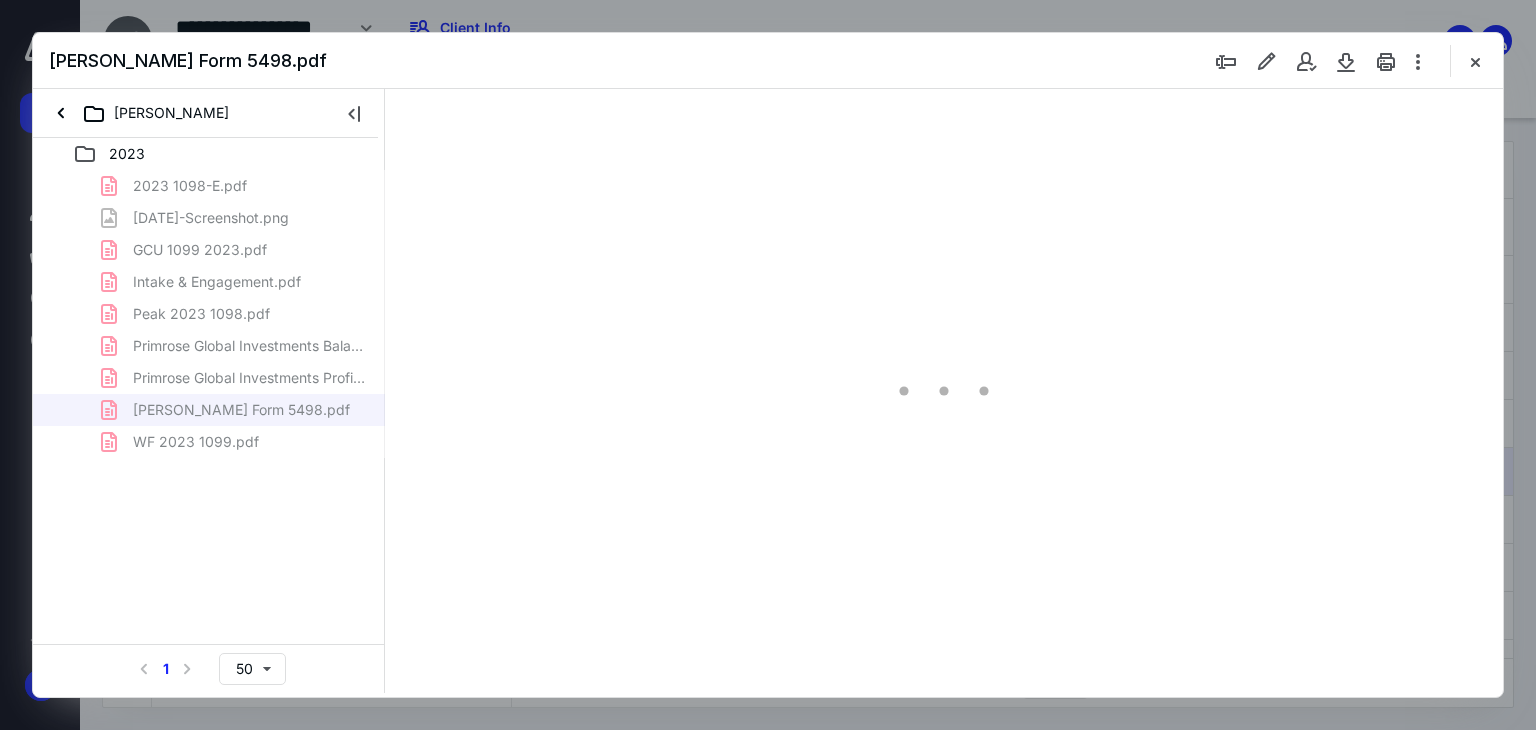 type on "66" 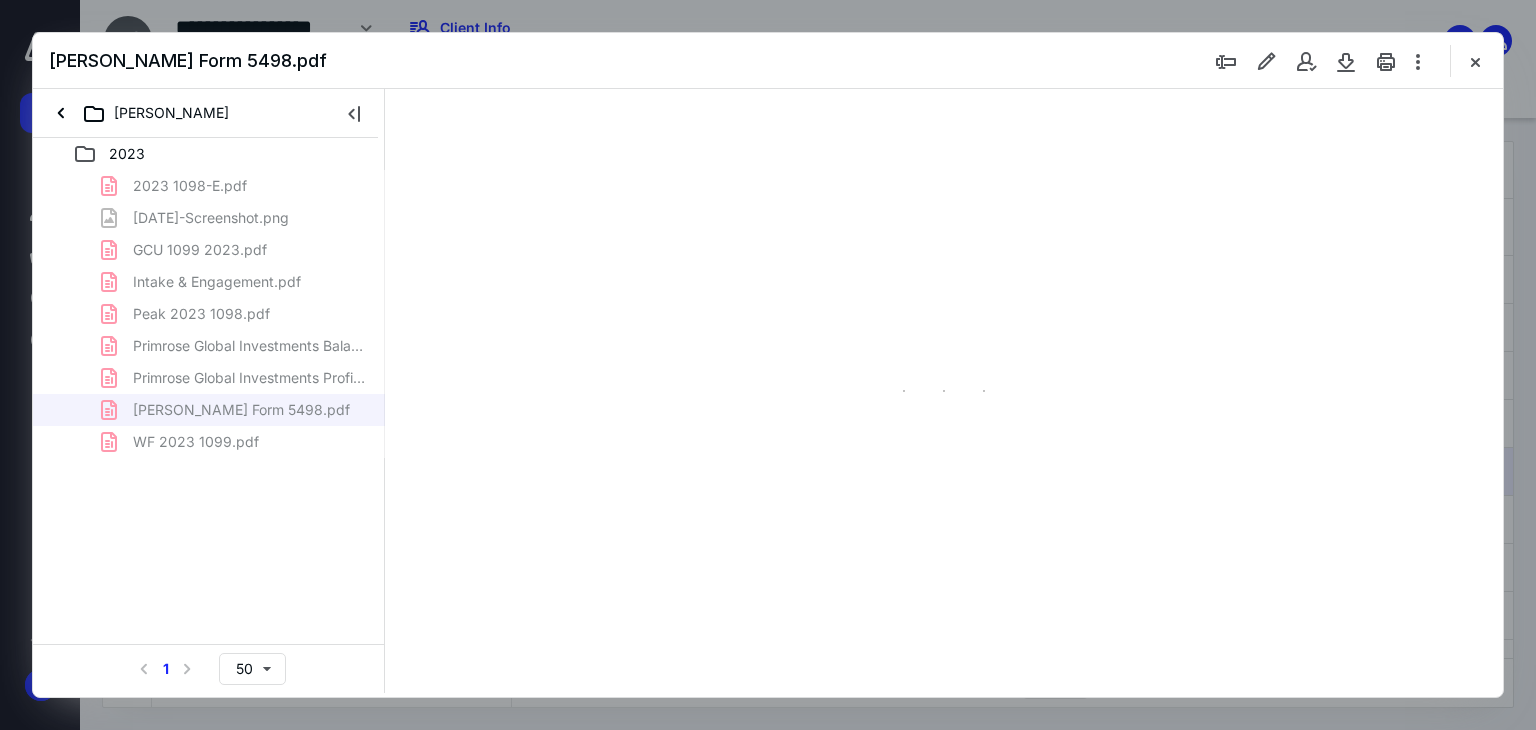 scroll, scrollTop: 79, scrollLeft: 0, axis: vertical 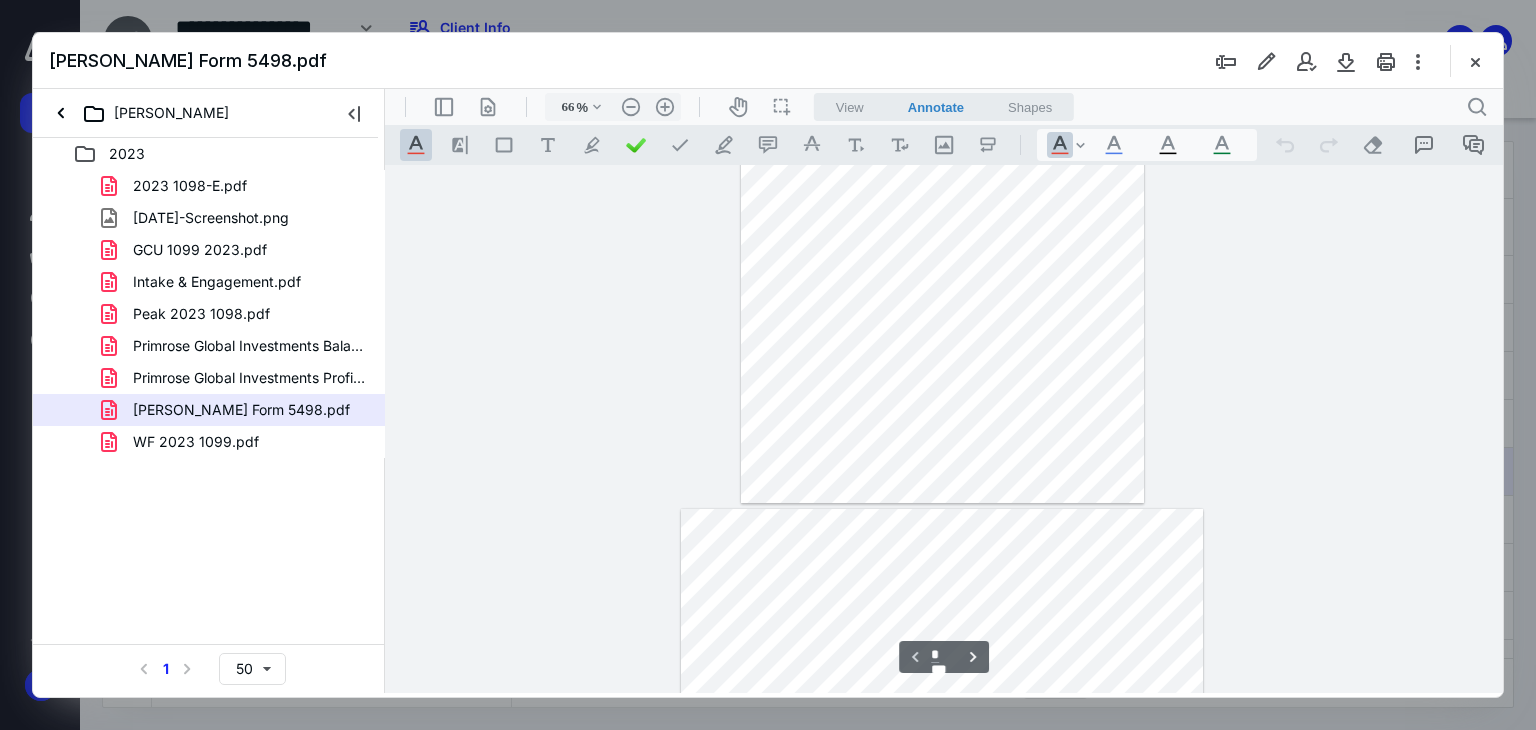 type on "*" 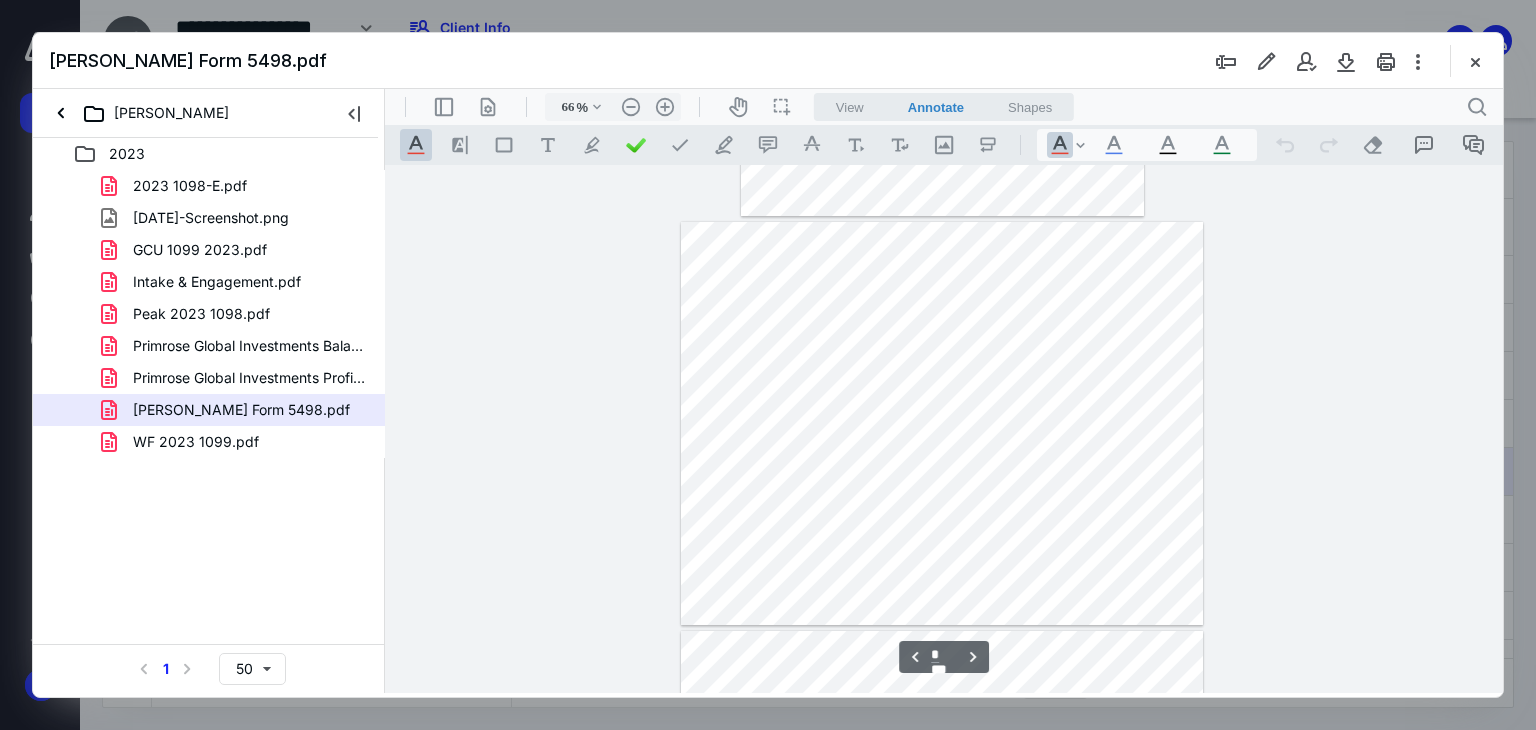 scroll, scrollTop: 475, scrollLeft: 0, axis: vertical 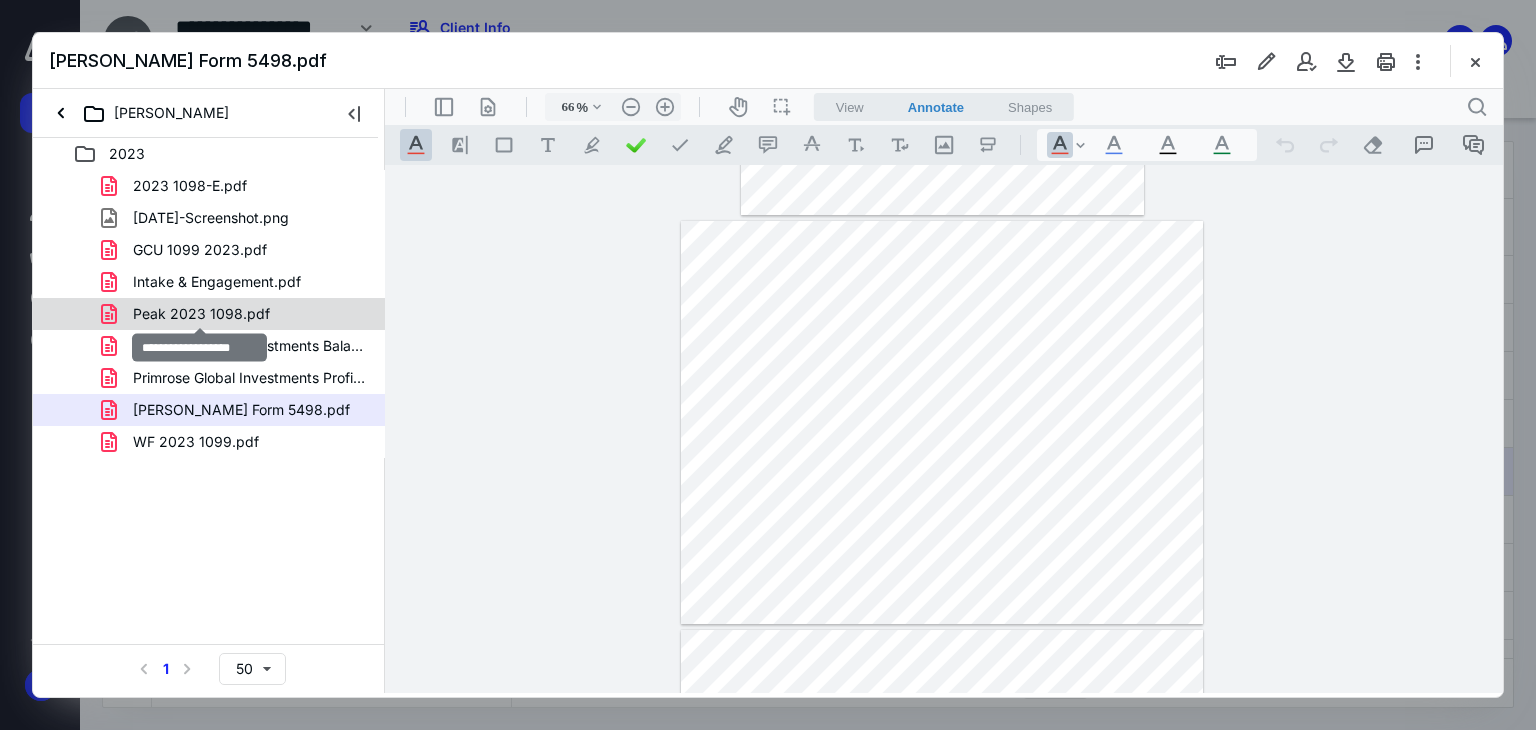 click on "Peak 2023 1098.pdf" at bounding box center [201, 314] 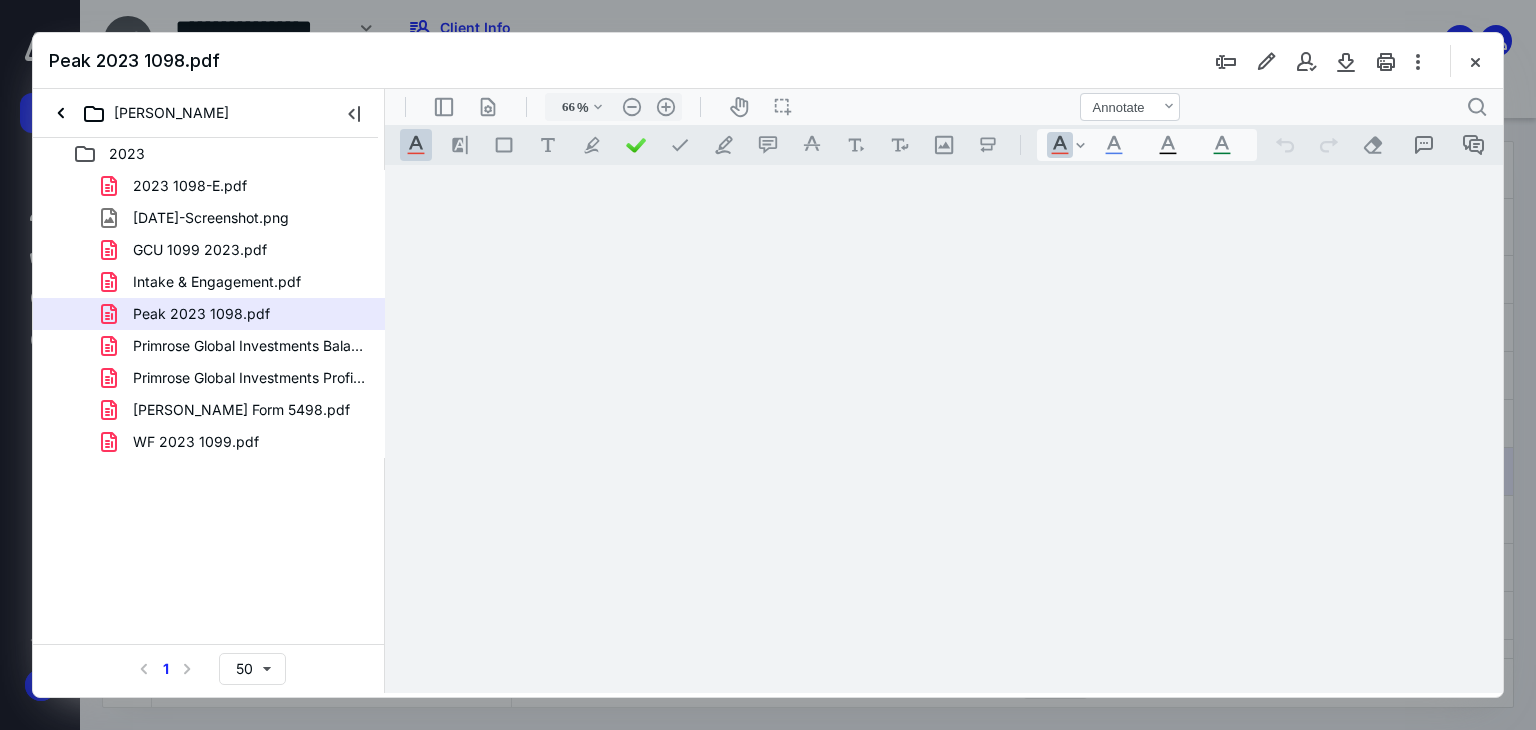 scroll, scrollTop: 0, scrollLeft: 0, axis: both 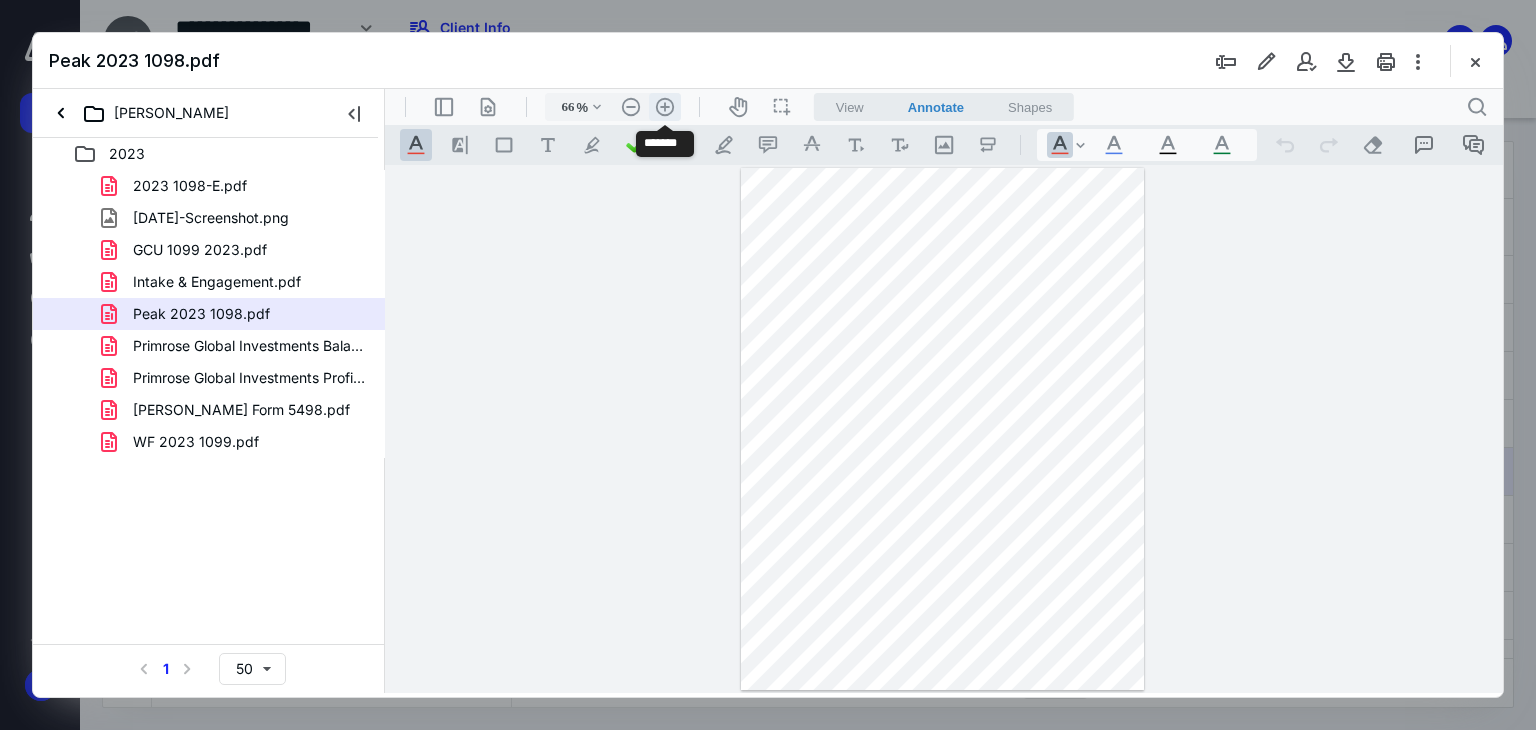 click on ".cls-1{fill:#abb0c4;} icon - header - zoom - in - line" at bounding box center (665, 107) 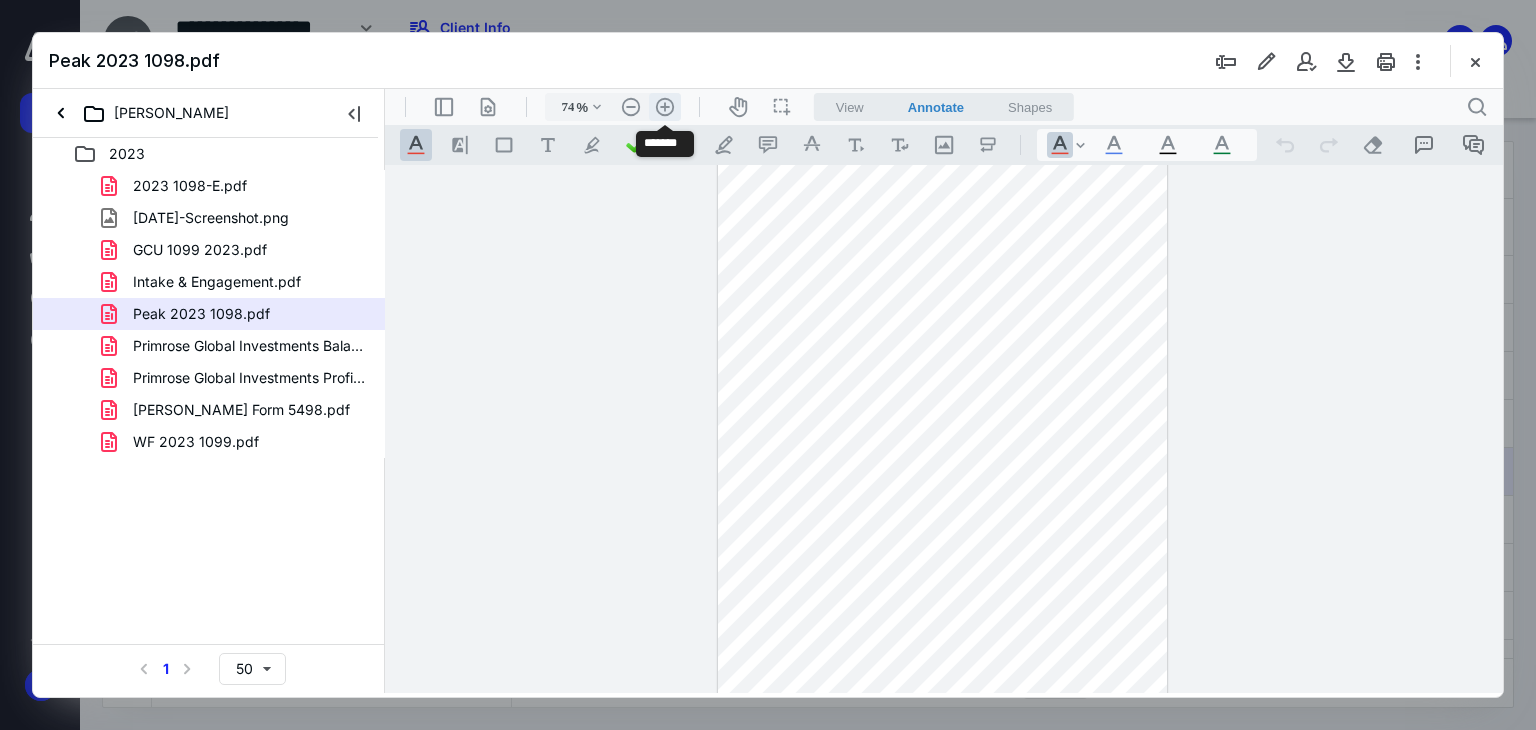 click on ".cls-1{fill:#abb0c4;} icon - header - zoom - in - line" at bounding box center (665, 107) 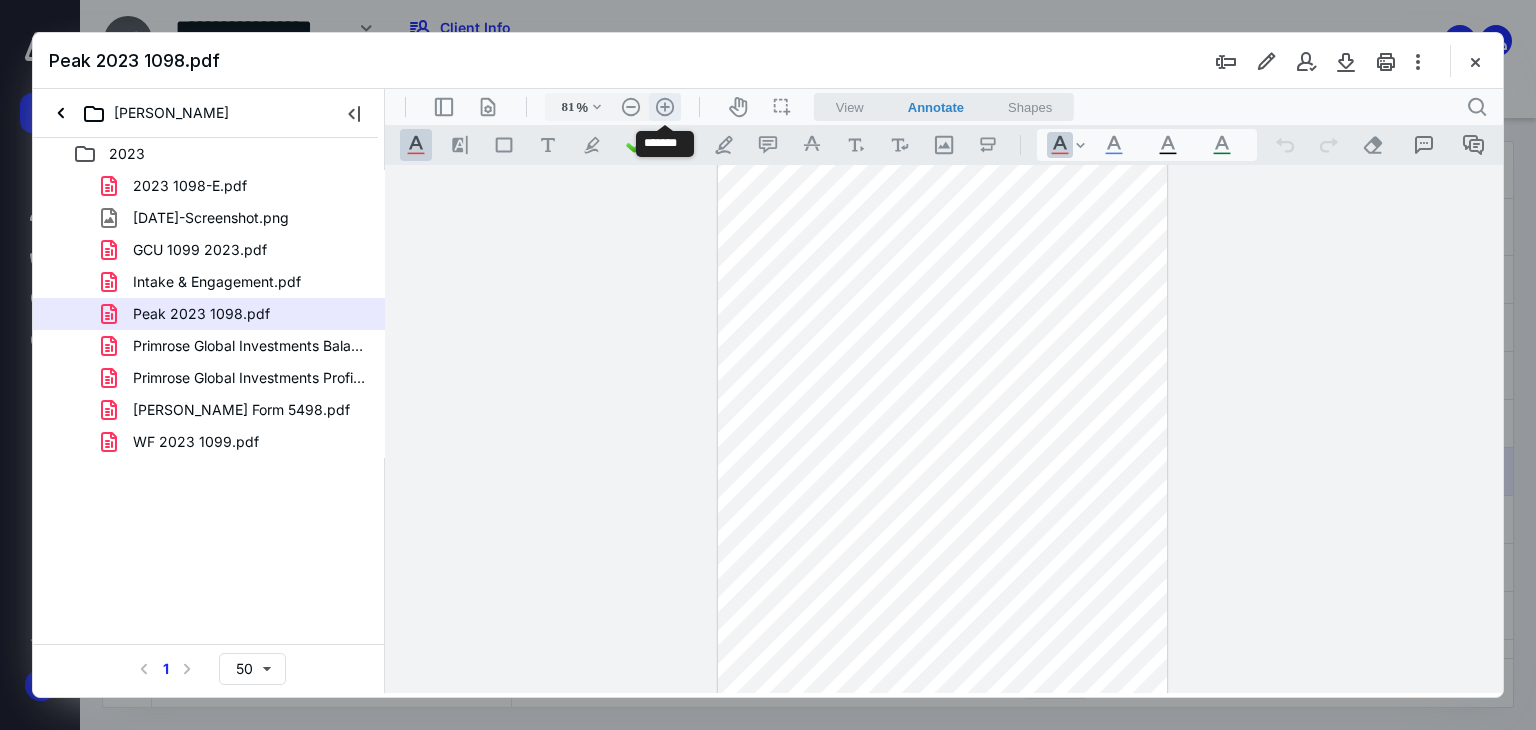 click on ".cls-1{fill:#abb0c4;} icon - header - zoom - in - line" at bounding box center [665, 107] 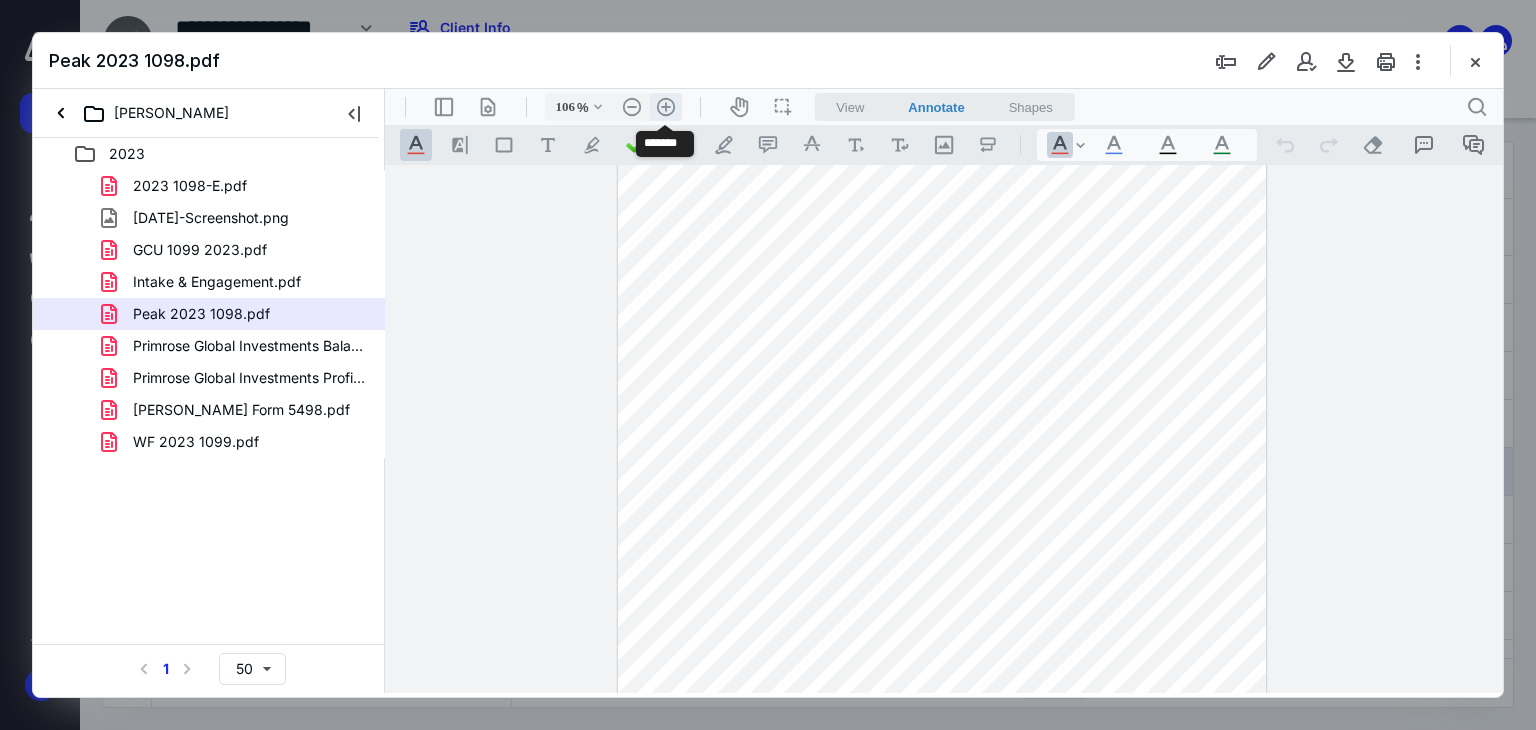 click on ".cls-1{fill:#abb0c4;} icon - header - zoom - in - line" at bounding box center [666, 107] 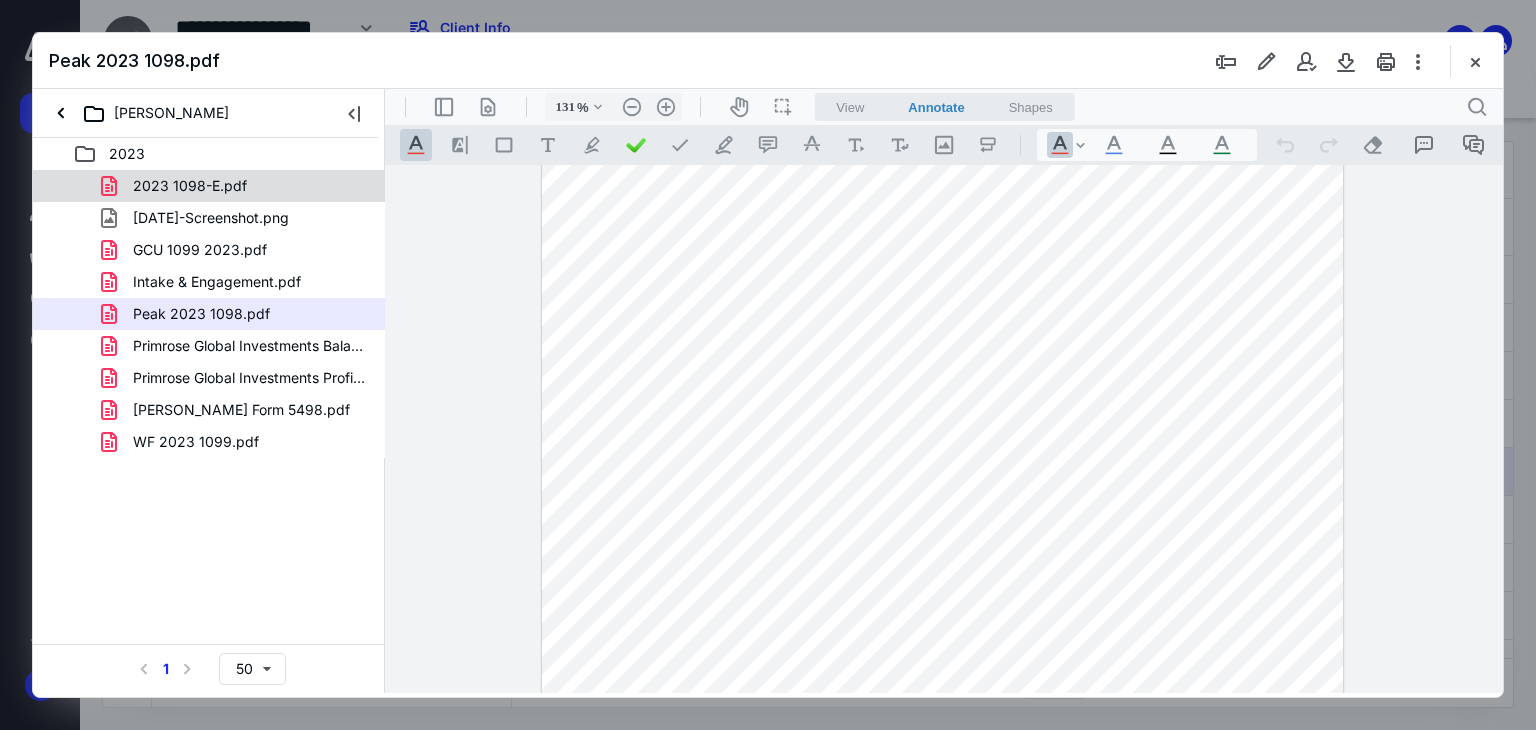 scroll, scrollTop: 439, scrollLeft: 0, axis: vertical 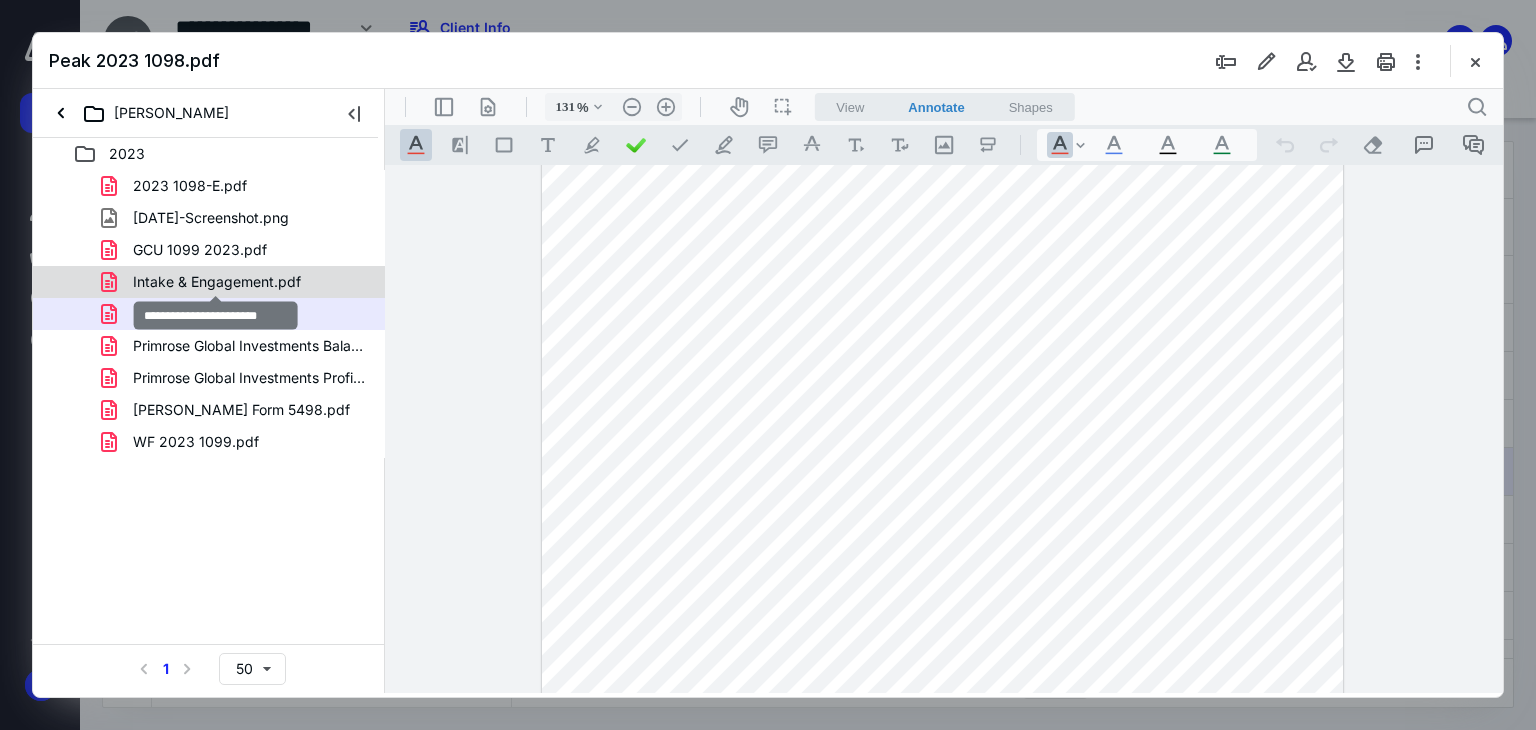 click on "Intake & Engagement.pdf" at bounding box center (217, 282) 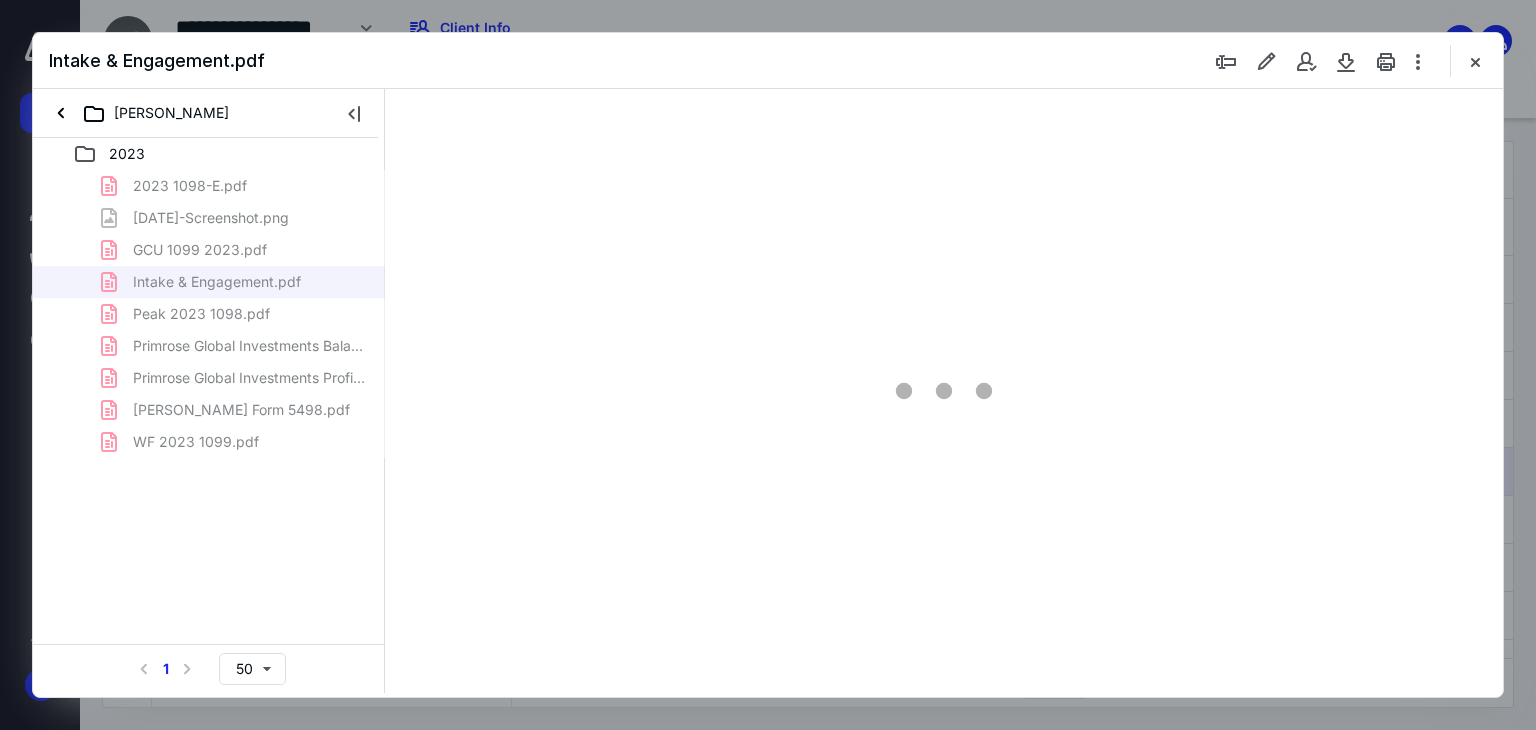 scroll, scrollTop: 79, scrollLeft: 0, axis: vertical 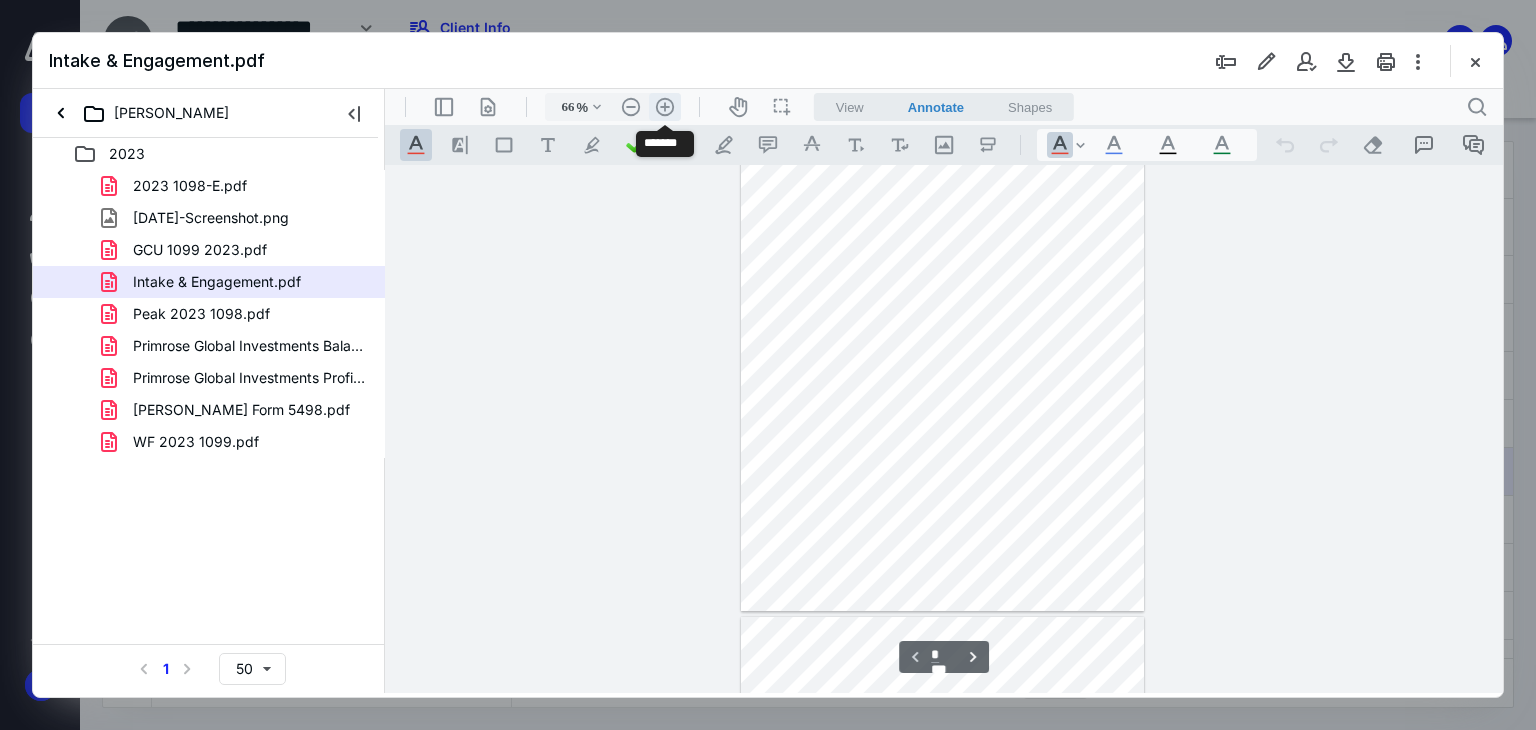 click on ".cls-1{fill:#abb0c4;} icon - header - zoom - in - line" at bounding box center [665, 107] 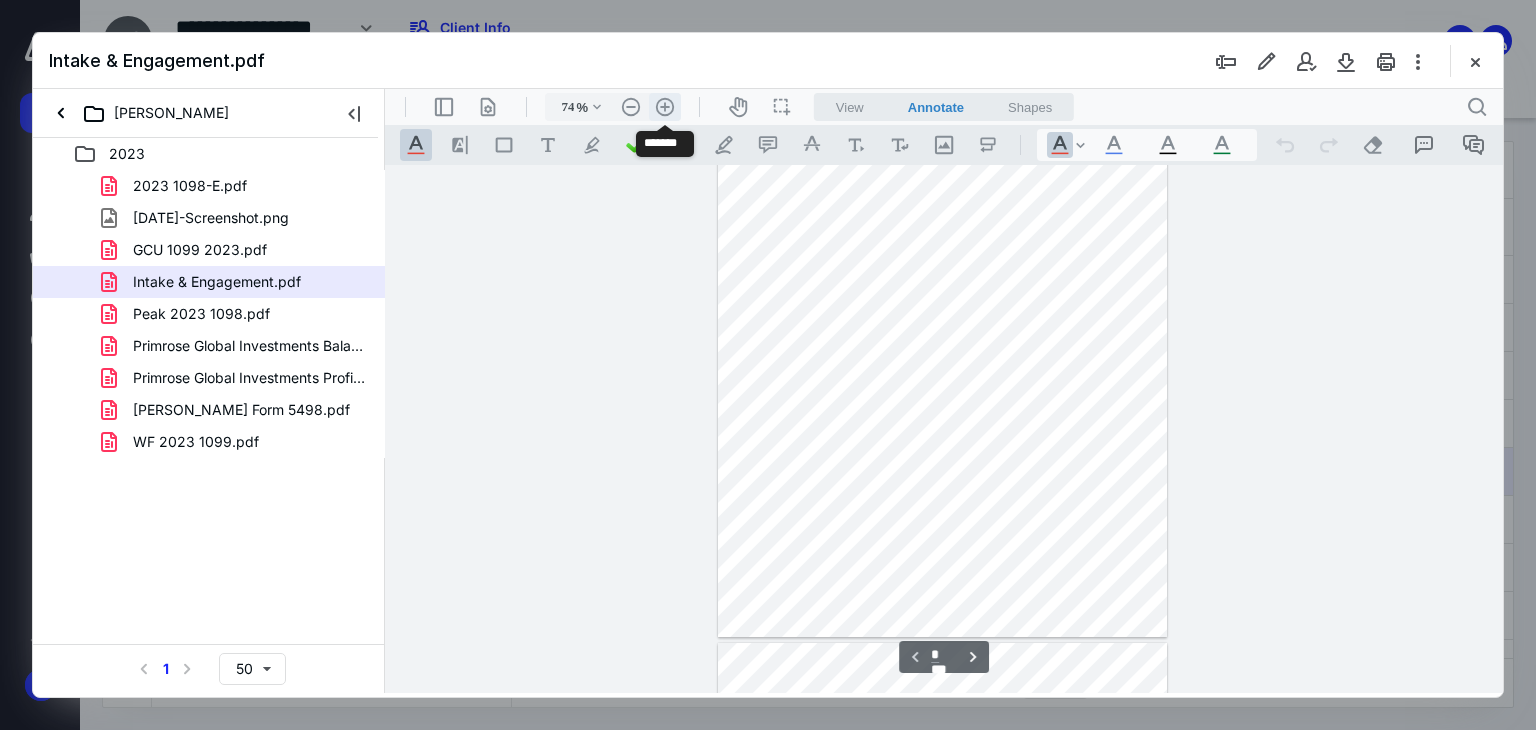 click on ".cls-1{fill:#abb0c4;} icon - header - zoom - in - line" at bounding box center [665, 107] 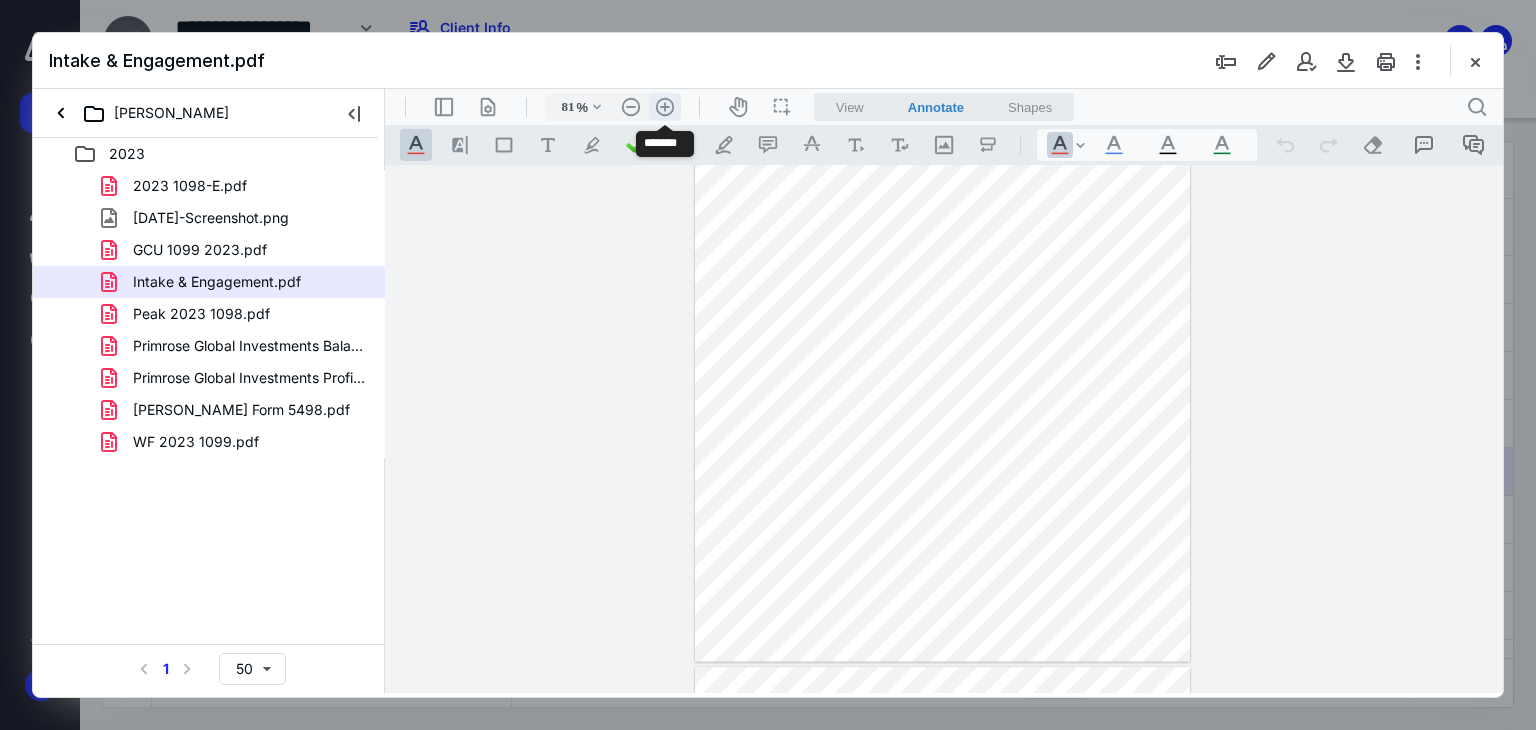 click on ".cls-1{fill:#abb0c4;} icon - header - zoom - in - line" at bounding box center (665, 107) 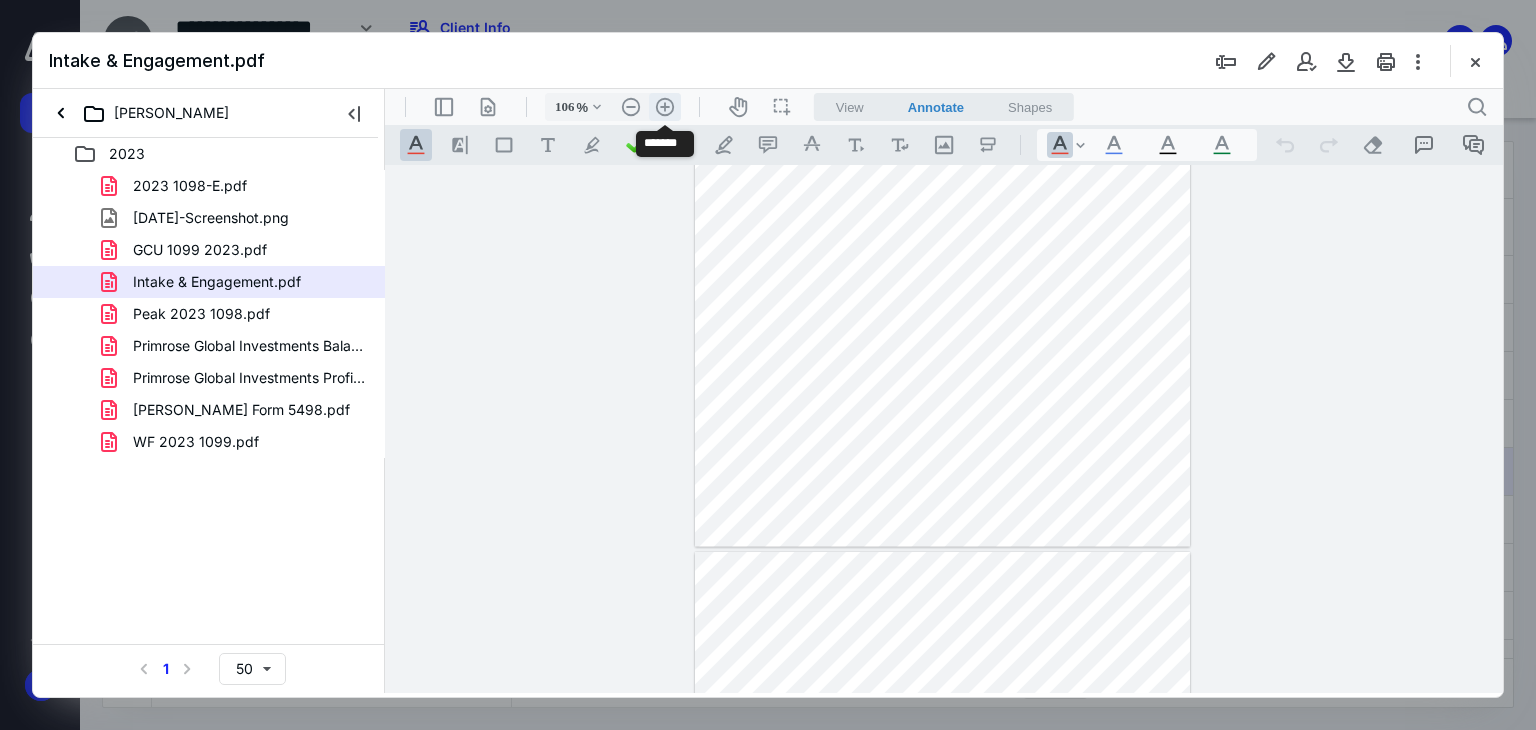 click on ".cls-1{fill:#abb0c4;} icon - header - zoom - in - line" at bounding box center (665, 107) 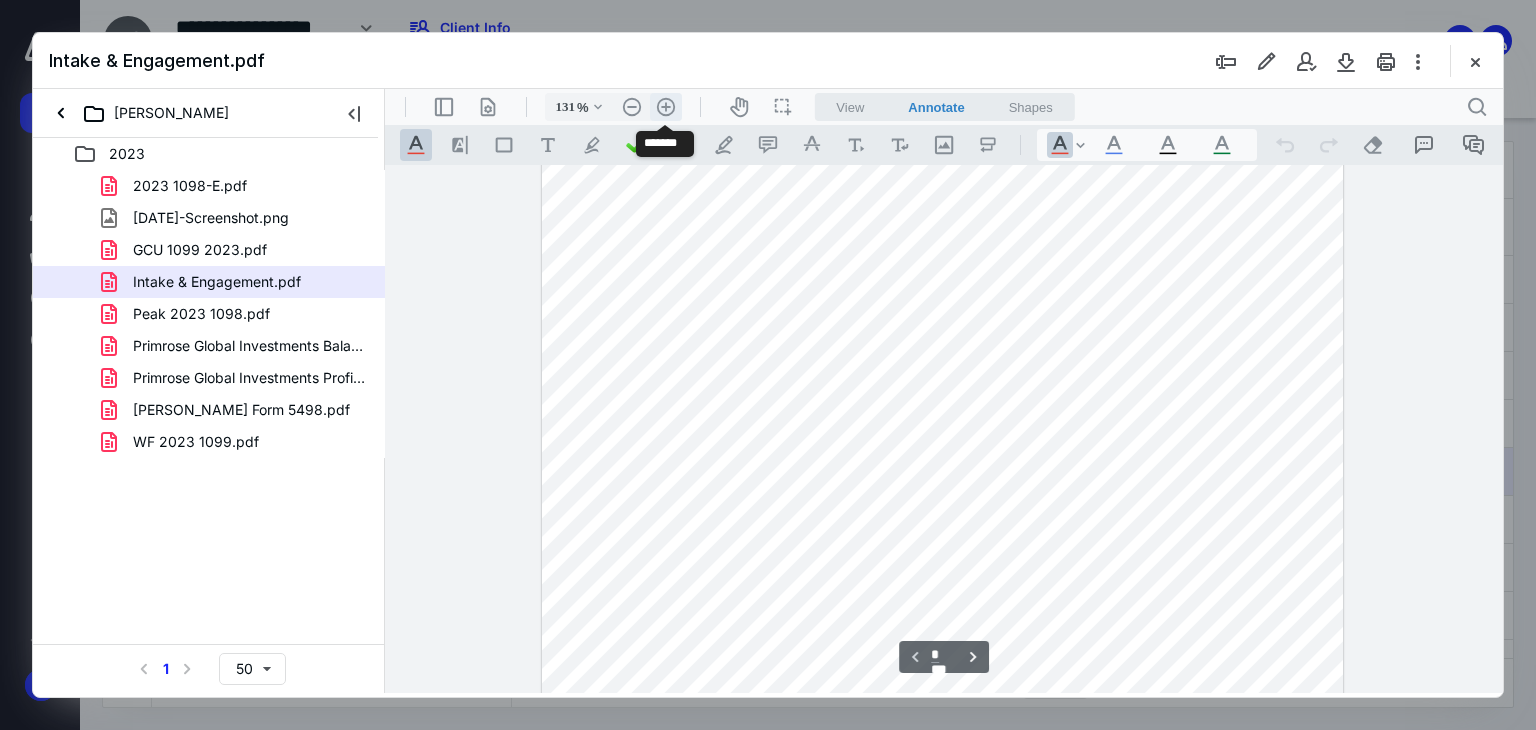 click on ".cls-1{fill:#abb0c4;} icon - header - zoom - in - line" at bounding box center (666, 107) 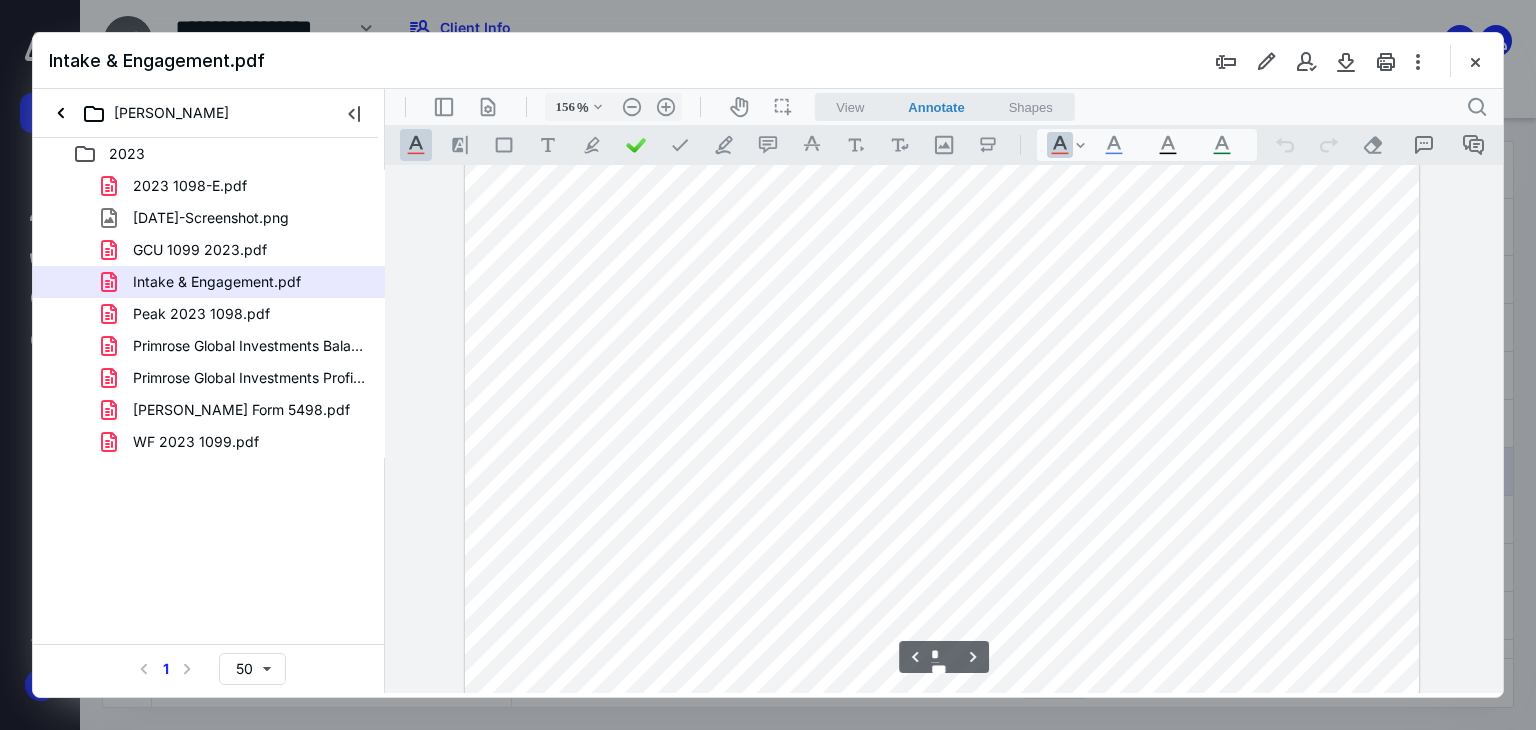 scroll, scrollTop: 1689, scrollLeft: 0, axis: vertical 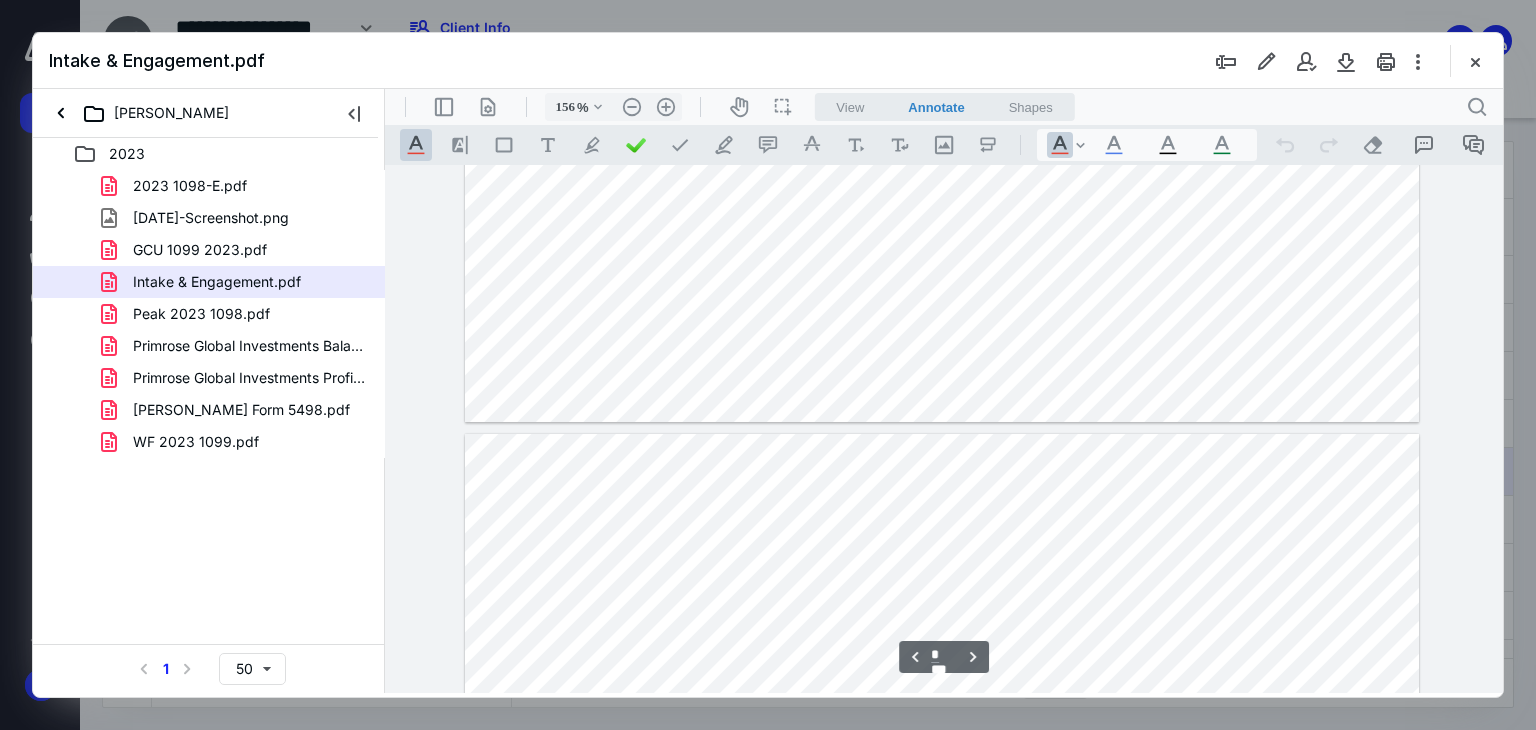 type on "*" 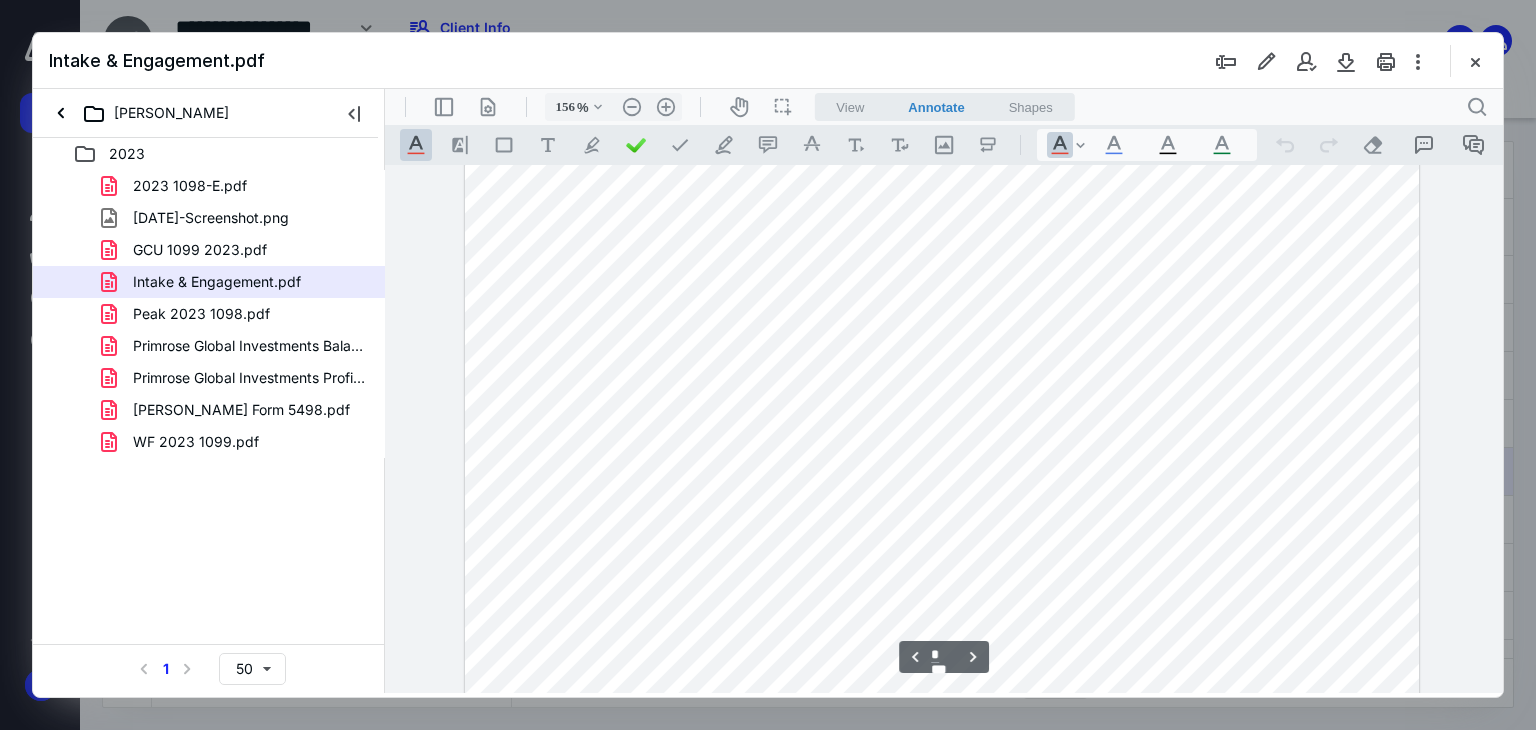scroll, scrollTop: 2856, scrollLeft: 0, axis: vertical 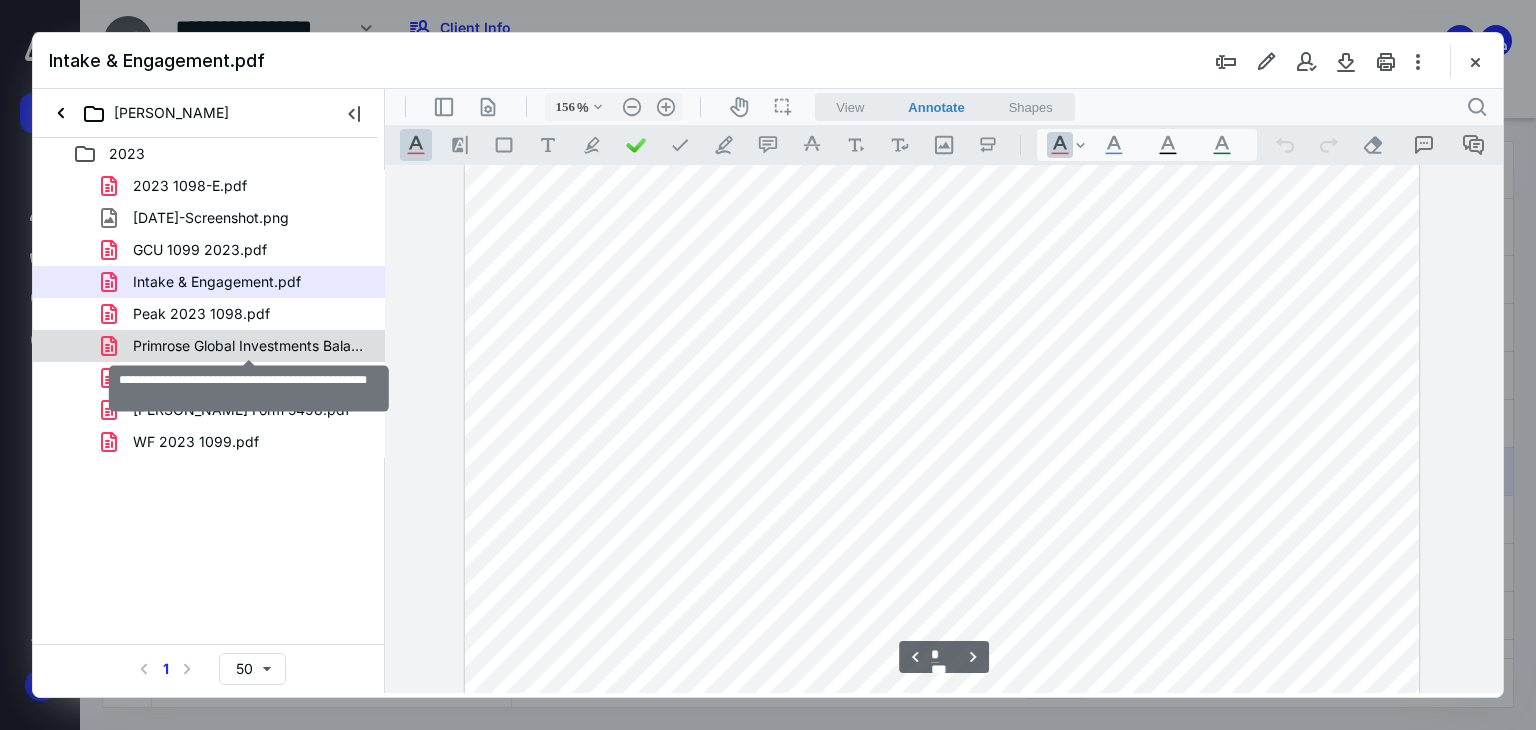 click on "Primrose Global Investments Balance Sheet 2023.pdf" at bounding box center [249, 346] 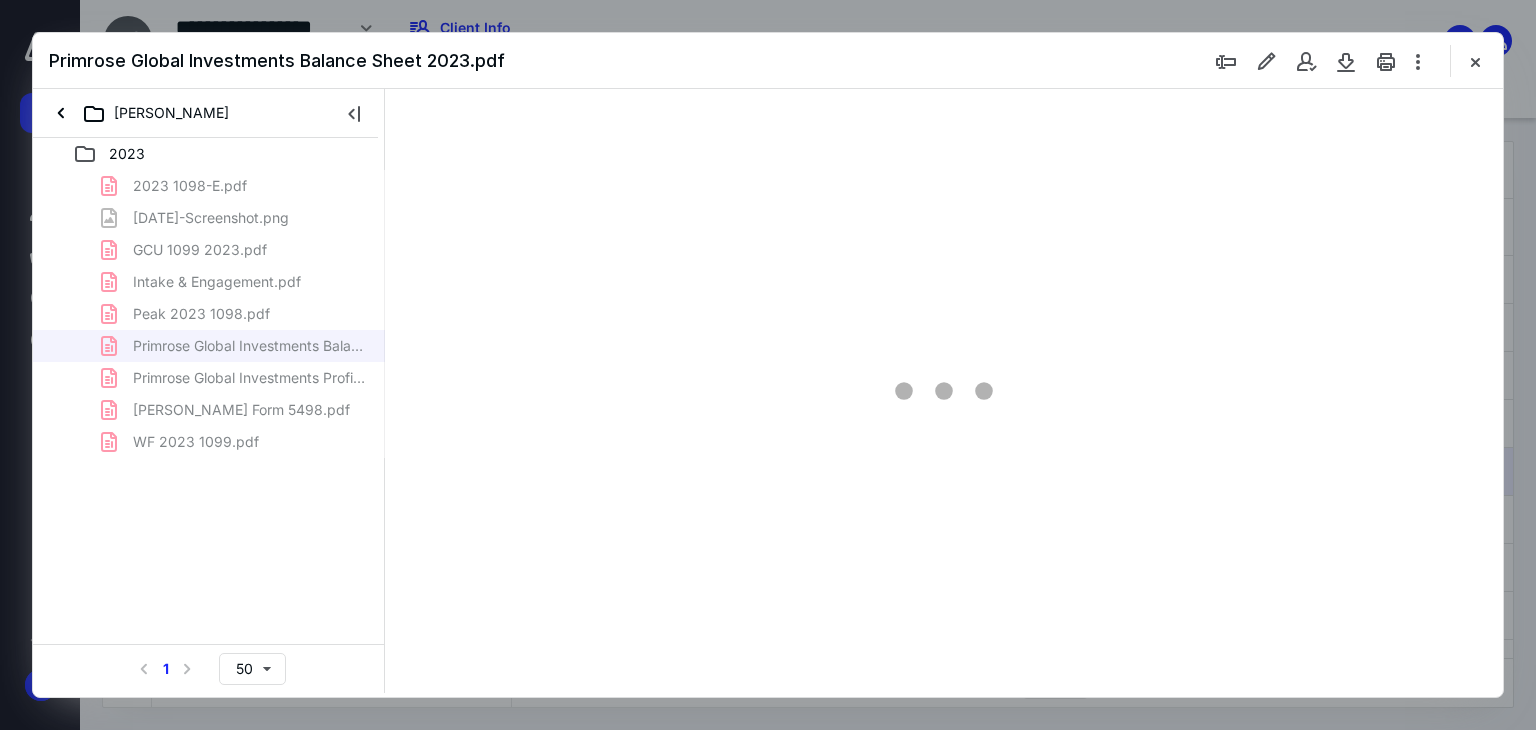 scroll, scrollTop: 79, scrollLeft: 0, axis: vertical 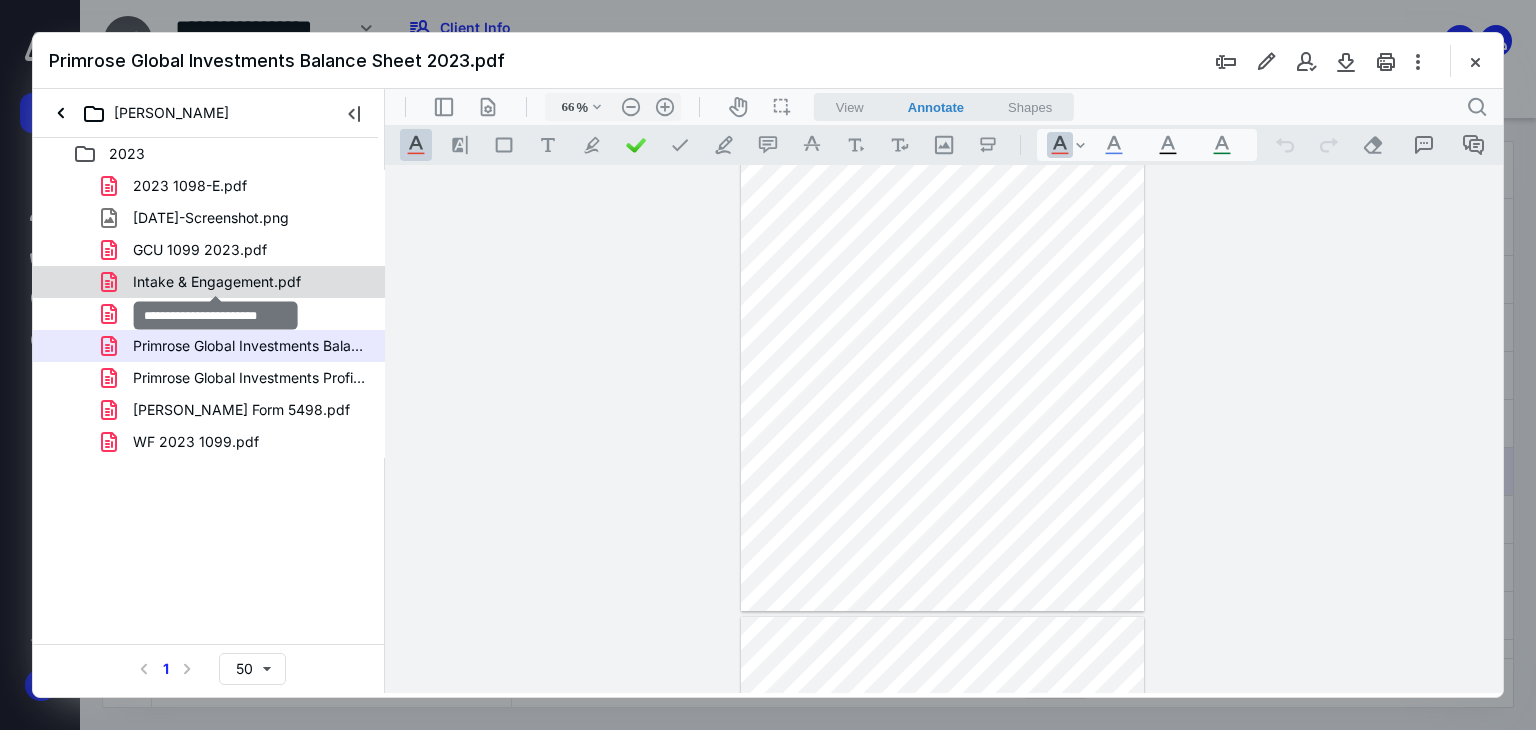 click on "Intake & Engagement.pdf" at bounding box center [217, 282] 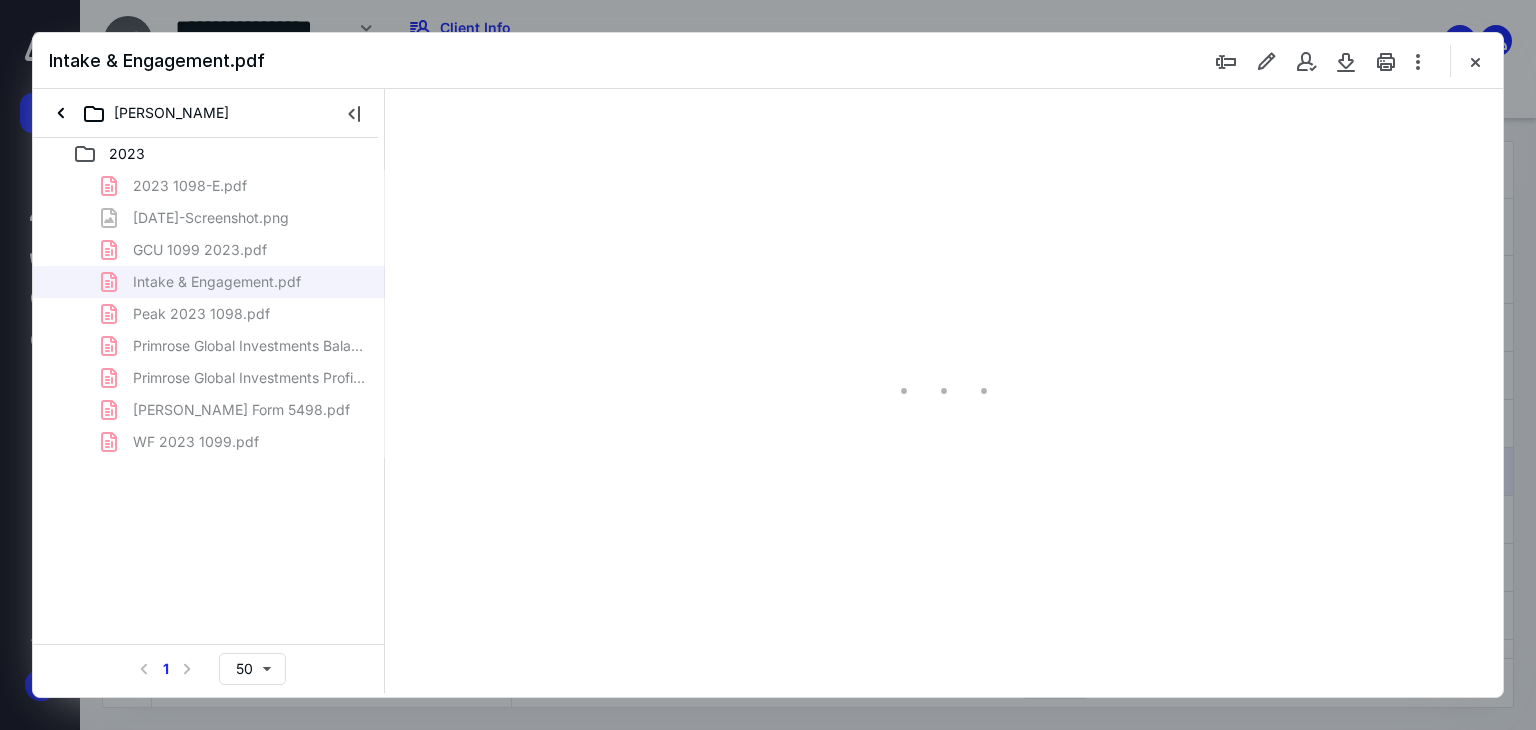 type on "66" 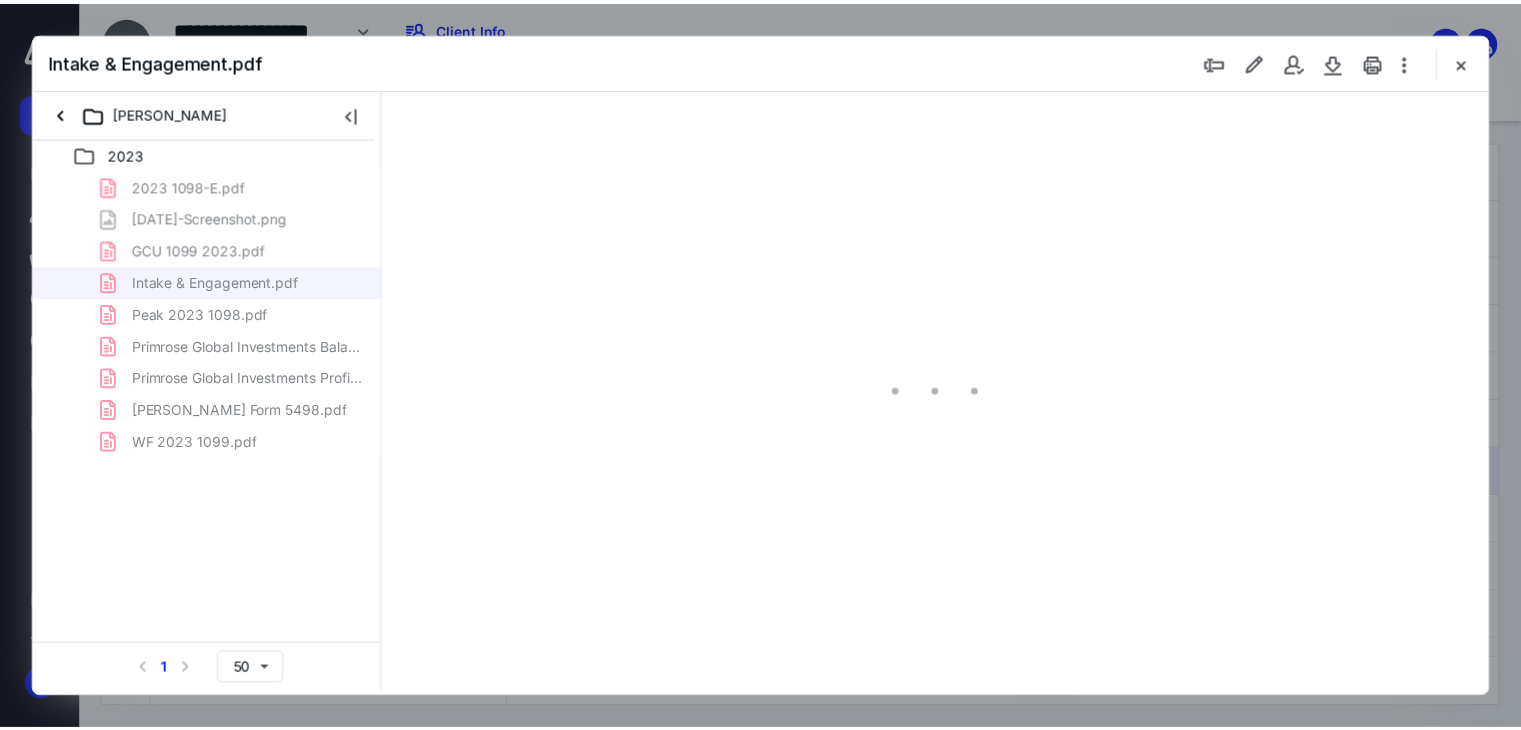 scroll, scrollTop: 79, scrollLeft: 0, axis: vertical 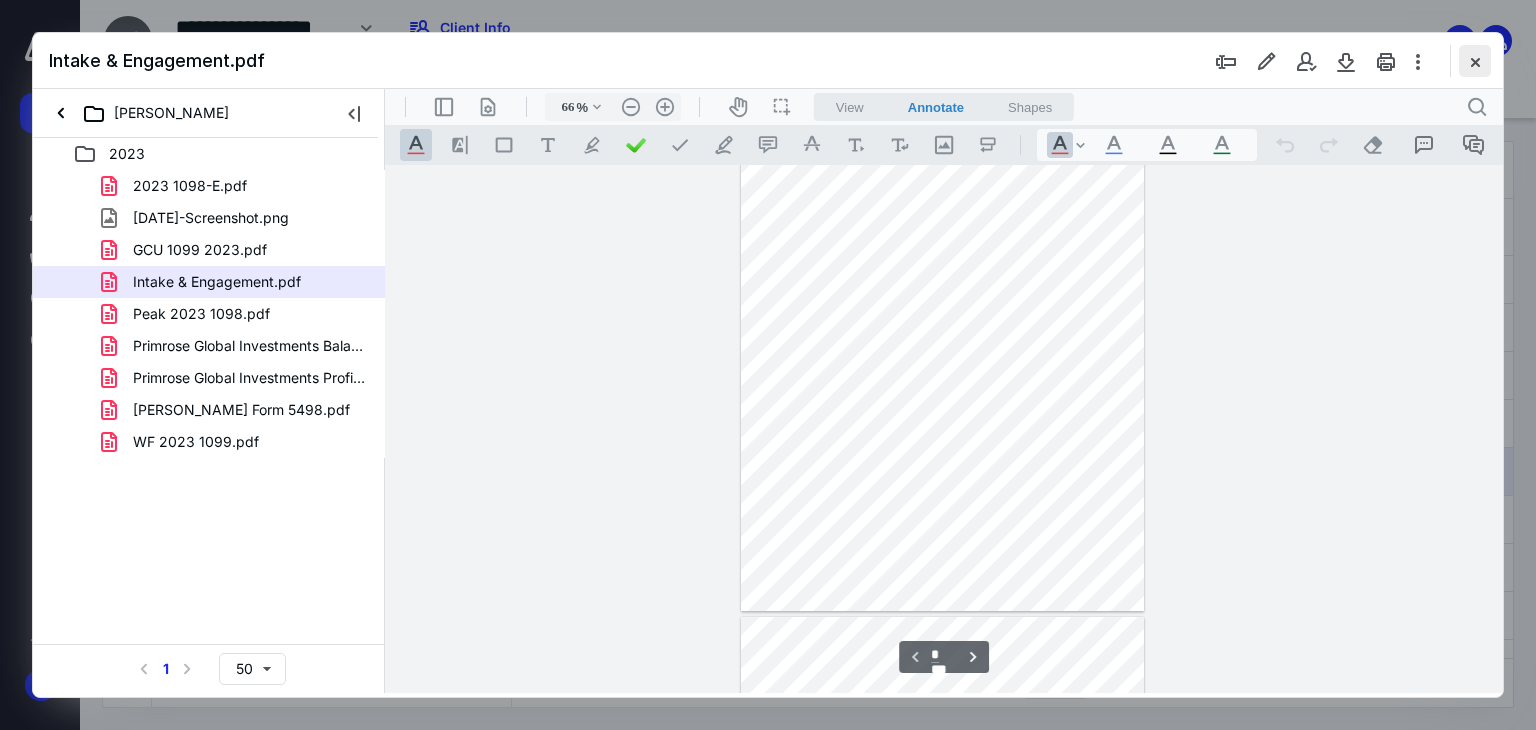 click at bounding box center (1475, 61) 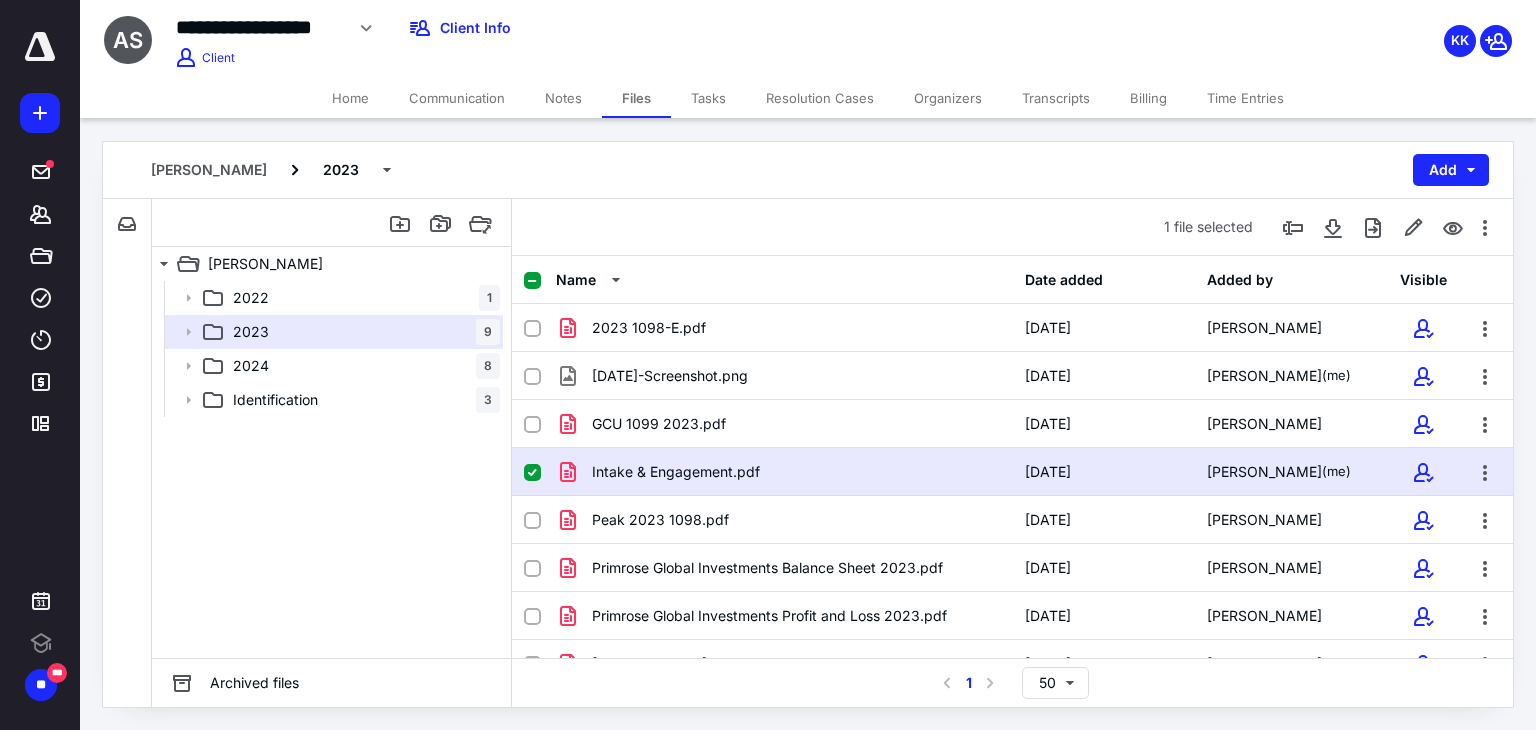 click on "Home" at bounding box center (350, 98) 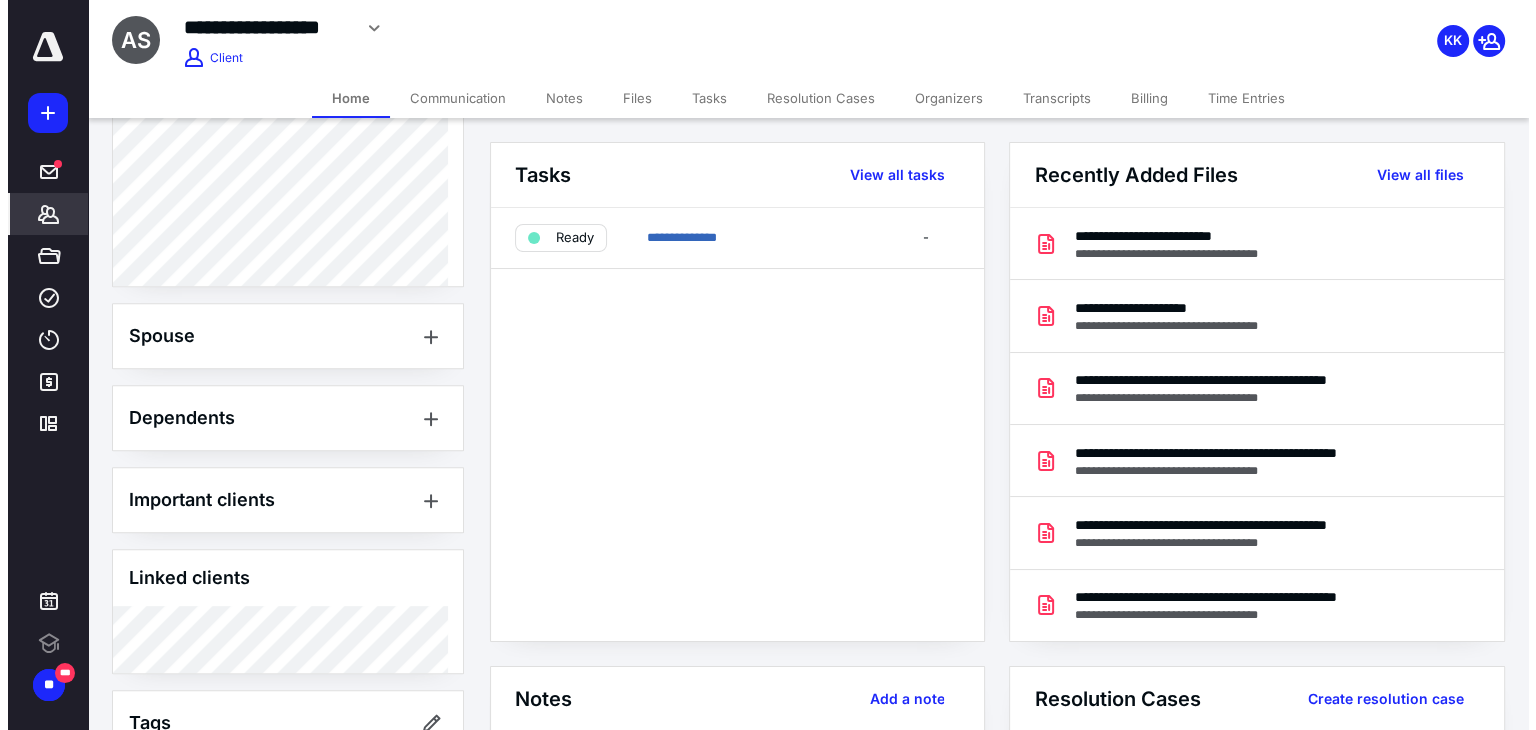 scroll, scrollTop: 967, scrollLeft: 0, axis: vertical 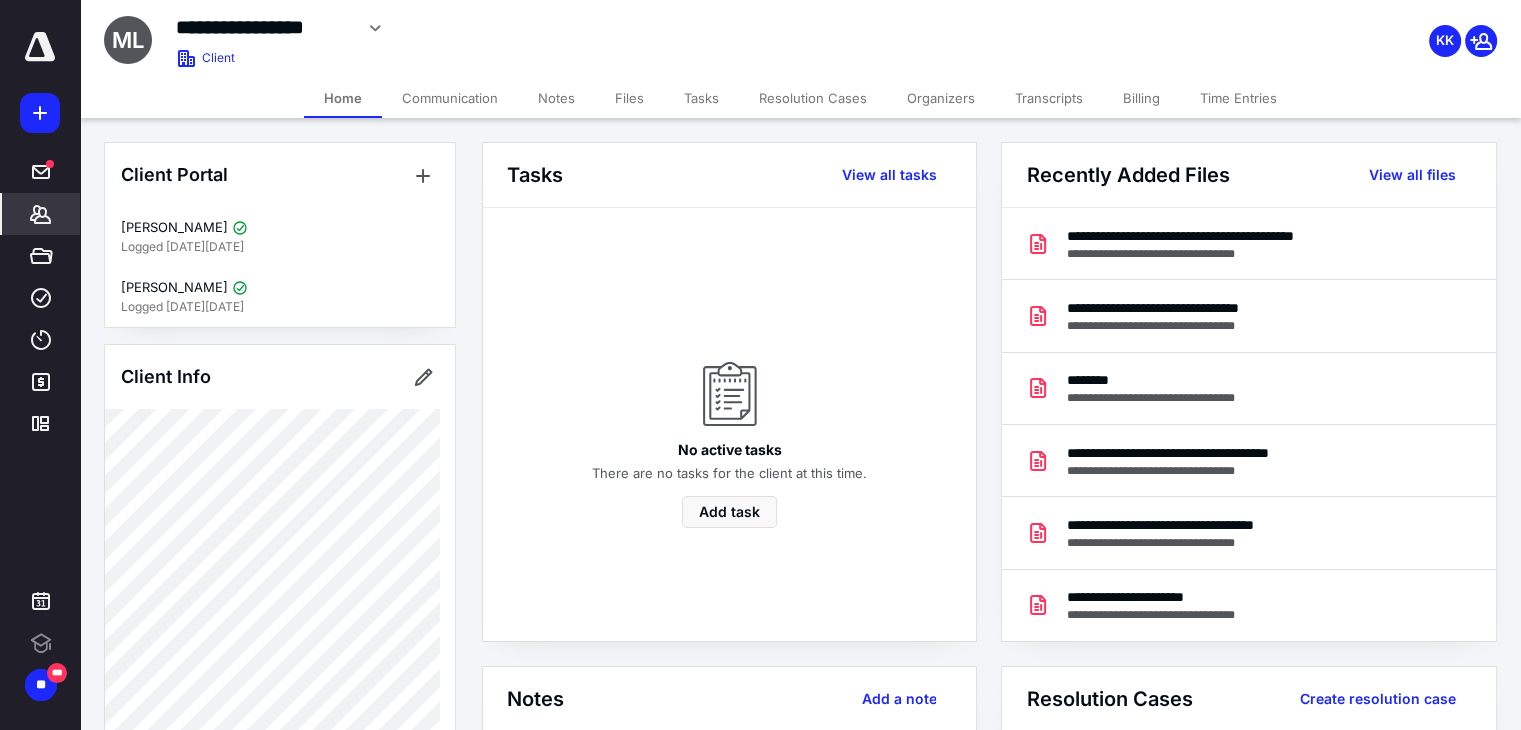 click on "Files" at bounding box center (629, 98) 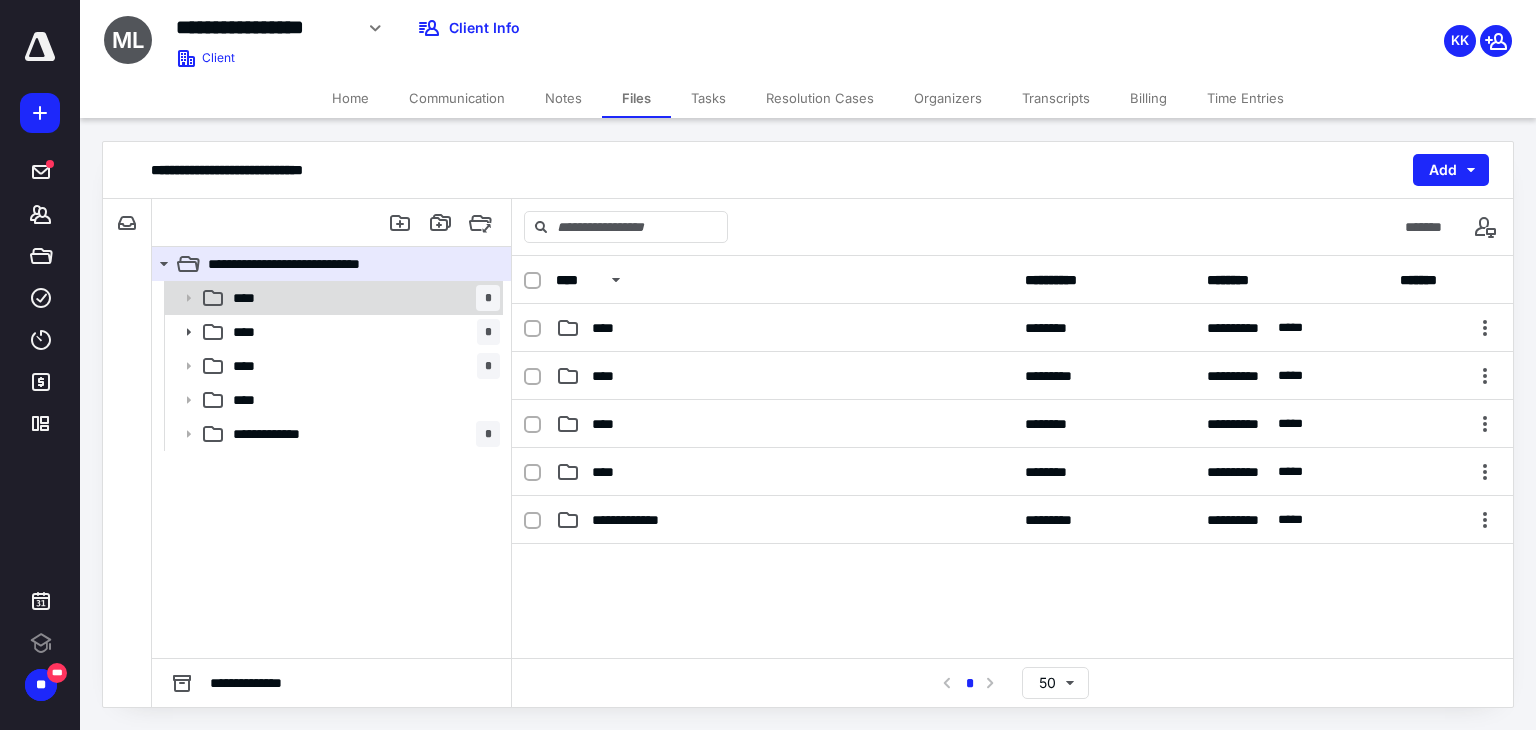 click on "**** *" at bounding box center [362, 298] 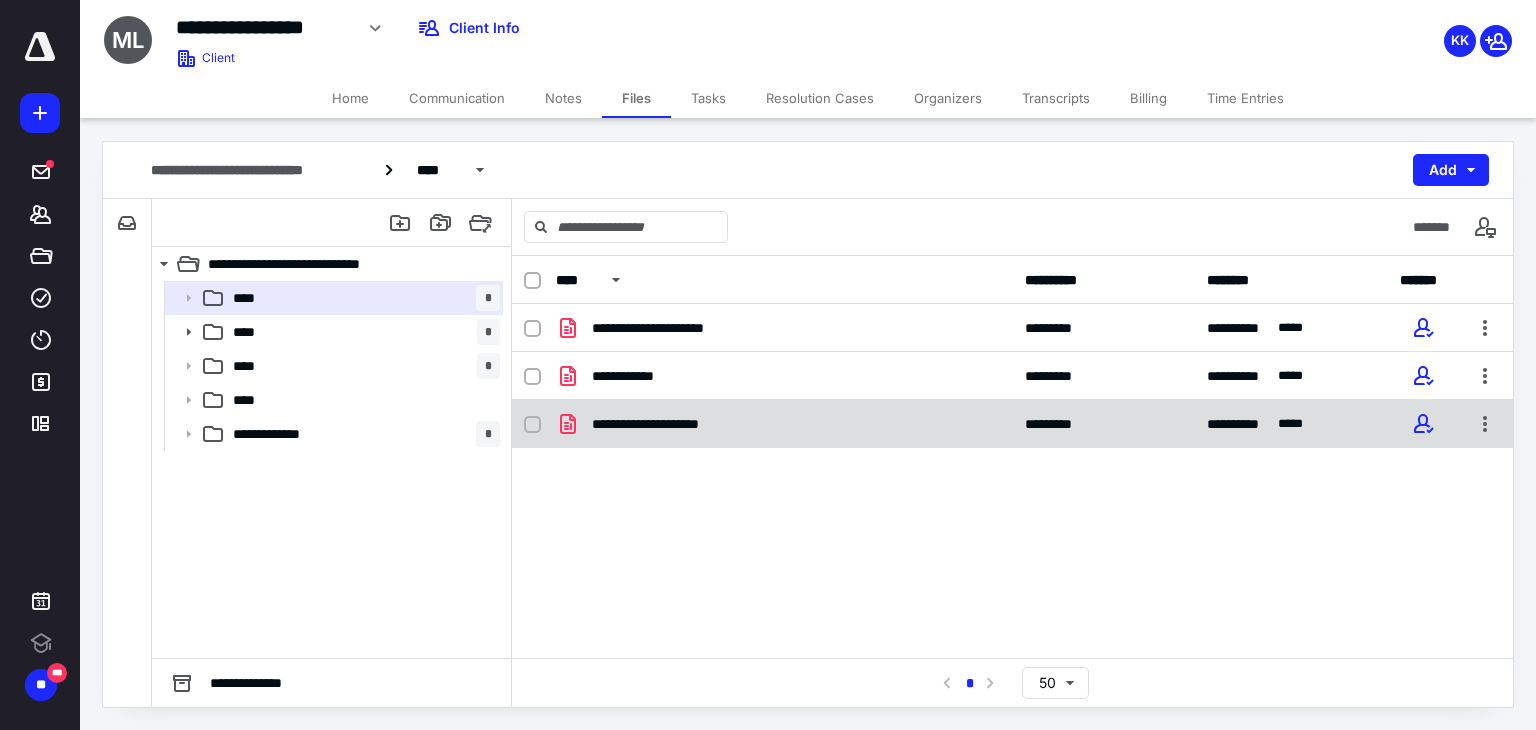 click on "**********" at bounding box center (784, 424) 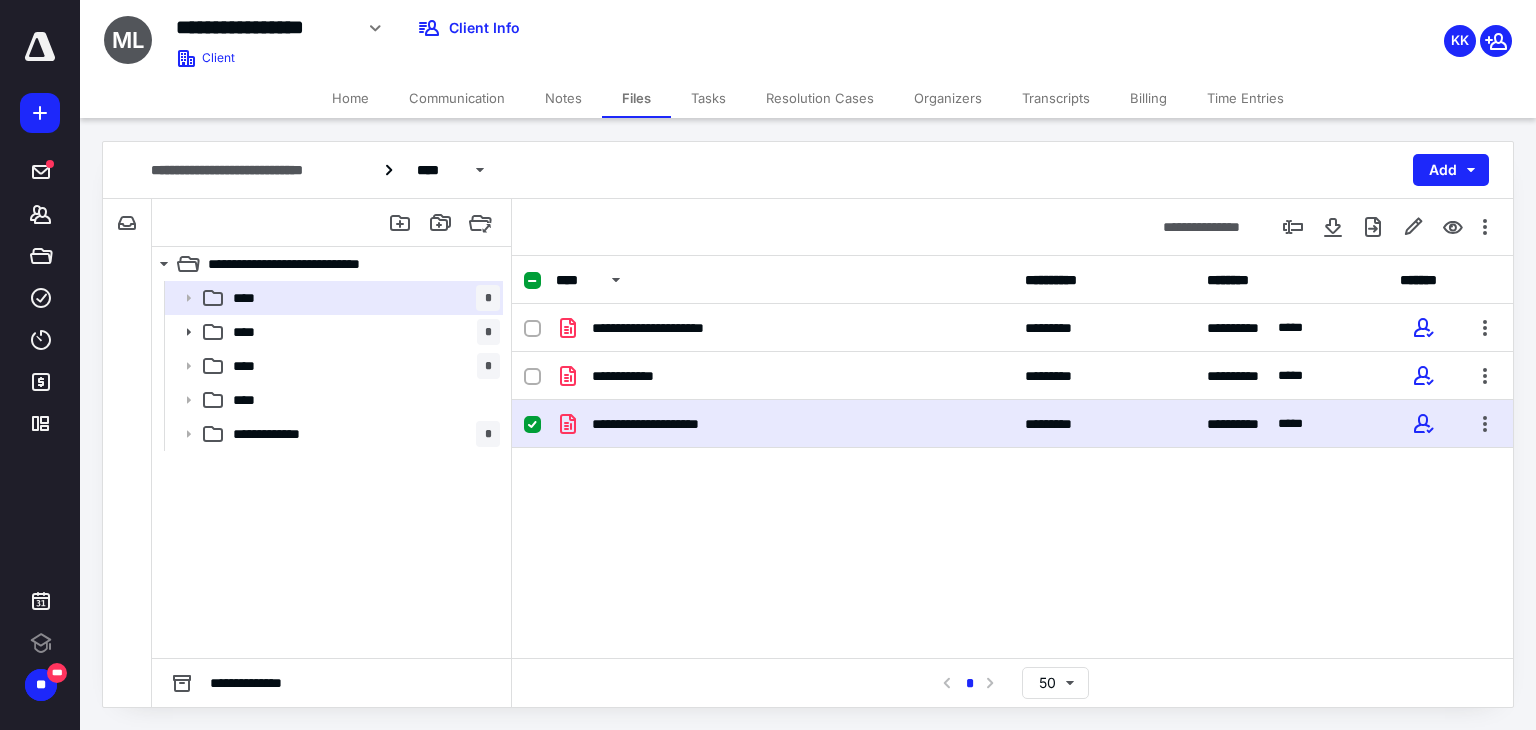 click on "**********" at bounding box center (784, 424) 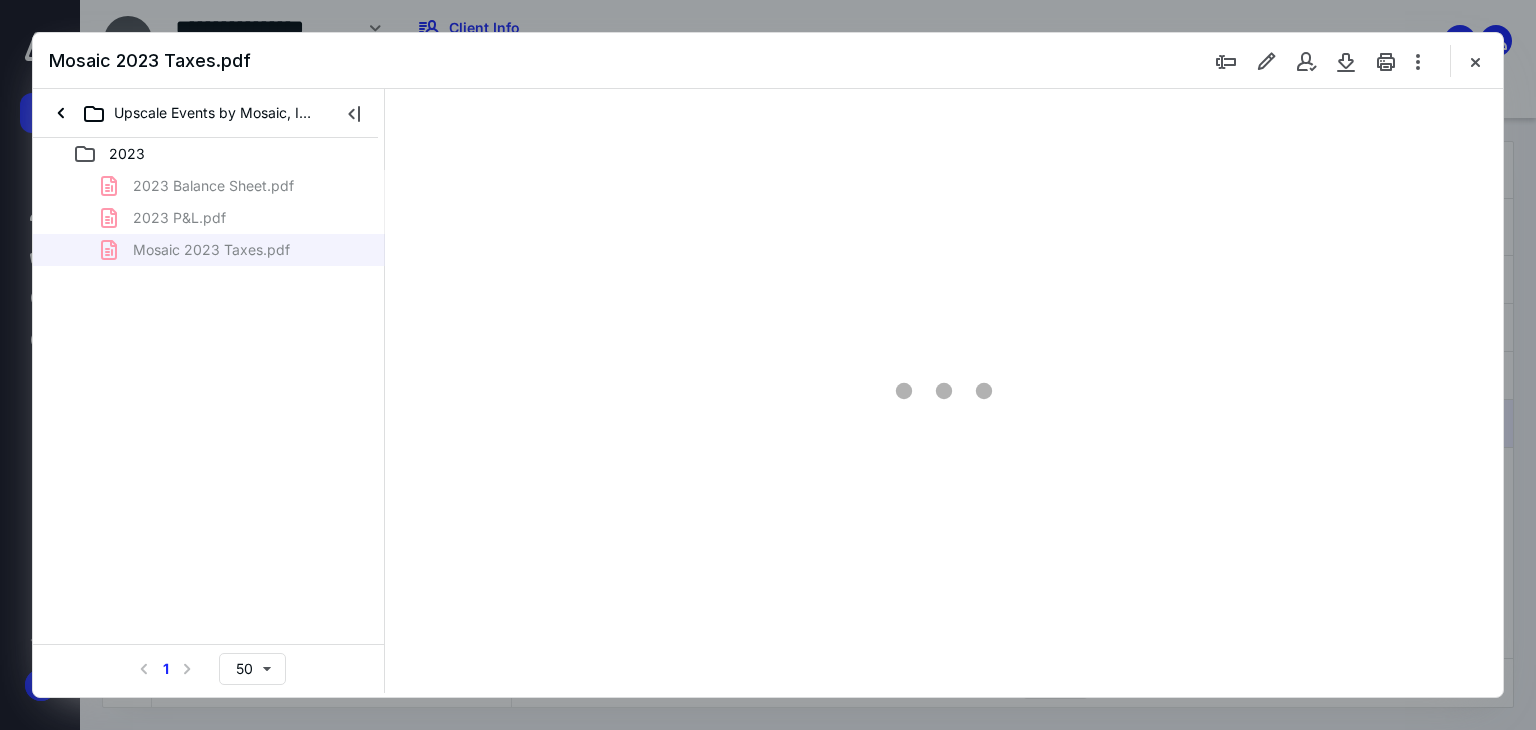scroll, scrollTop: 0, scrollLeft: 0, axis: both 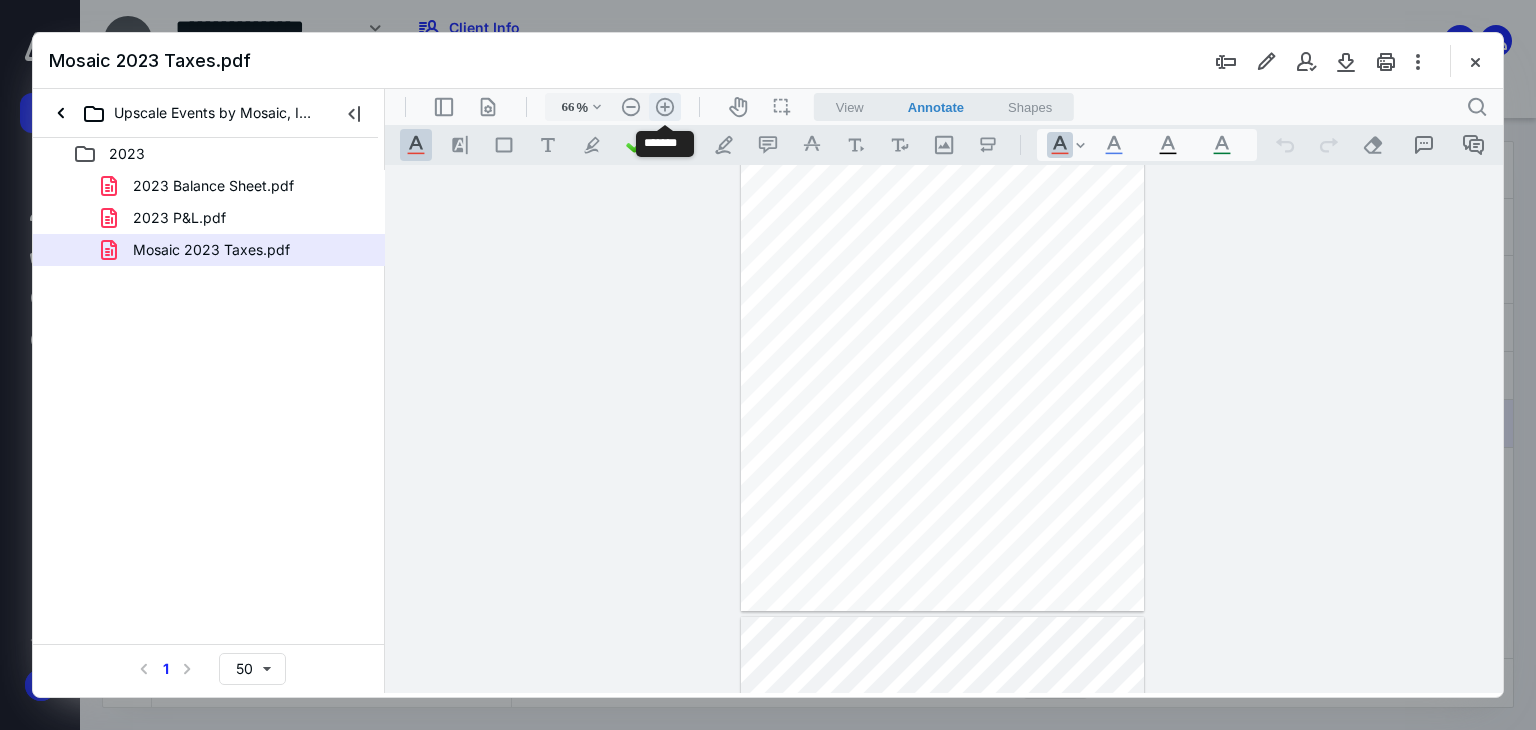 click on ".cls-1{fill:#abb0c4;} icon - header - zoom - in - line" at bounding box center (665, 107) 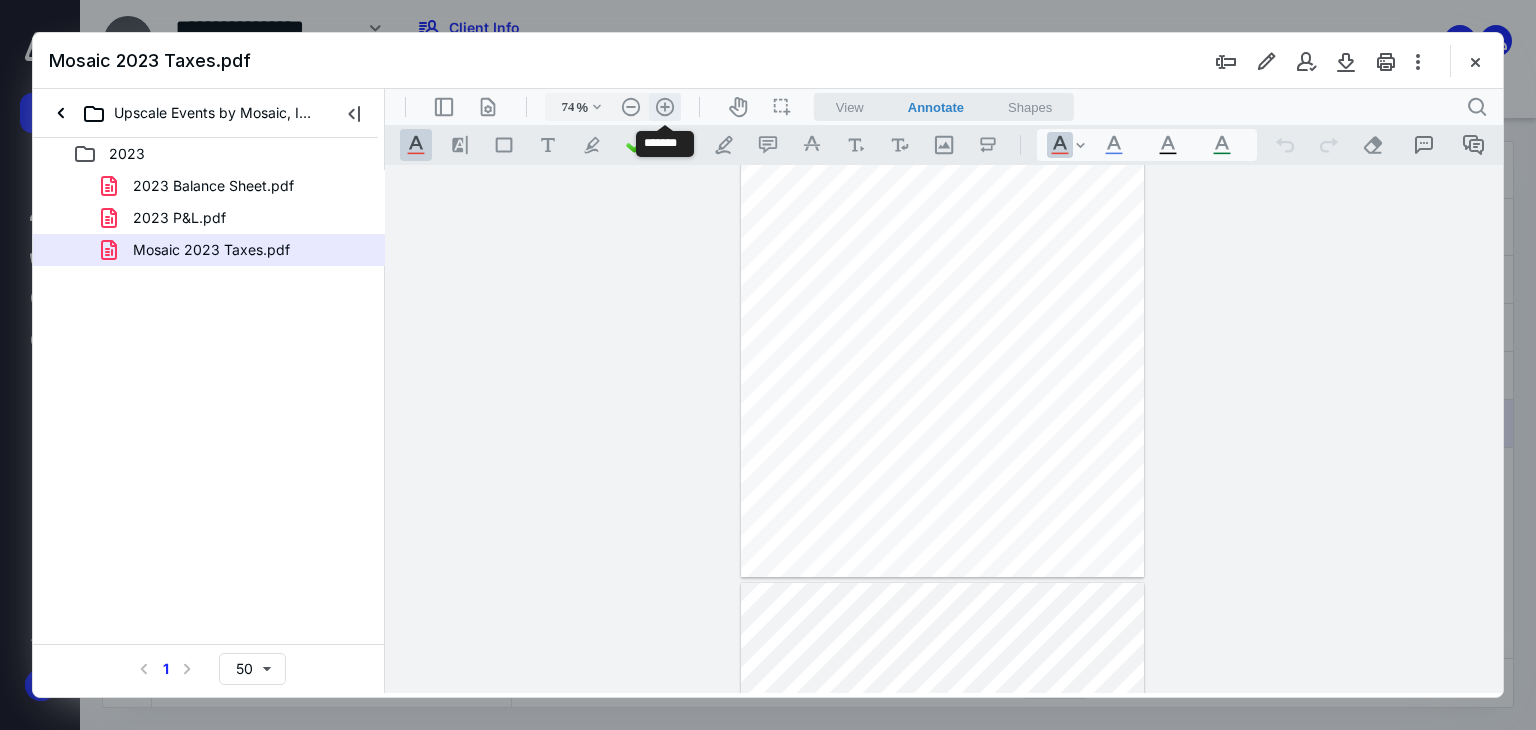 click on ".cls-1{fill:#abb0c4;} icon - header - zoom - in - line" at bounding box center [665, 107] 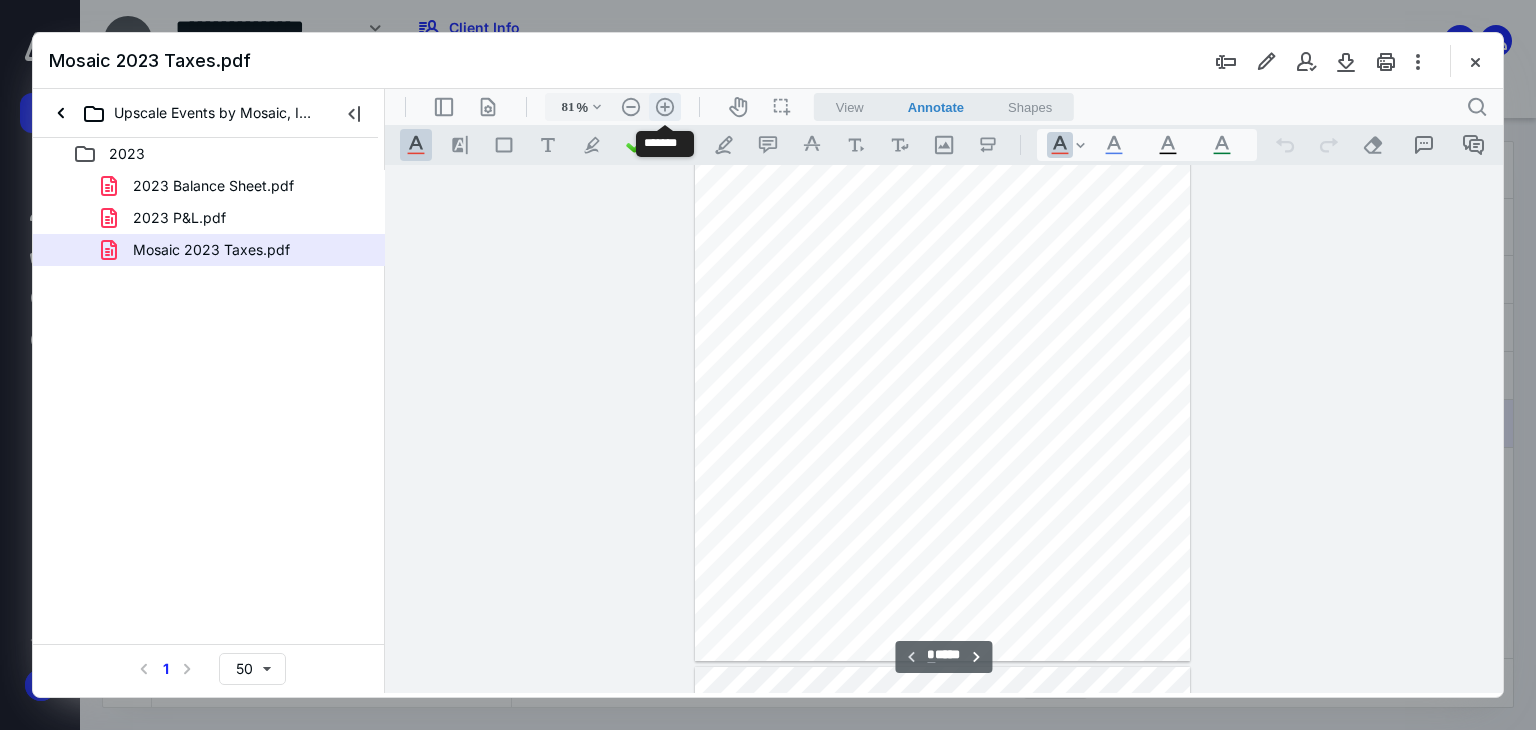 click on ".cls-1{fill:#abb0c4;} icon - header - zoom - in - line" at bounding box center [665, 107] 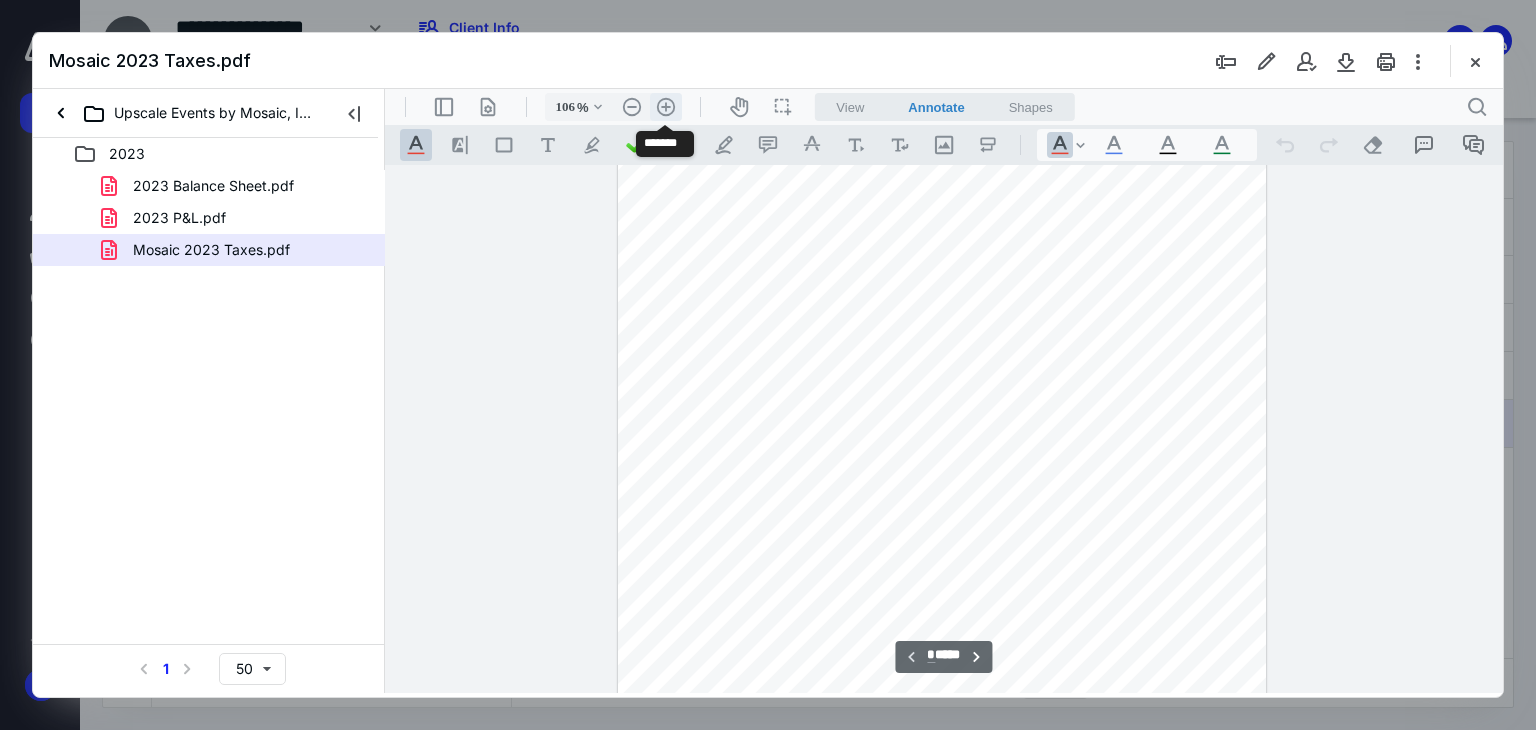 click on ".cls-1{fill:#abb0c4;} icon - header - zoom - in - line" at bounding box center (666, 107) 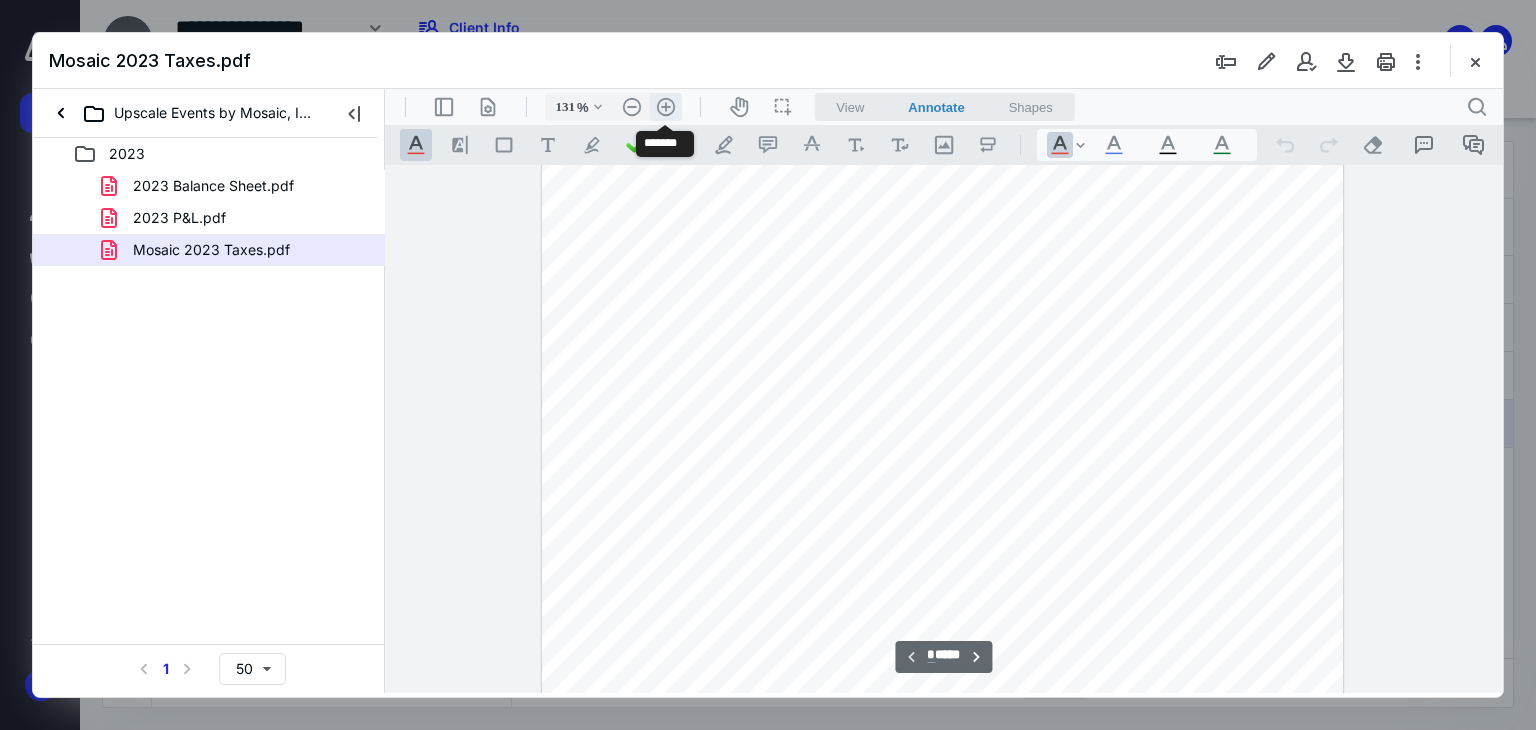 click on ".cls-1{fill:#abb0c4;} icon - header - zoom - in - line" at bounding box center (666, 107) 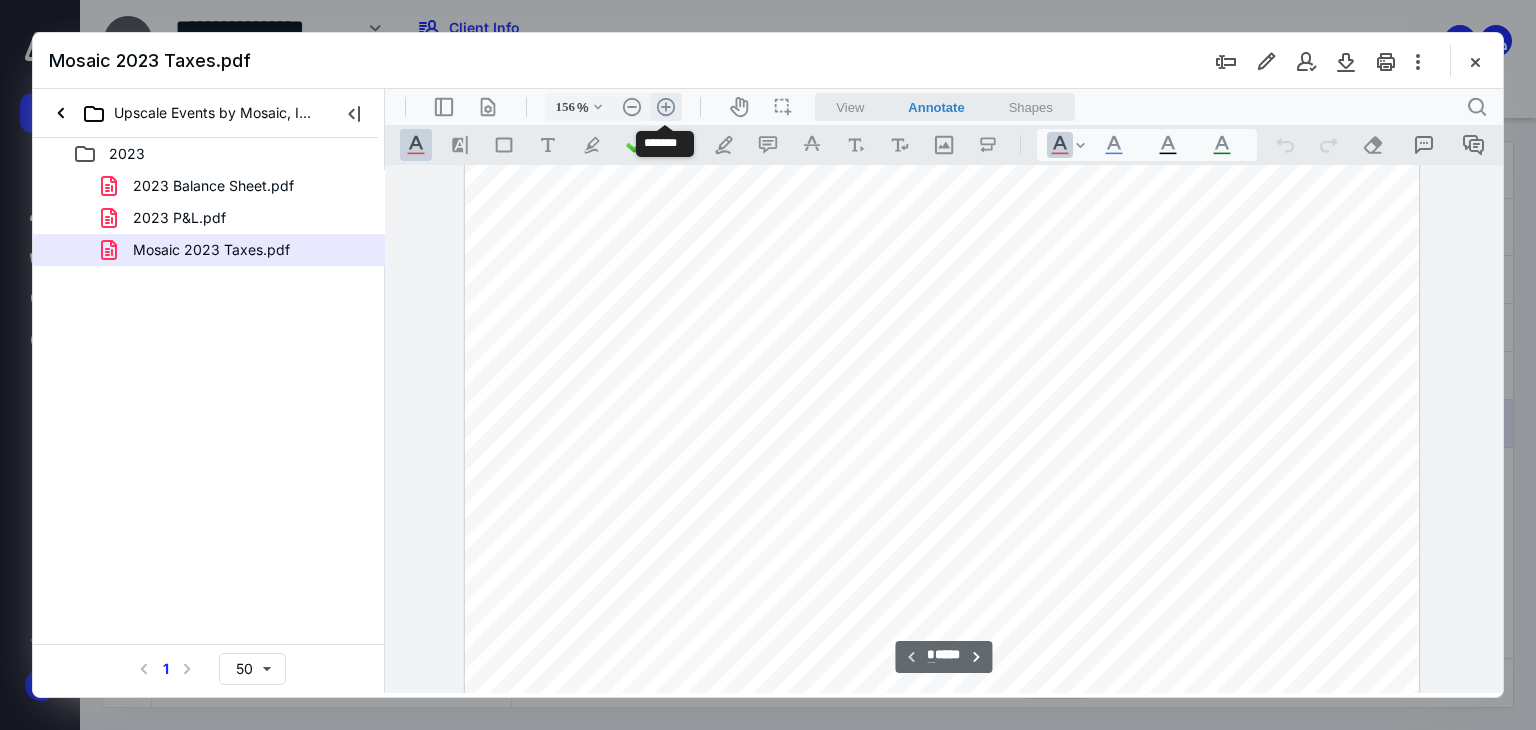 scroll, scrollTop: 493, scrollLeft: 0, axis: vertical 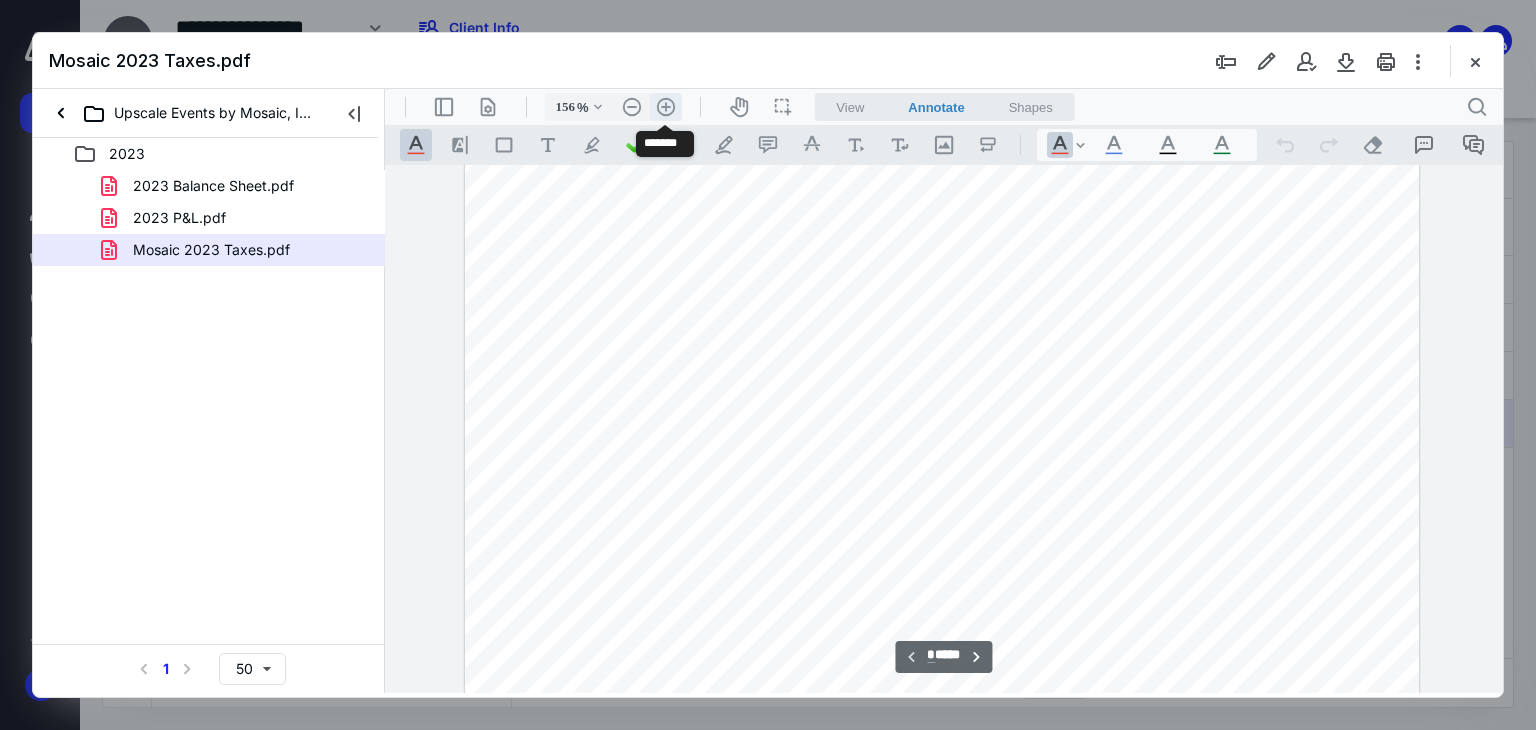 click on ".cls-1{fill:#abb0c4;} icon - header - zoom - in - line" at bounding box center [666, 107] 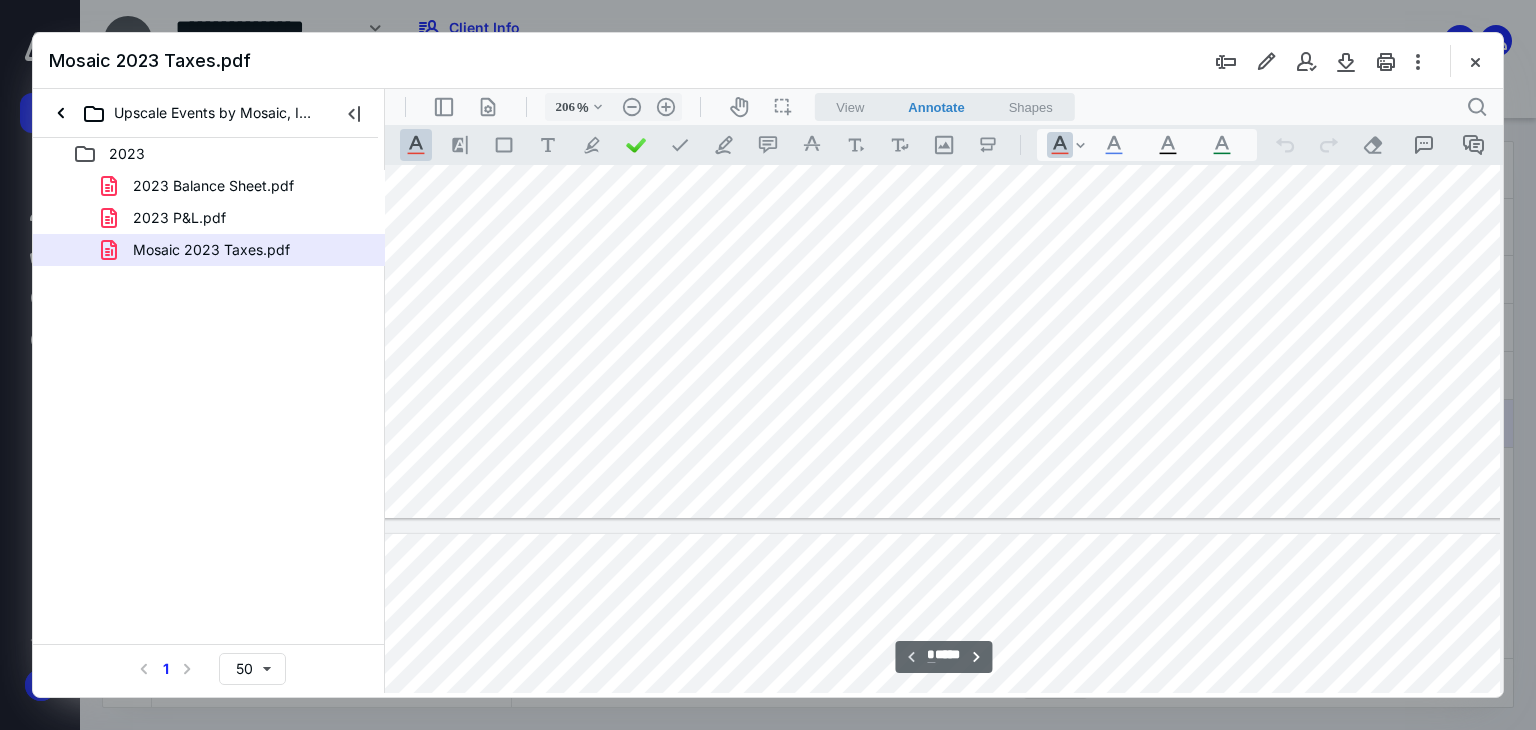scroll, scrollTop: 1300, scrollLeft: 85, axis: both 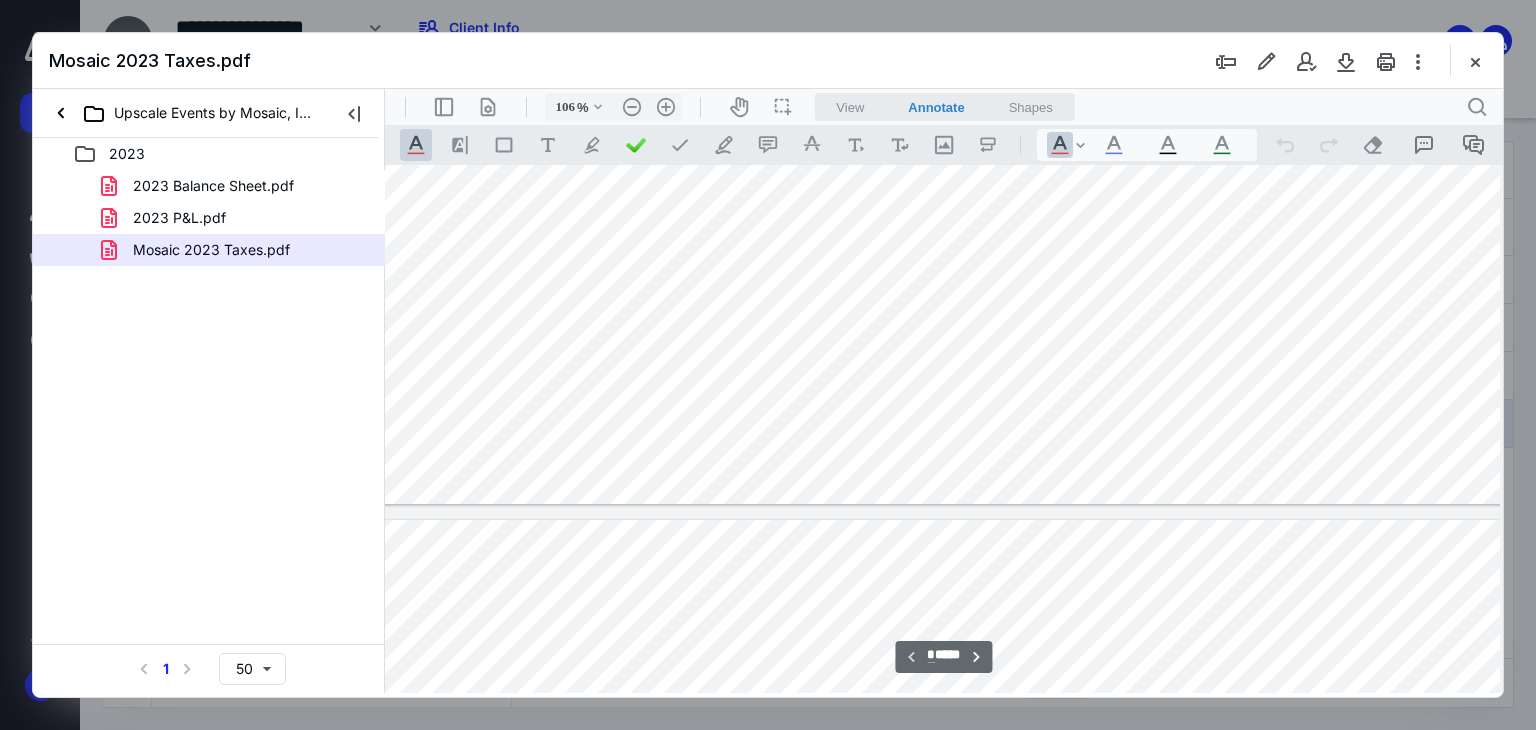type on "81" 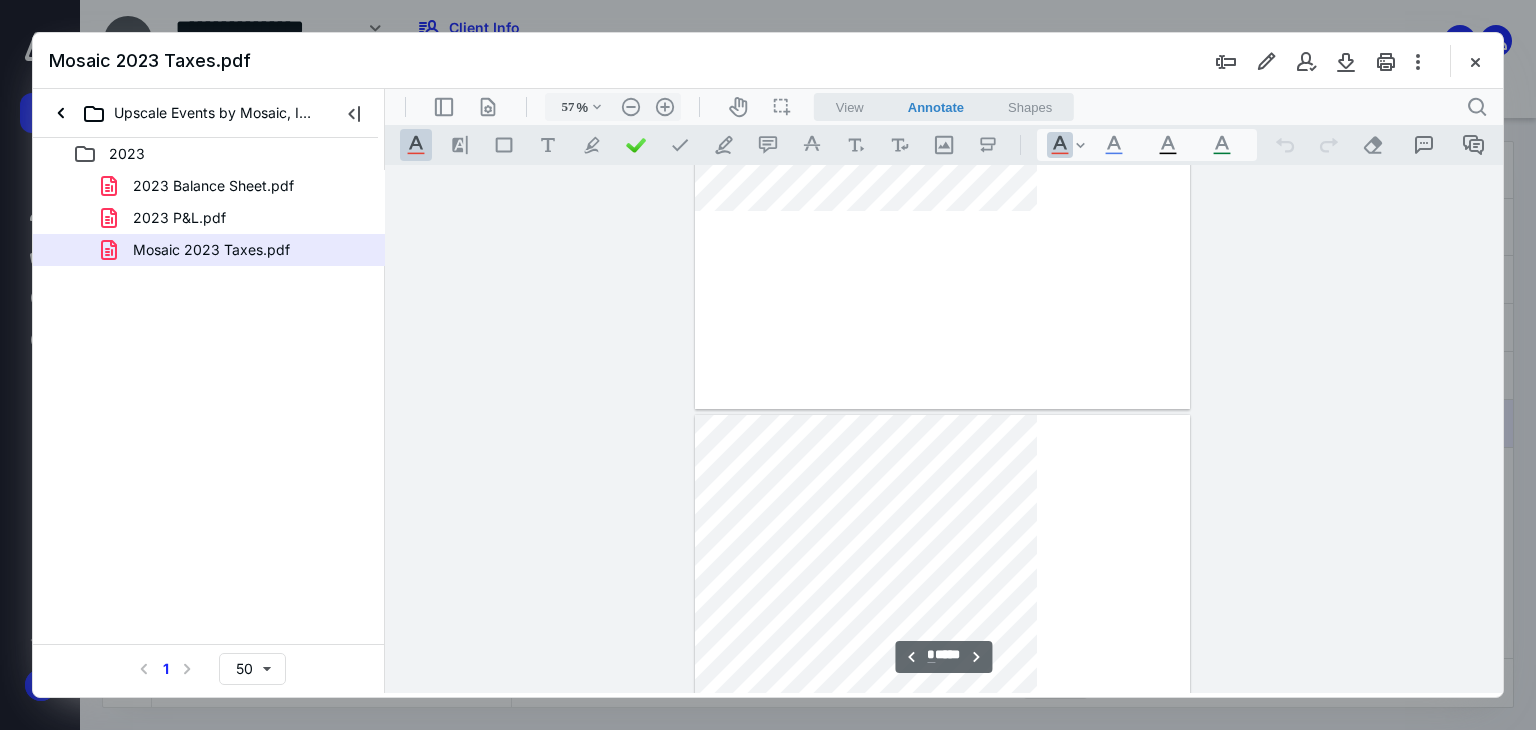 scroll, scrollTop: 220, scrollLeft: 0, axis: vertical 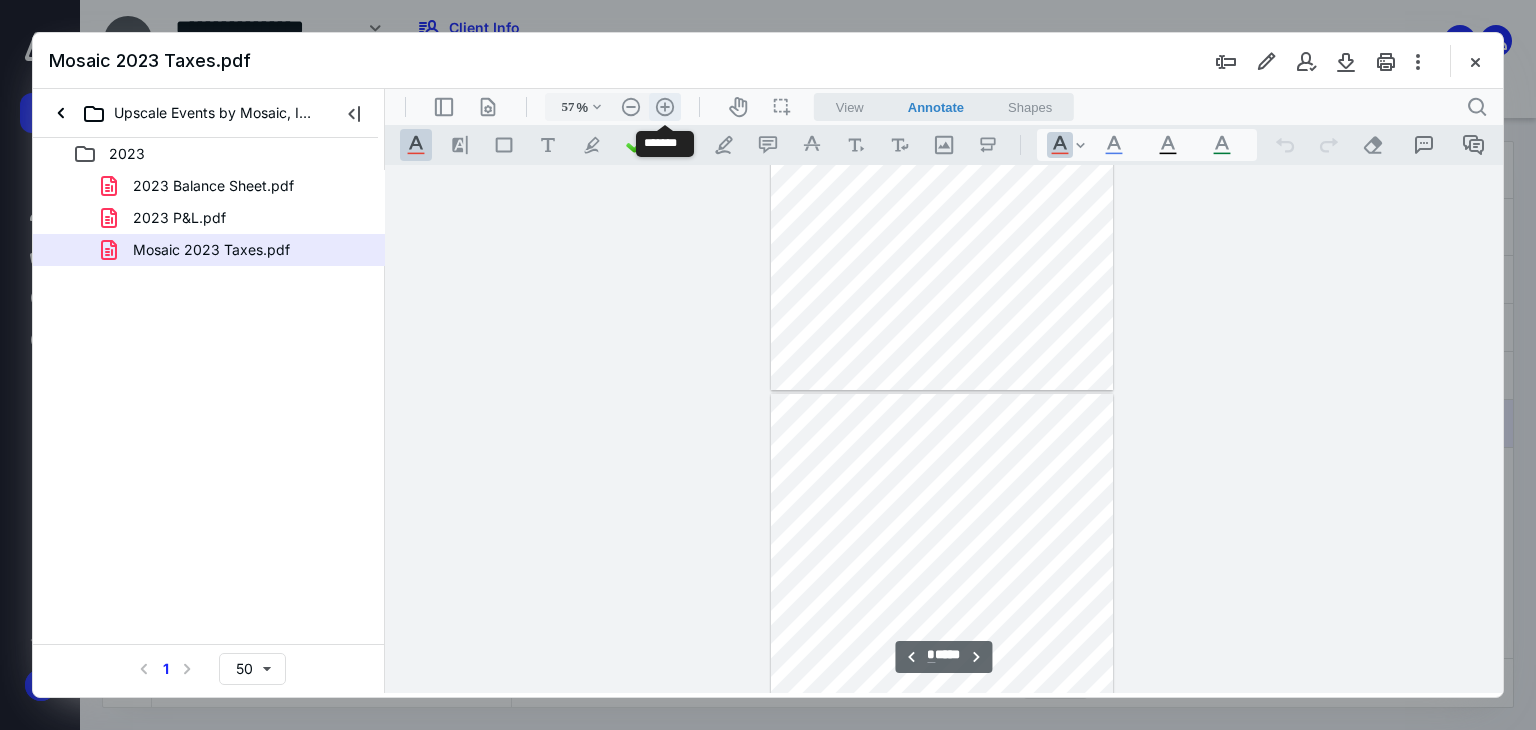 click on ".cls-1{fill:#abb0c4;} icon - header - zoom - in - line" at bounding box center (665, 107) 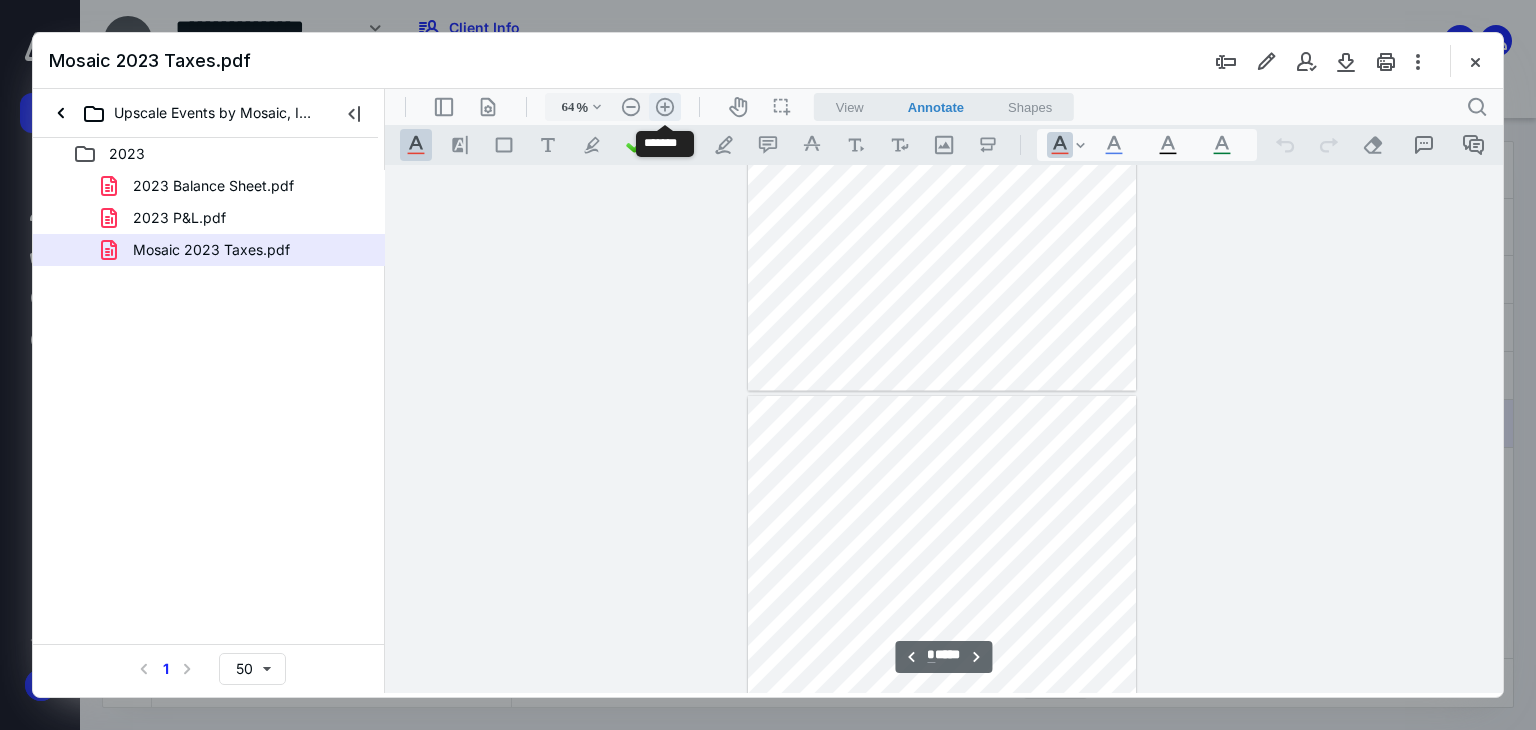 click on ".cls-1{fill:#abb0c4;} icon - header - zoom - in - line" at bounding box center [665, 107] 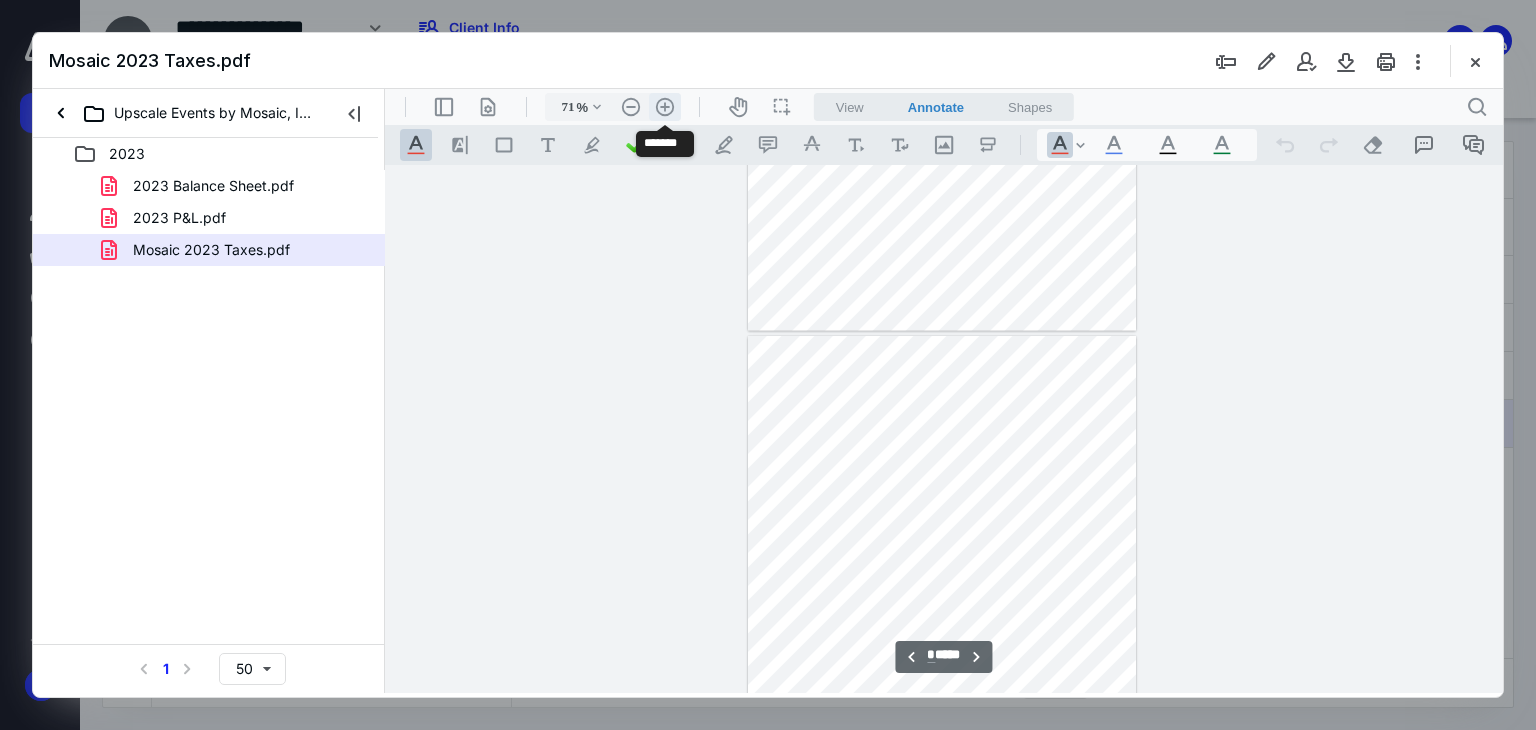 click on ".cls-1{fill:#abb0c4;} icon - header - zoom - in - line" at bounding box center (665, 107) 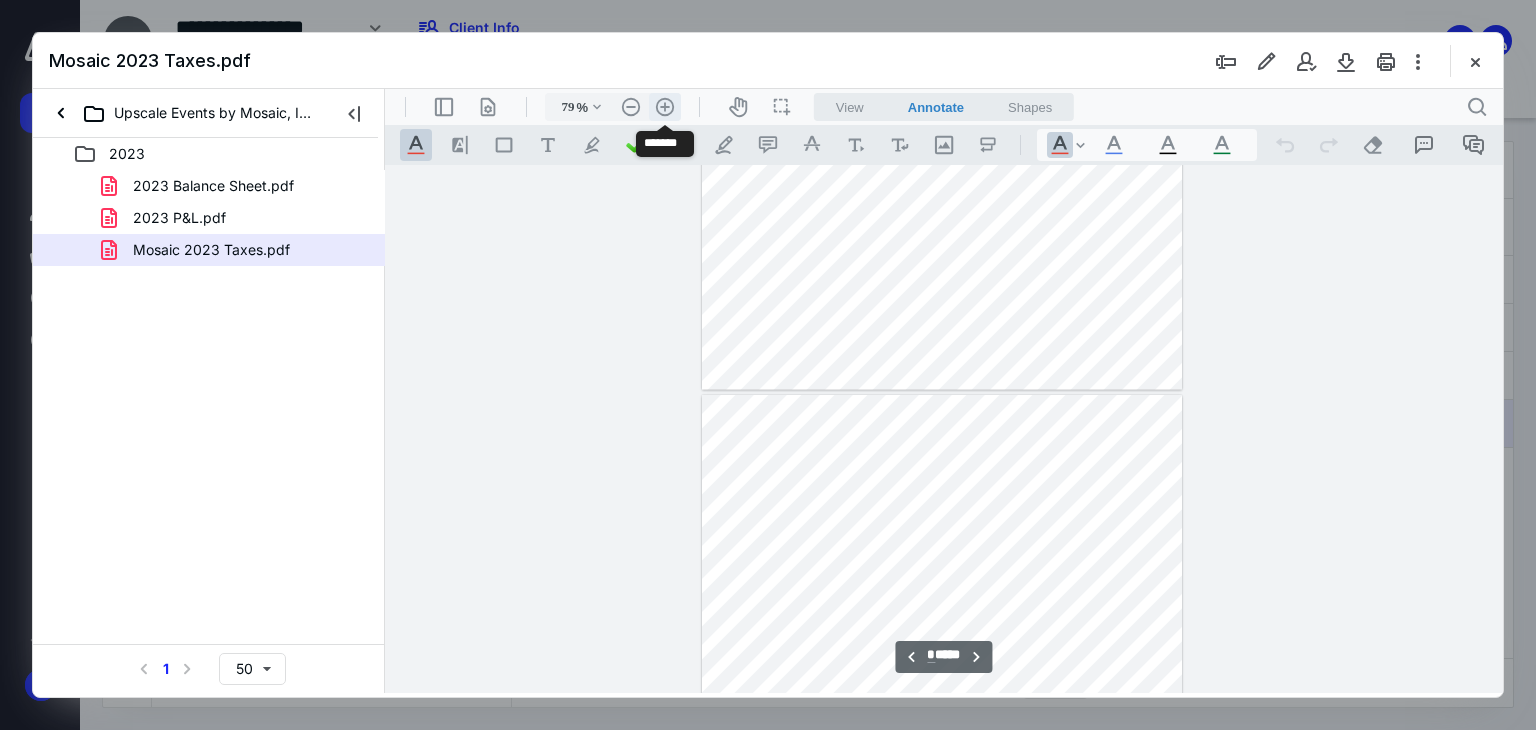 click on ".cls-1{fill:#abb0c4;} icon - header - zoom - in - line" at bounding box center (665, 107) 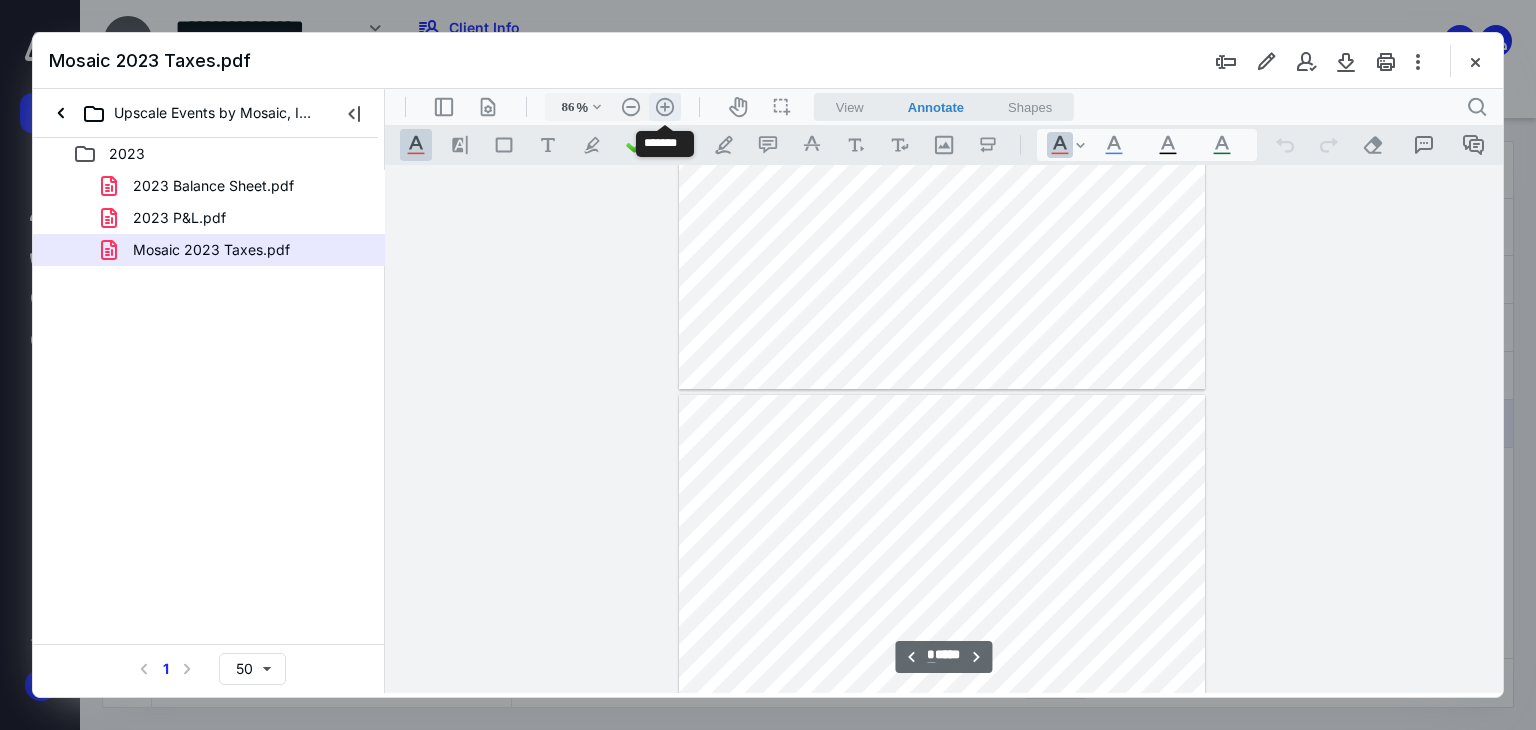 click on ".cls-1{fill:#abb0c4;} icon - header - zoom - in - line" at bounding box center [665, 107] 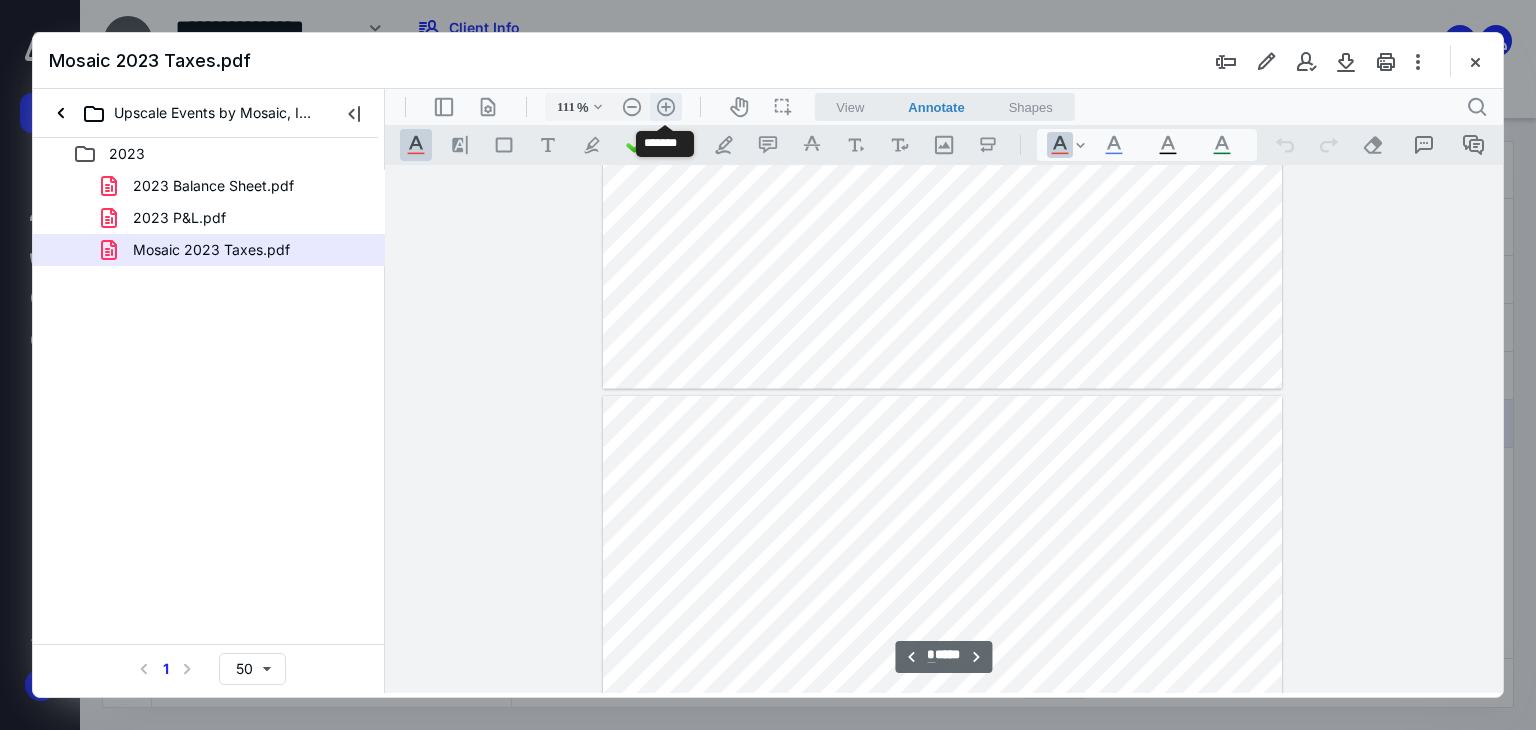 click on ".cls-1{fill:#abb0c4;} icon - header - zoom - in - line" at bounding box center [666, 107] 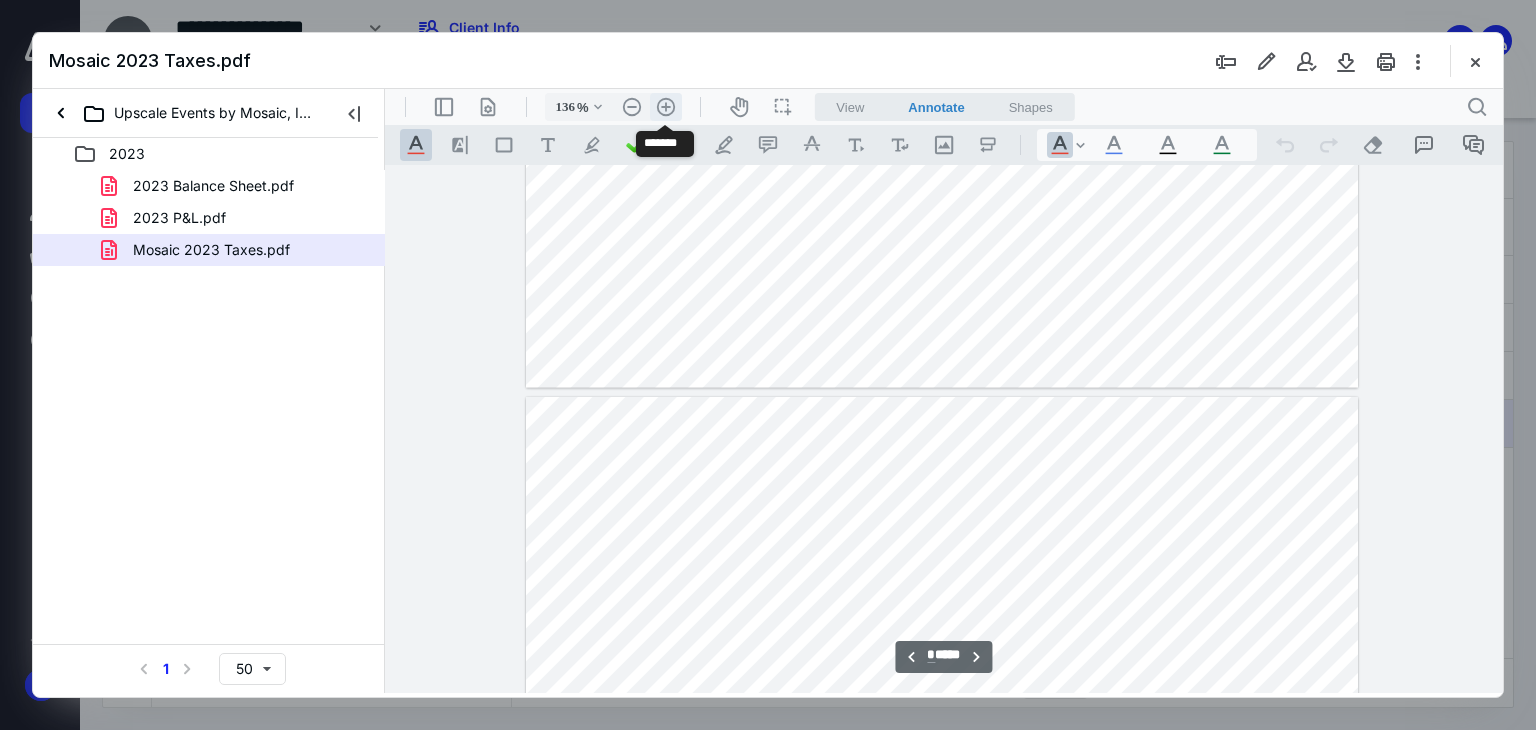 click on ".cls-1{fill:#abb0c4;} icon - header - zoom - in - line" at bounding box center (666, 107) 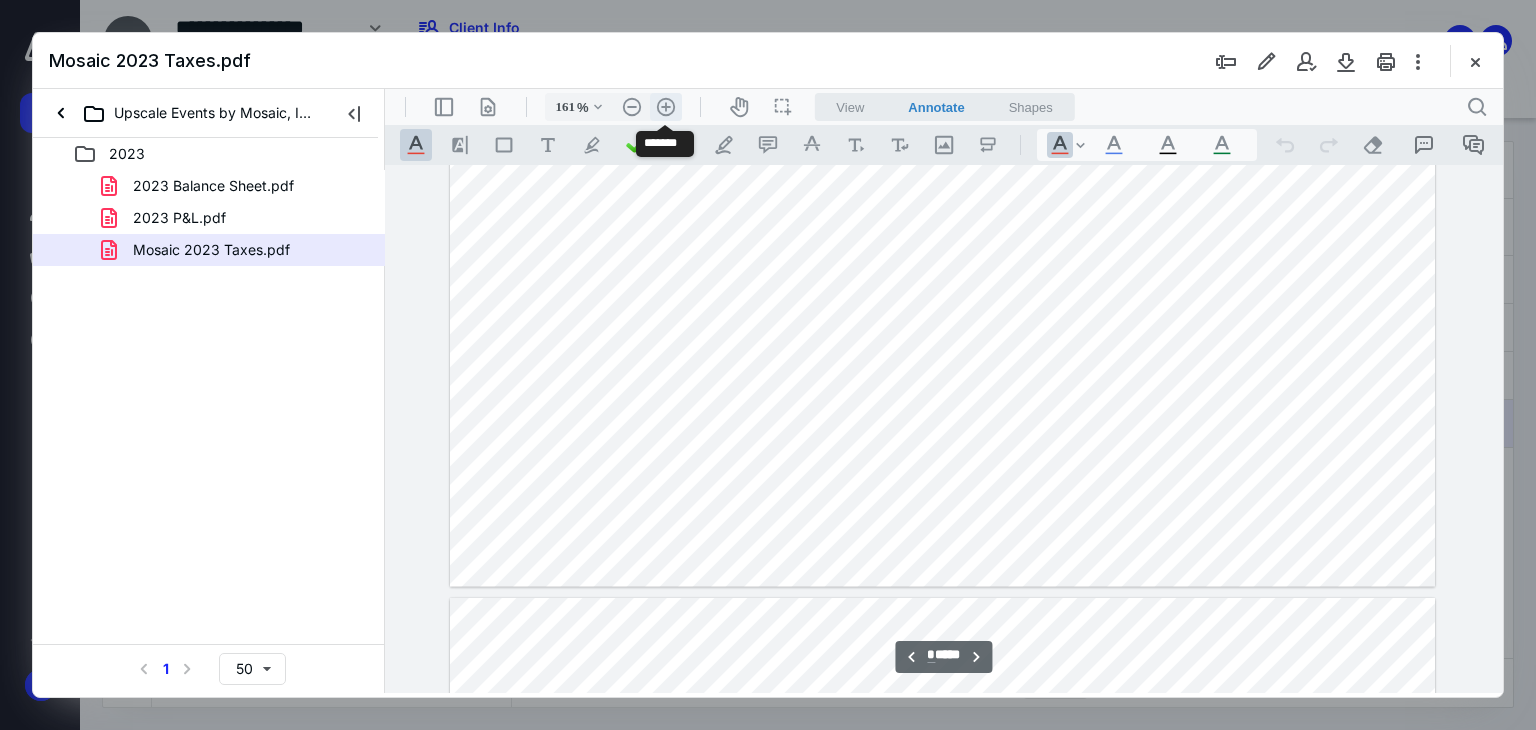 scroll, scrollTop: 1060, scrollLeft: 0, axis: vertical 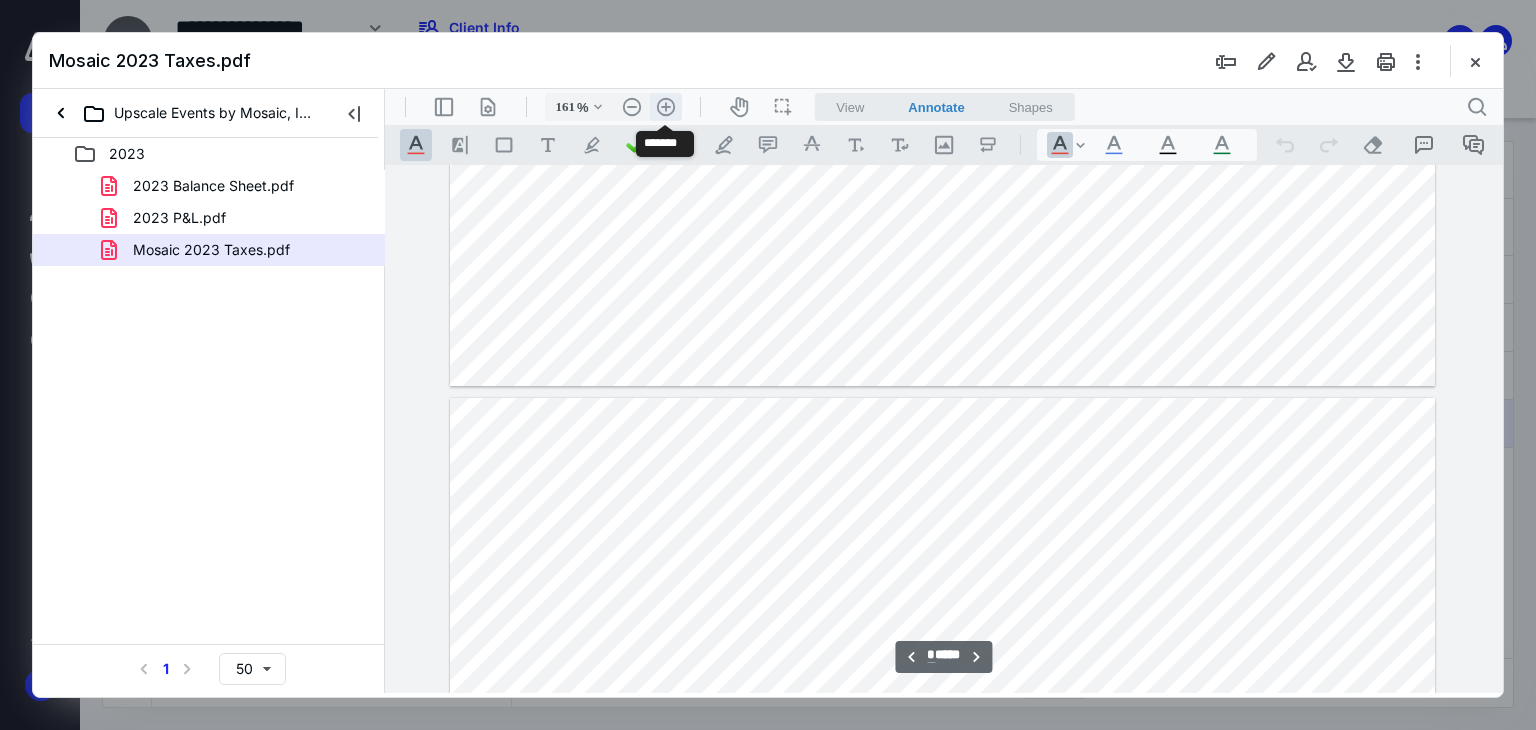 click on ".cls-1{fill:#abb0c4;} icon - header - zoom - in - line" at bounding box center (666, 107) 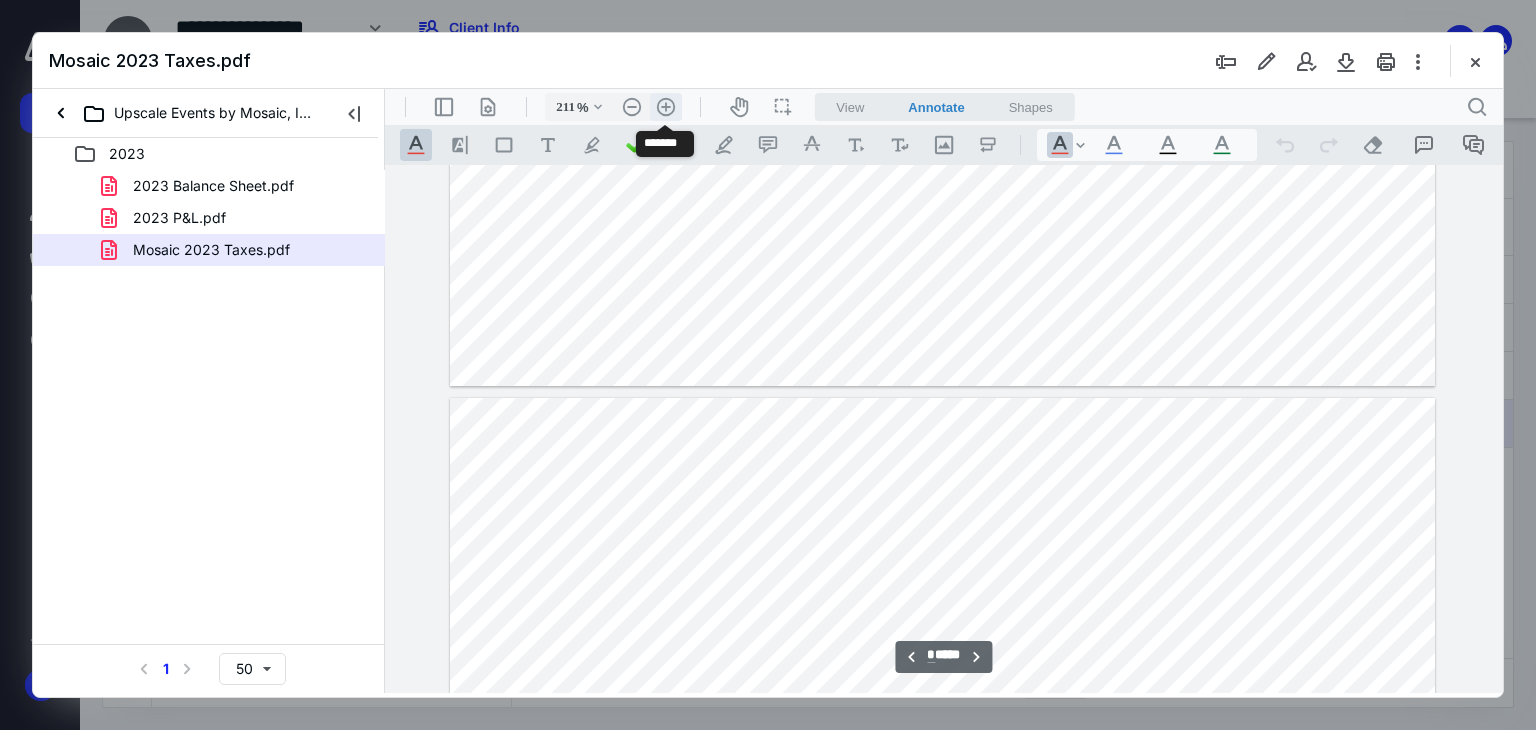scroll, scrollTop: 1460, scrollLeft: 100, axis: both 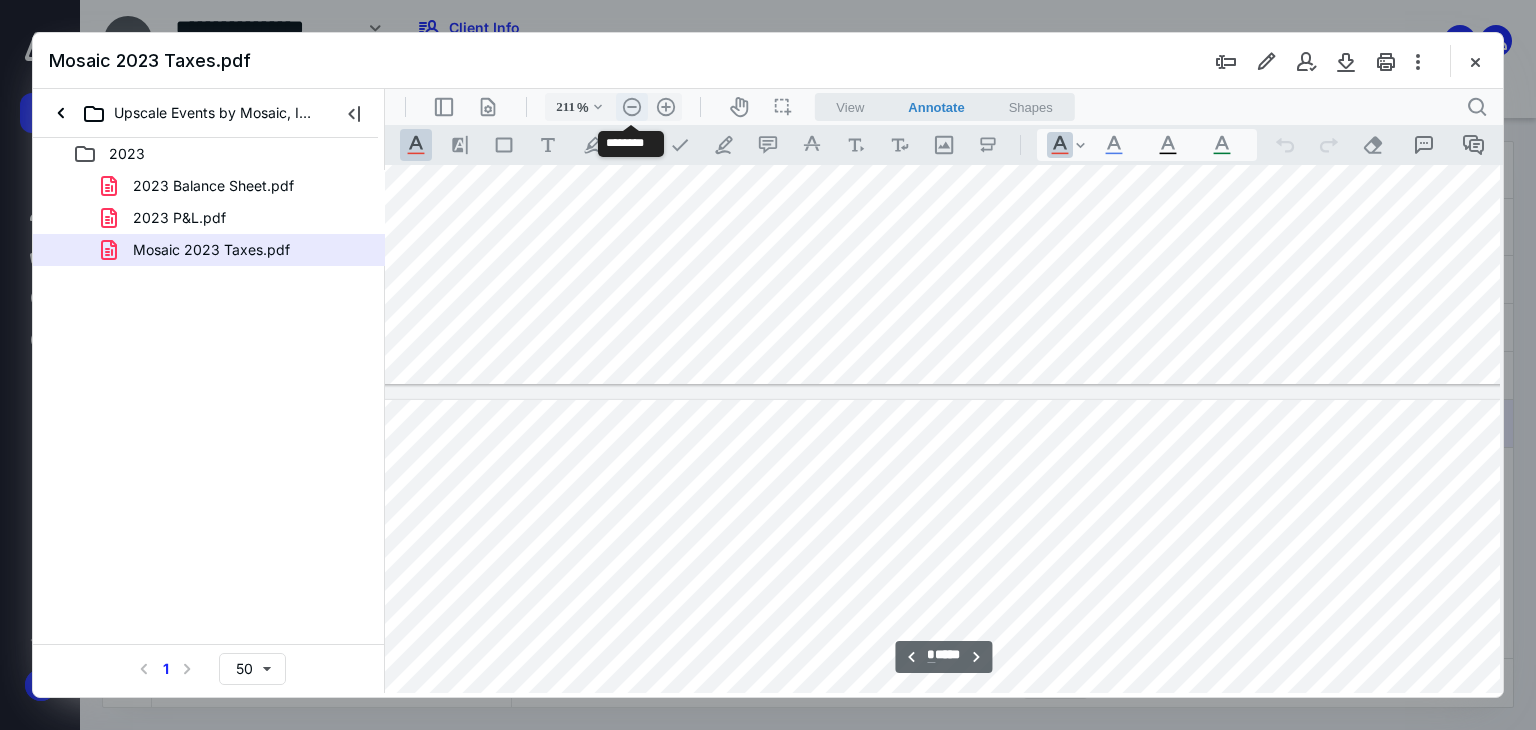 click on ".cls-1{fill:#abb0c4;} icon - header - zoom - out - line" at bounding box center (632, 107) 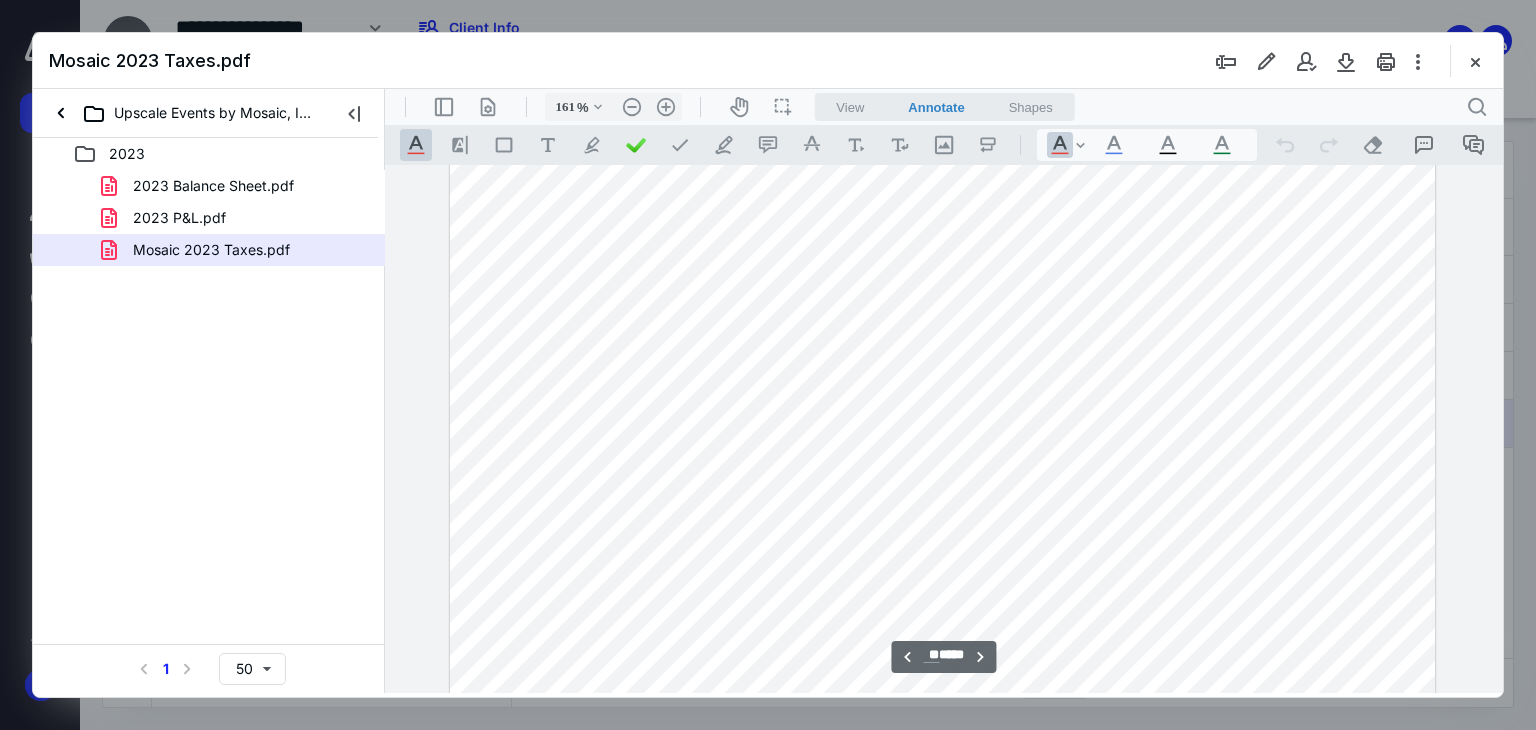 scroll, scrollTop: 11712, scrollLeft: 0, axis: vertical 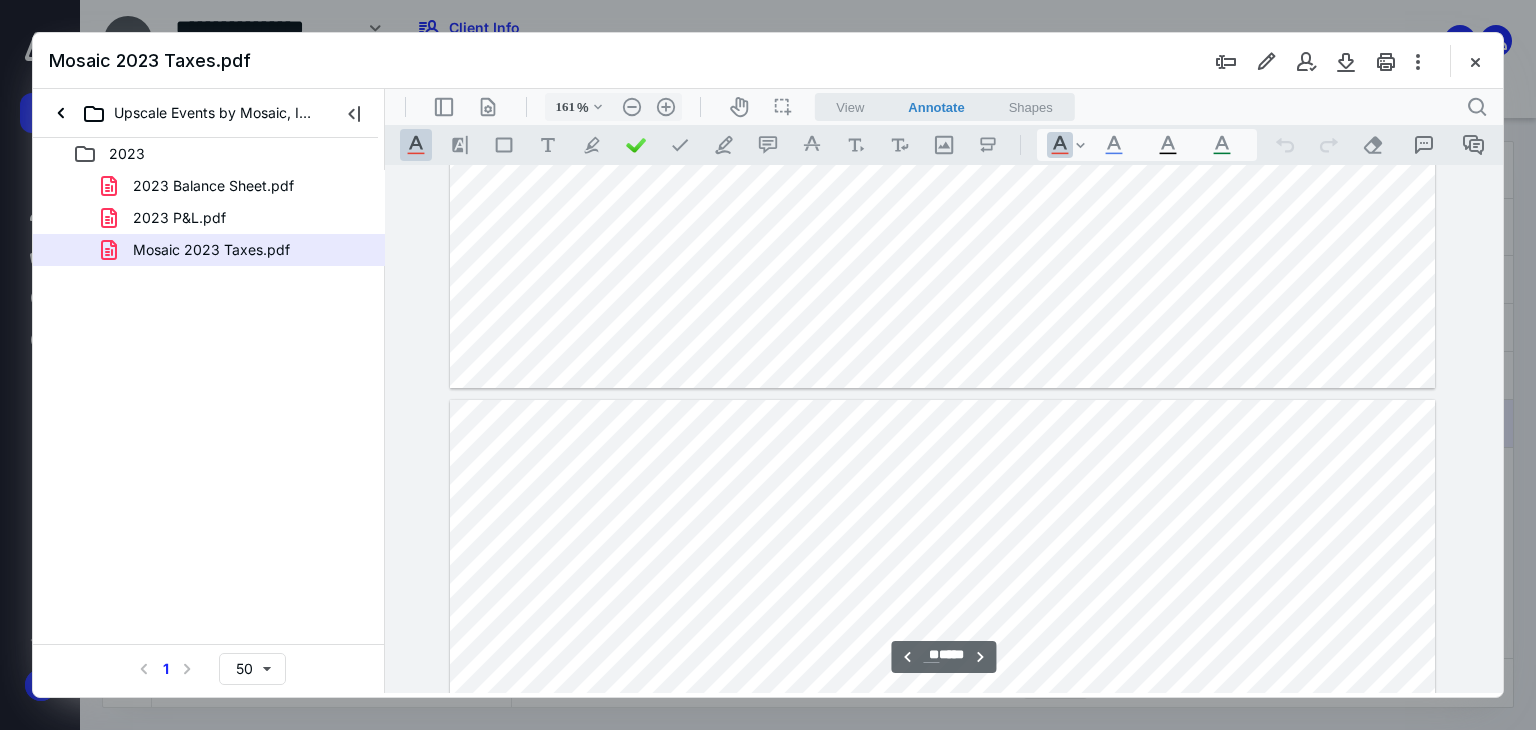 type on "**" 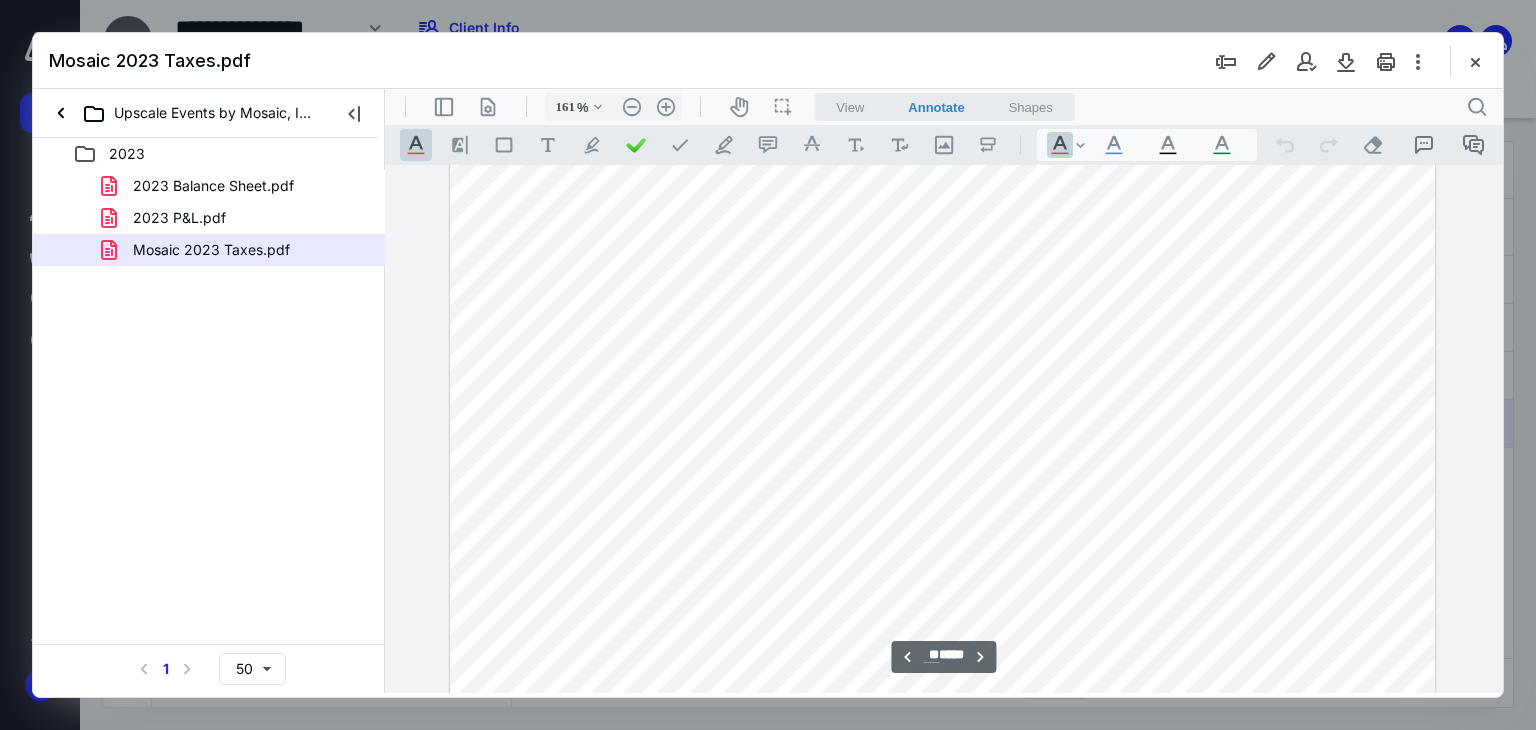 scroll, scrollTop: 18741, scrollLeft: 0, axis: vertical 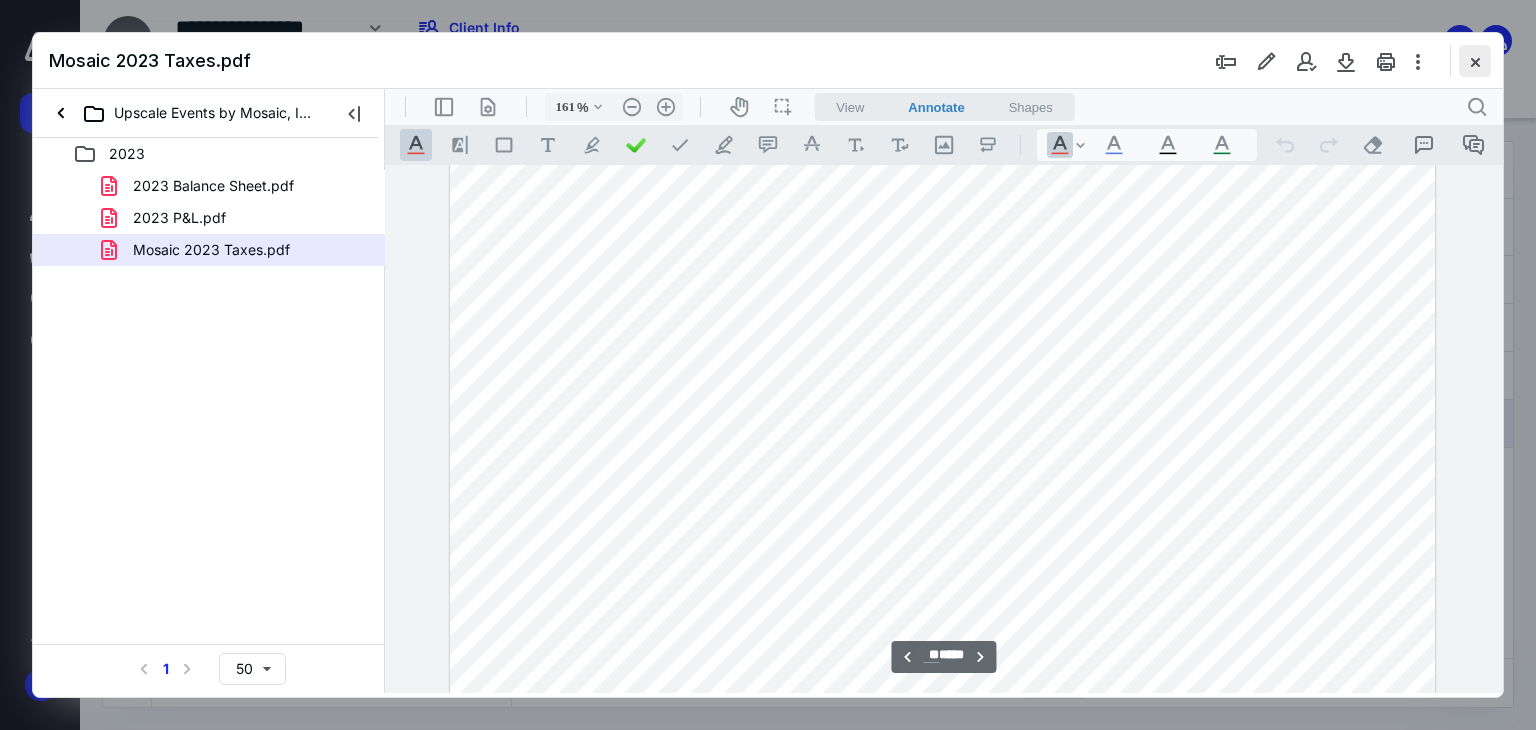 click at bounding box center (1475, 61) 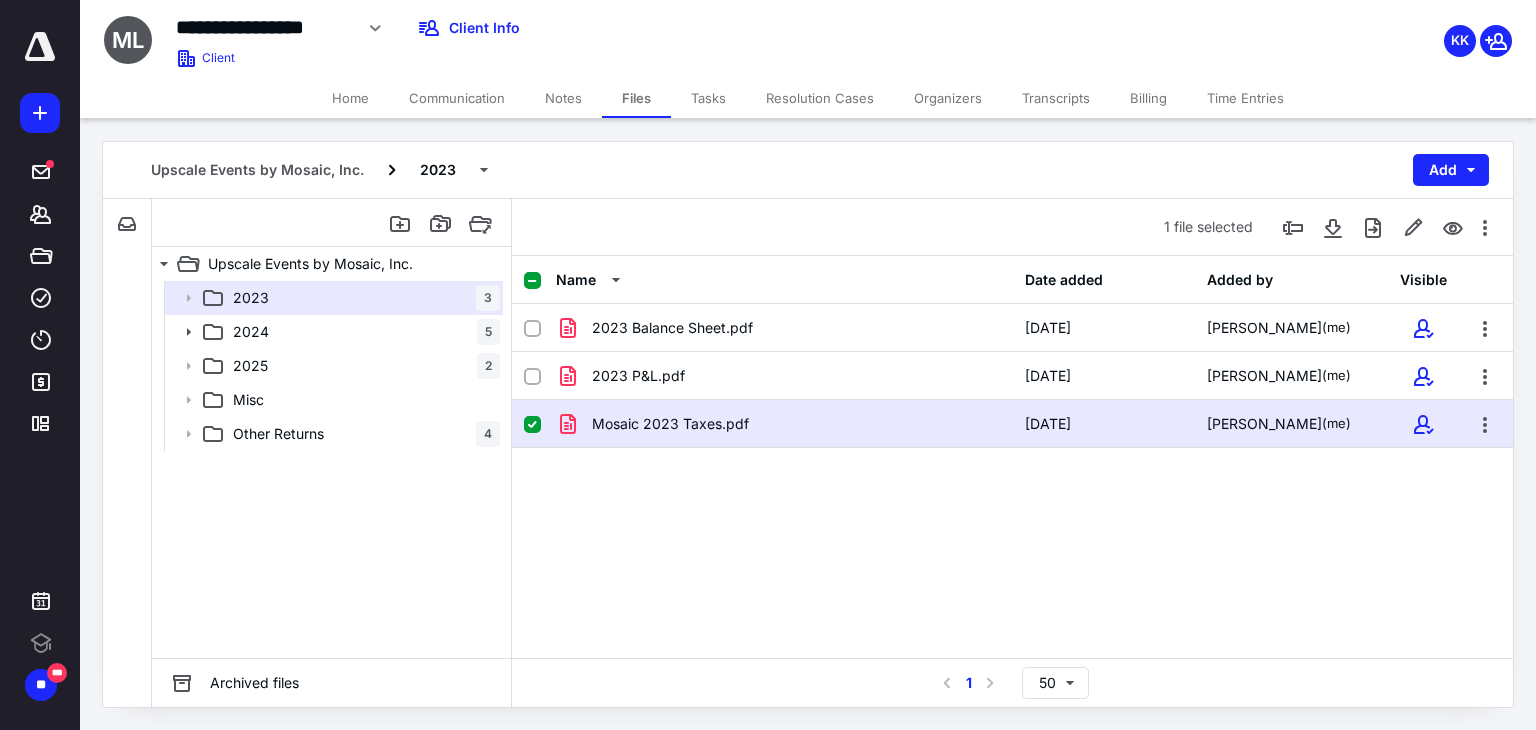 click on "Mosaic 2023 Taxes.pdf" at bounding box center (784, 424) 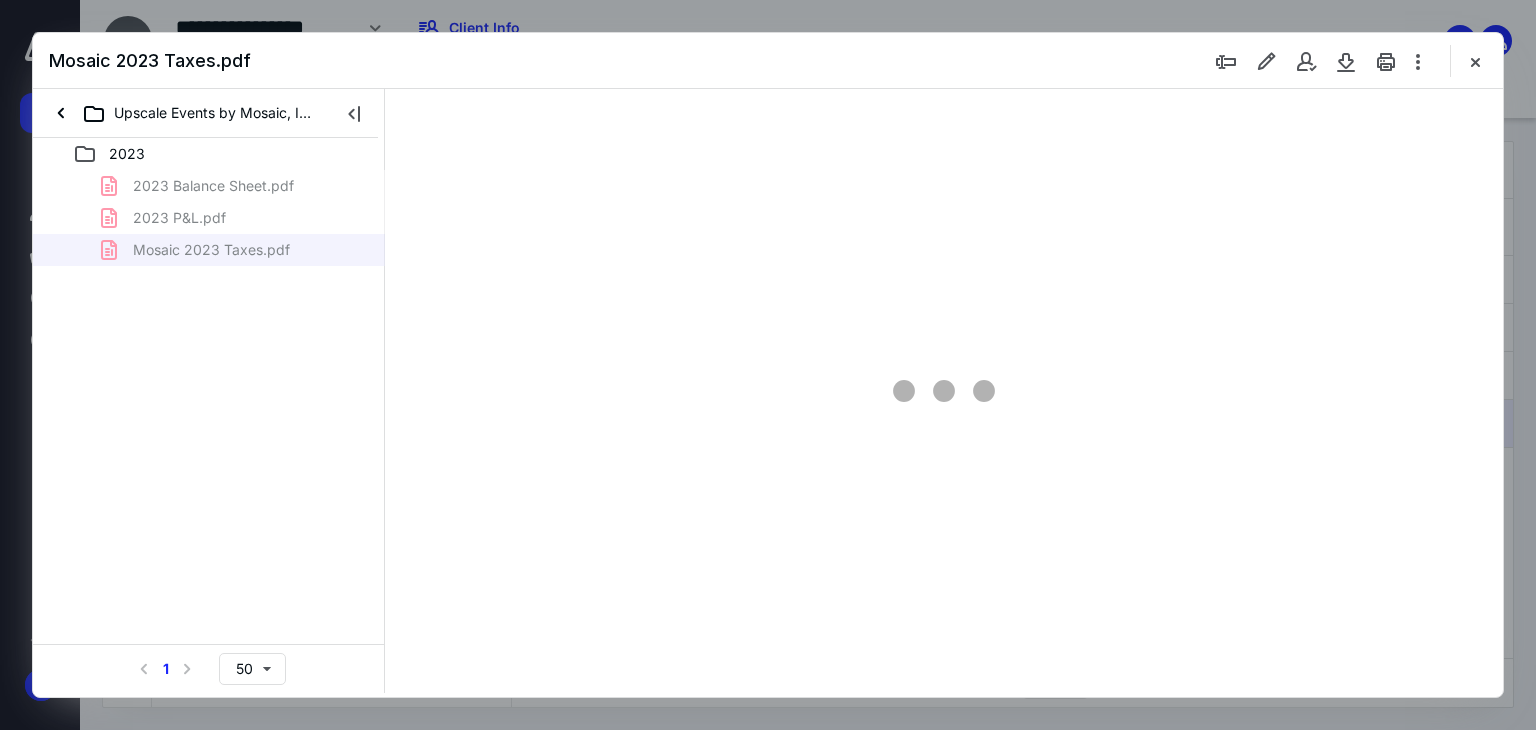 scroll, scrollTop: 0, scrollLeft: 0, axis: both 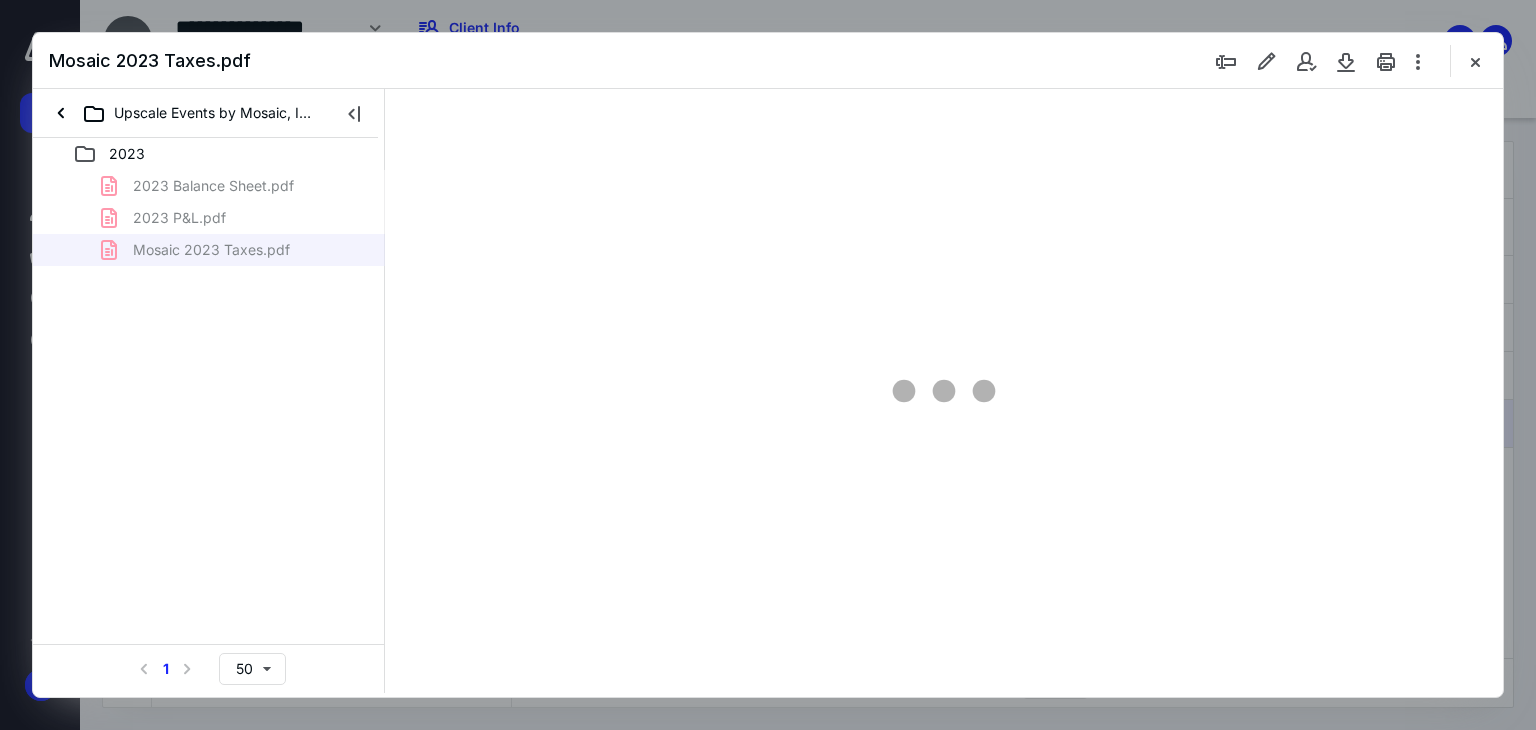 type on "66" 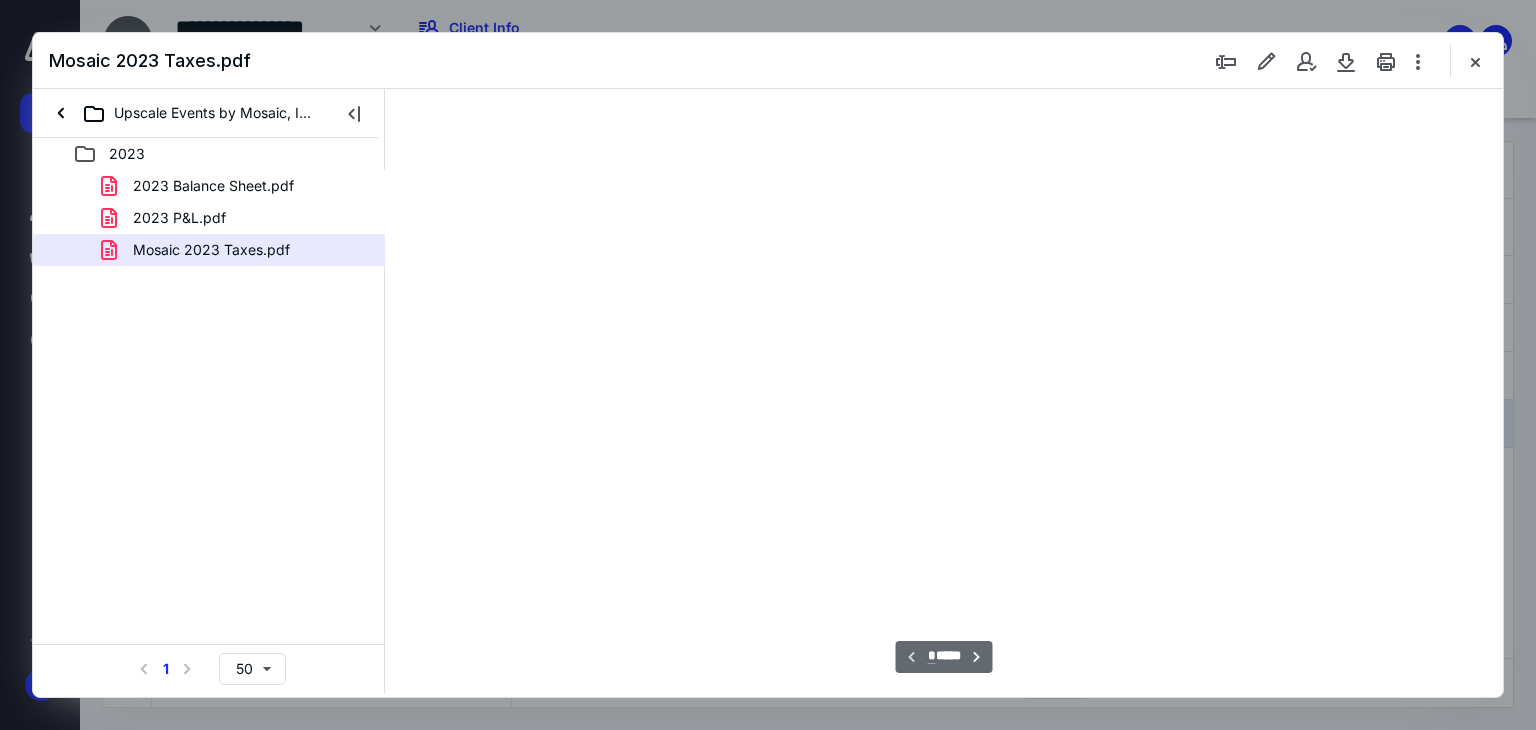 scroll, scrollTop: 79, scrollLeft: 0, axis: vertical 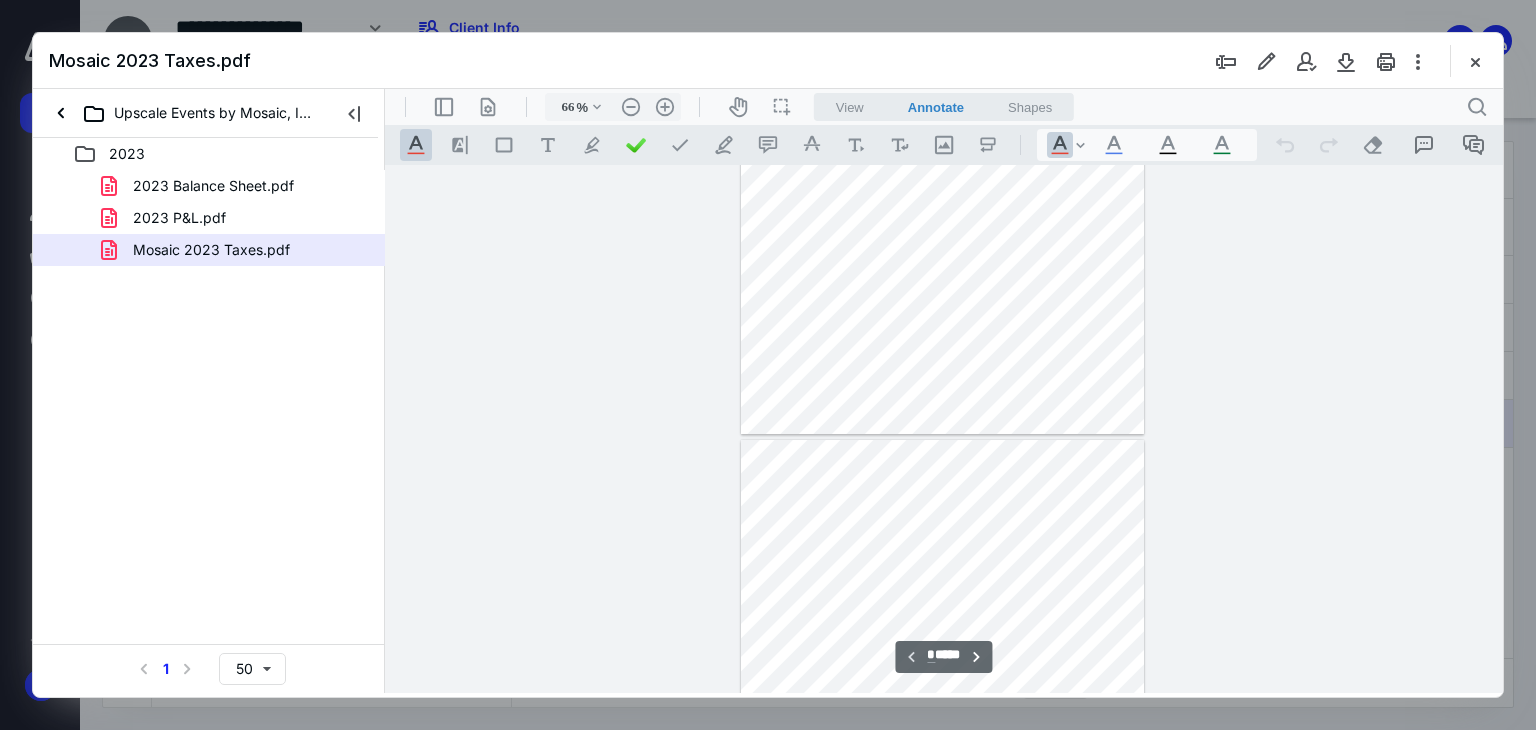 type on "*" 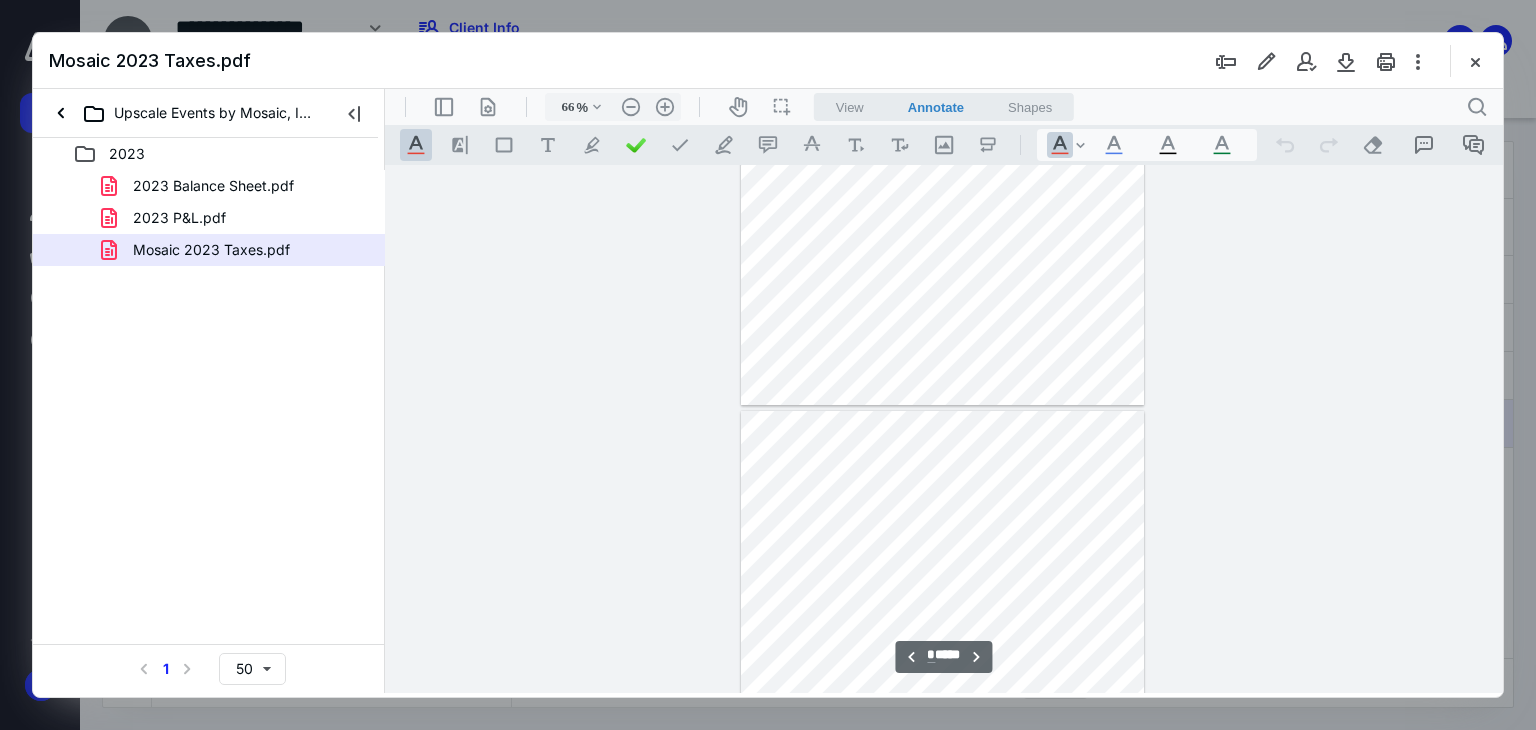 scroll, scrollTop: 314, scrollLeft: 0, axis: vertical 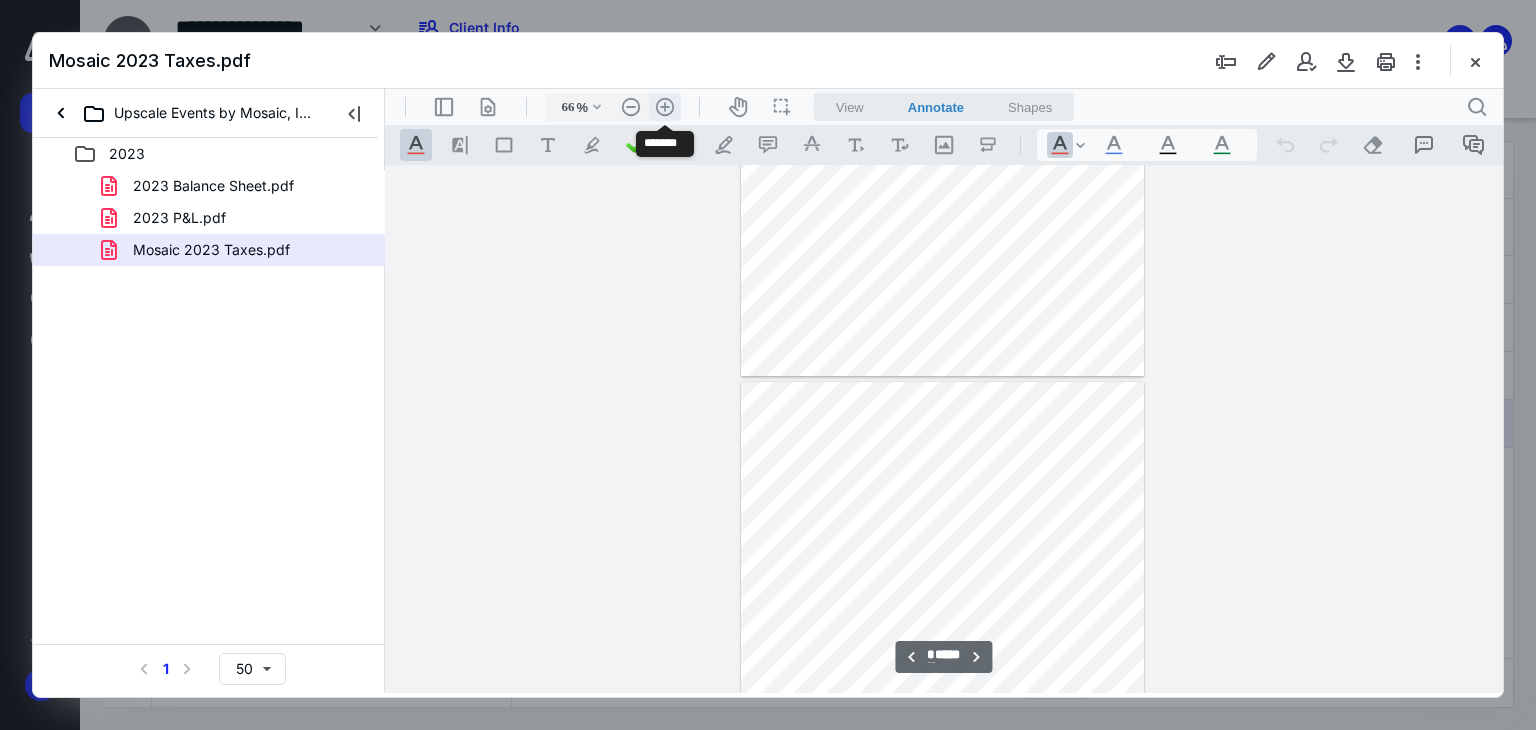 click on ".cls-1{fill:#abb0c4;} icon - header - zoom - in - line" at bounding box center (665, 107) 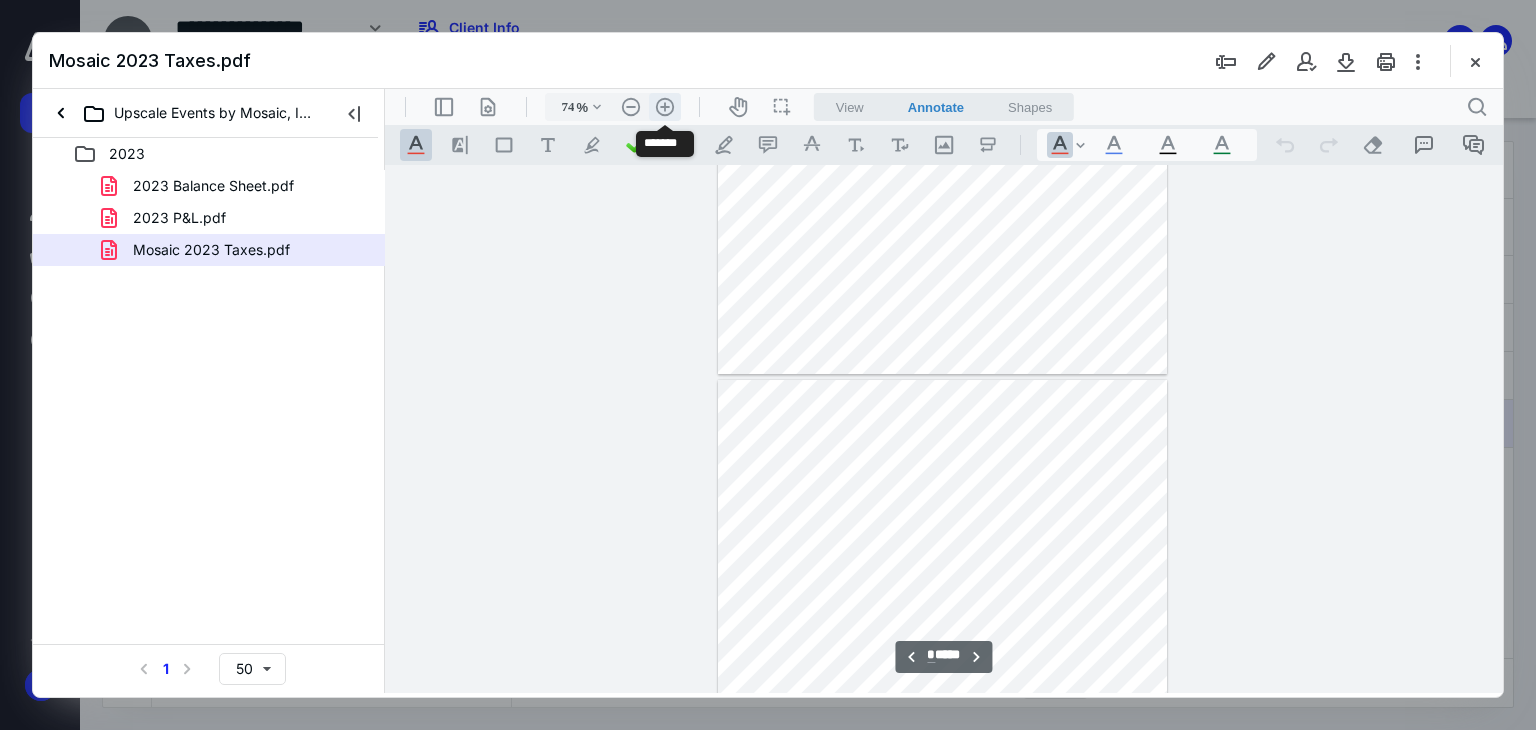 click on ".cls-1{fill:#abb0c4;} icon - header - zoom - in - line" at bounding box center [665, 107] 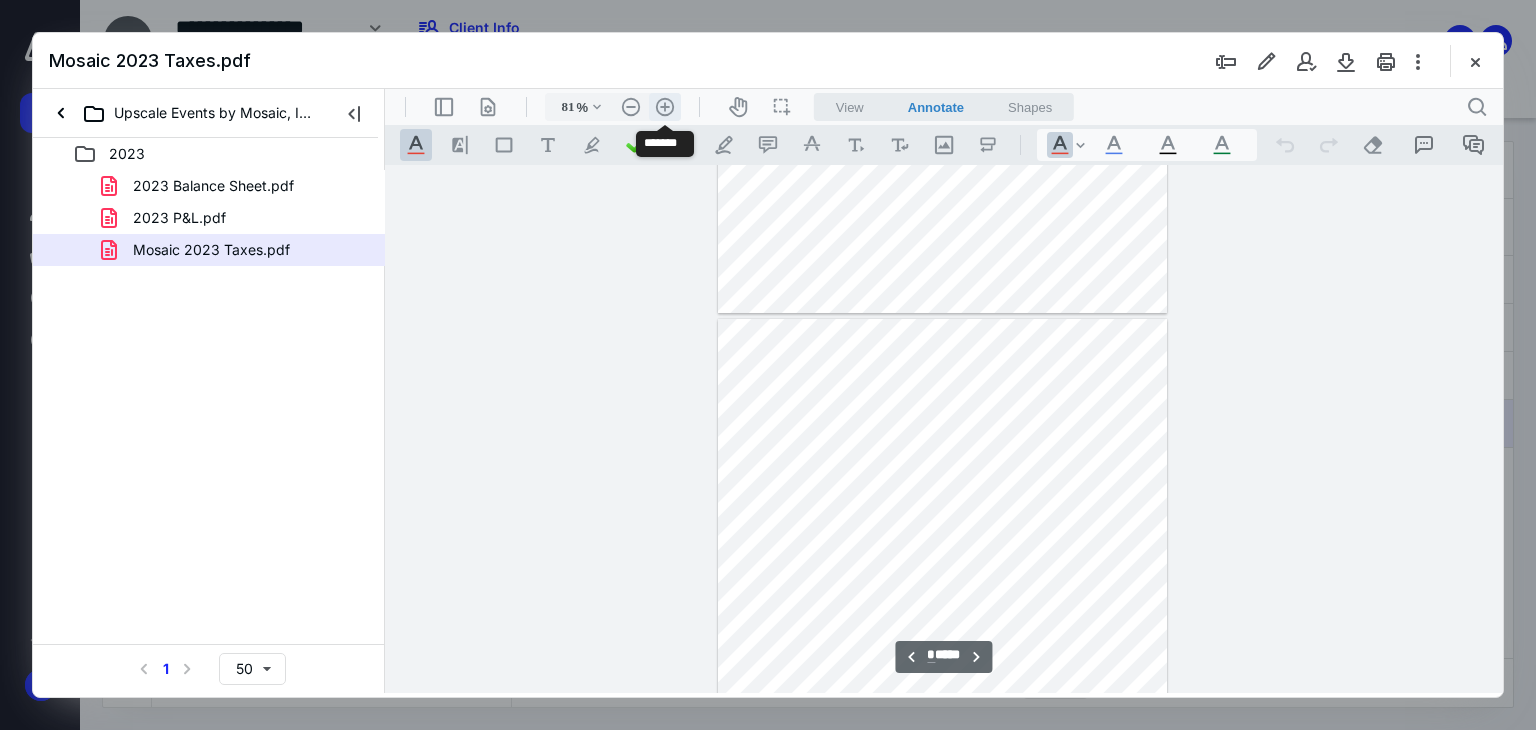 click on ".cls-1{fill:#abb0c4;} icon - header - zoom - in - line" at bounding box center (665, 107) 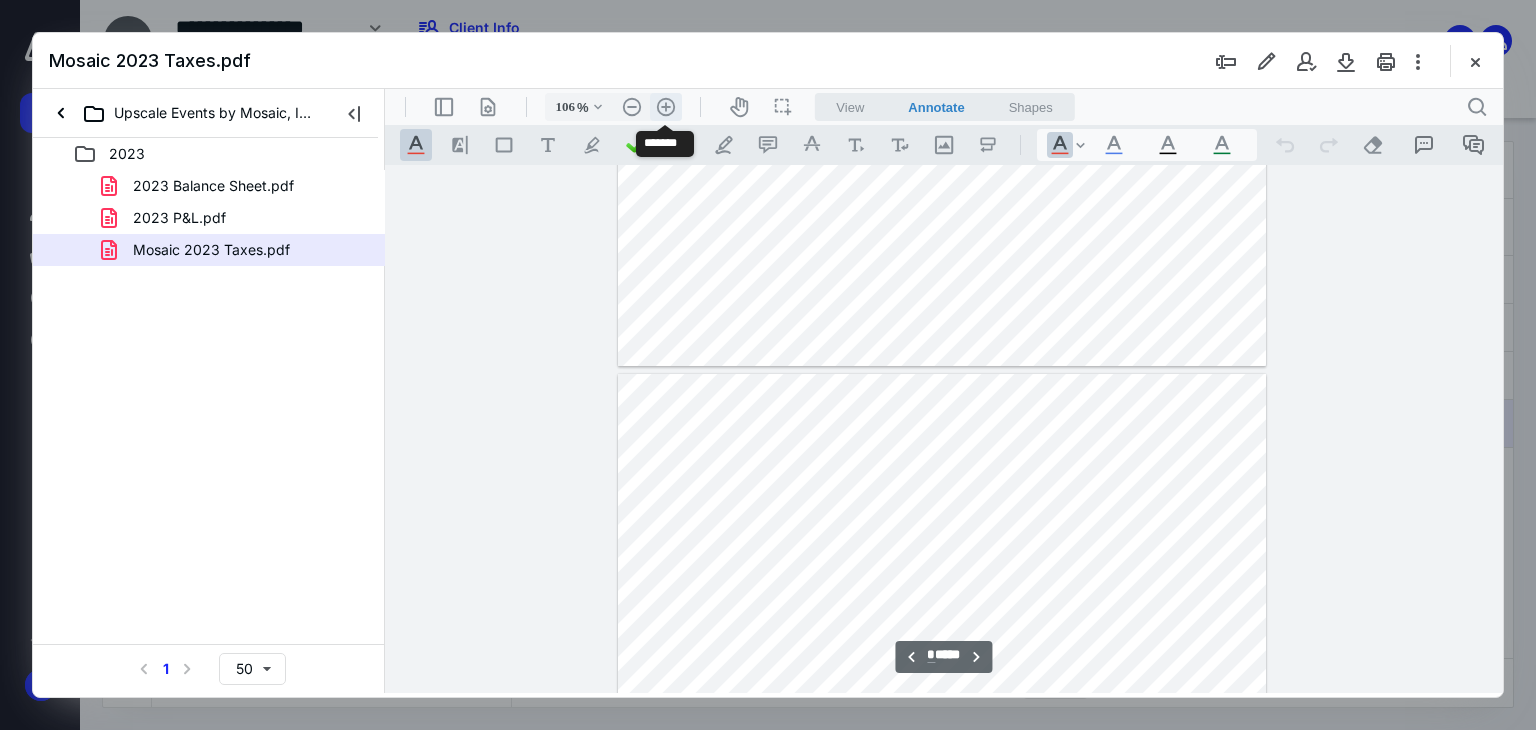 click on ".cls-1{fill:#abb0c4;} icon - header - zoom - in - line" at bounding box center [666, 107] 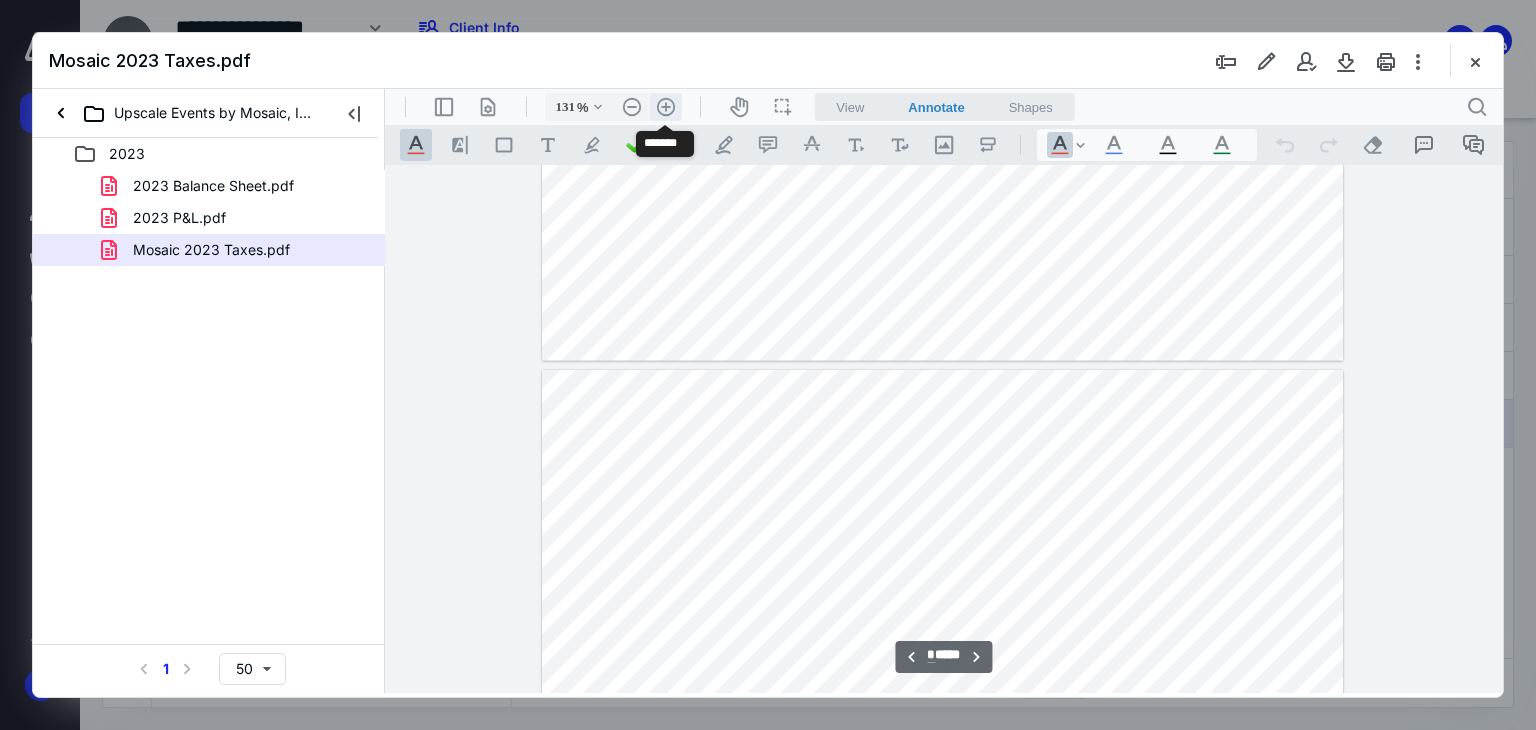 click on ".cls-1{fill:#abb0c4;} icon - header - zoom - in - line" at bounding box center [666, 107] 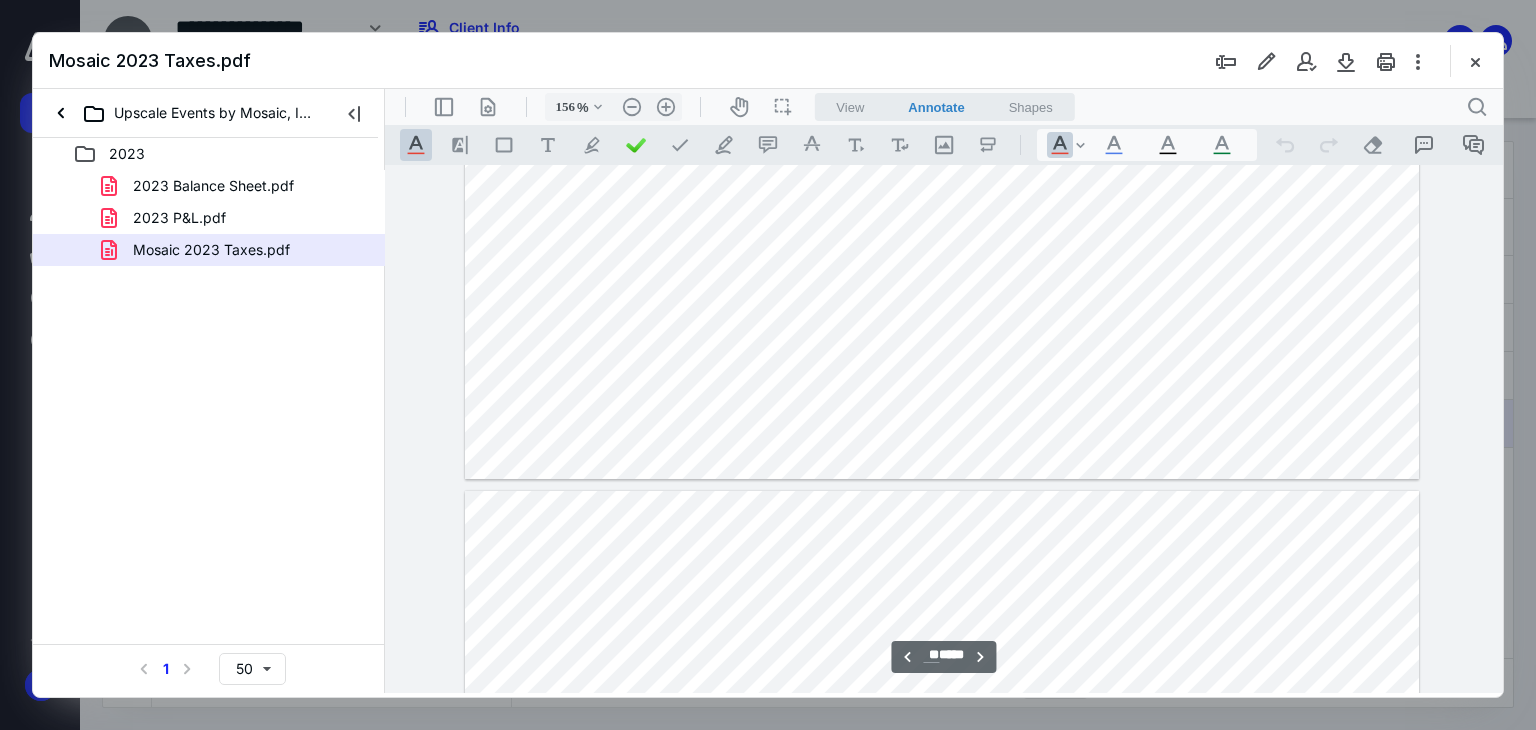 scroll, scrollTop: 19635, scrollLeft: 0, axis: vertical 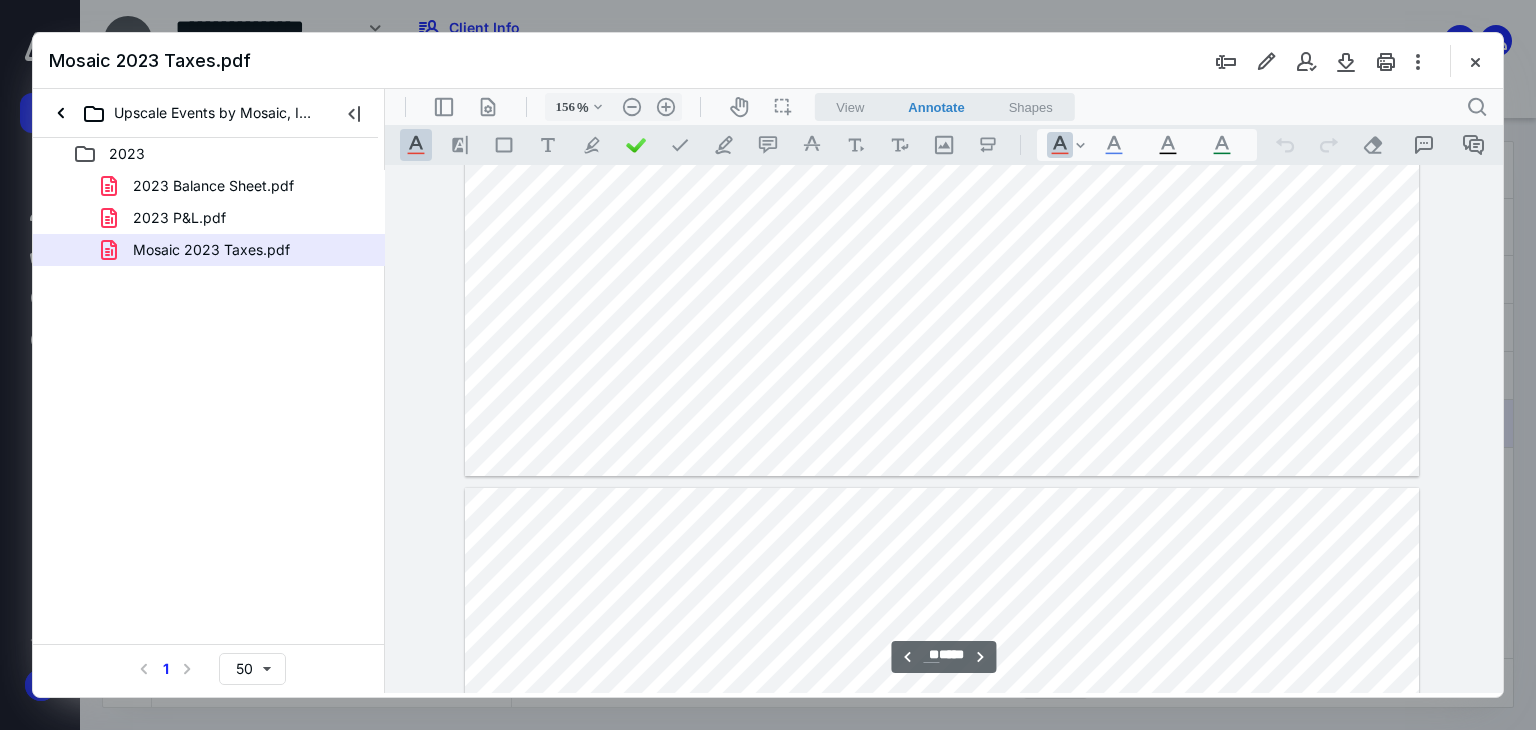 type on "**" 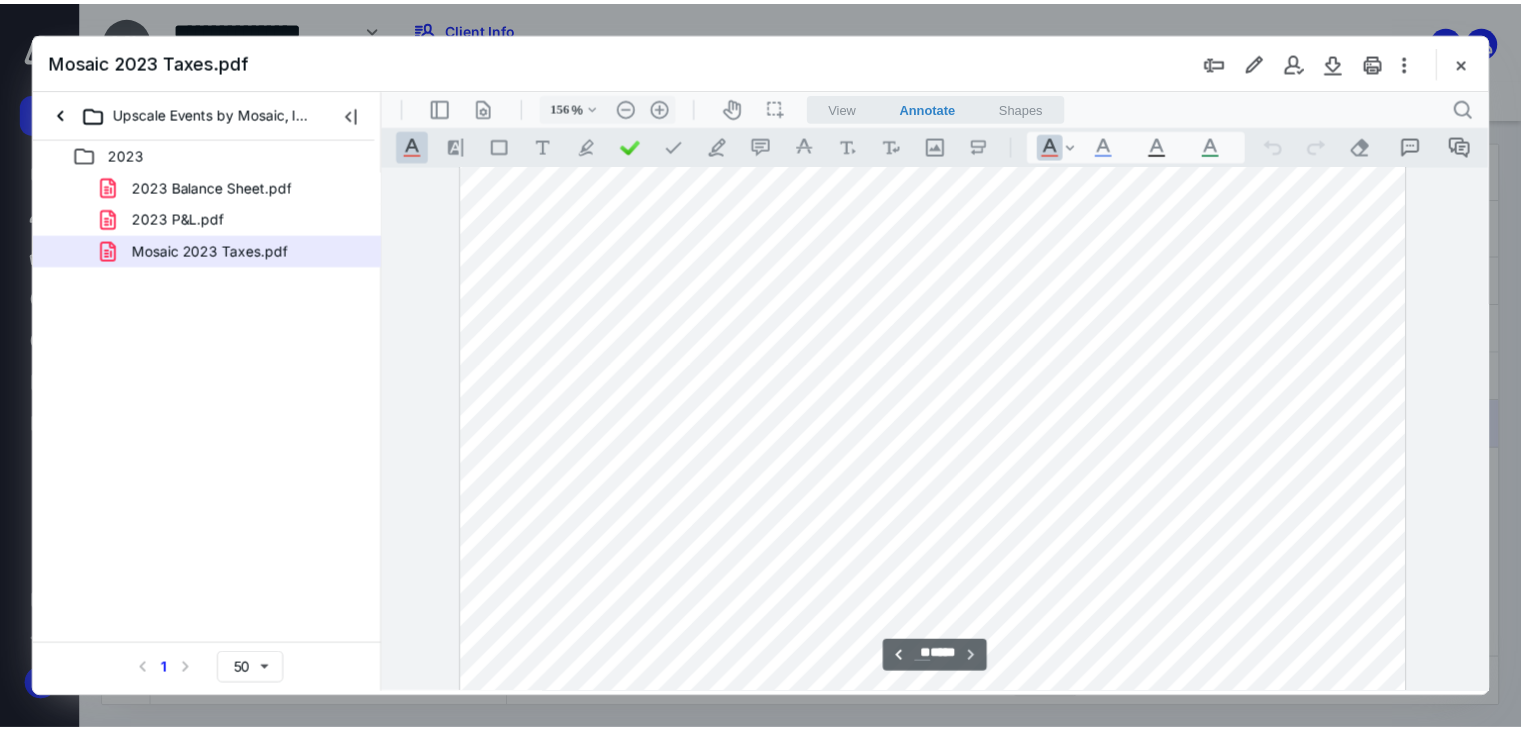 scroll, scrollTop: 19982, scrollLeft: 0, axis: vertical 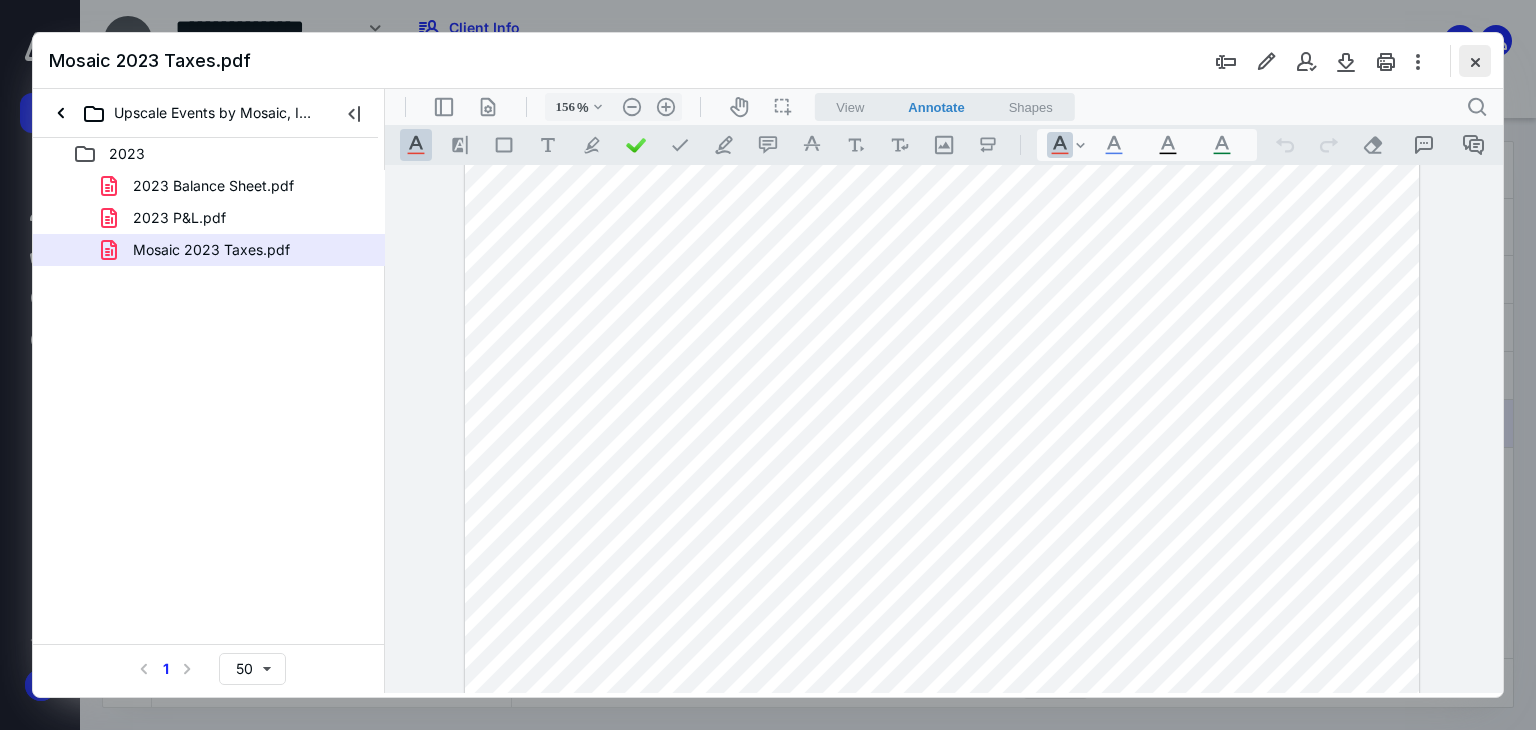 click at bounding box center (1475, 61) 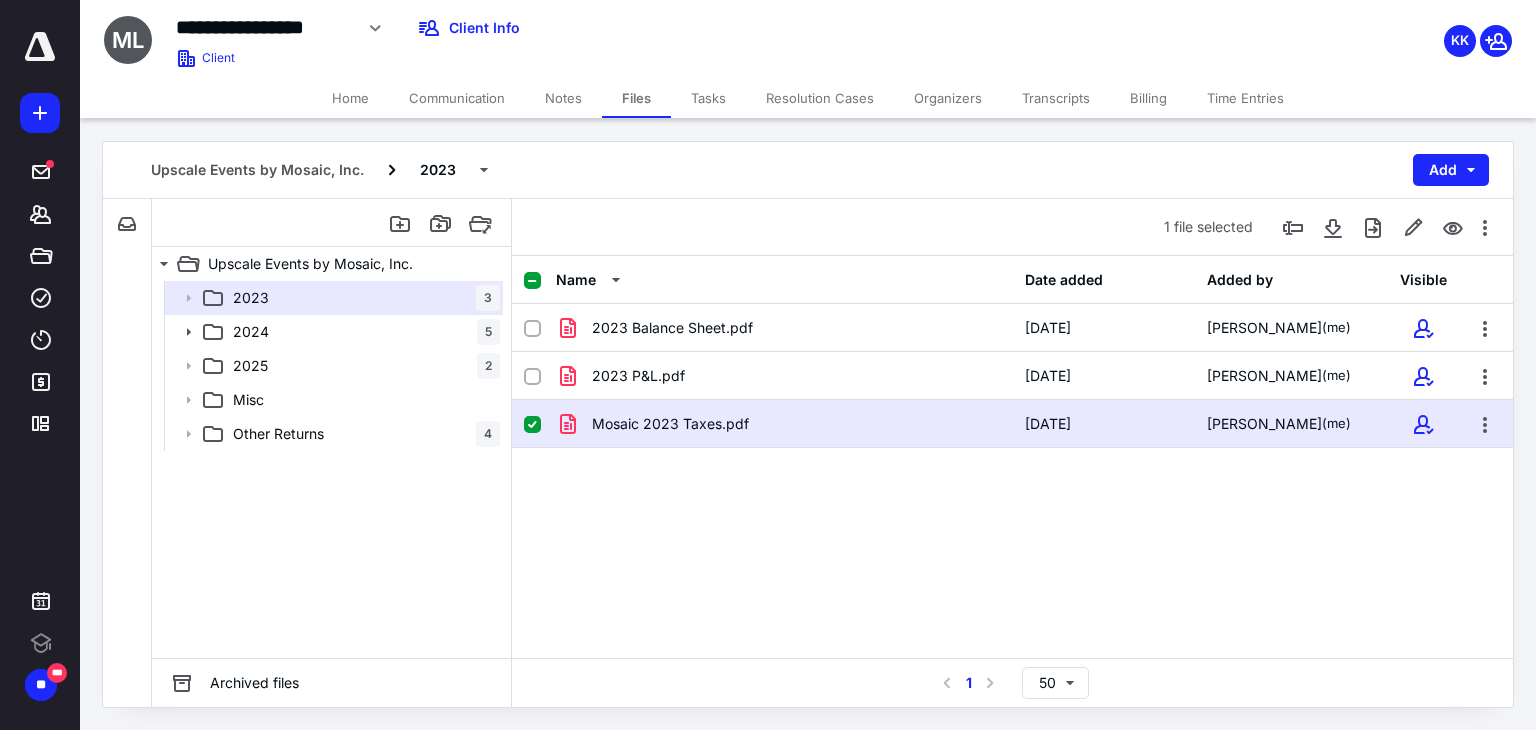 click on "Home" at bounding box center [350, 98] 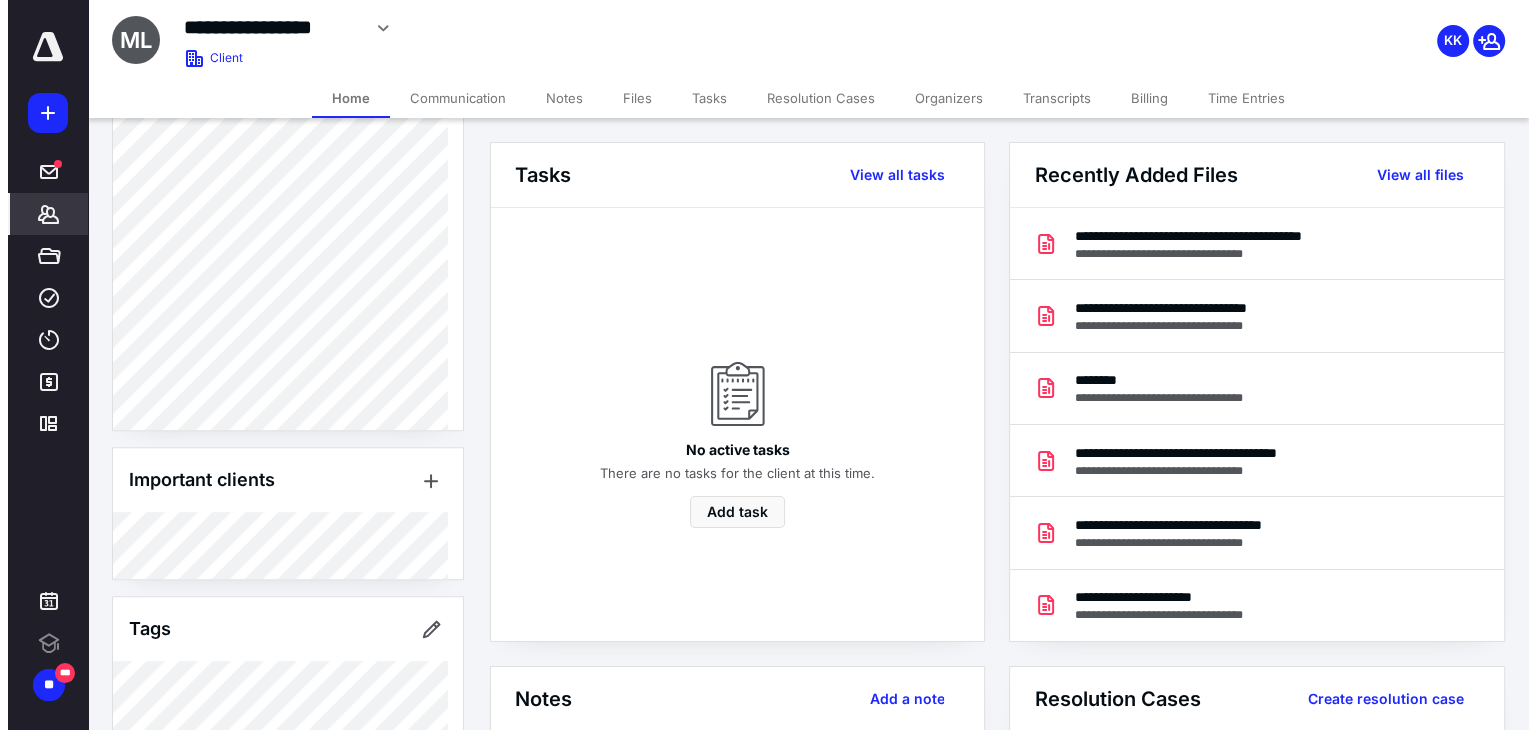 scroll, scrollTop: 896, scrollLeft: 0, axis: vertical 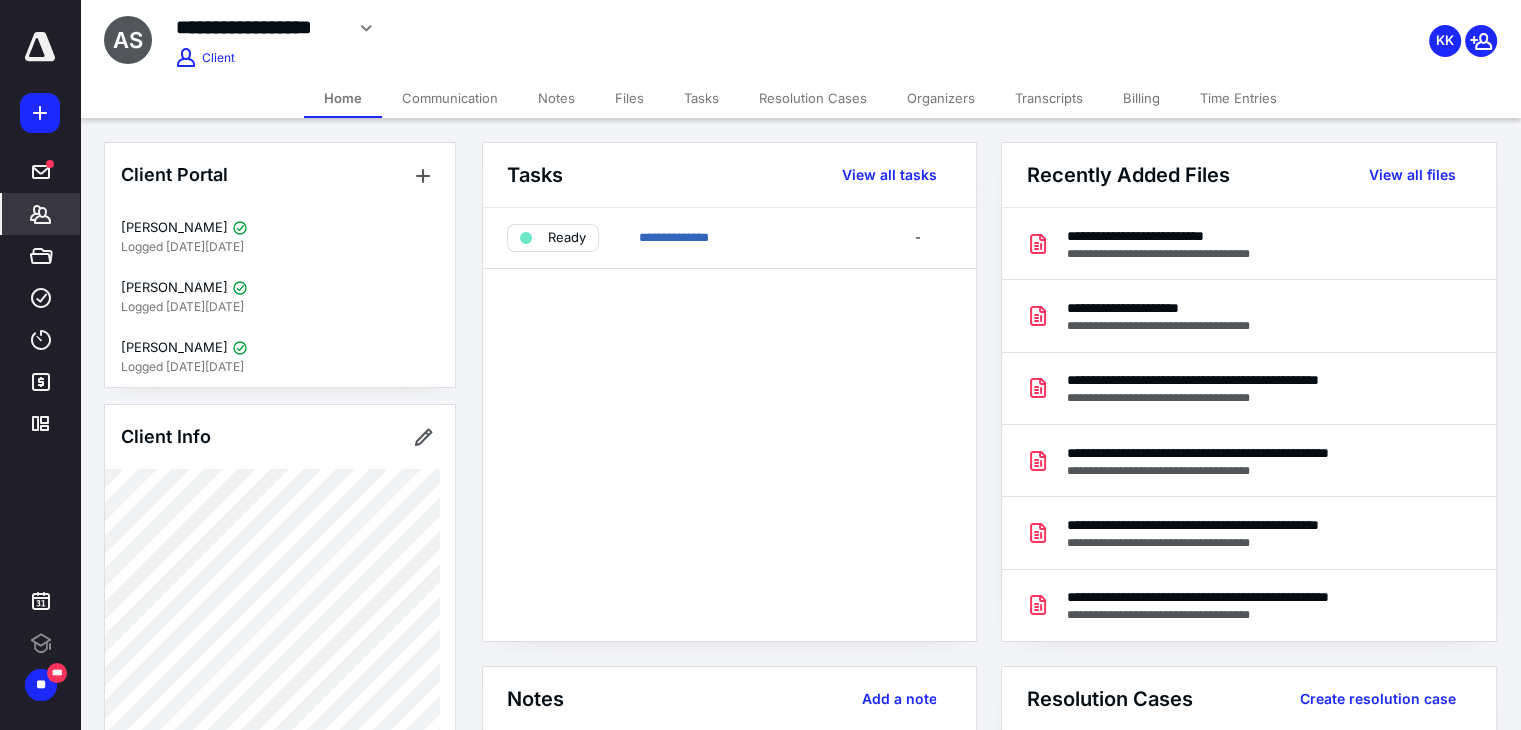 click on "Files" at bounding box center (629, 98) 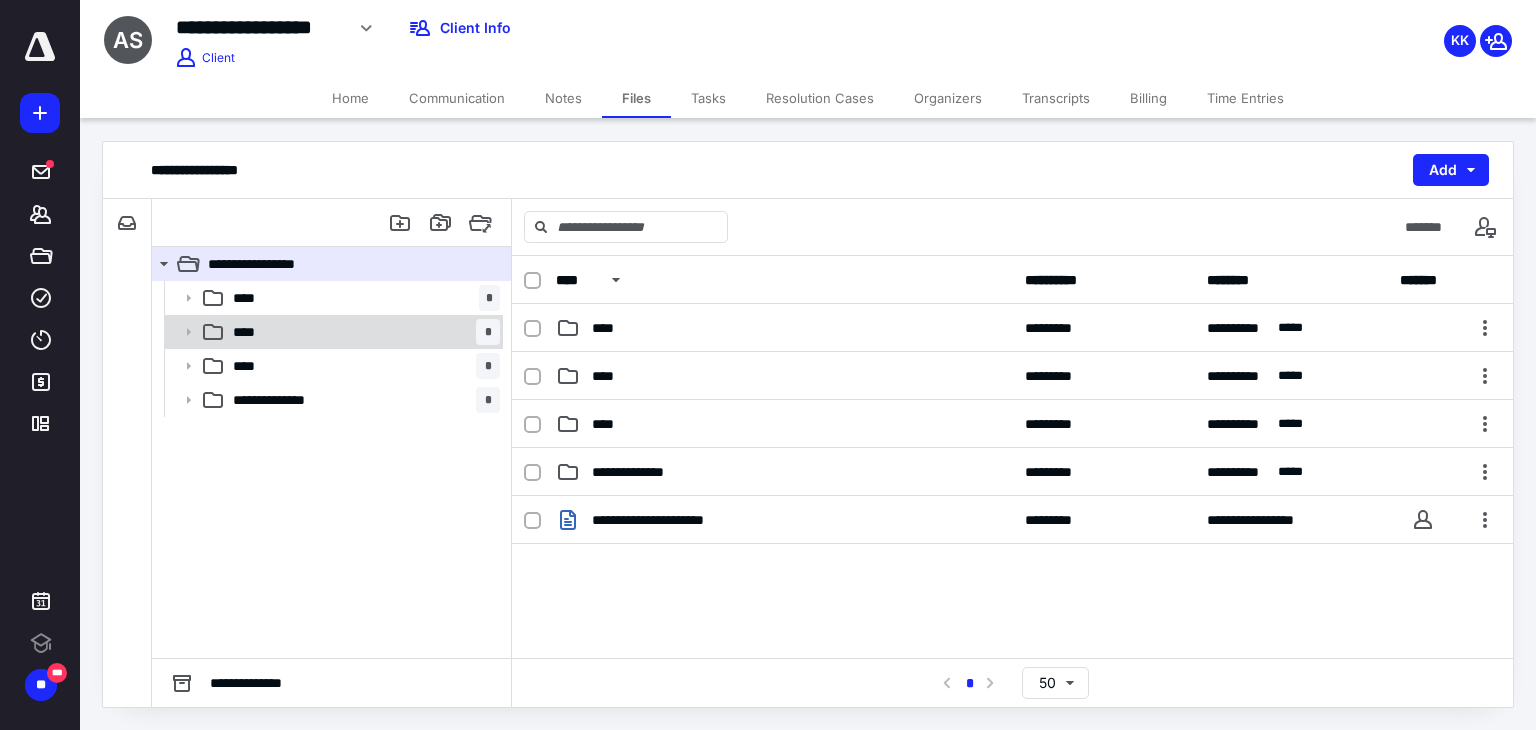 click on "**** *" at bounding box center (362, 332) 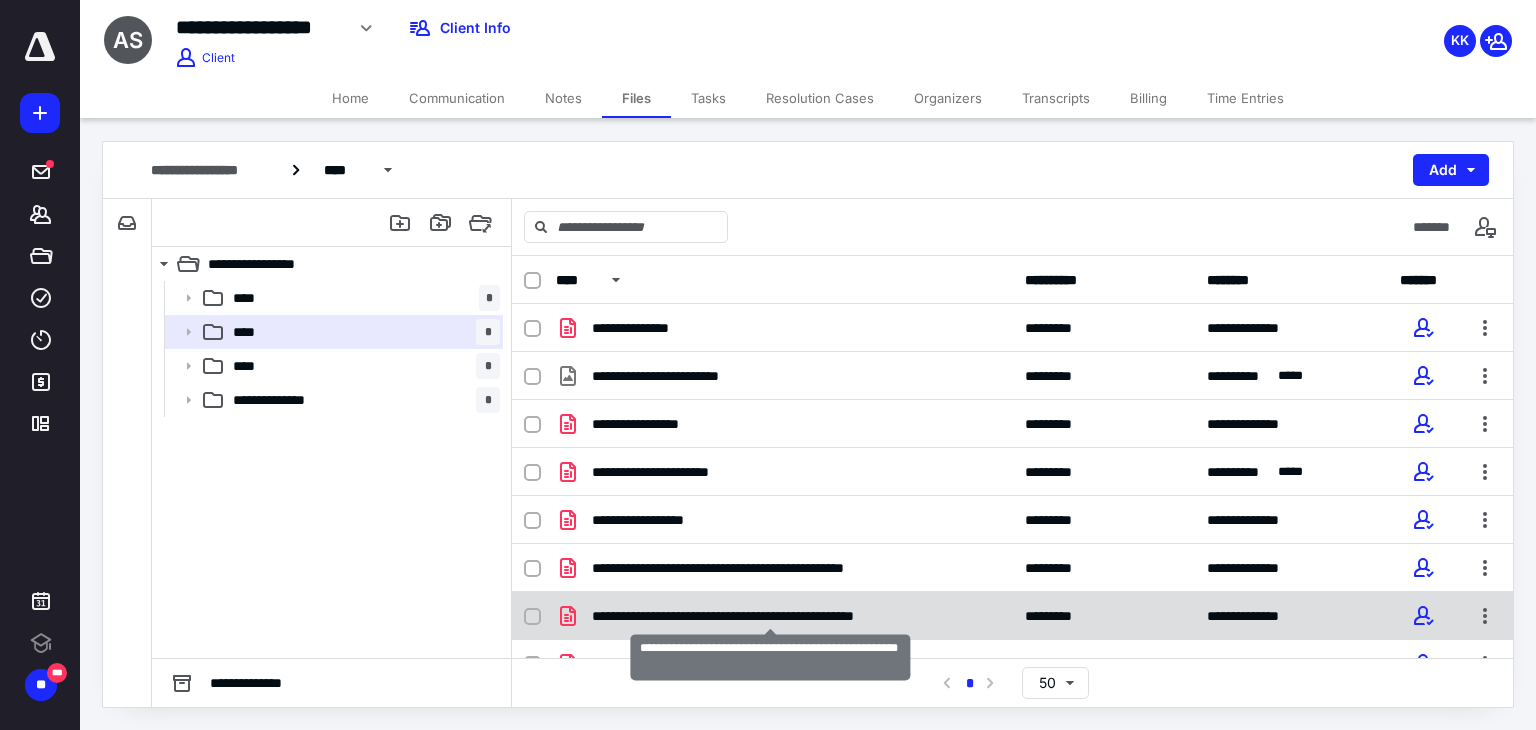 click on "**********" at bounding box center [770, 616] 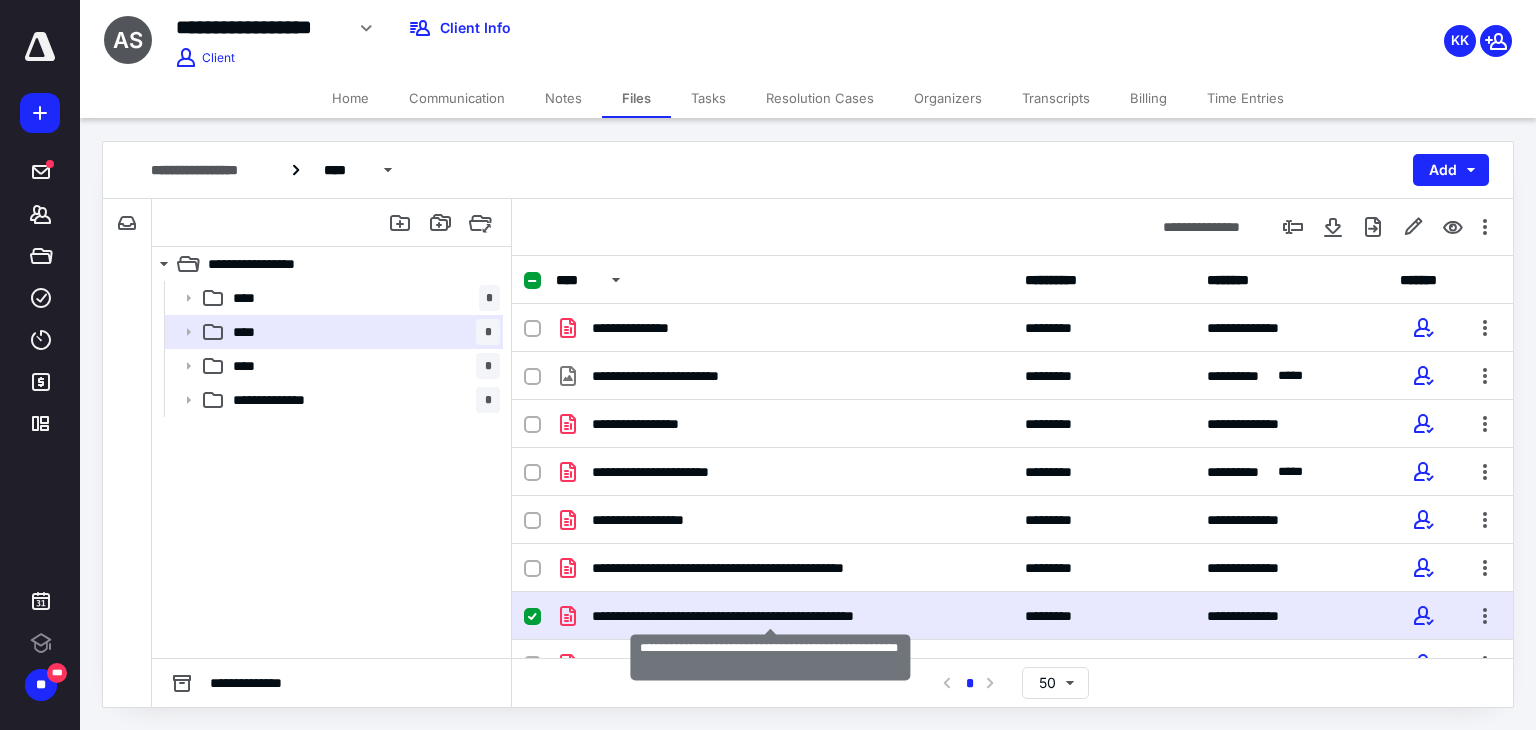 click on "**********" at bounding box center (770, 616) 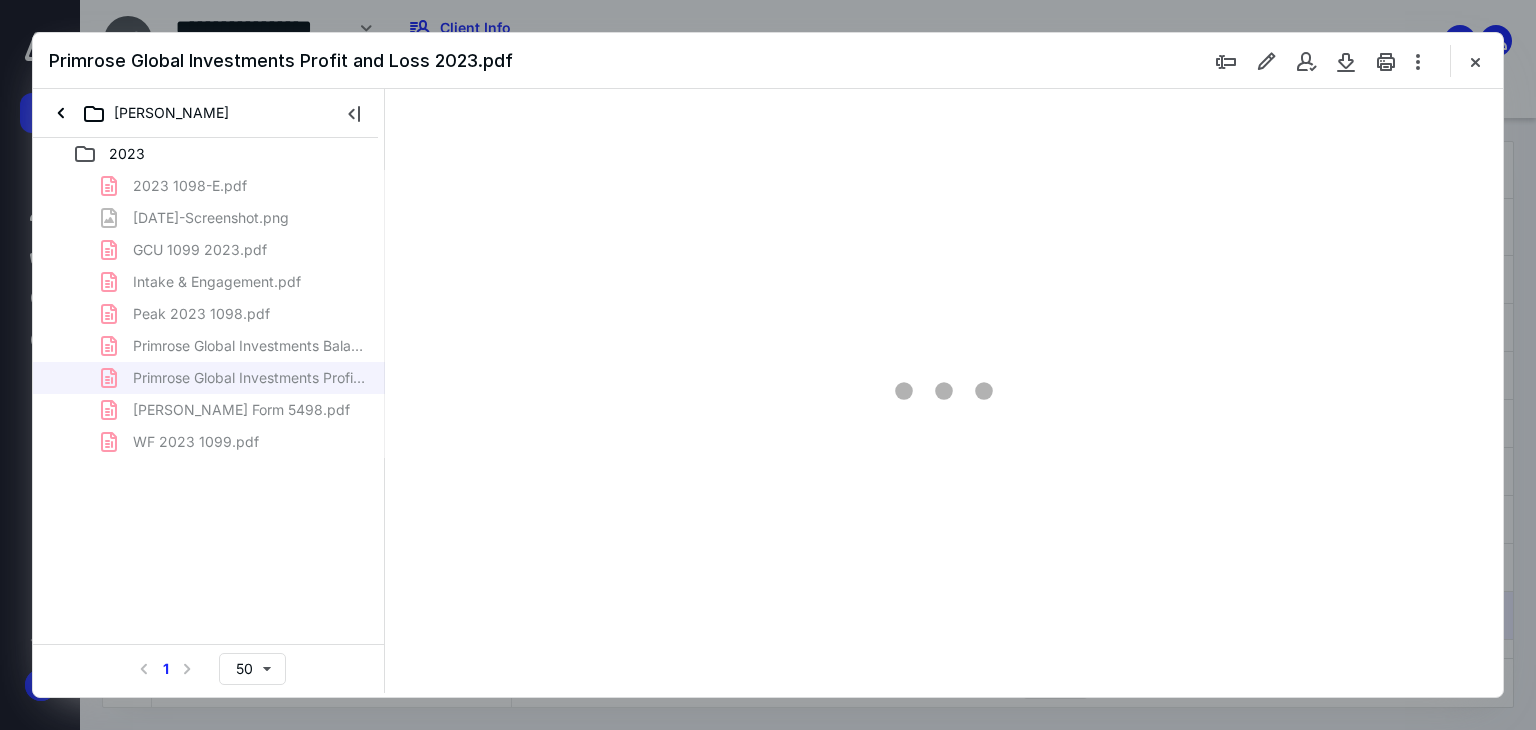 scroll, scrollTop: 0, scrollLeft: 0, axis: both 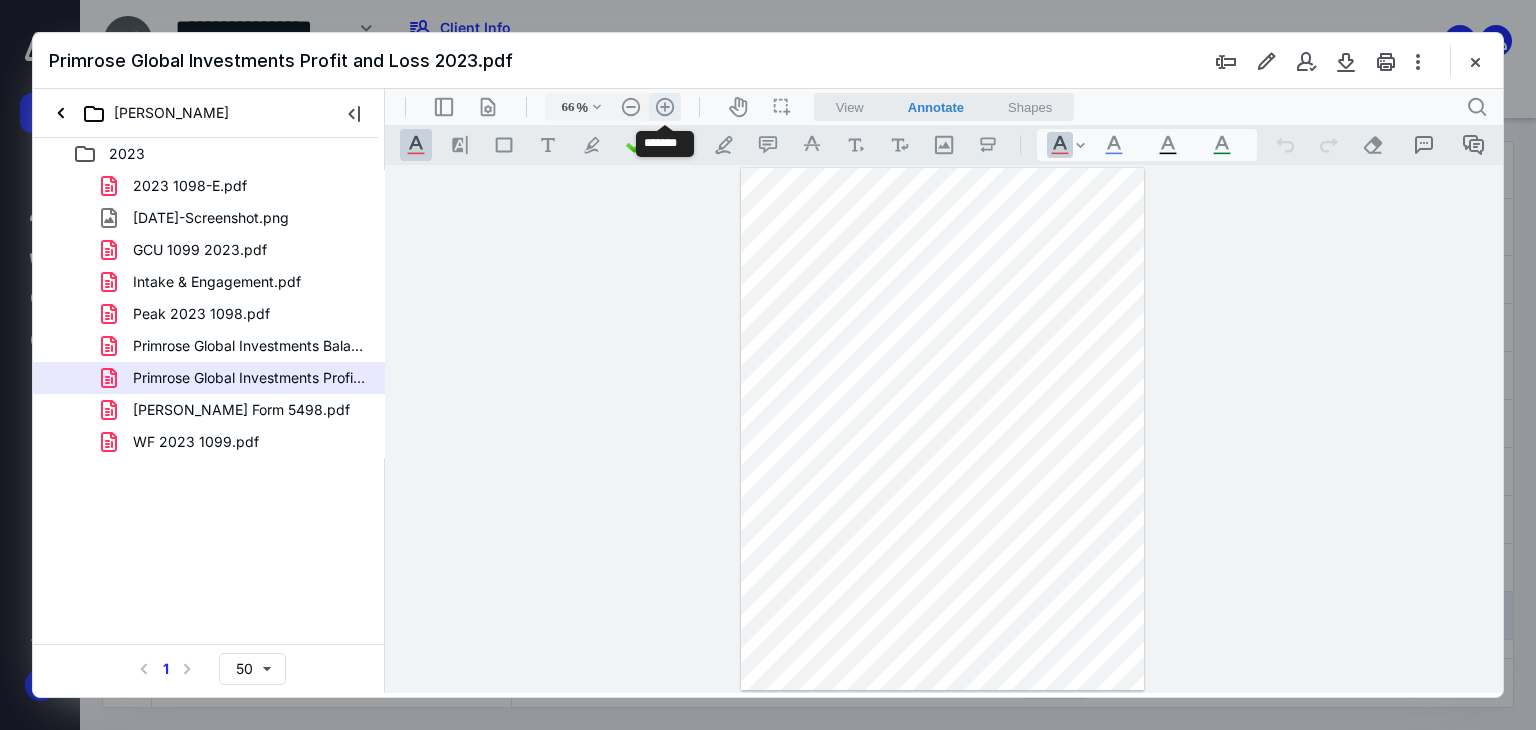click on ".cls-1{fill:#abb0c4;} icon - header - zoom - in - line" at bounding box center [665, 107] 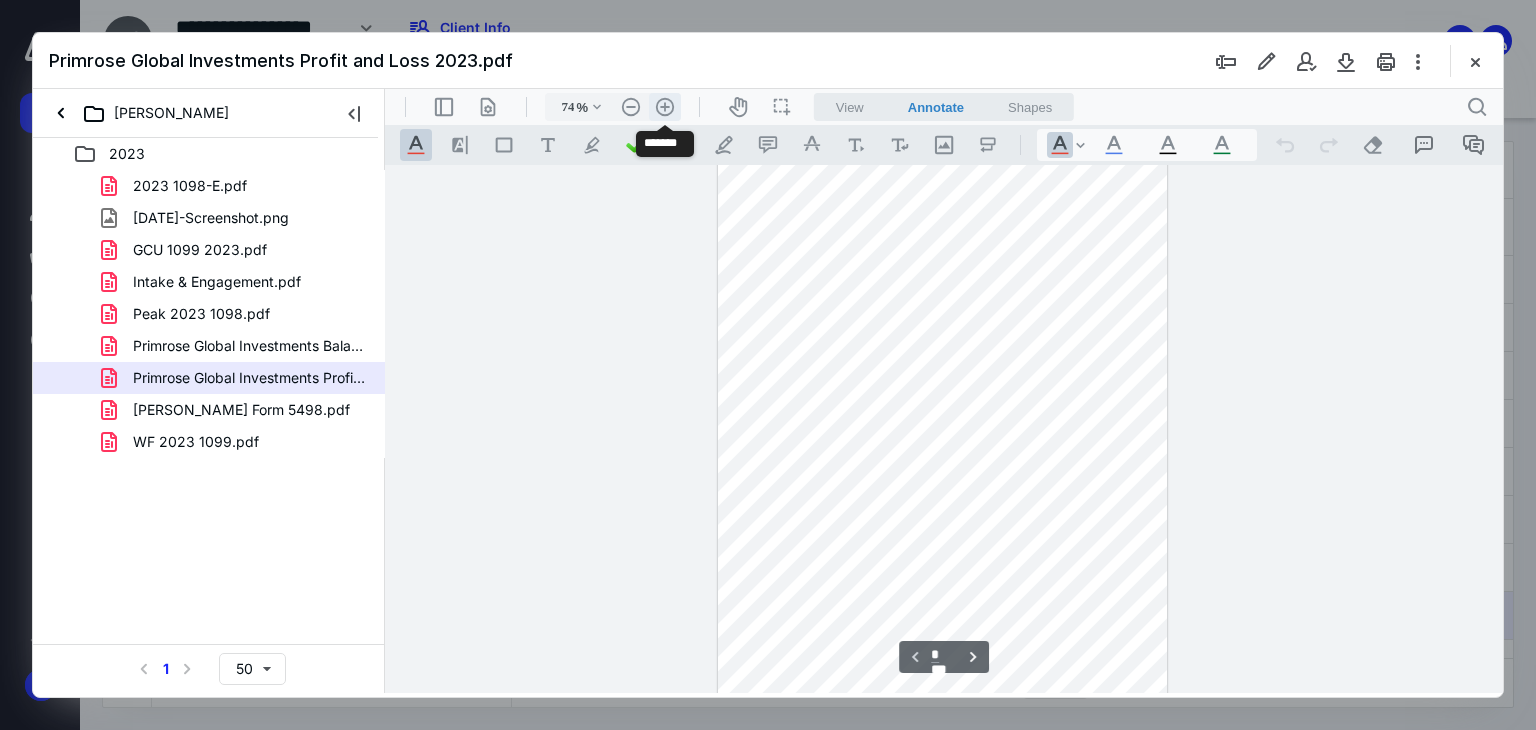 click on ".cls-1{fill:#abb0c4;} icon - header - zoom - in - line" at bounding box center (665, 107) 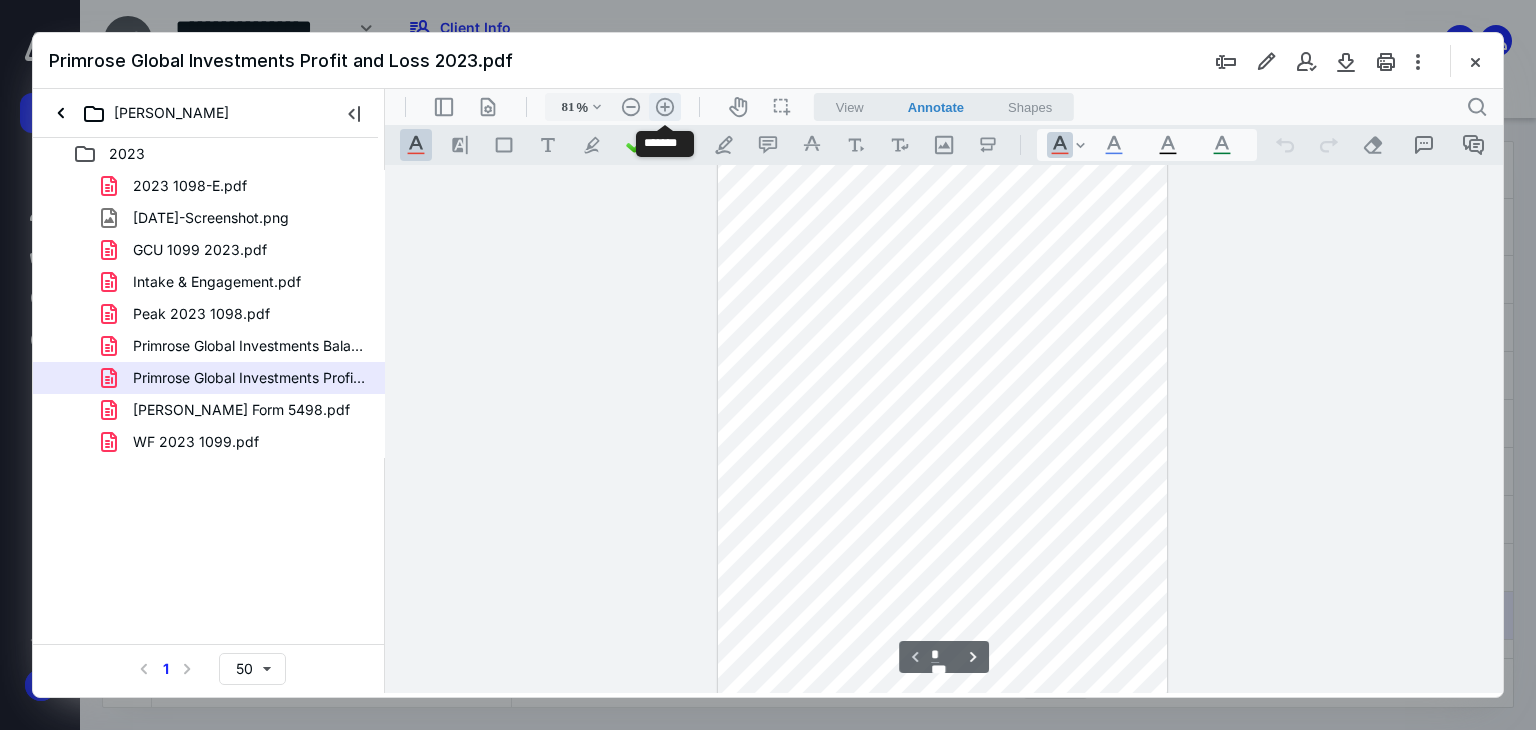 click on ".cls-1{fill:#abb0c4;} icon - header - zoom - in - line" at bounding box center [665, 107] 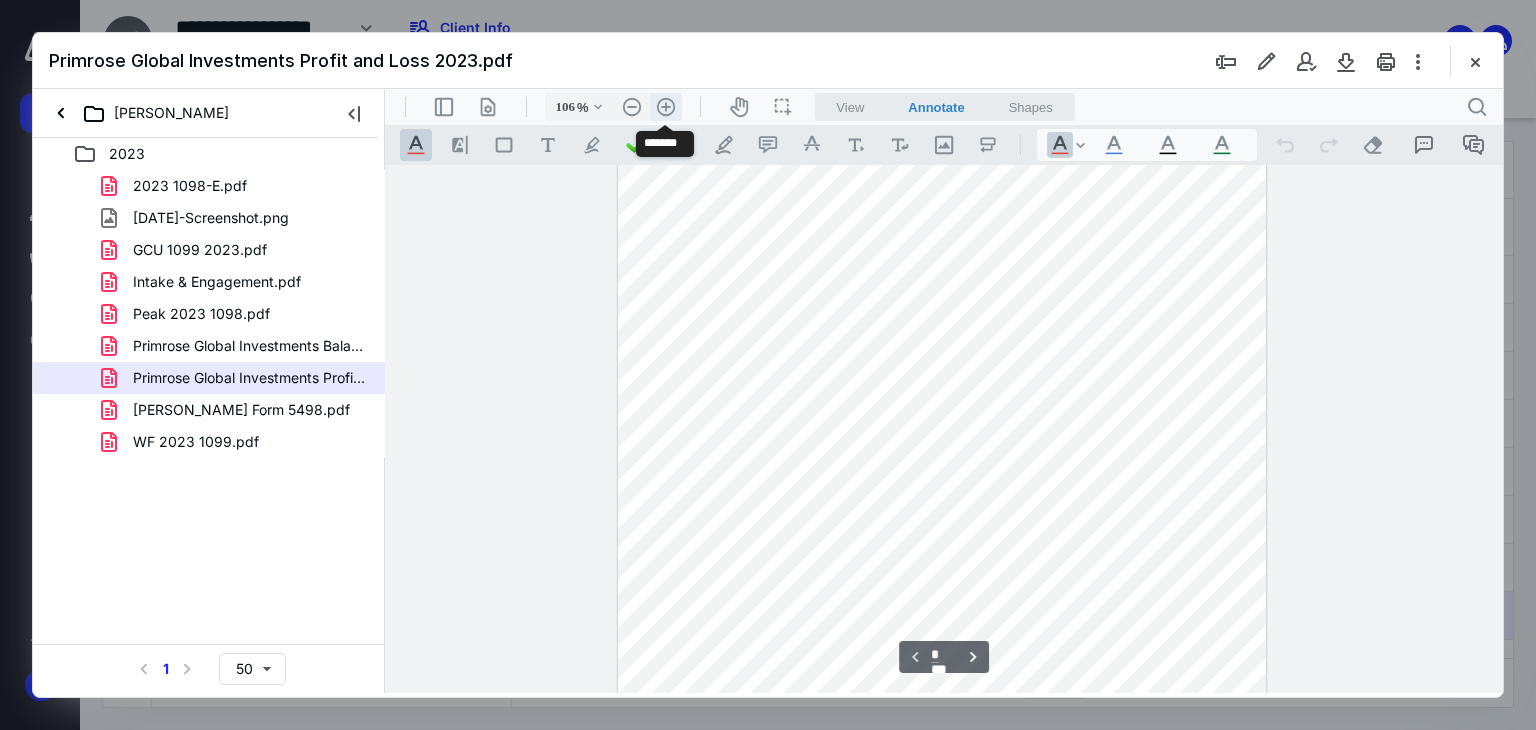 click on ".cls-1{fill:#abb0c4;} icon - header - zoom - in - line" at bounding box center (666, 107) 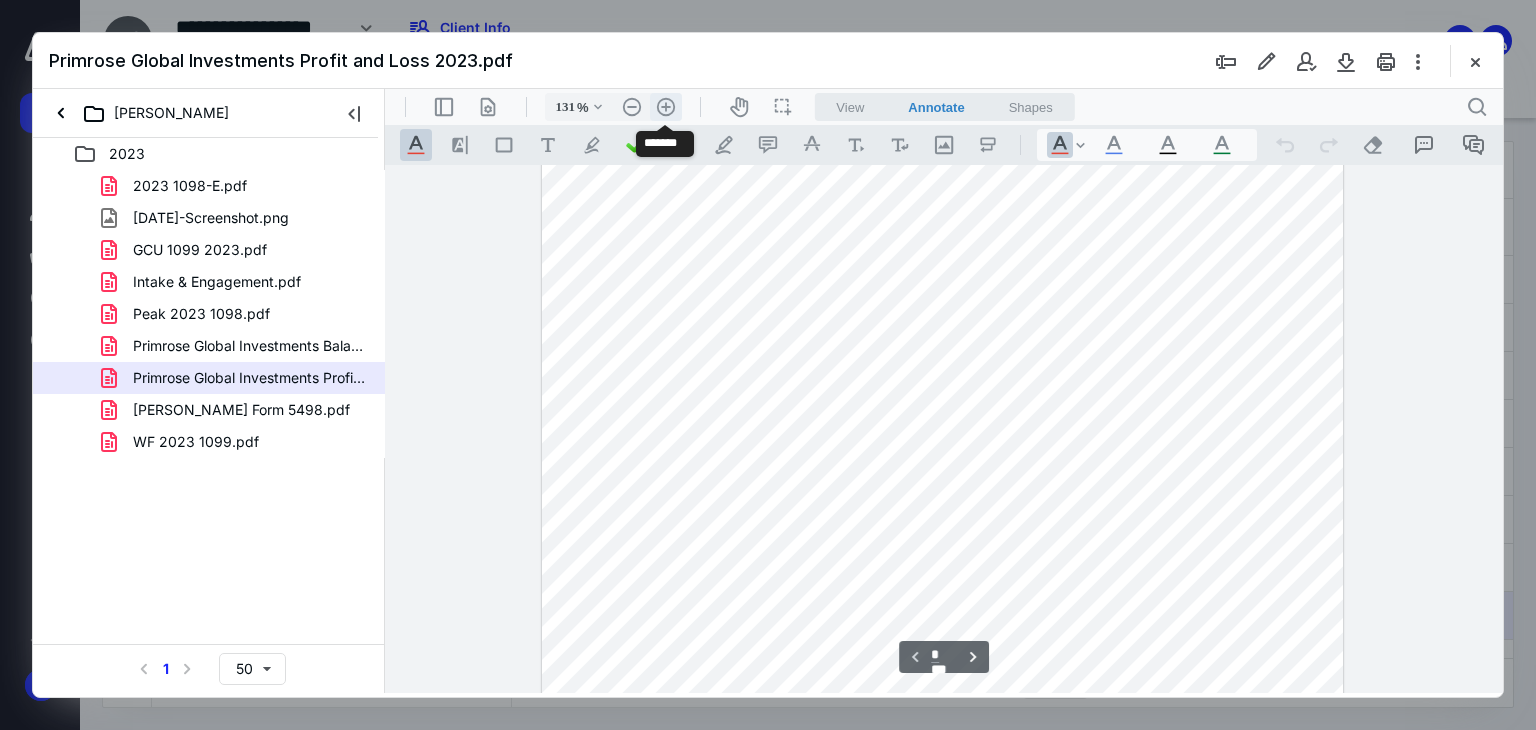 click on ".cls-1{fill:#abb0c4;} icon - header - zoom - in - line" at bounding box center [666, 107] 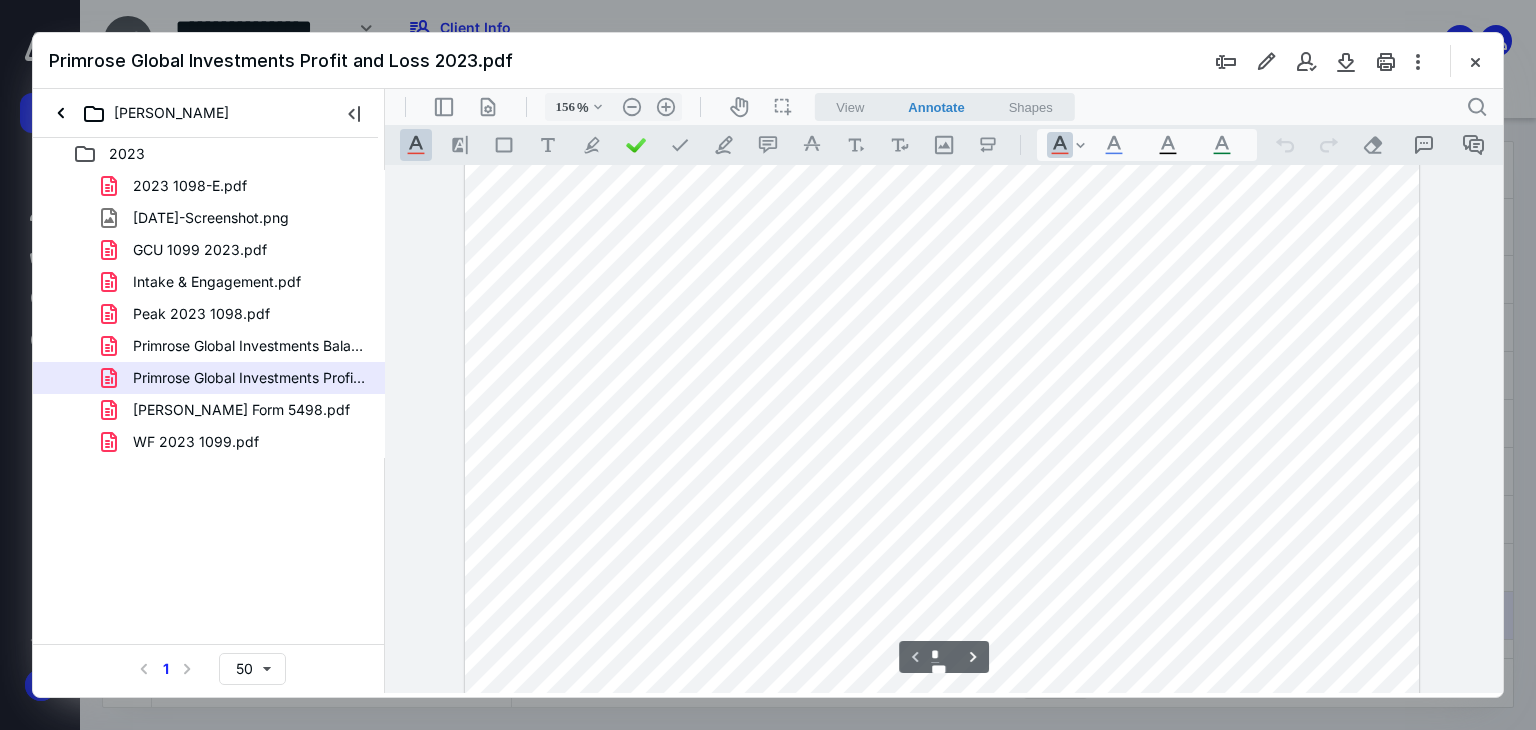 scroll, scrollTop: 19, scrollLeft: 0, axis: vertical 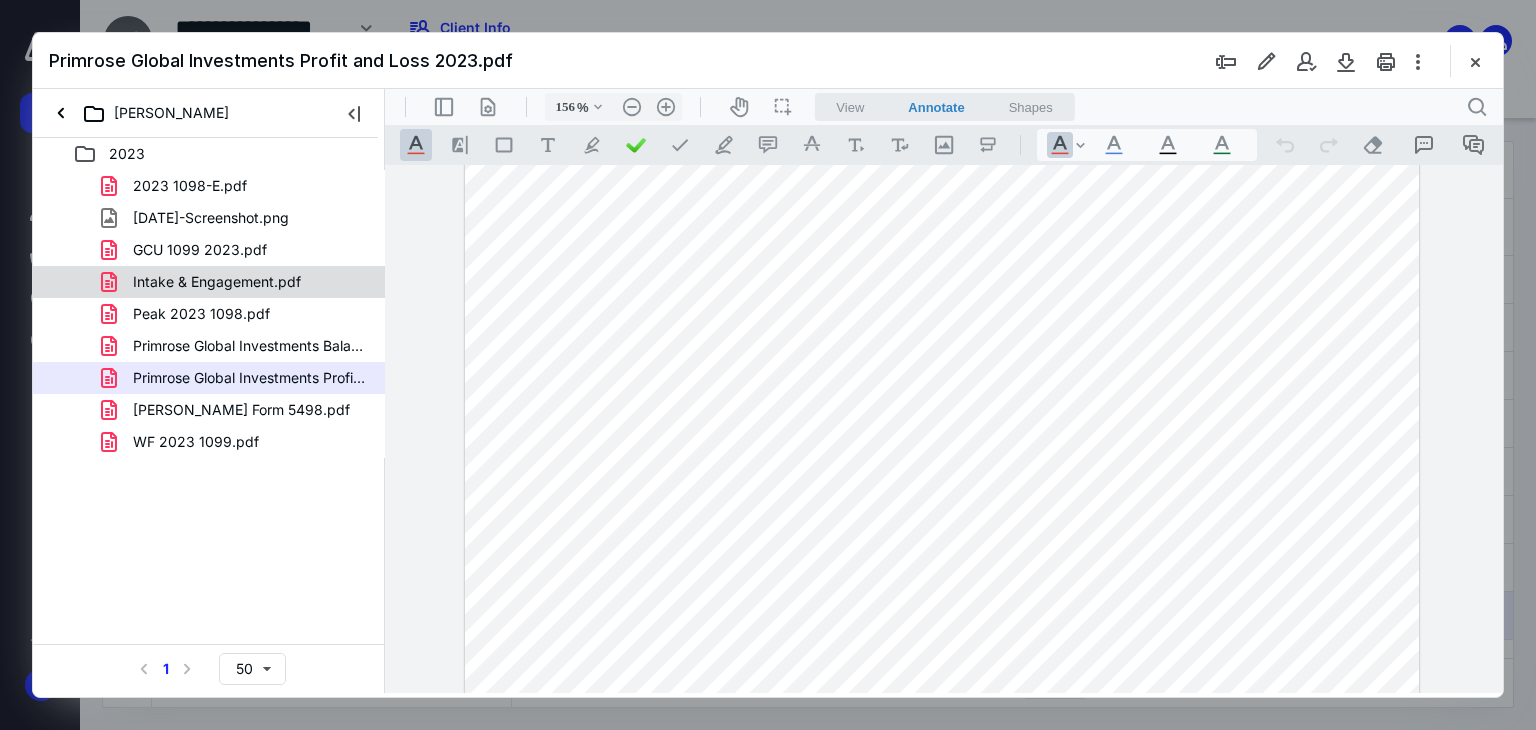 click on "Intake & Engagement.pdf" at bounding box center [209, 282] 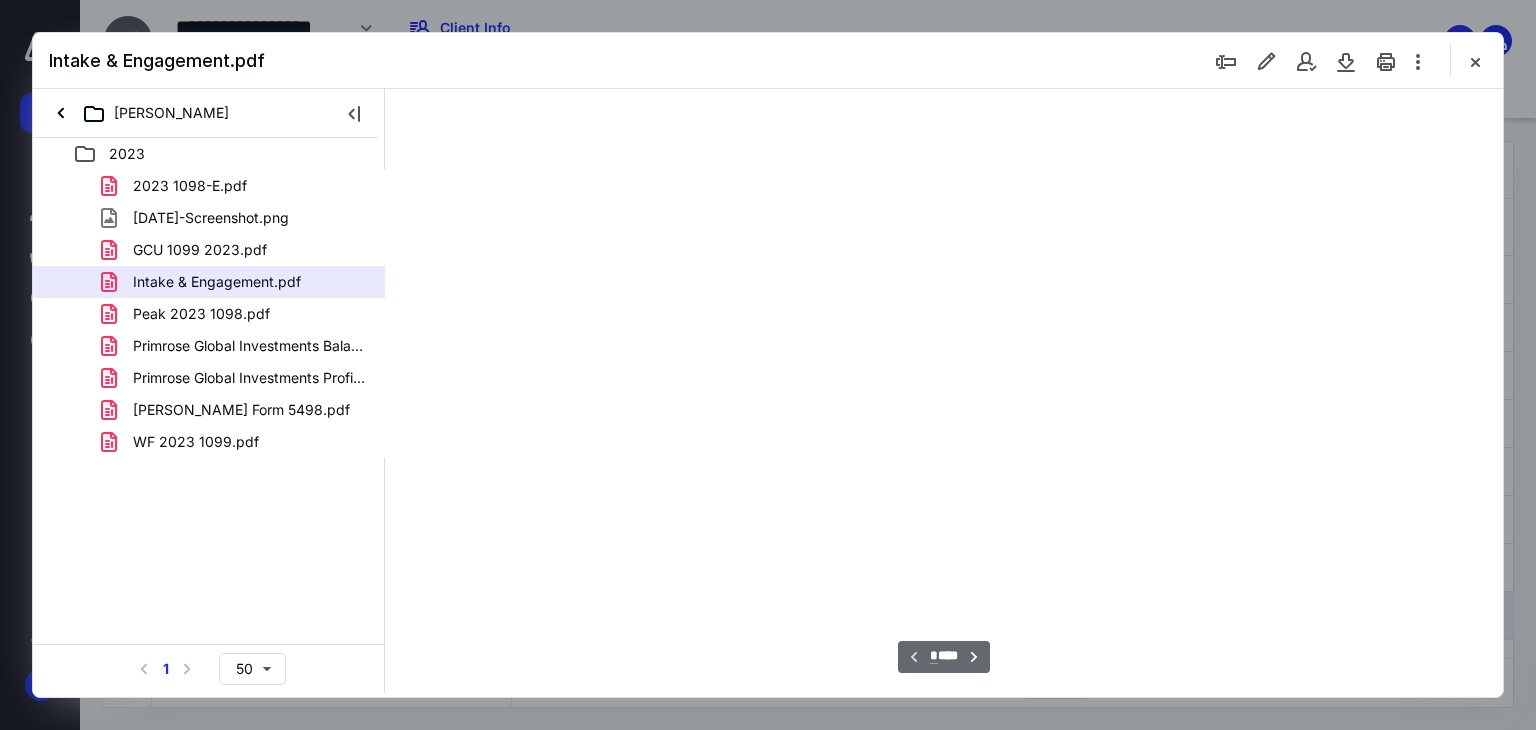 scroll, scrollTop: 79, scrollLeft: 0, axis: vertical 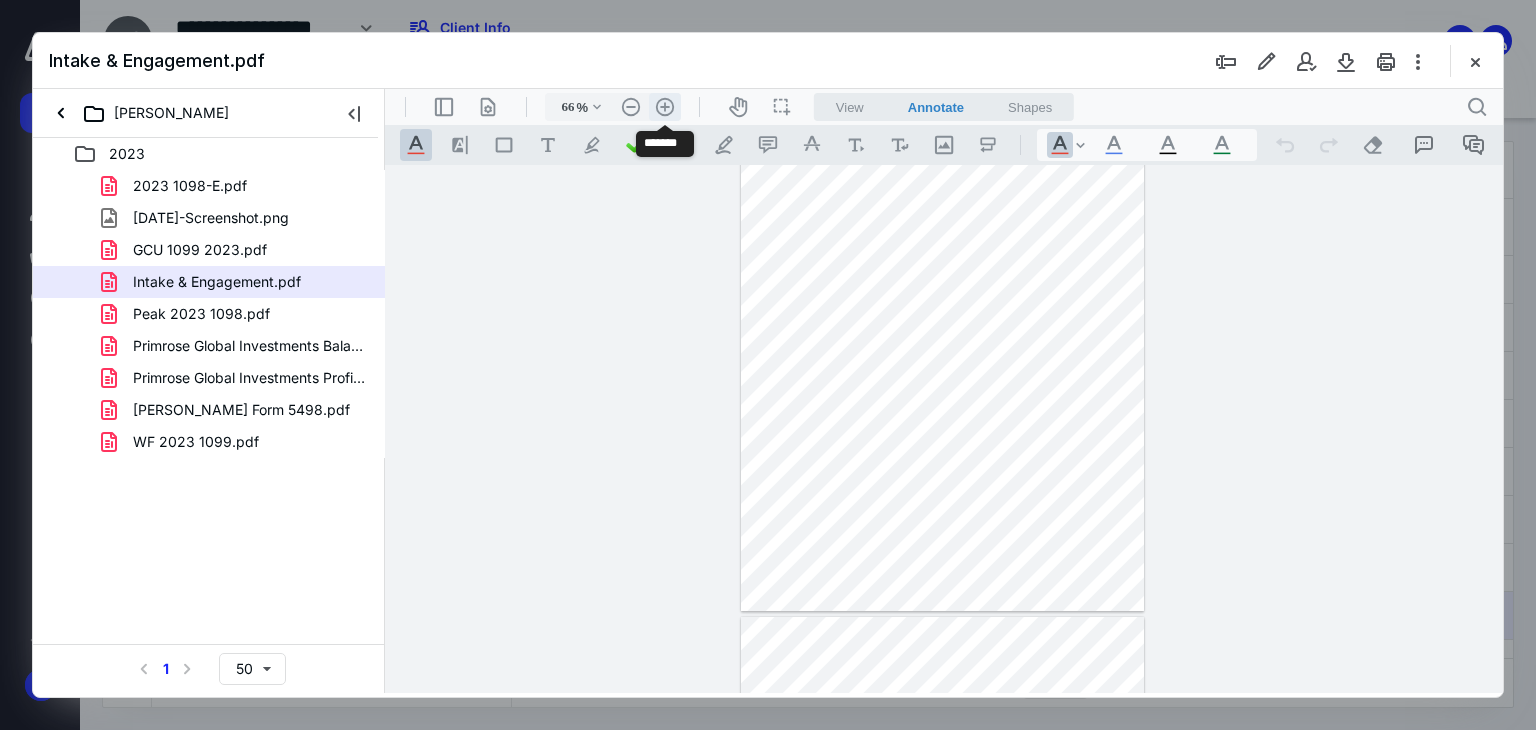 click on ".cls-1{fill:#abb0c4;} icon - header - zoom - in - line" at bounding box center (665, 107) 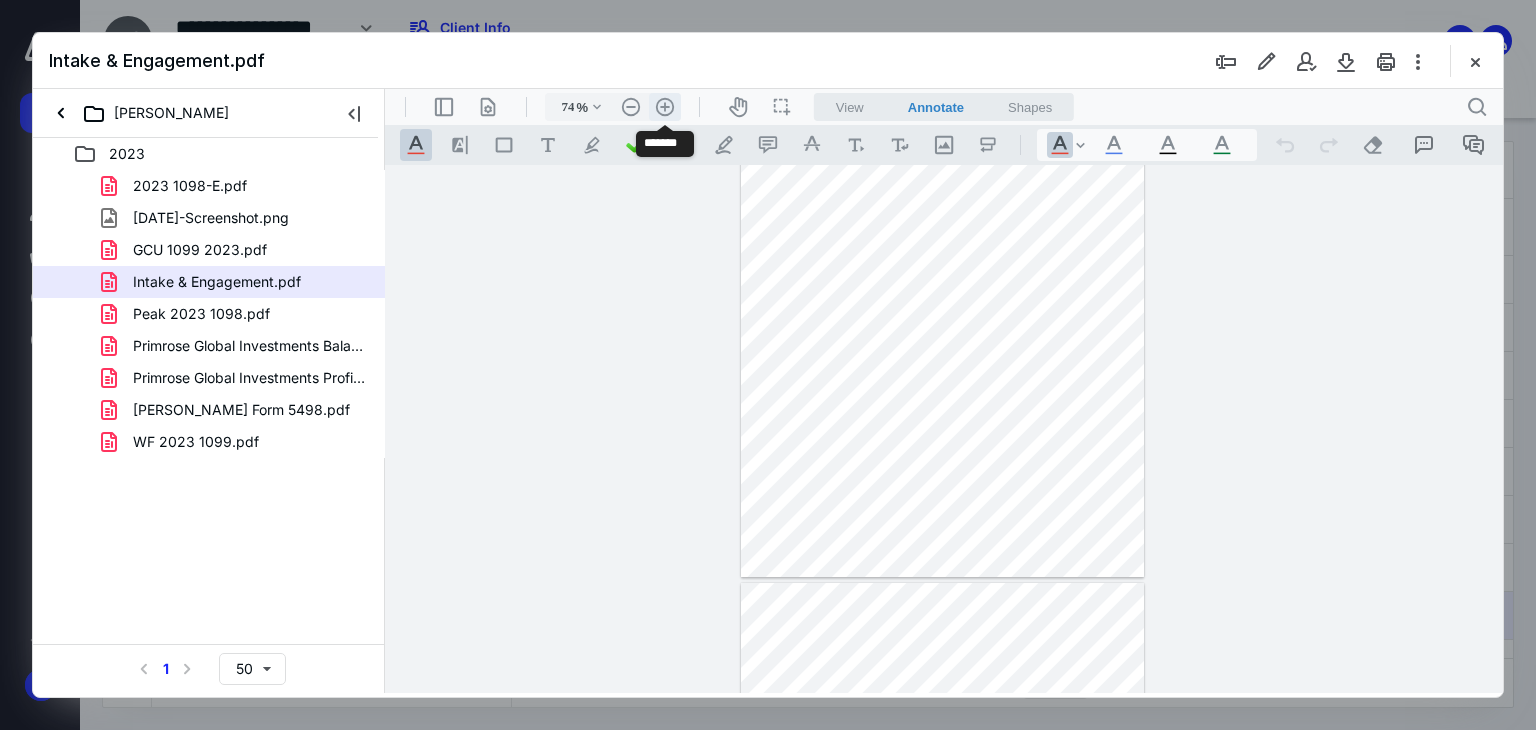 click on ".cls-1{fill:#abb0c4;} icon - header - zoom - in - line" at bounding box center [665, 107] 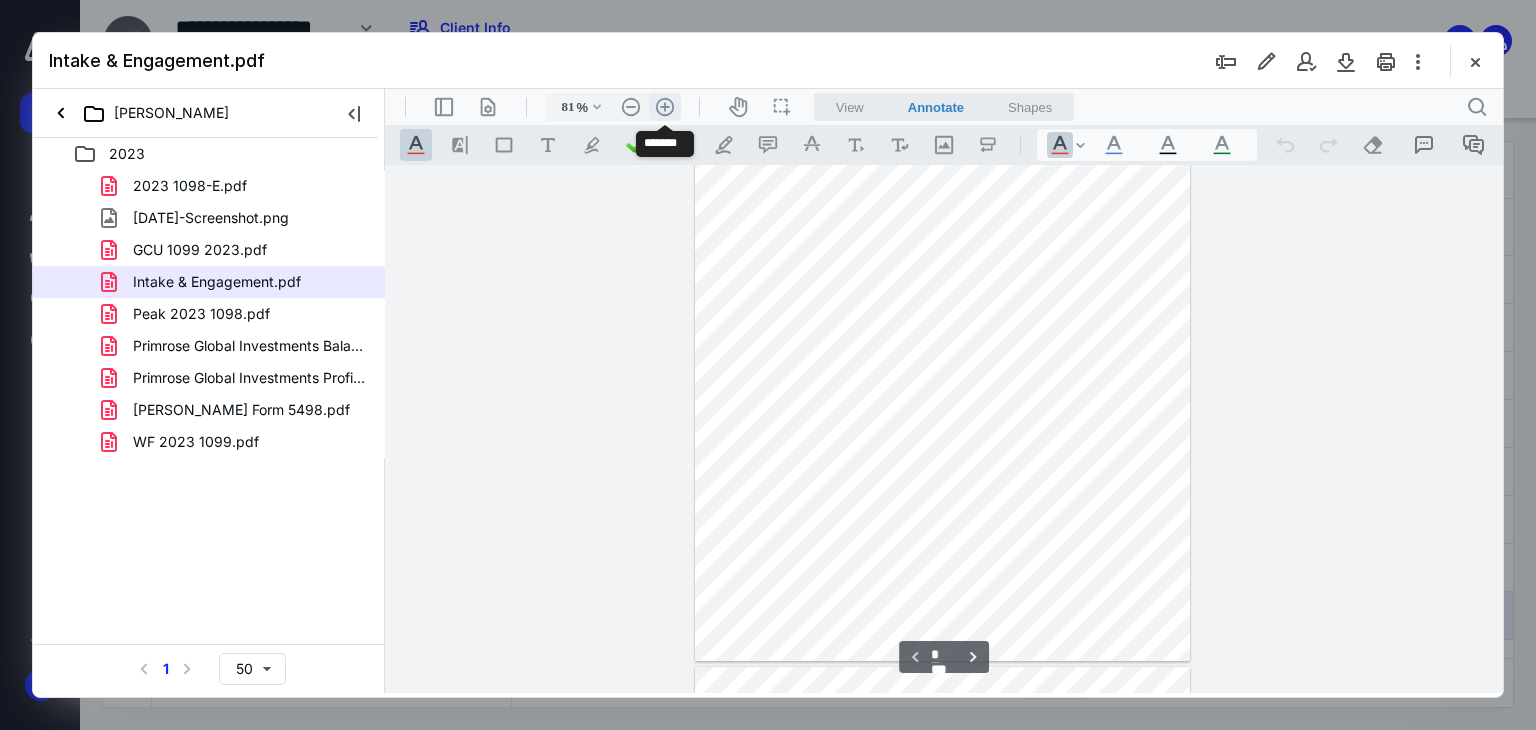click on ".cls-1{fill:#abb0c4;} icon - header - zoom - in - line" at bounding box center [665, 107] 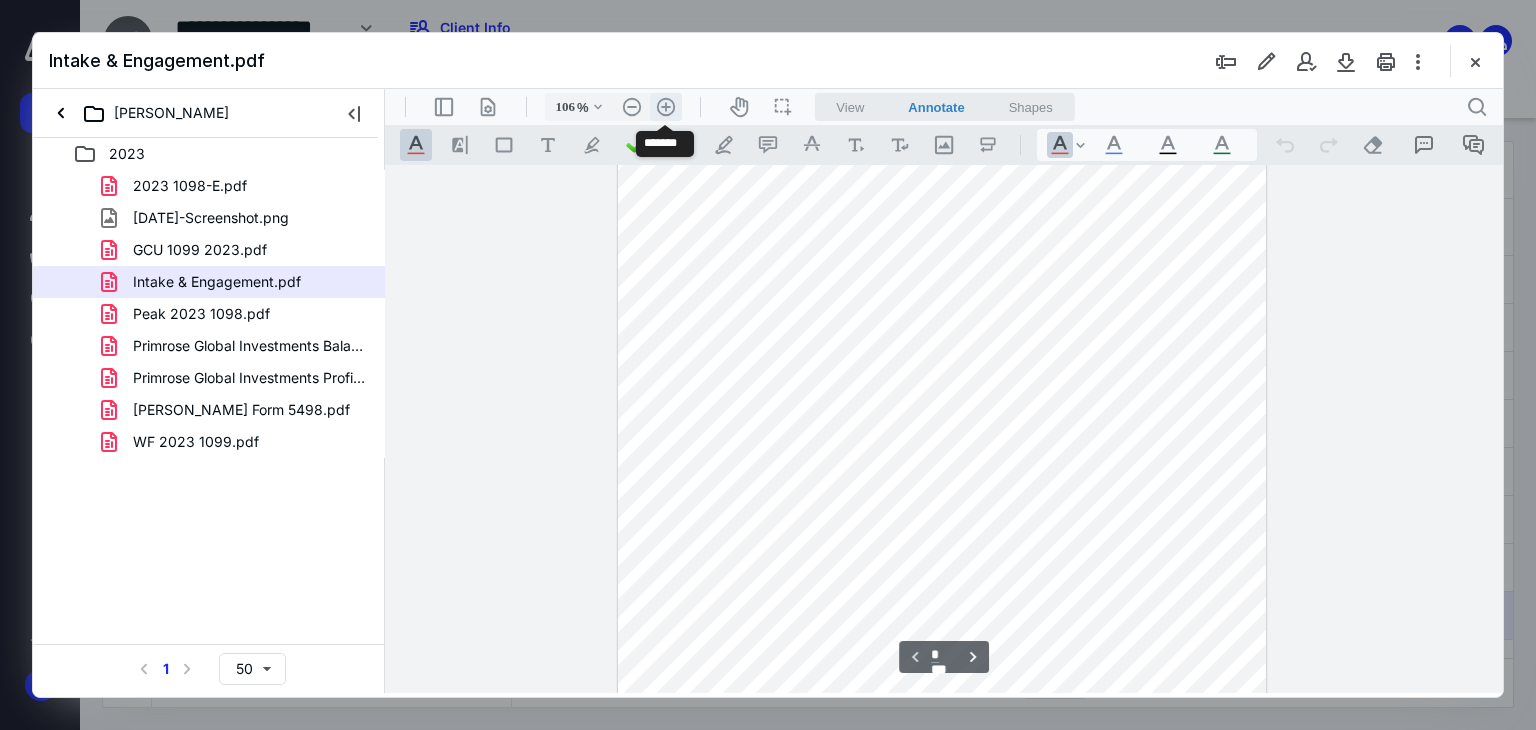 click on ".cls-1{fill:#abb0c4;} icon - header - zoom - in - line" at bounding box center (666, 107) 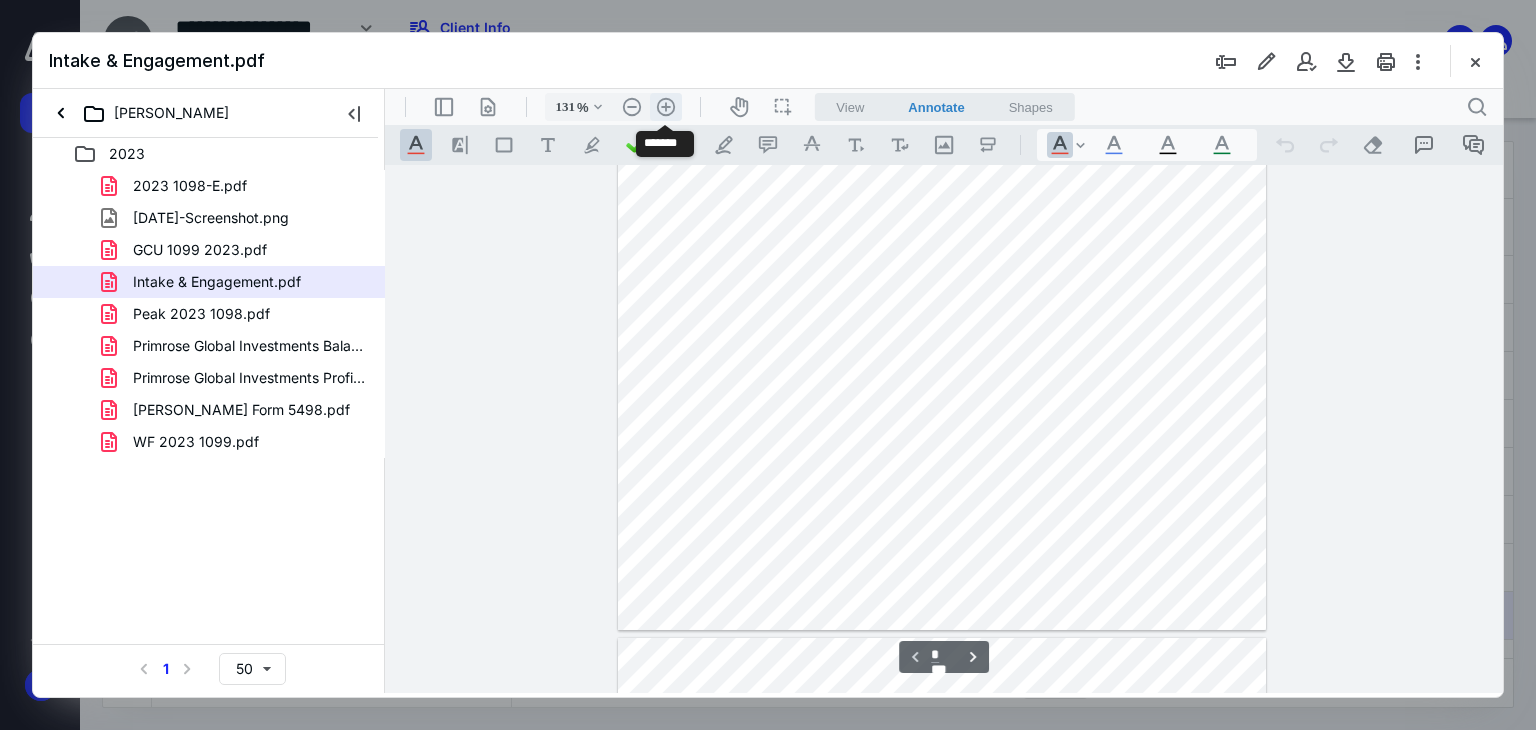click on ".cls-1{fill:#abb0c4;} icon - header - zoom - in - line" at bounding box center [666, 107] 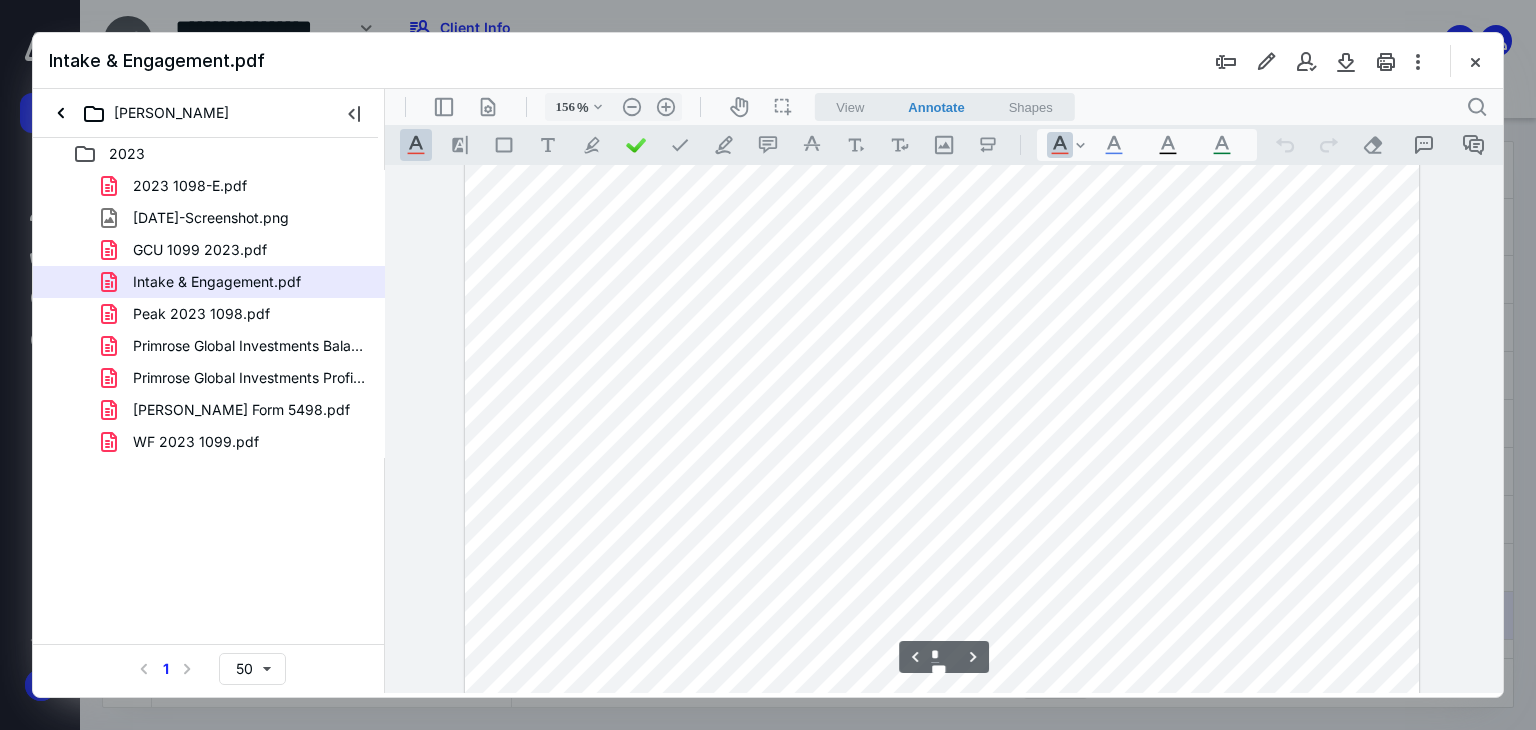 scroll, scrollTop: 3061, scrollLeft: 0, axis: vertical 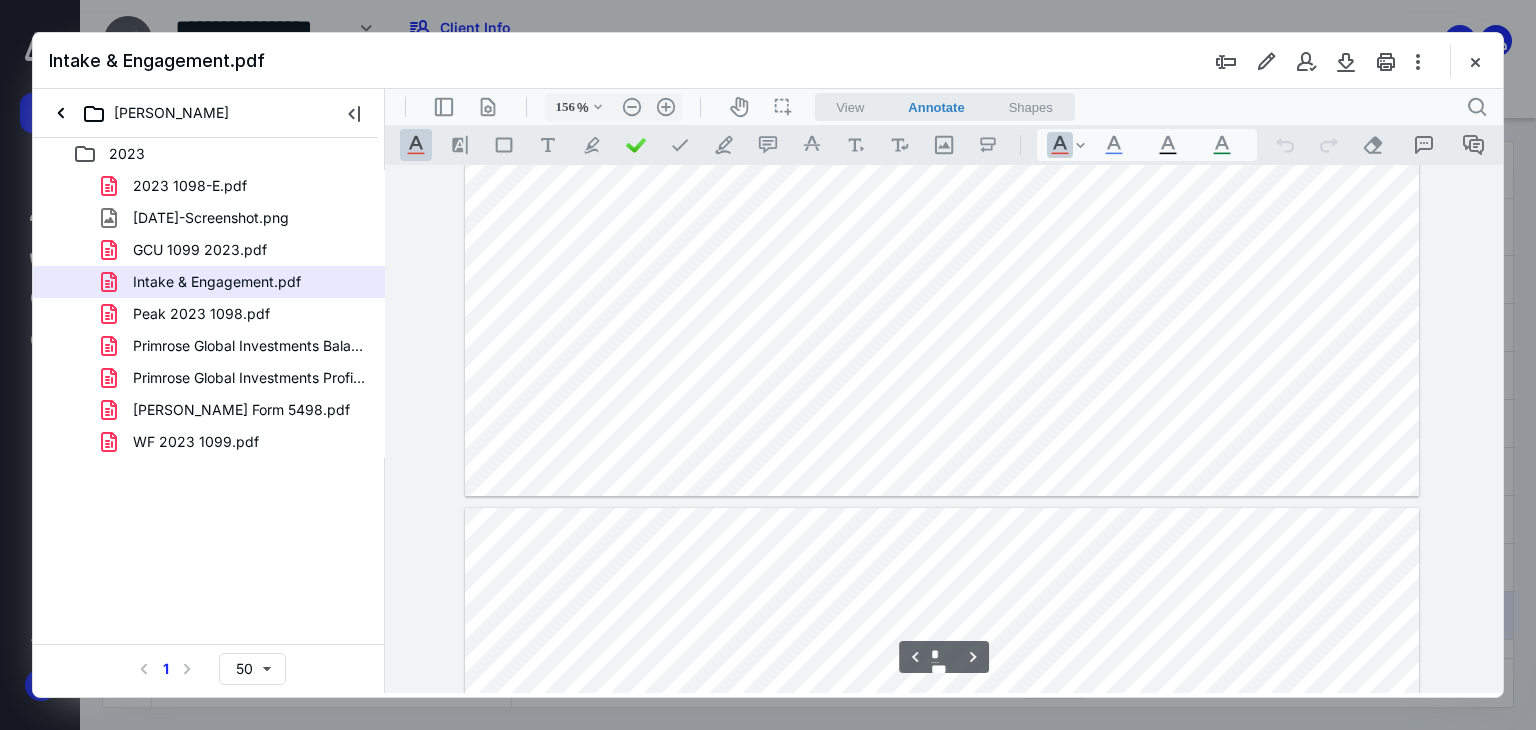 type on "*" 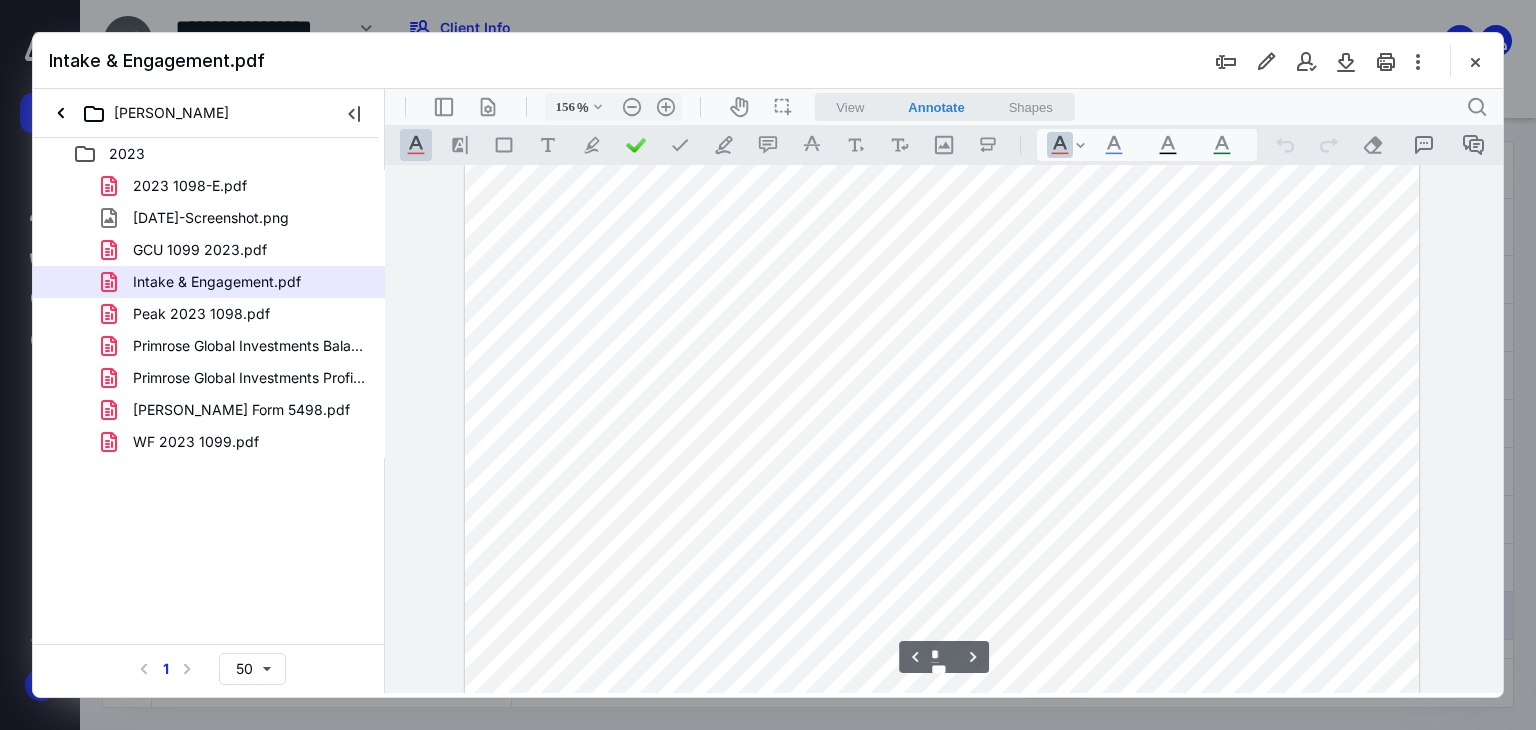 scroll, scrollTop: 3941, scrollLeft: 0, axis: vertical 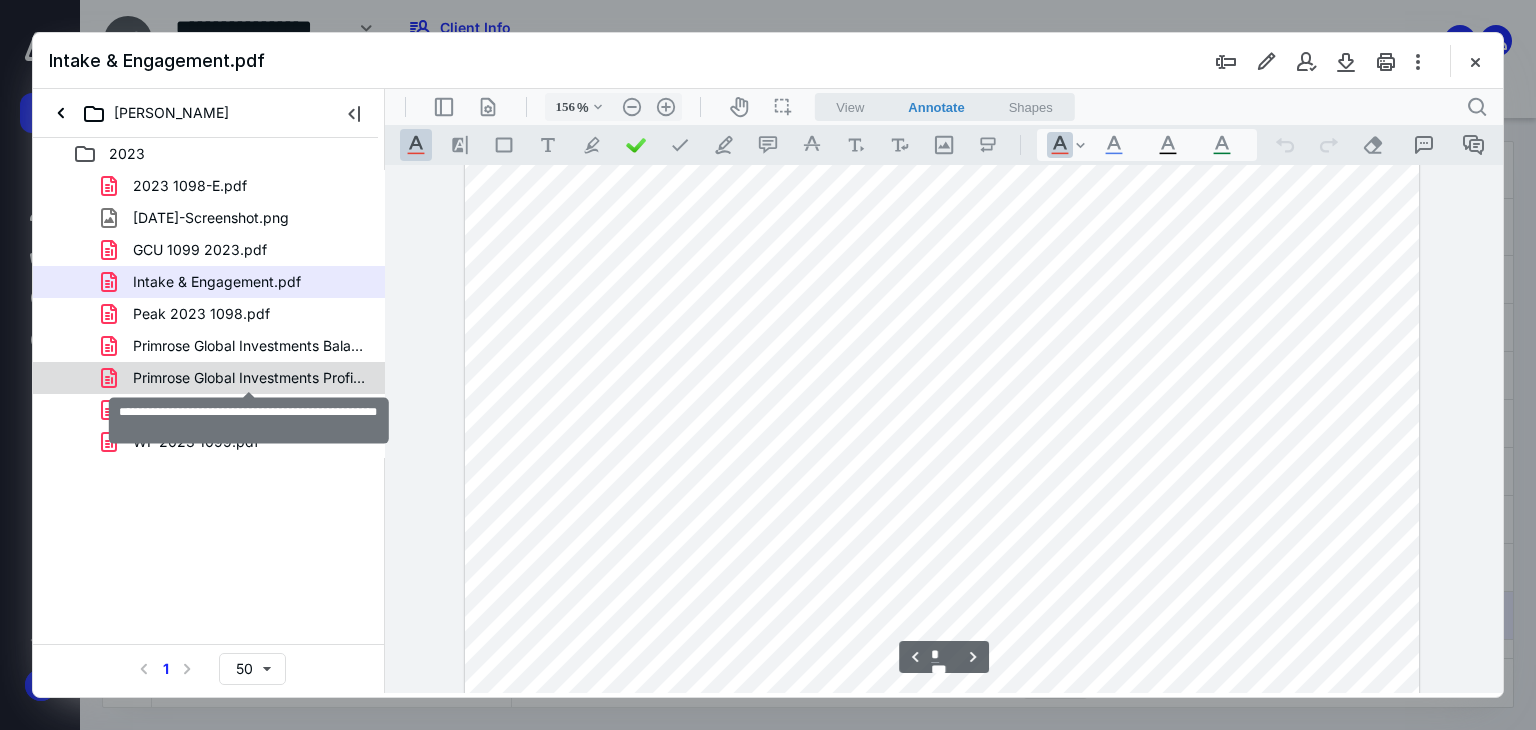 click on "Primrose Global Investments Profit and Loss 2023.pdf" at bounding box center [249, 378] 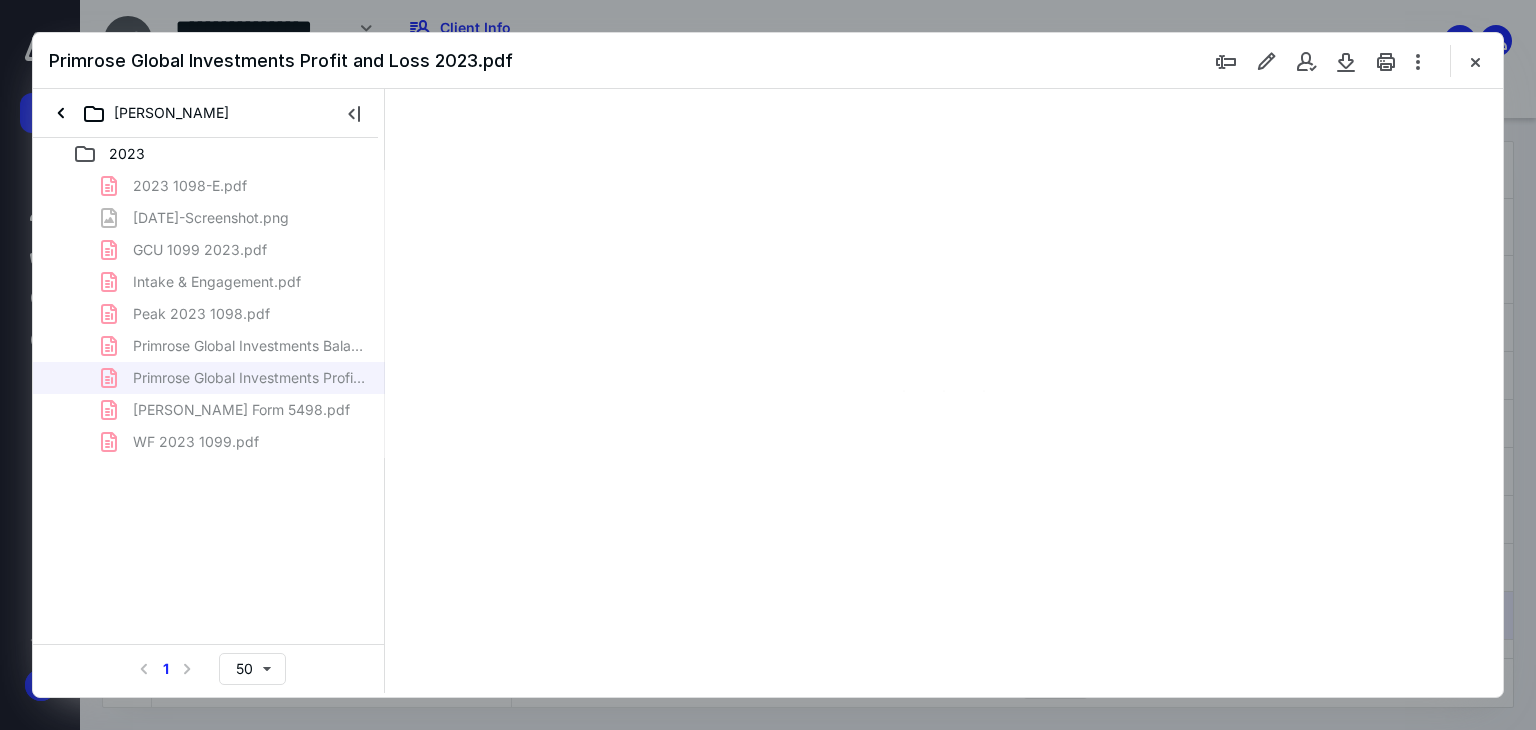 scroll, scrollTop: 0, scrollLeft: 0, axis: both 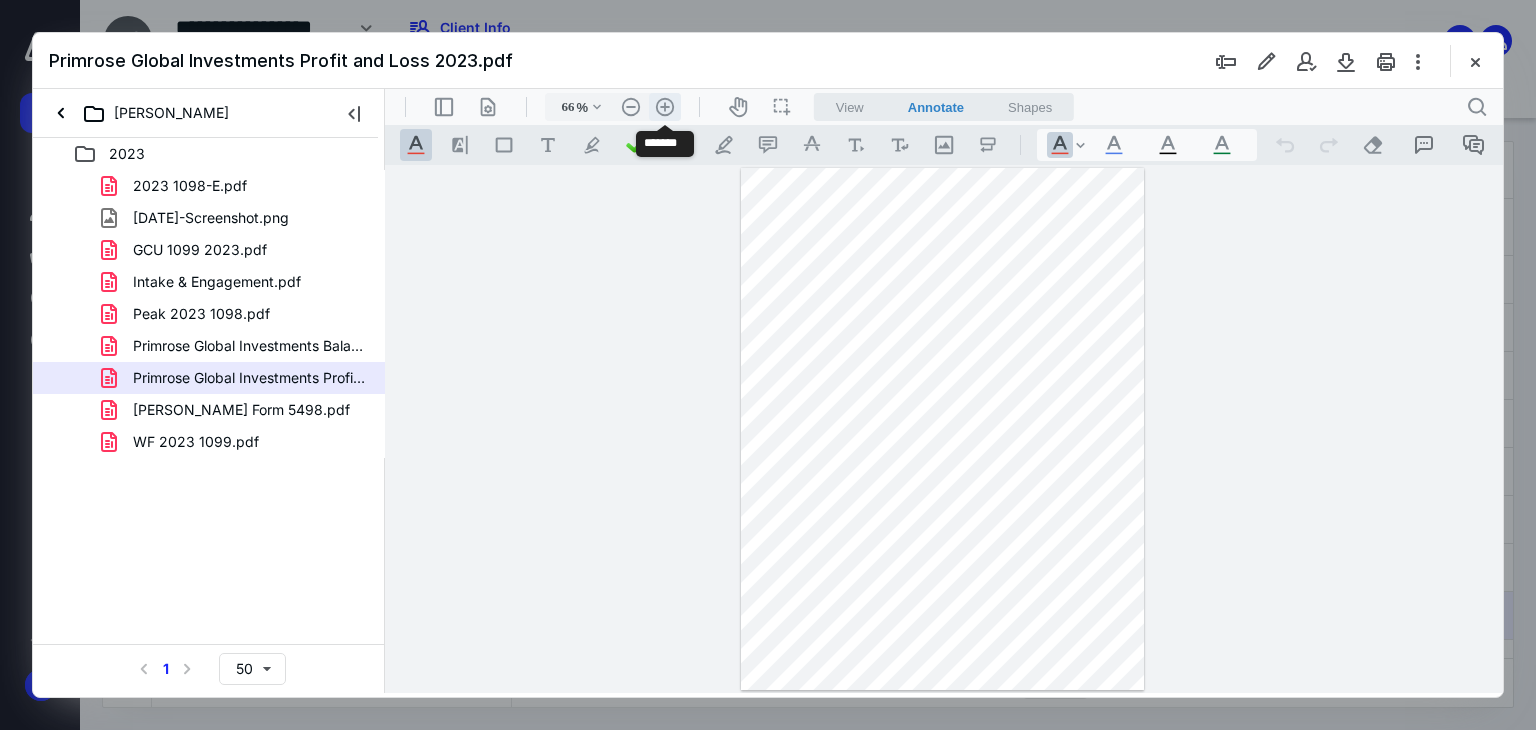 click on ".cls-1{fill:#abb0c4;} icon - header - zoom - in - line" at bounding box center [665, 107] 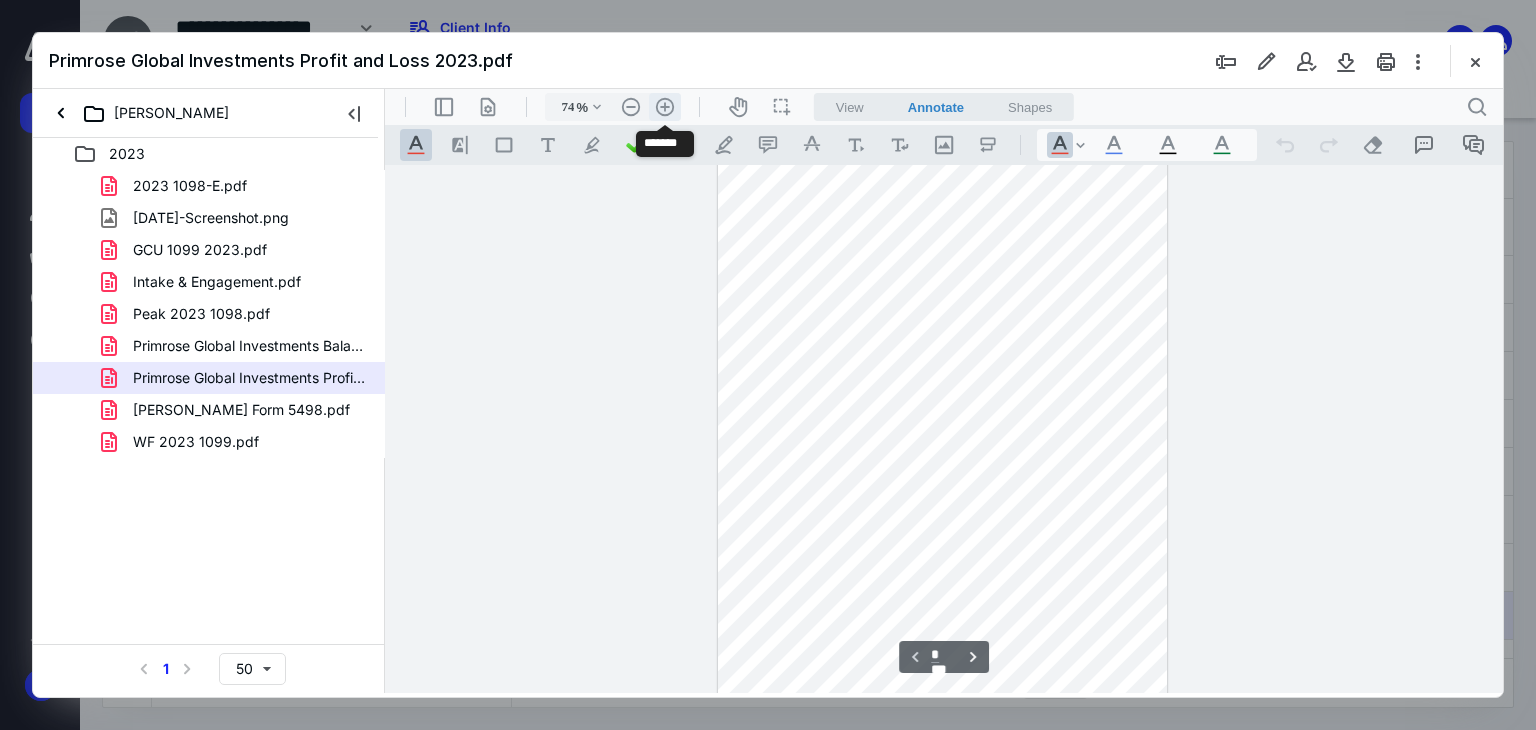 click on ".cls-1{fill:#abb0c4;} icon - header - zoom - in - line" at bounding box center [665, 107] 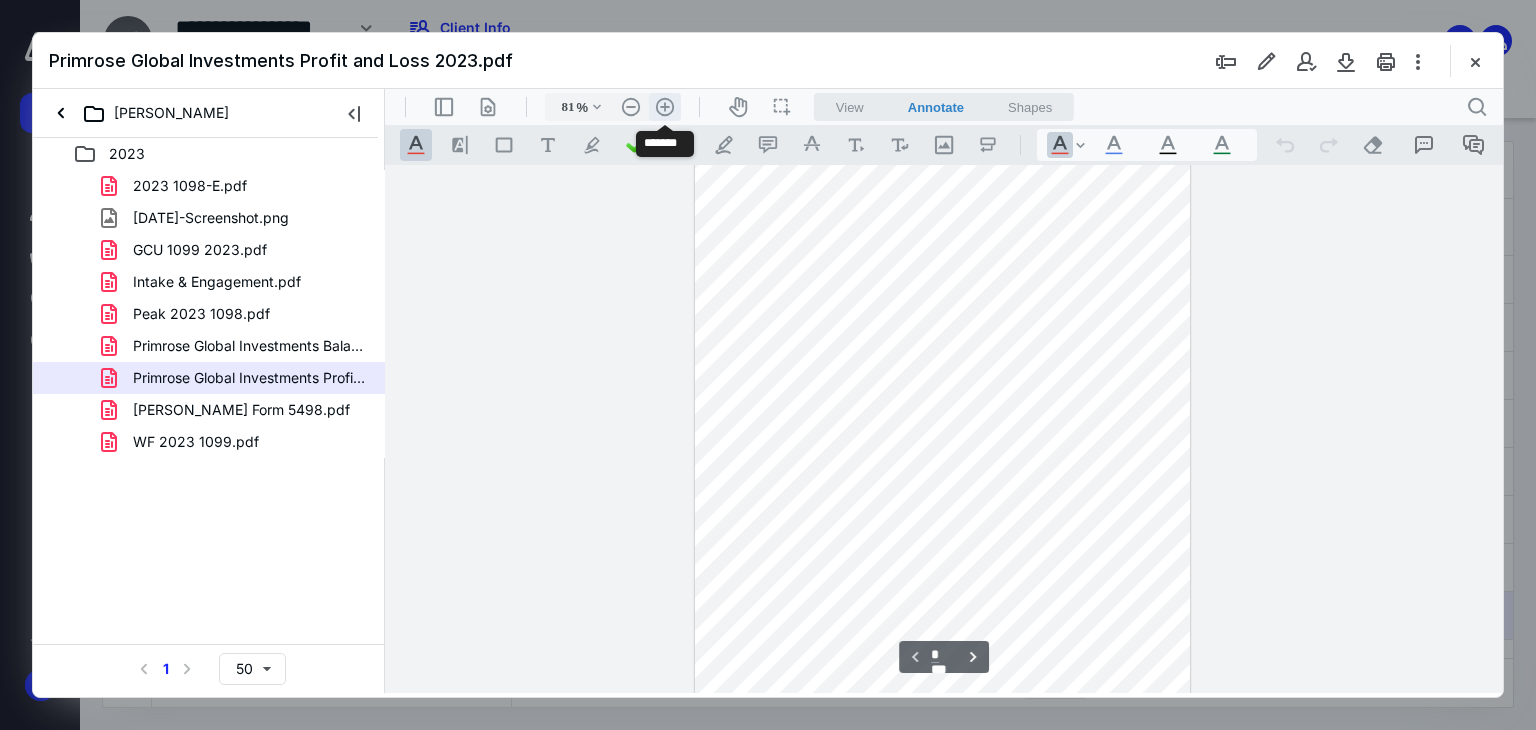 click on ".cls-1{fill:#abb0c4;} icon - header - zoom - in - line" at bounding box center (665, 107) 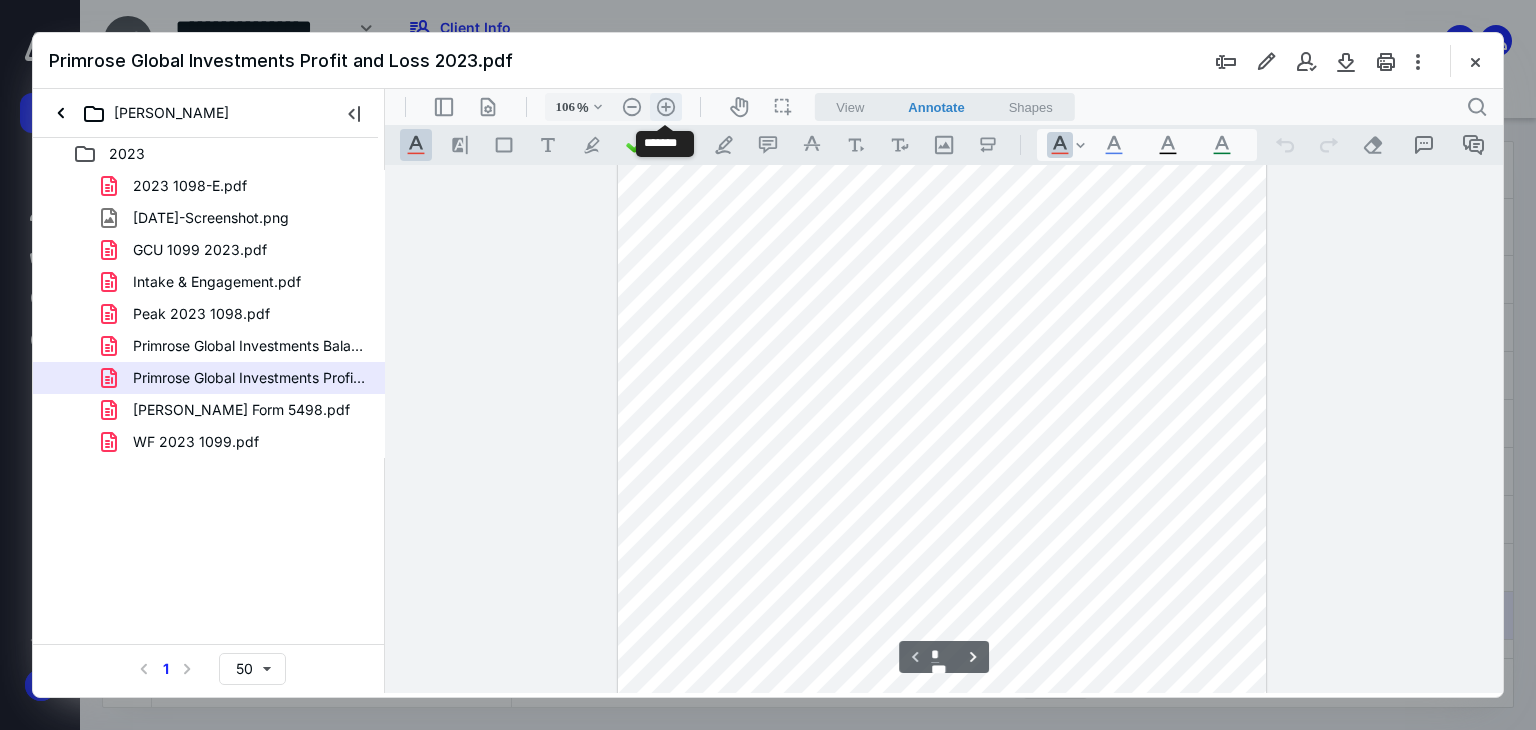 click on ".cls-1{fill:#abb0c4;} icon - header - zoom - in - line" at bounding box center (666, 107) 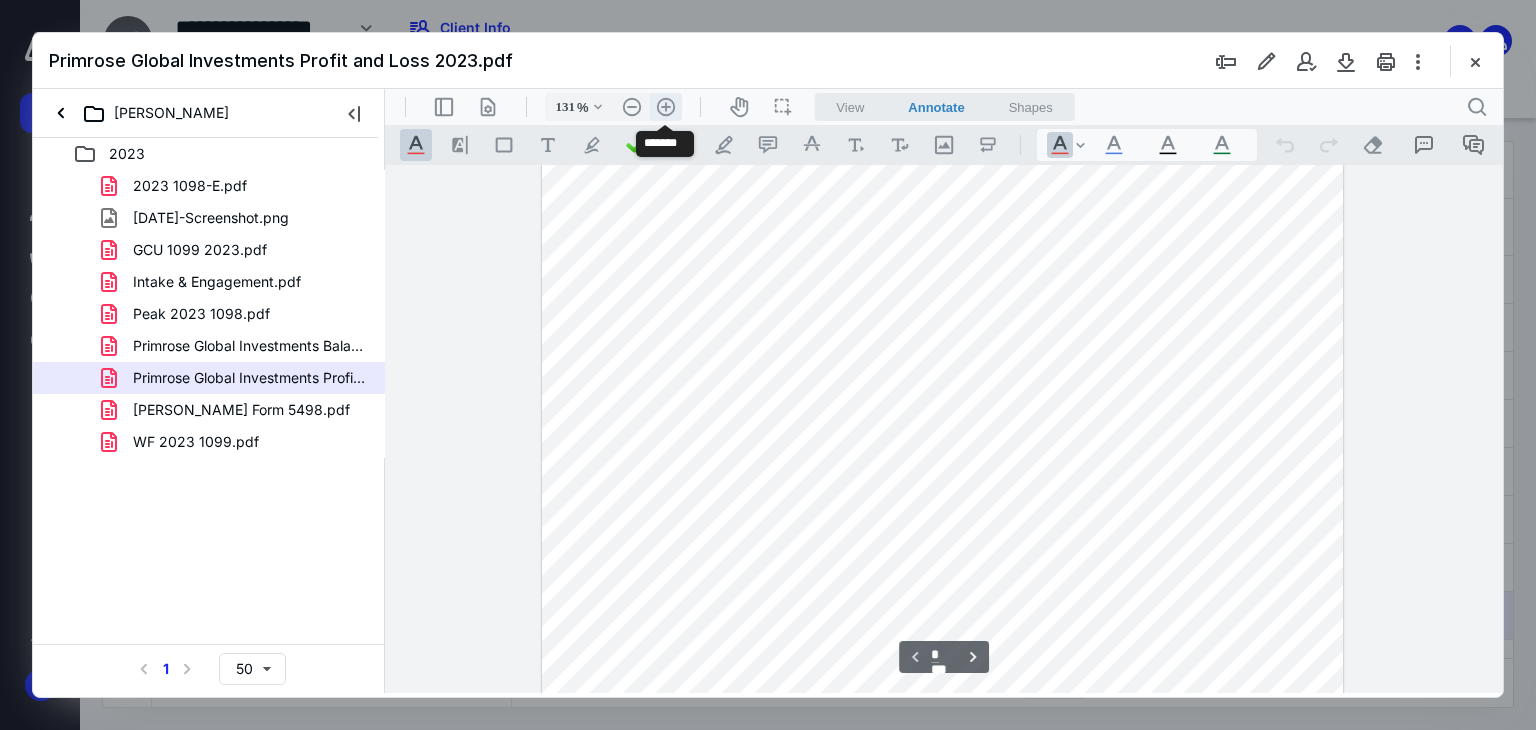 click on ".cls-1{fill:#abb0c4;} icon - header - zoom - in - line" at bounding box center (666, 107) 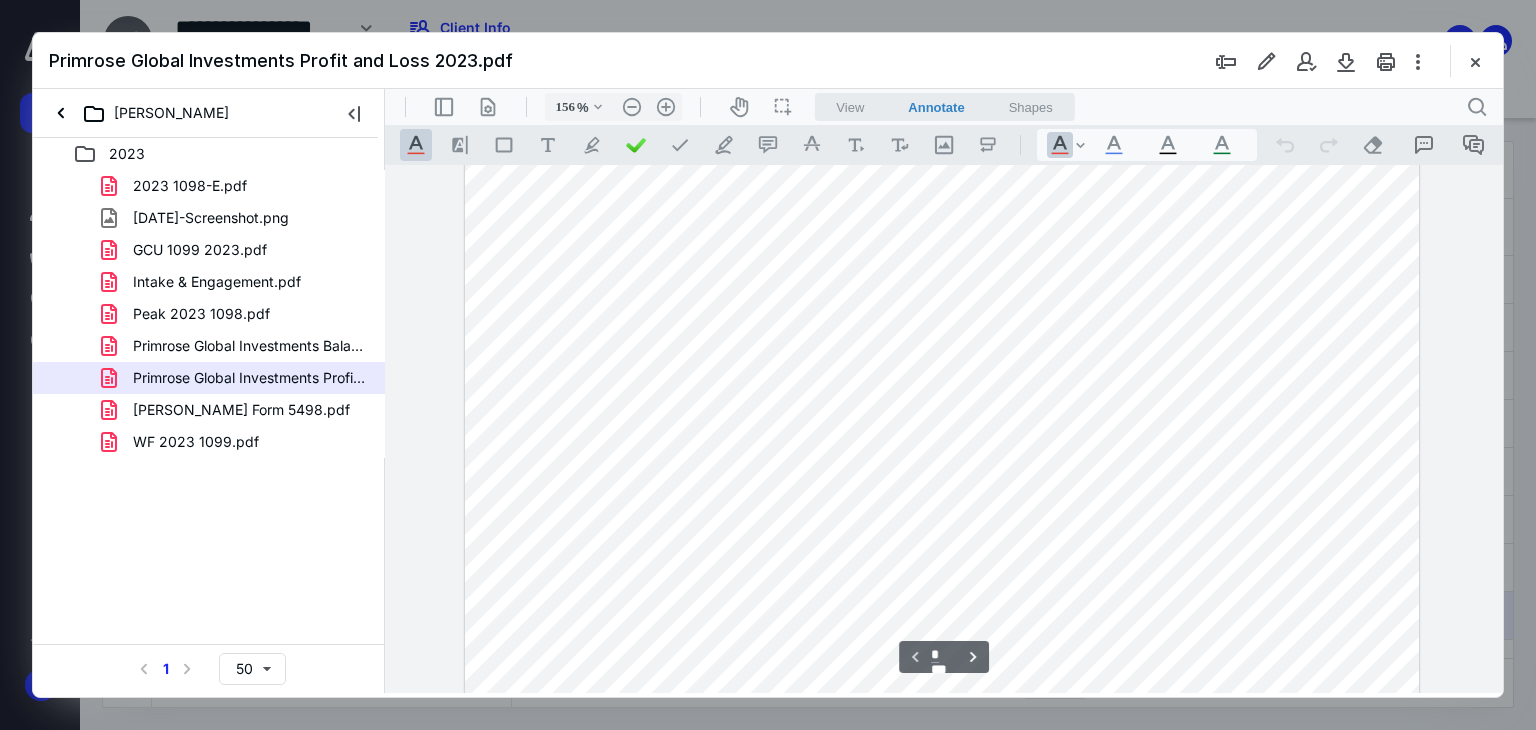 scroll, scrollTop: 218, scrollLeft: 0, axis: vertical 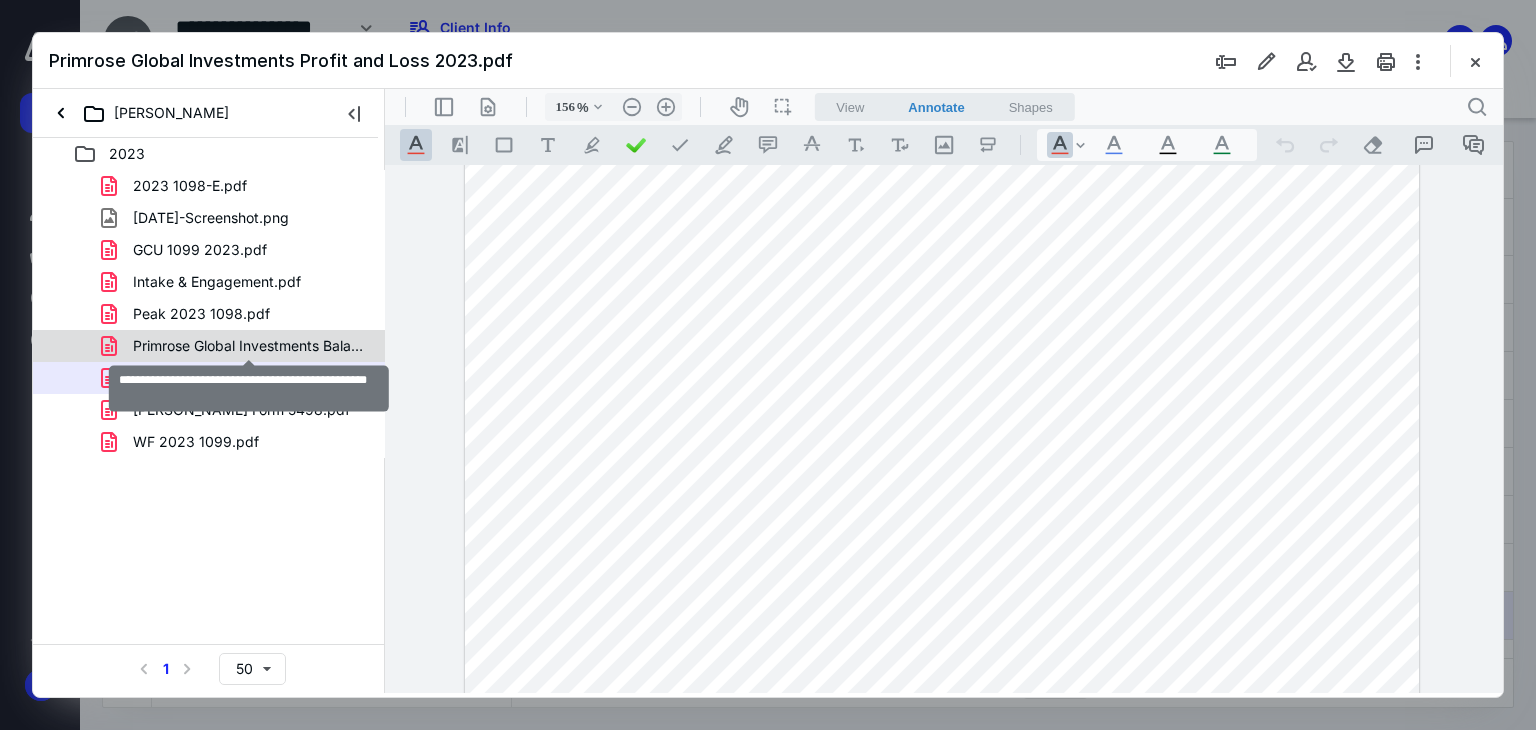 click on "Primrose Global Investments Balance Sheet 2023.pdf" at bounding box center [249, 346] 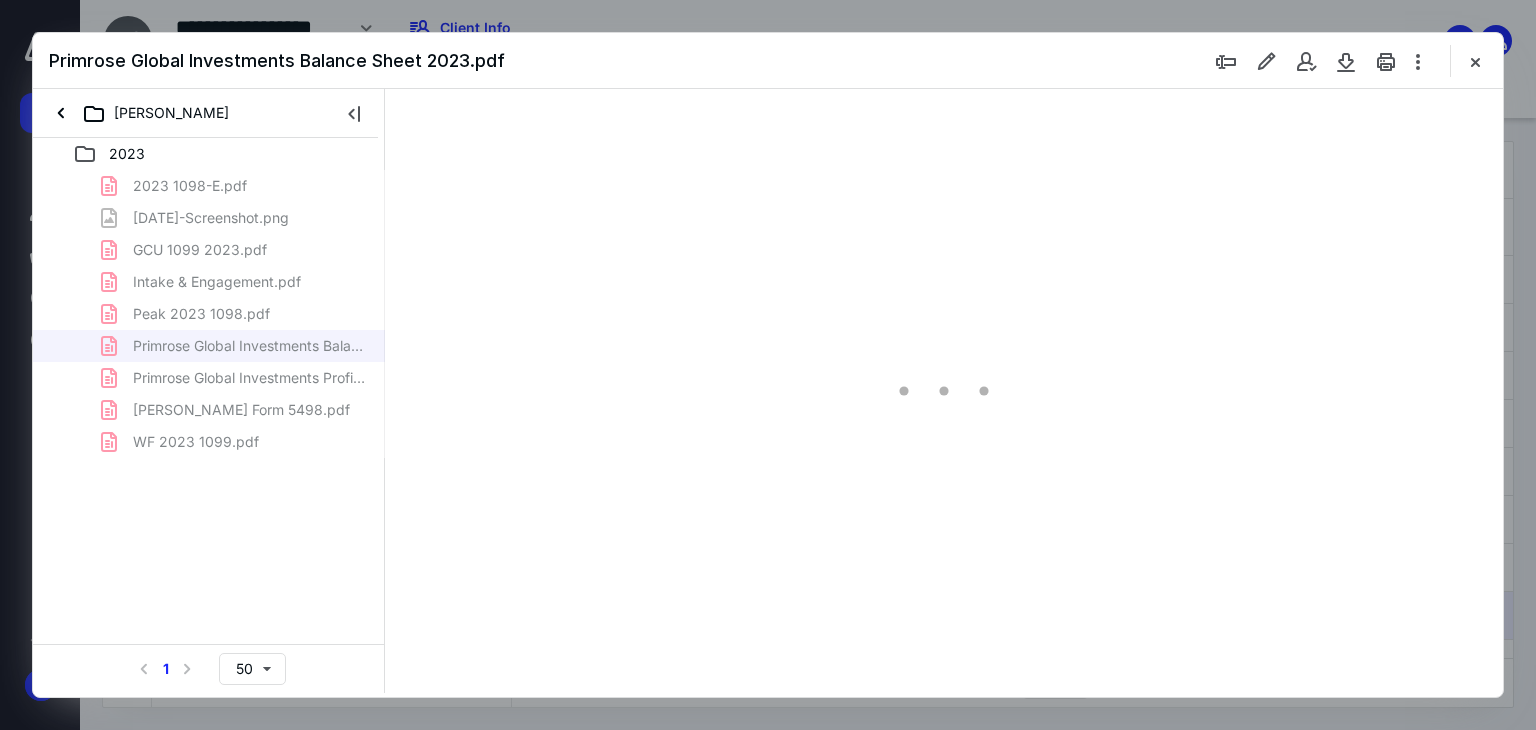scroll, scrollTop: 79, scrollLeft: 0, axis: vertical 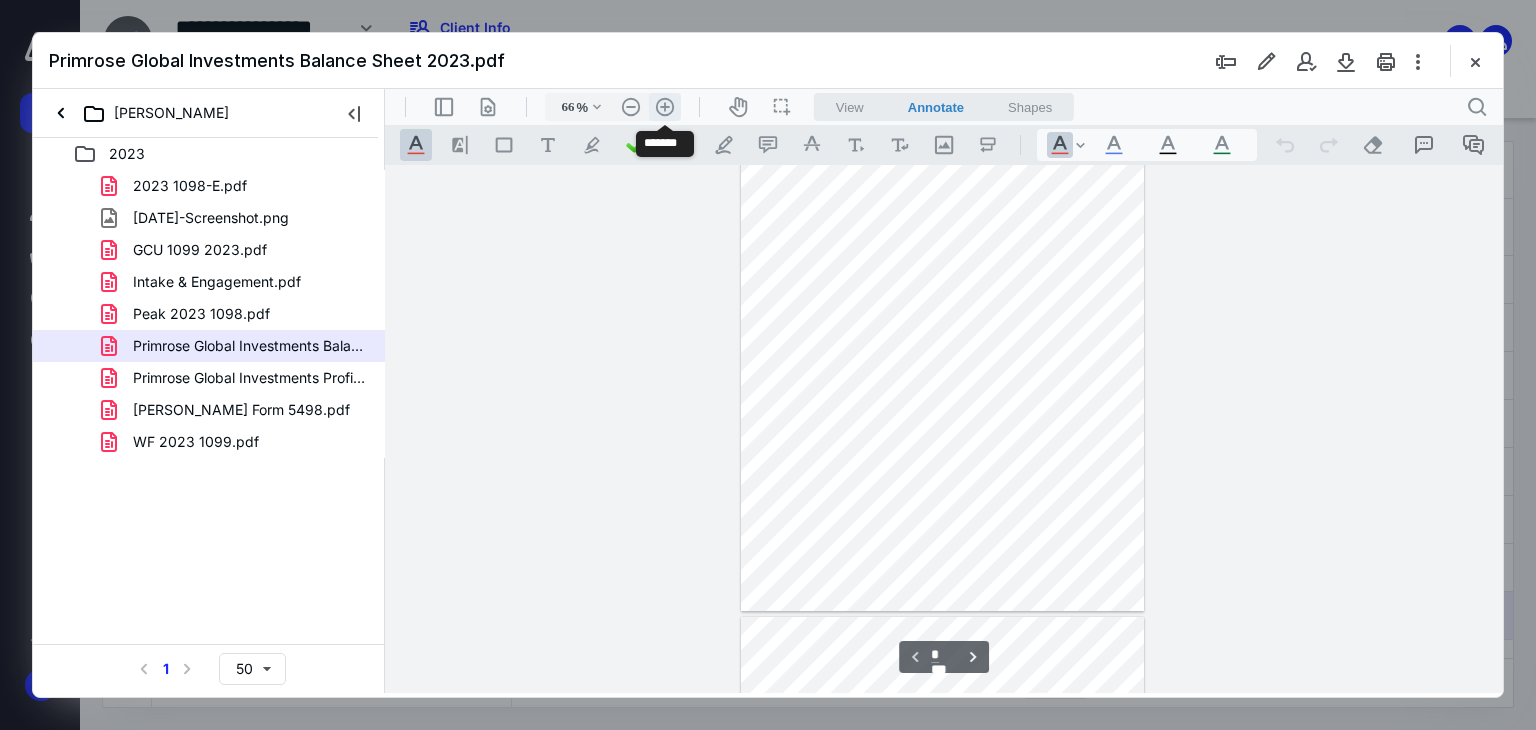 click on ".cls-1{fill:#abb0c4;} icon - header - zoom - in - line" at bounding box center [665, 107] 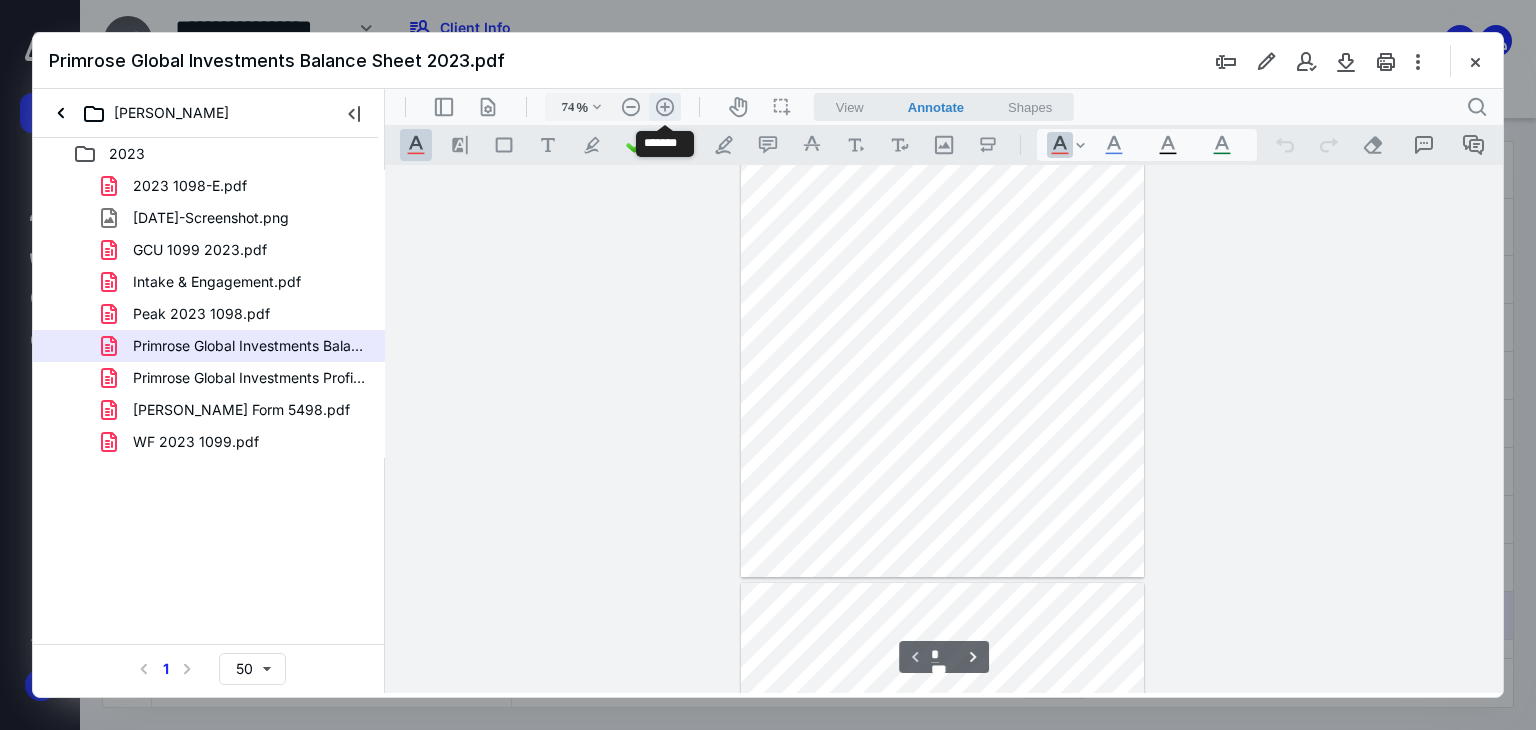 click on ".cls-1{fill:#abb0c4;} icon - header - zoom - in - line" at bounding box center [665, 107] 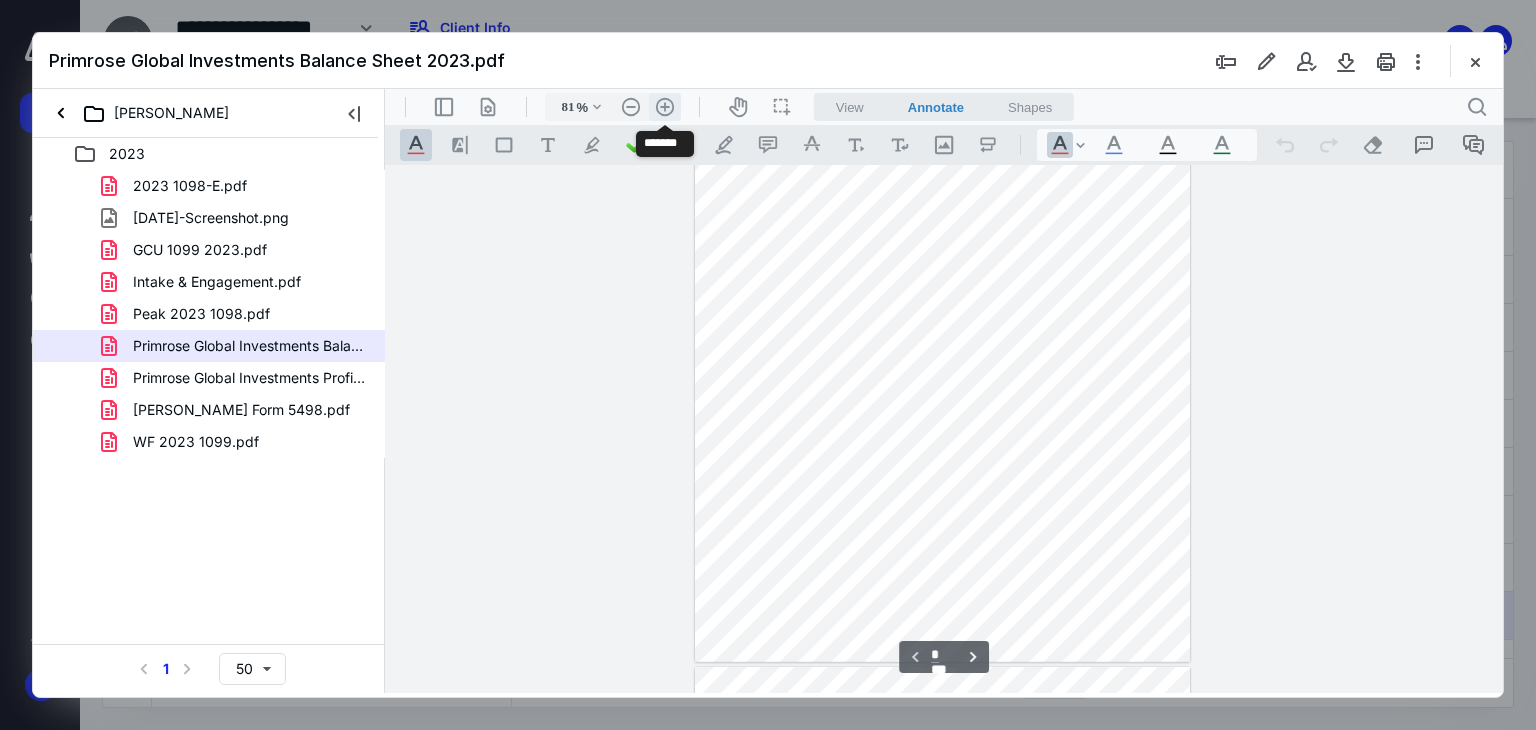 click on ".cls-1{fill:#abb0c4;} icon - header - zoom - in - line" at bounding box center [665, 107] 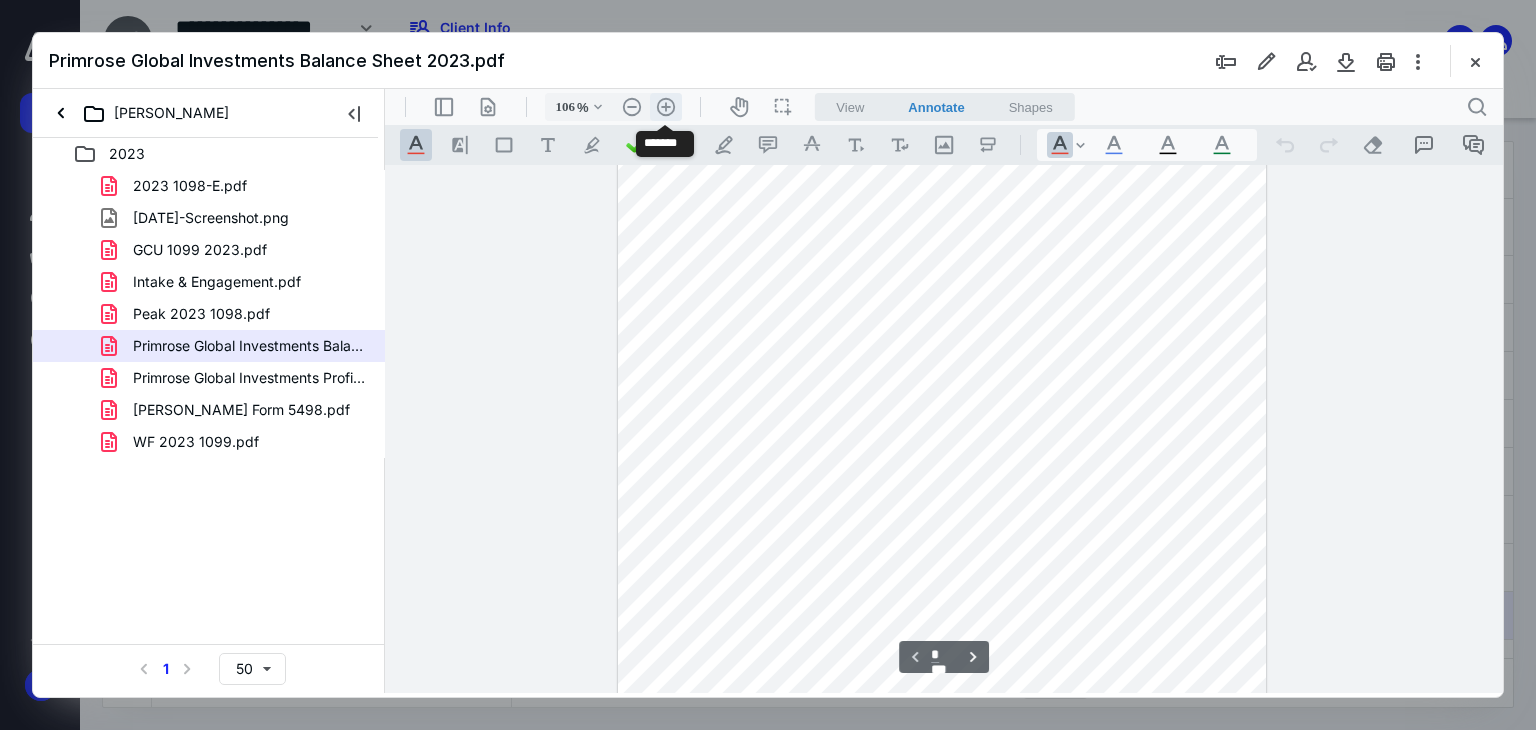 click on ".cls-1{fill:#abb0c4;} icon - header - zoom - in - line" at bounding box center [666, 107] 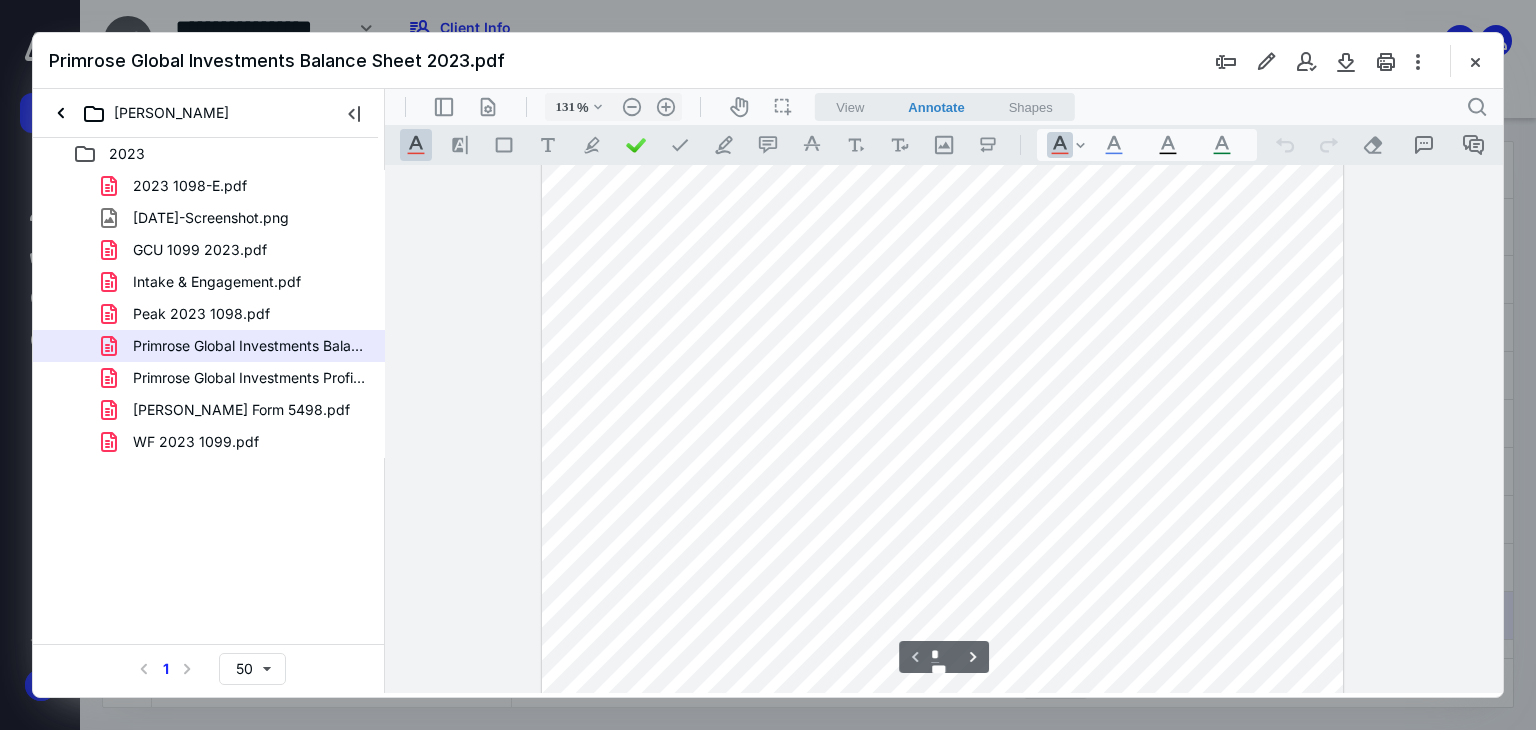 scroll, scrollTop: 475, scrollLeft: 0, axis: vertical 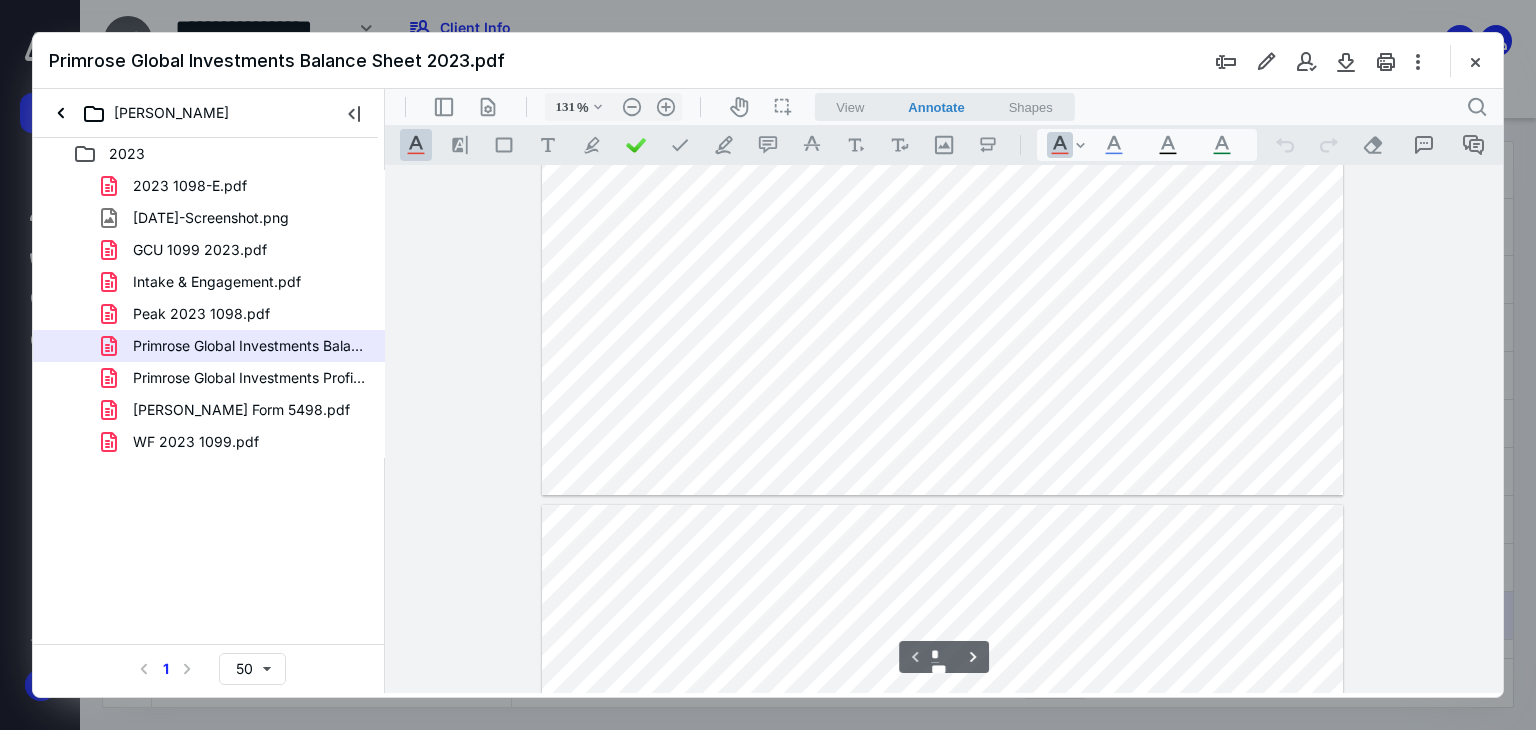 type on "*" 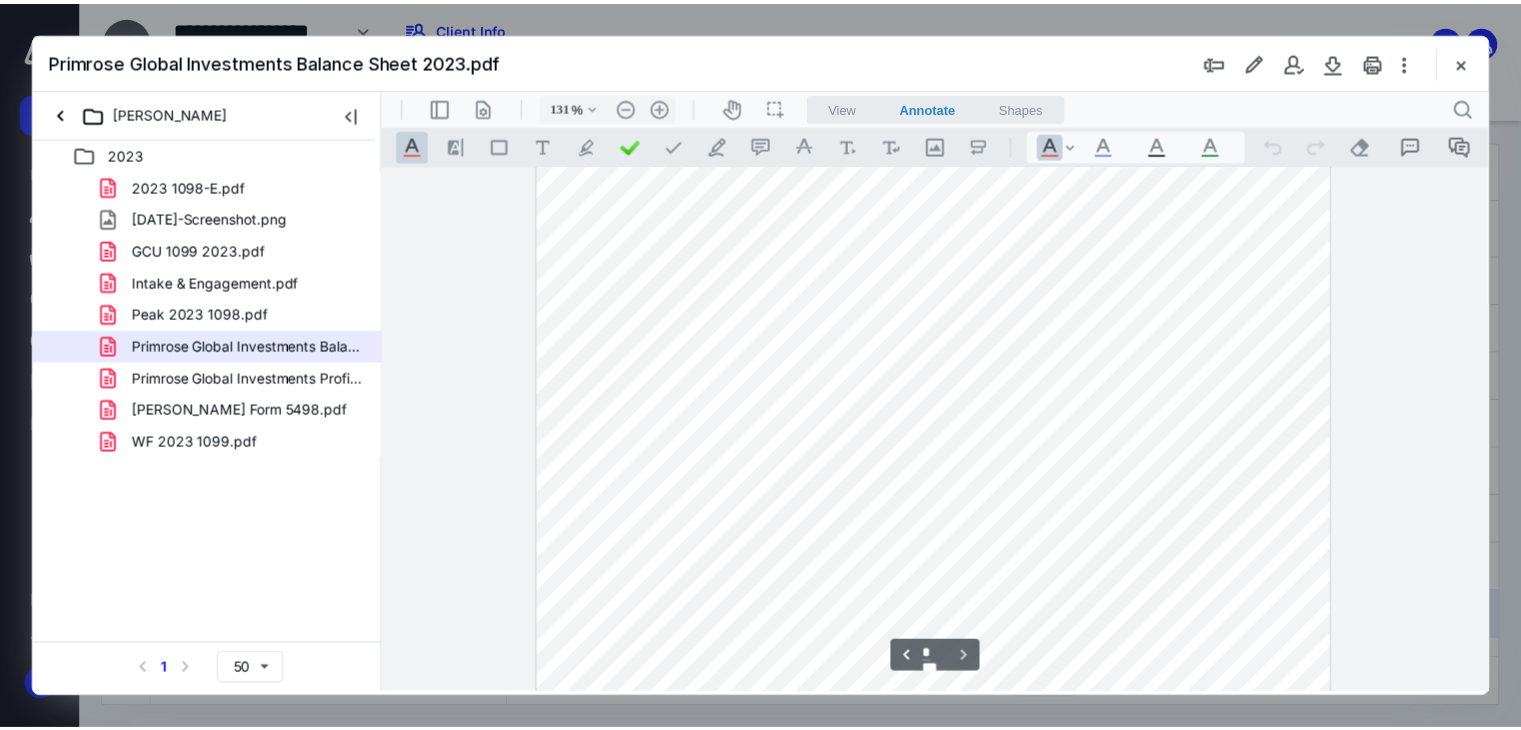 scroll, scrollTop: 1566, scrollLeft: 0, axis: vertical 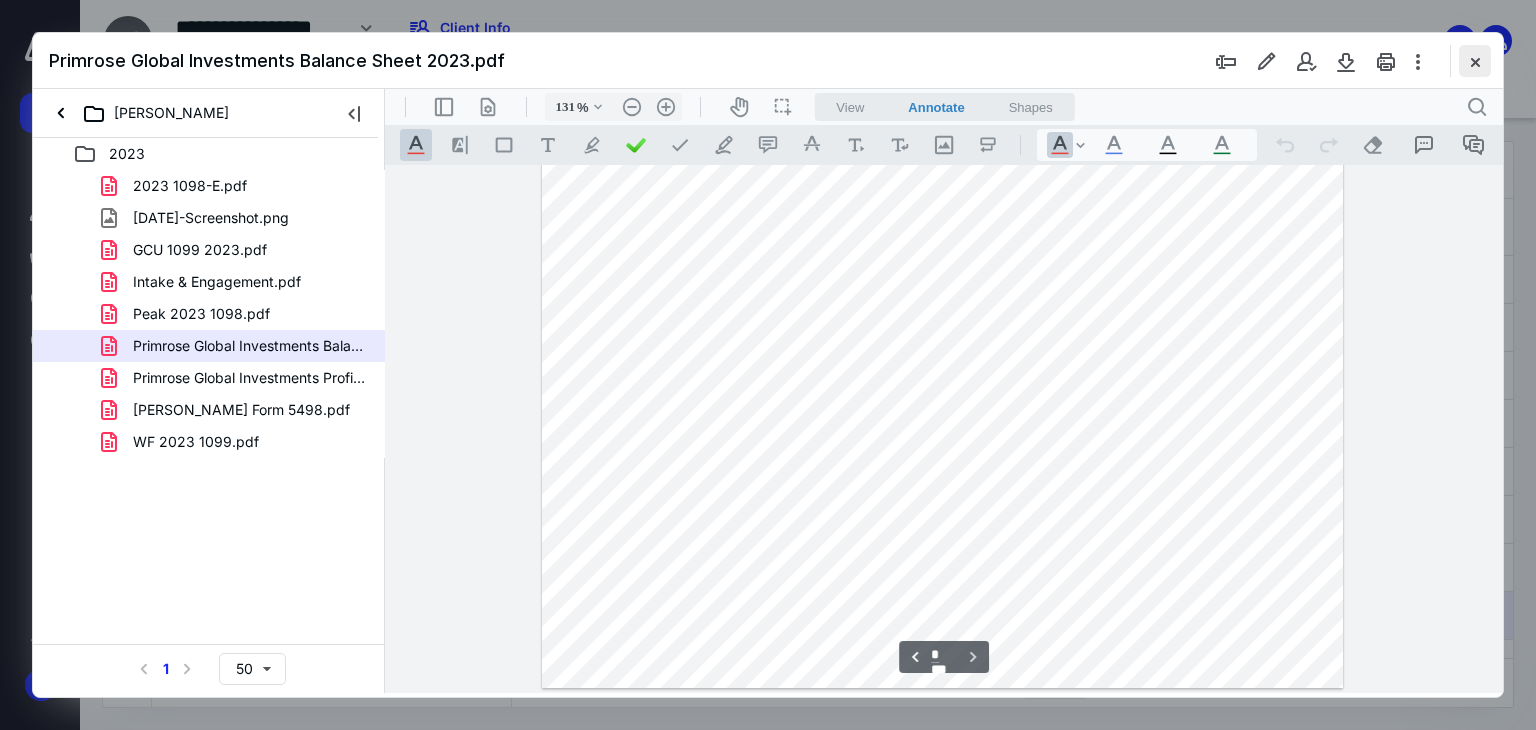 click at bounding box center [1475, 61] 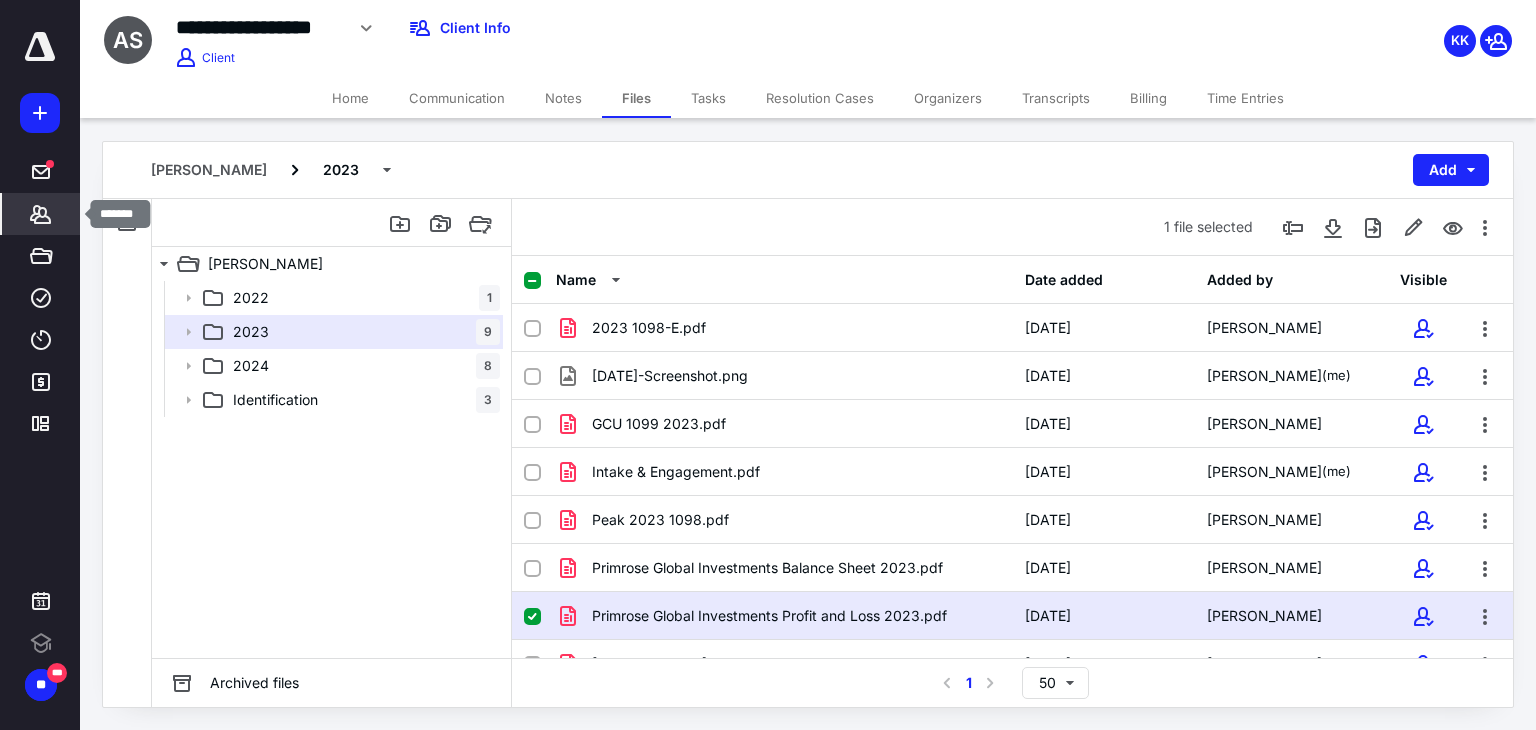 click 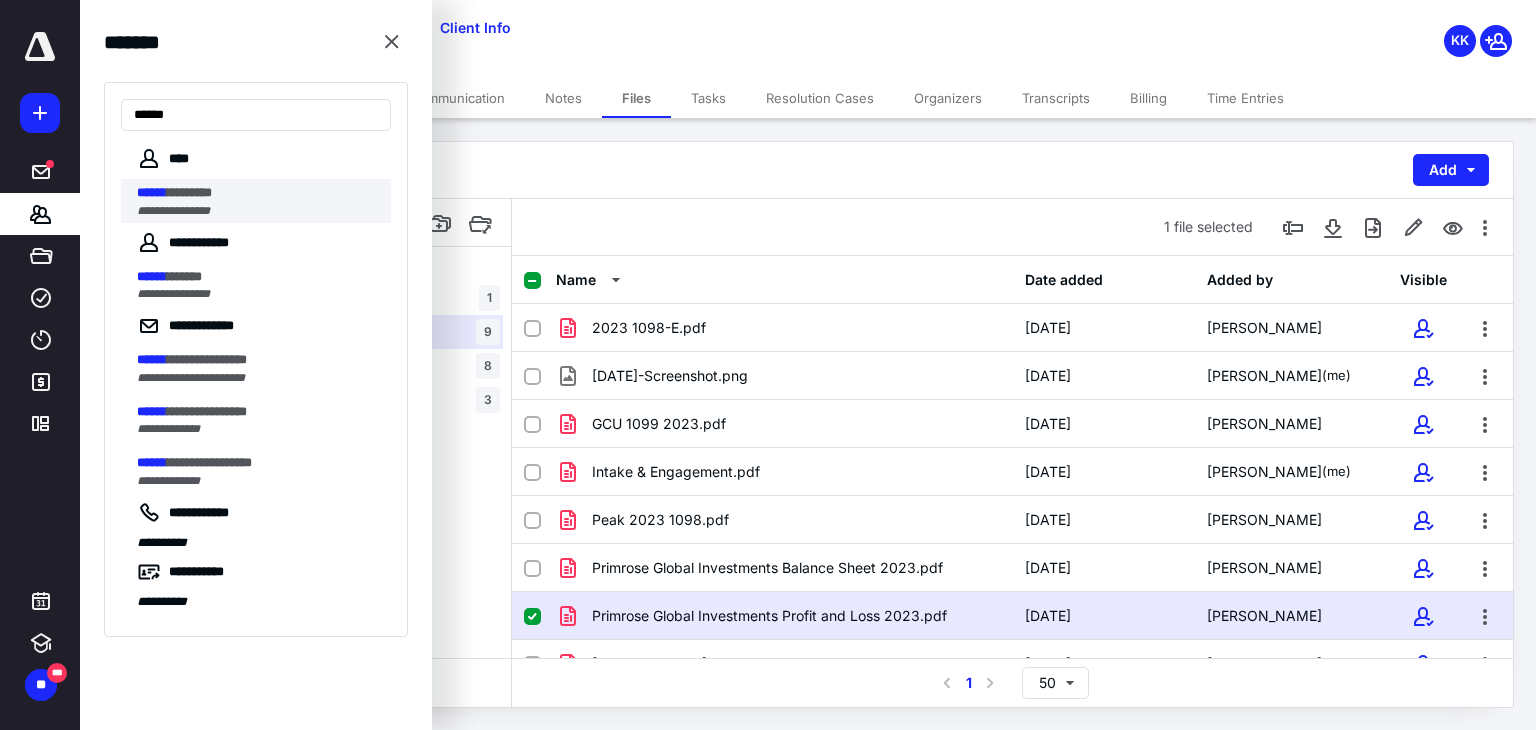 type on "******" 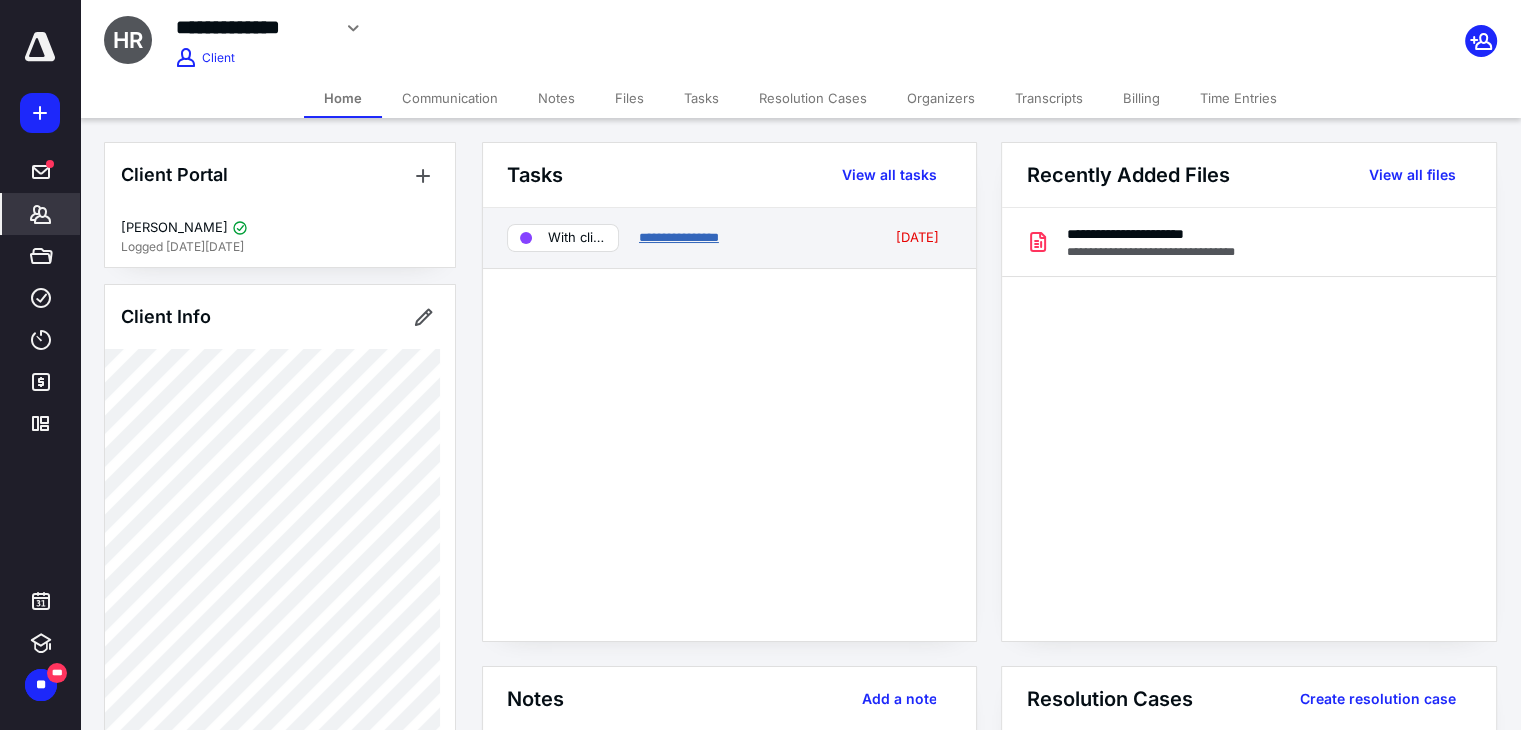 click on "**********" at bounding box center [679, 237] 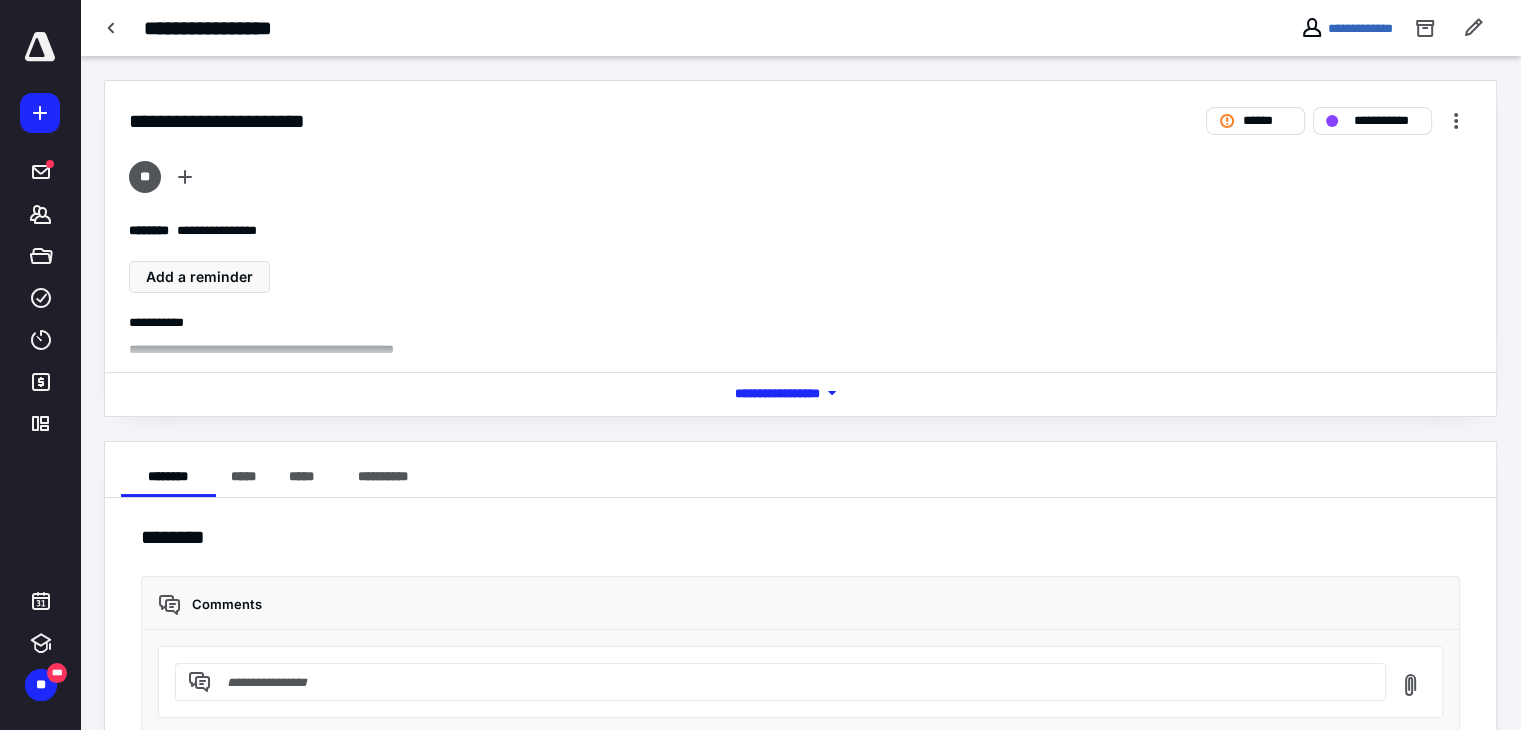 scroll, scrollTop: 52, scrollLeft: 0, axis: vertical 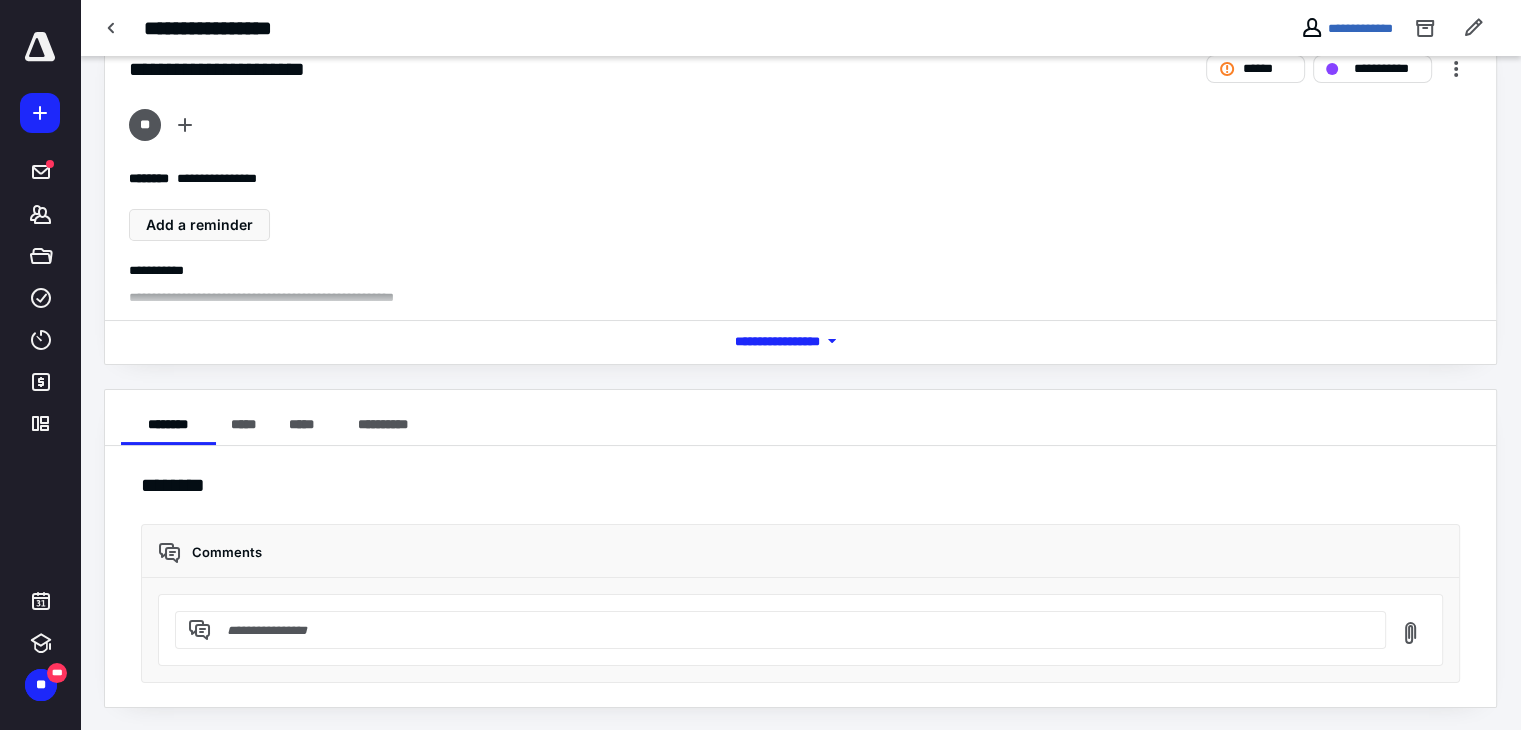 click at bounding box center (824, 302) 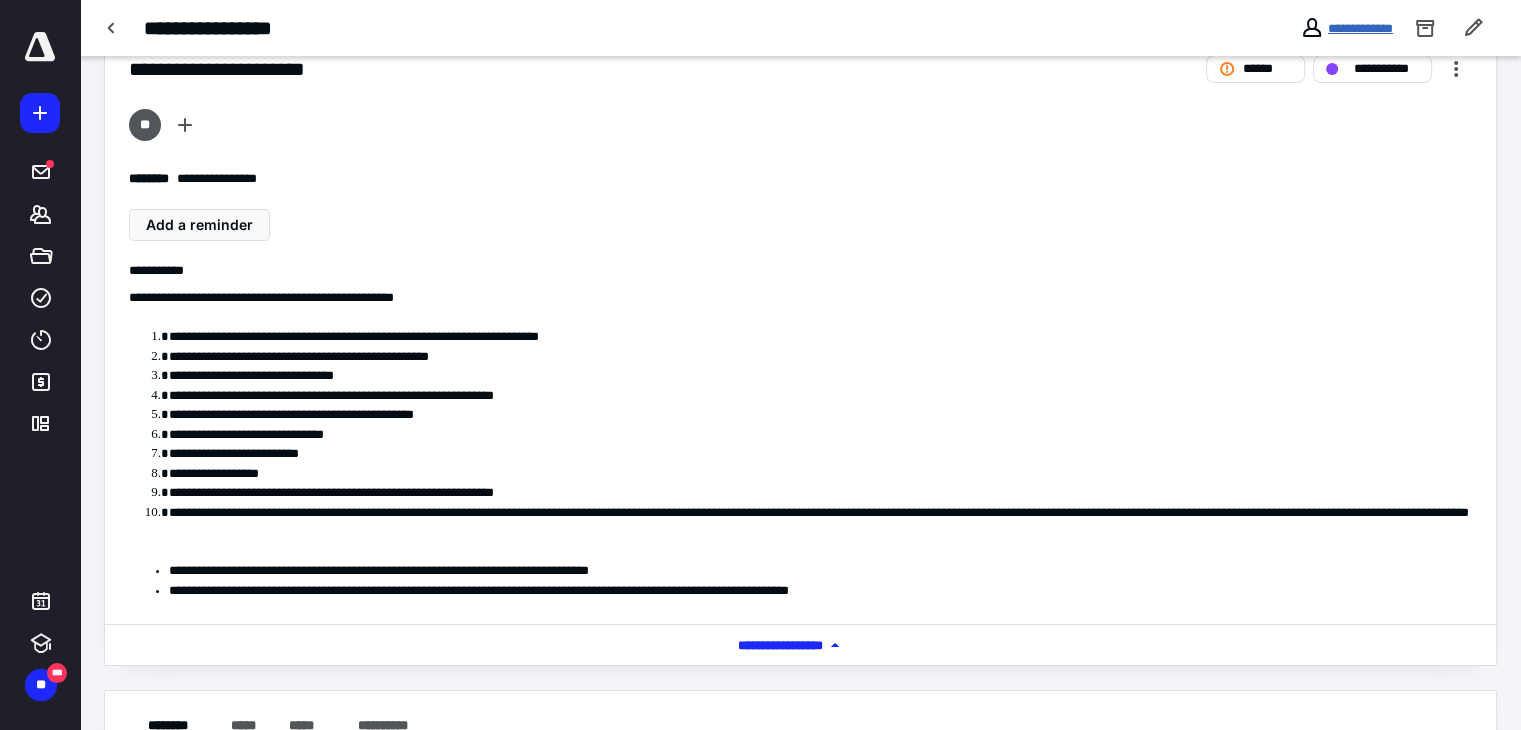 click on "**********" at bounding box center (1360, 28) 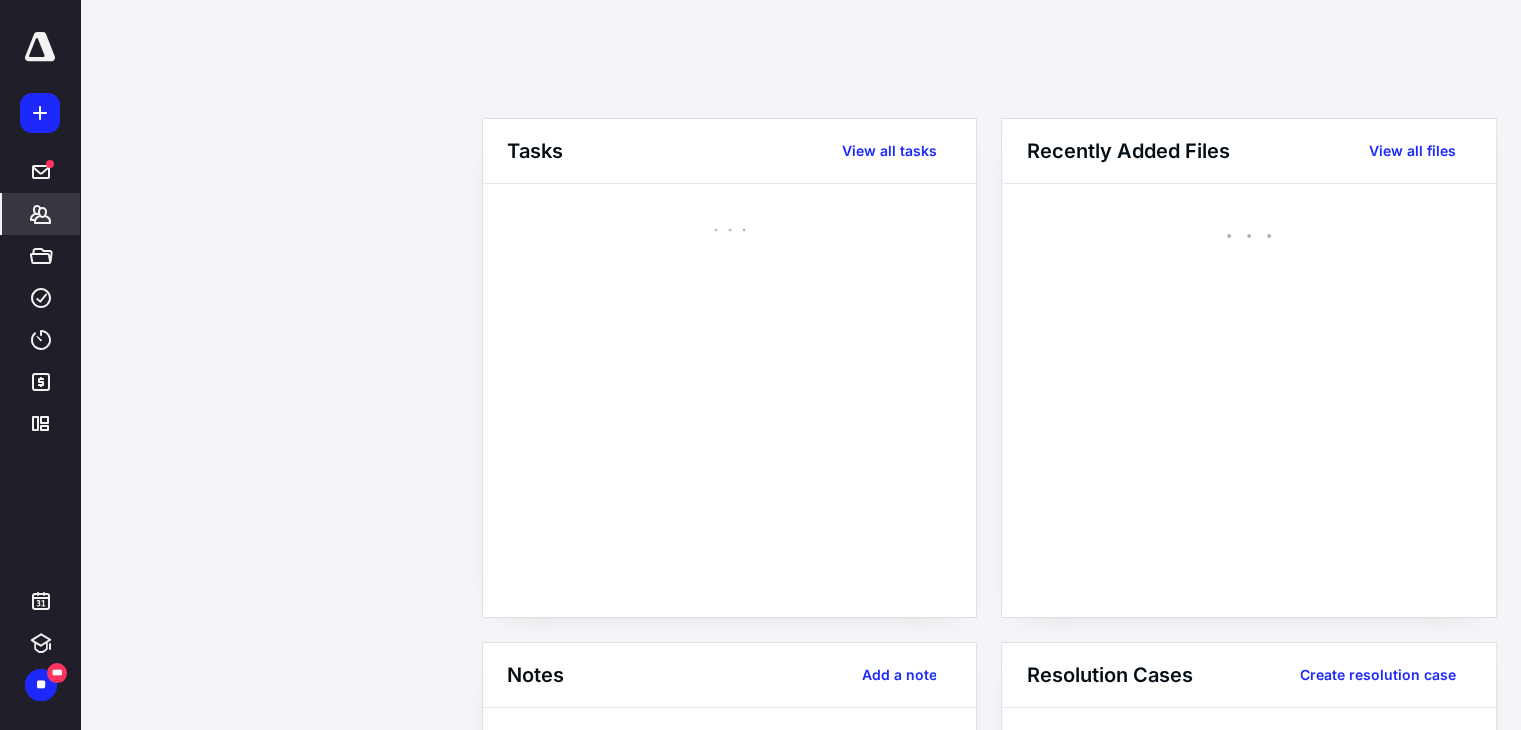 scroll, scrollTop: 0, scrollLeft: 0, axis: both 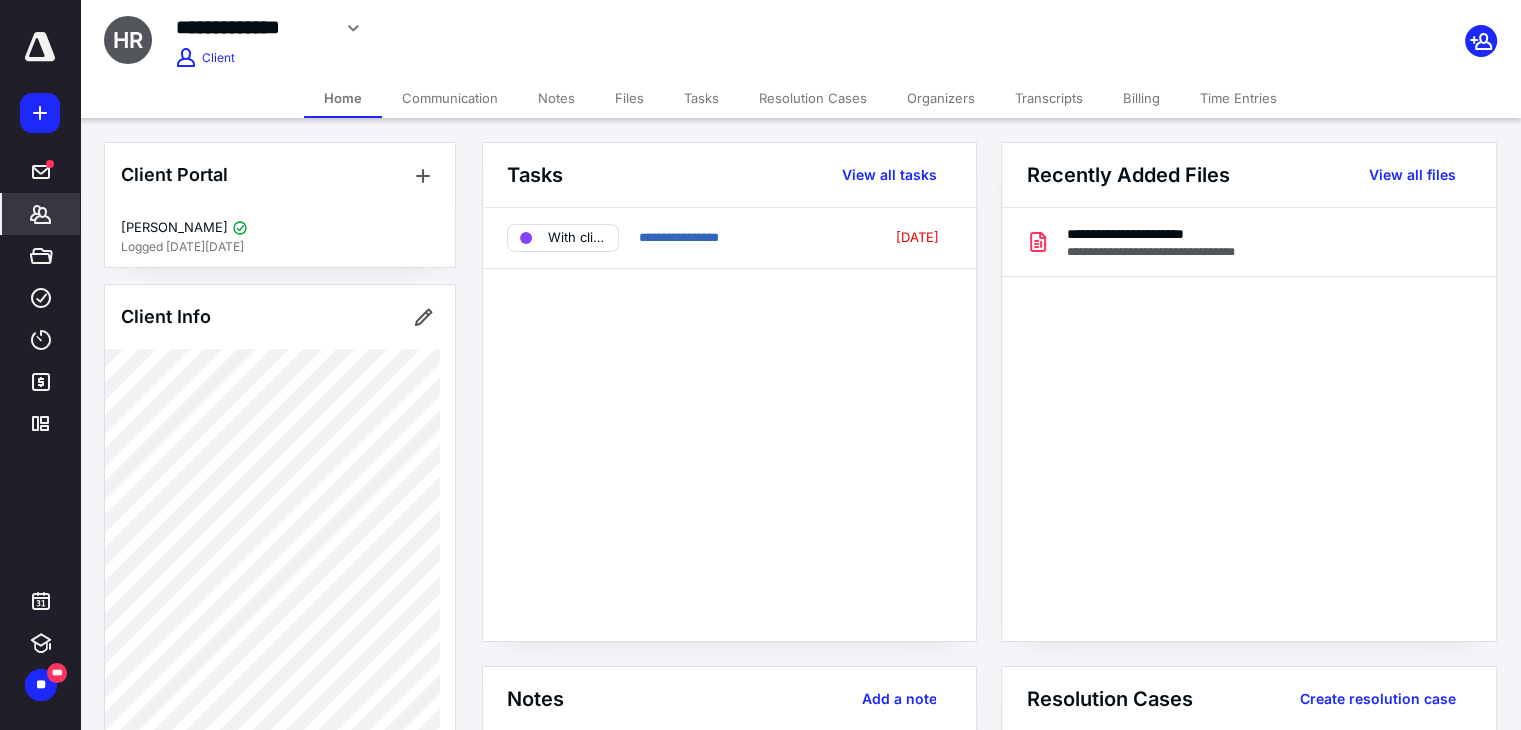 click on "Files" at bounding box center [629, 98] 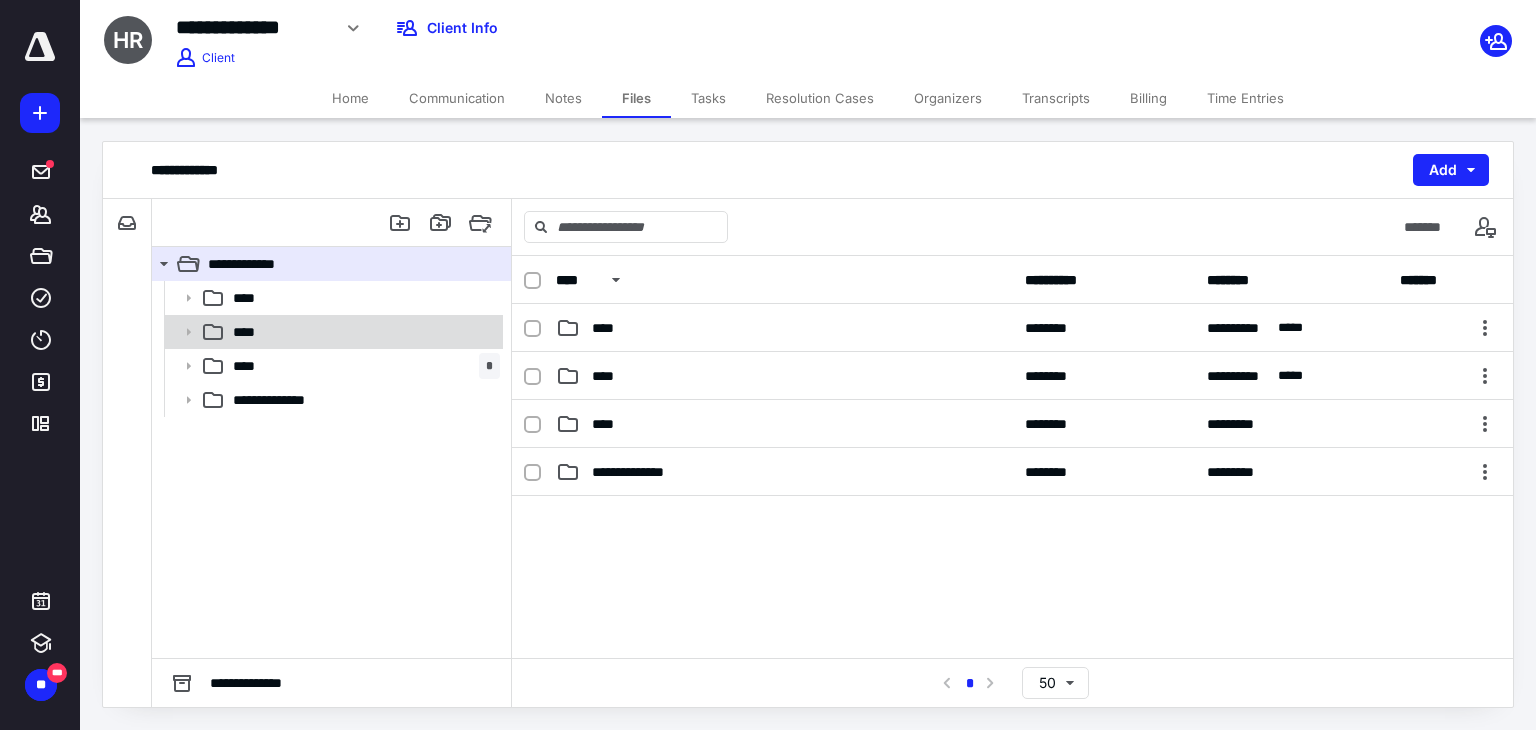 click on "****" at bounding box center [362, 332] 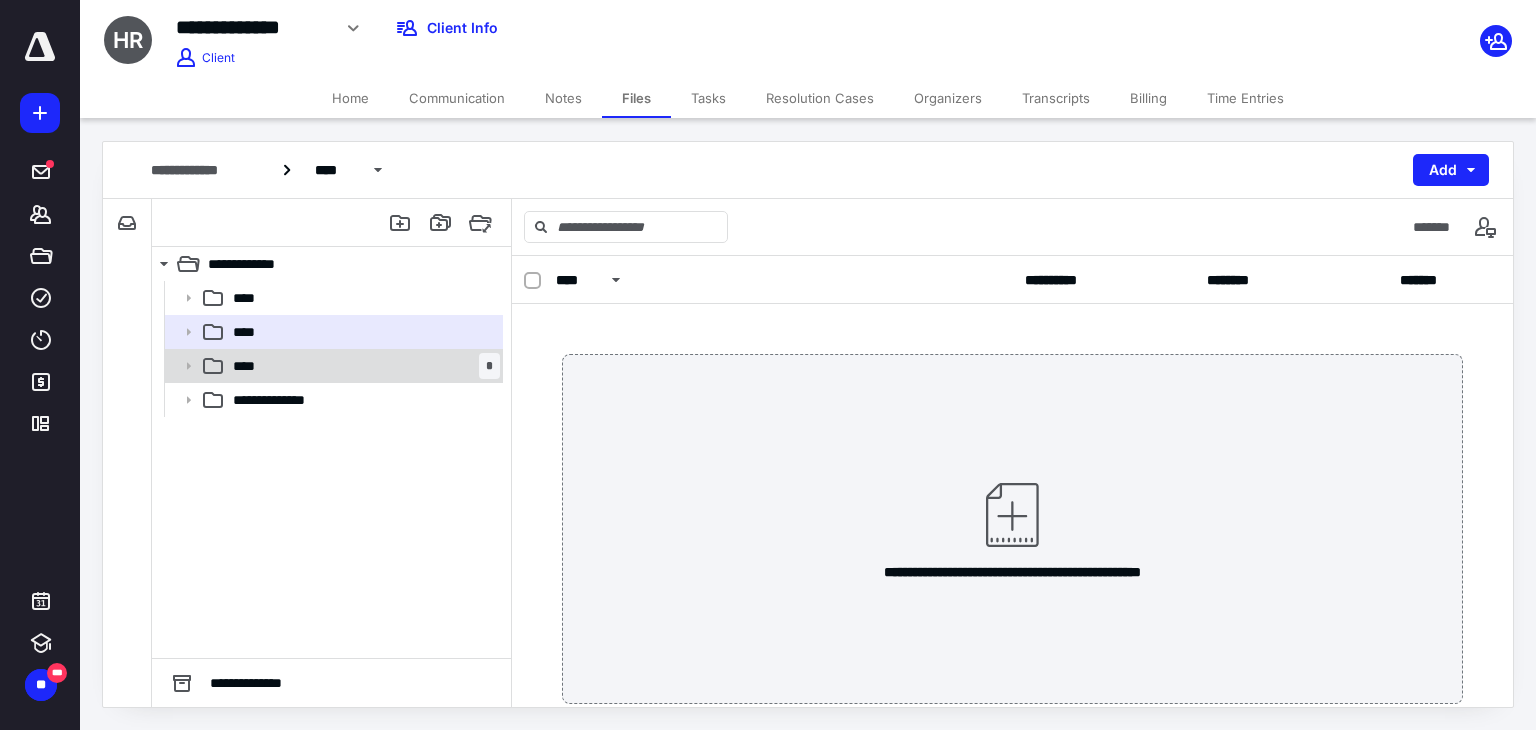 click on "**** *" at bounding box center [332, 366] 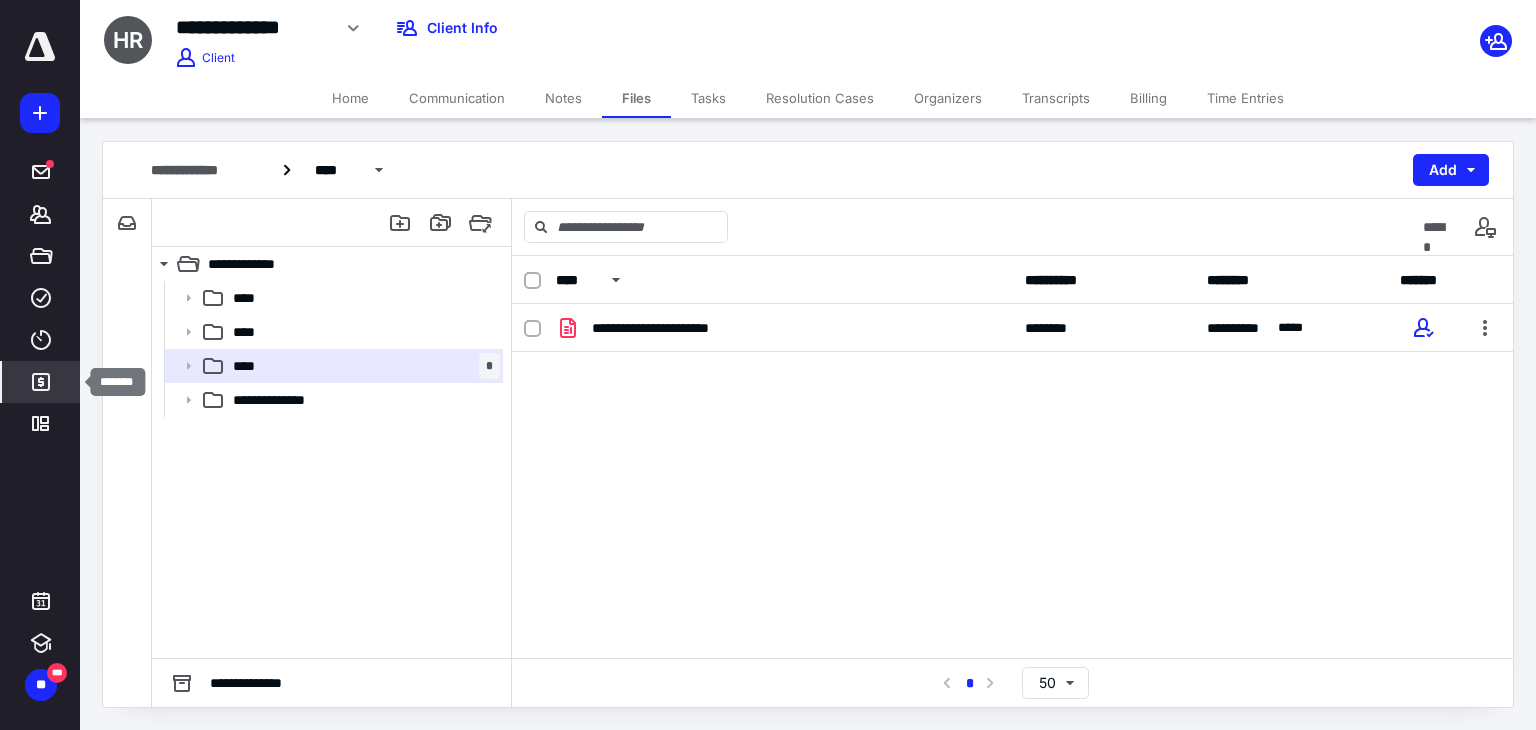 click 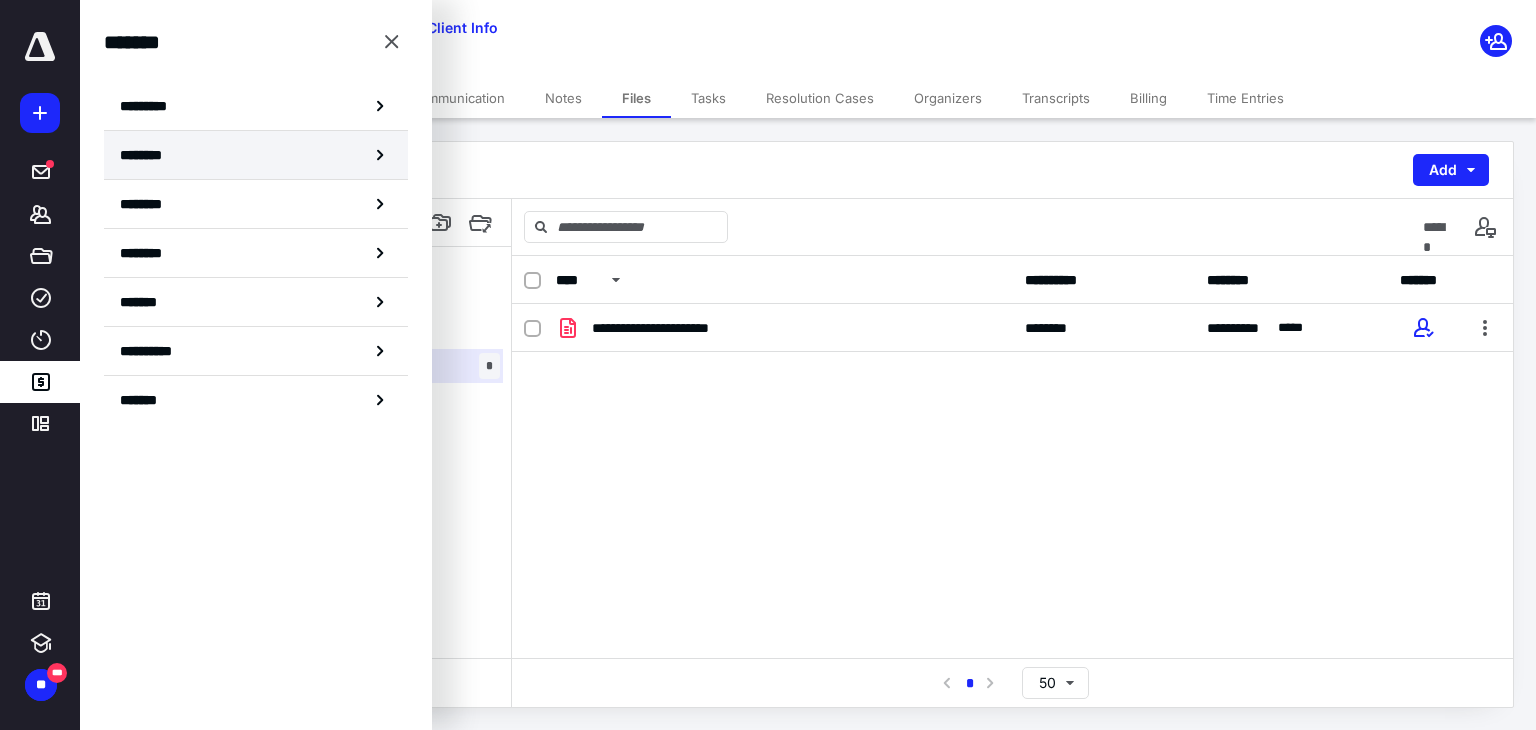 click on "********" at bounding box center [256, 155] 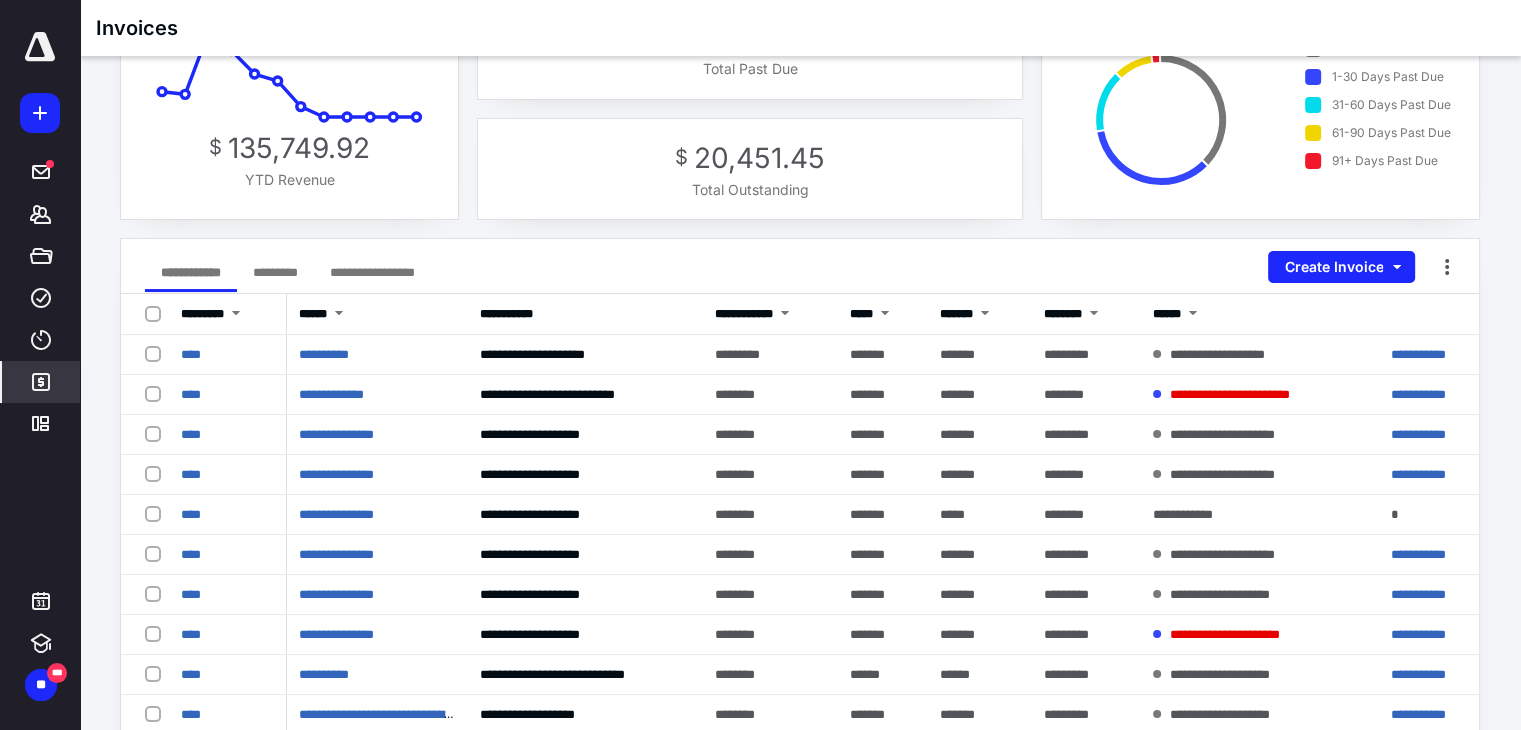 scroll, scrollTop: 0, scrollLeft: 0, axis: both 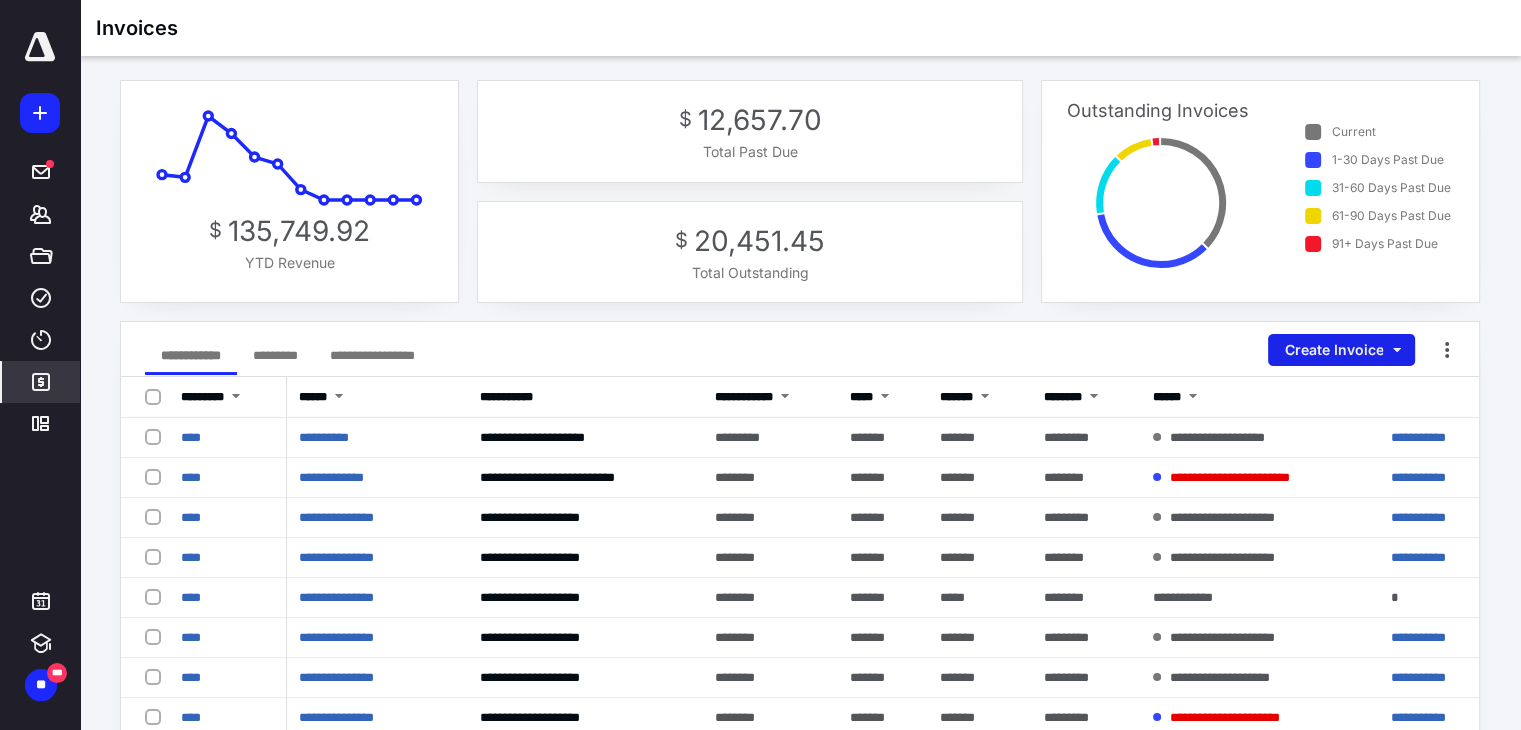 click on "Create Invoice" at bounding box center (1341, 350) 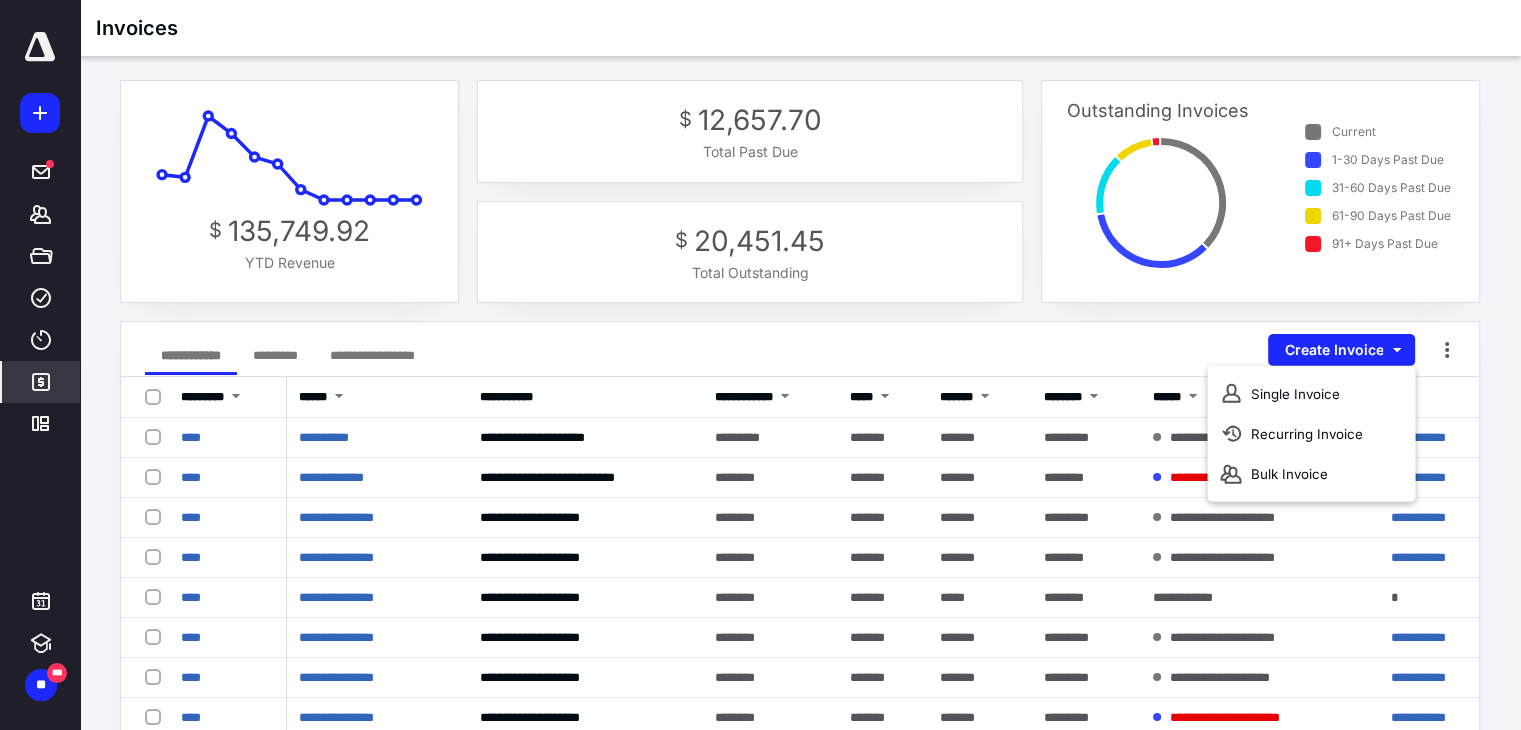 click on "**********" at bounding box center (800, 349) 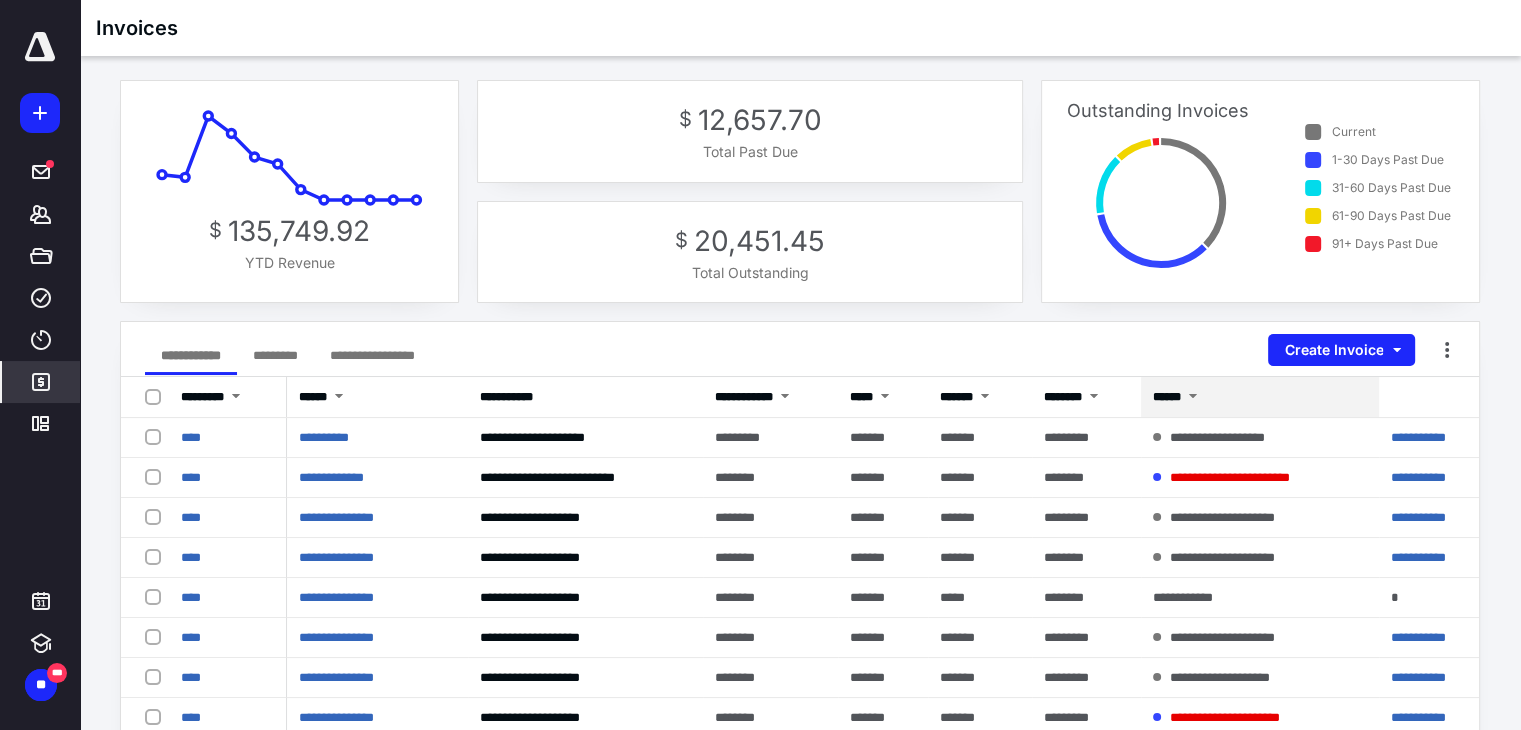 click at bounding box center [1193, 398] 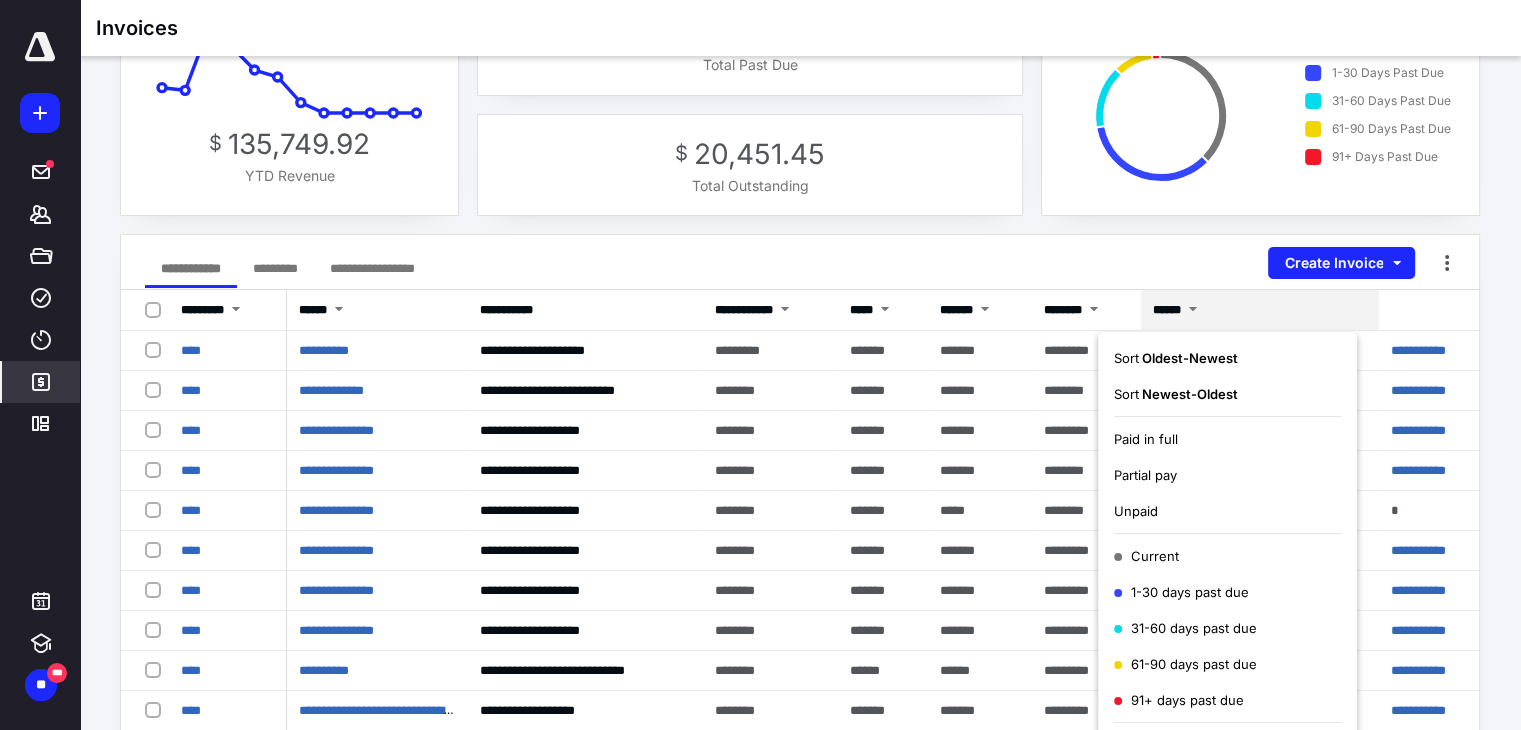 scroll, scrollTop: 103, scrollLeft: 0, axis: vertical 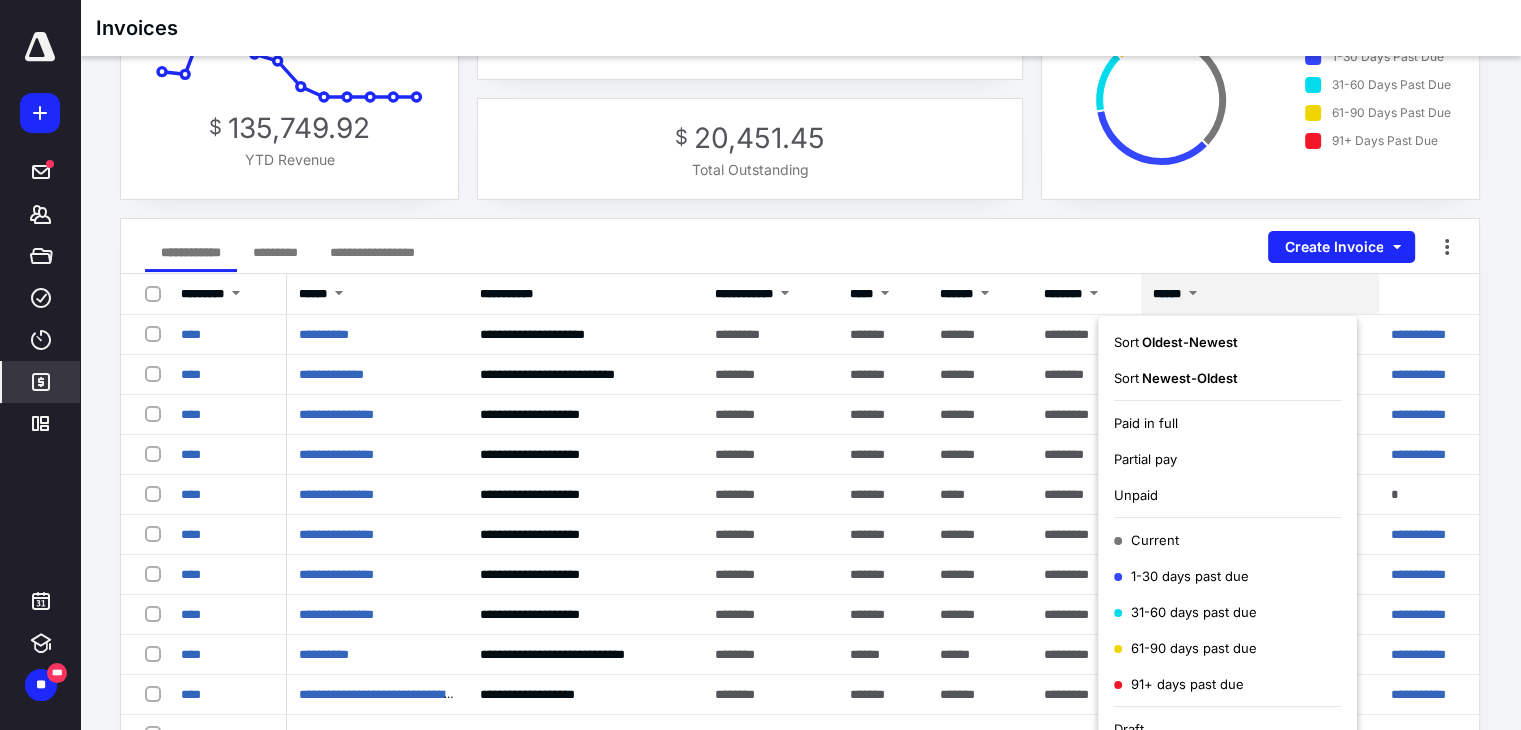 click on "1-30 days past due" at bounding box center [1181, 576] 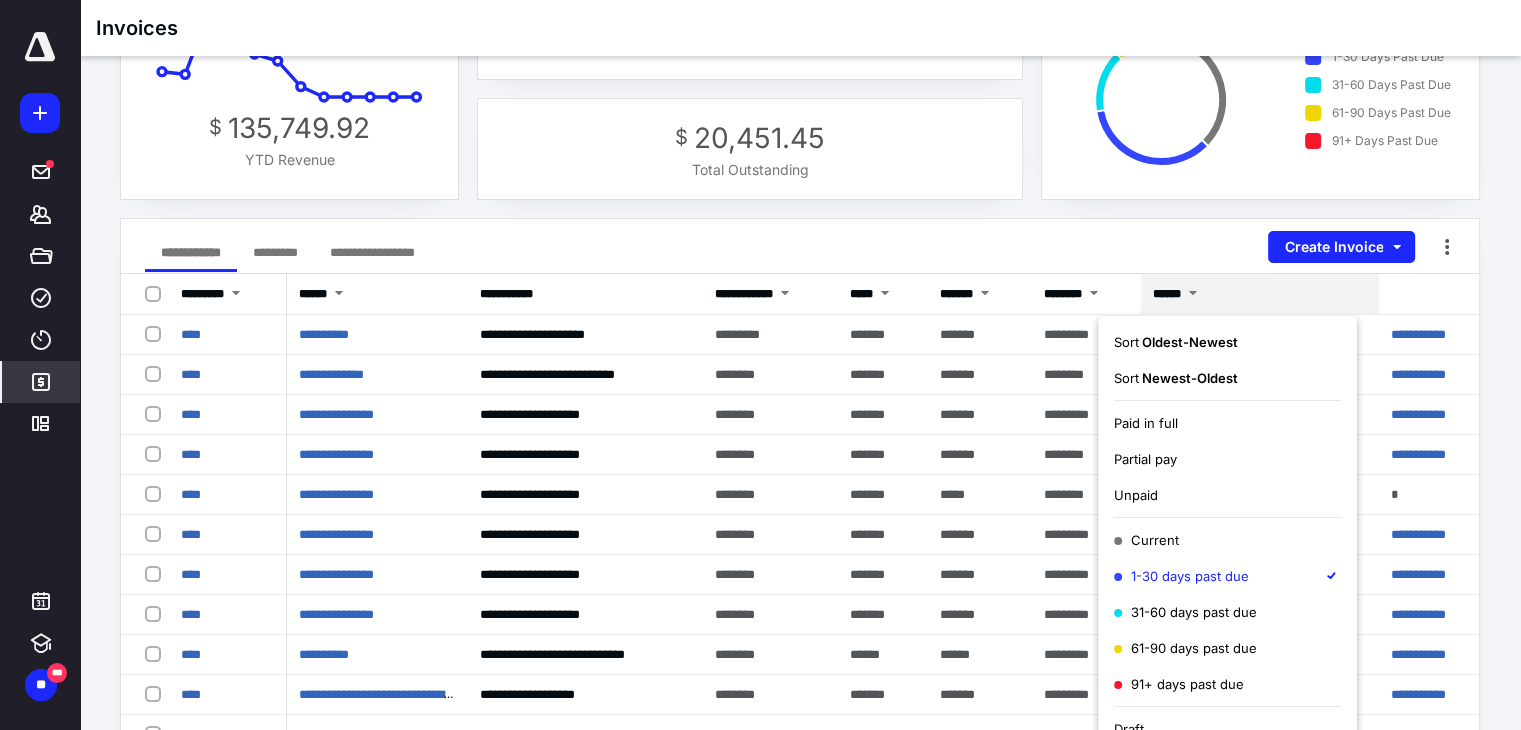 click on "31-60 days past due" at bounding box center [1185, 612] 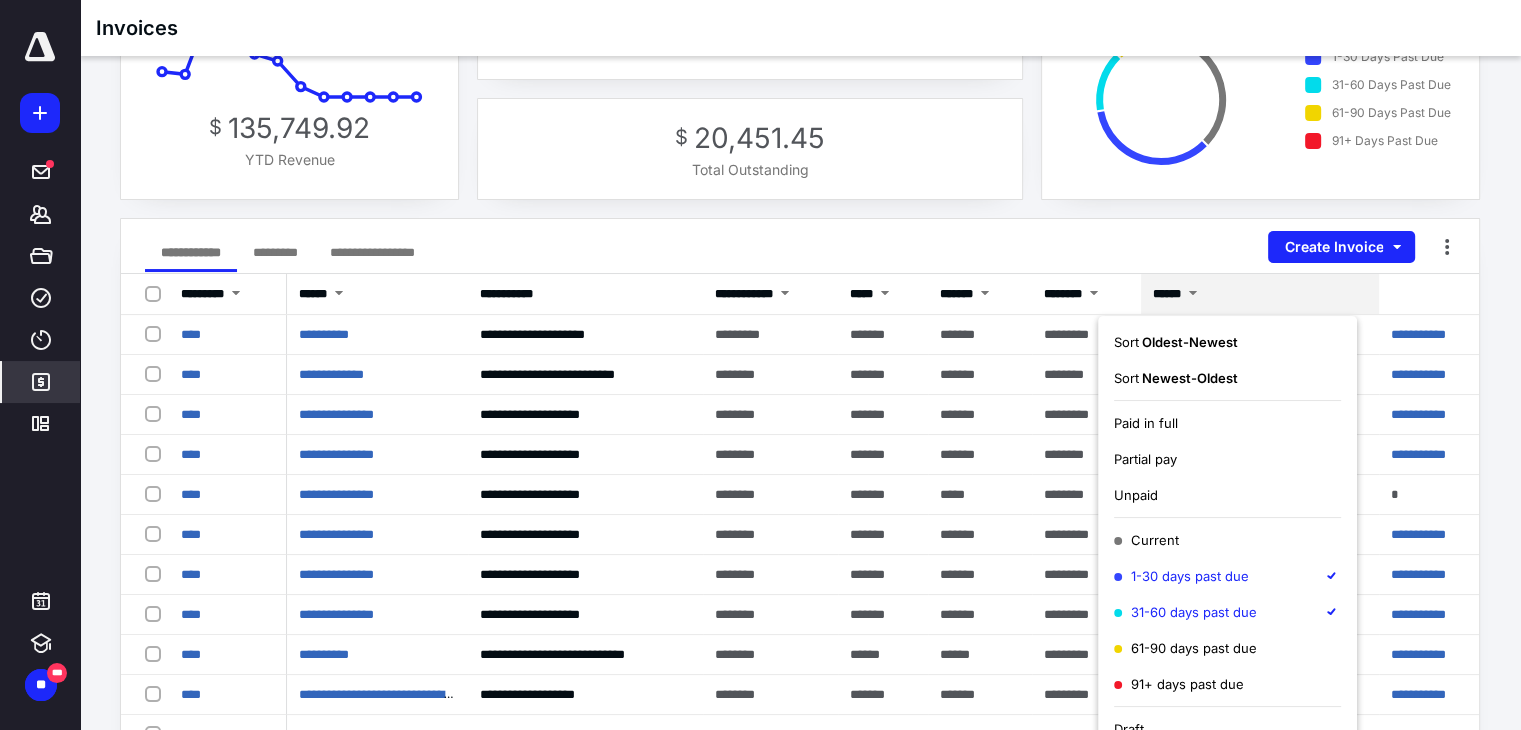click on "61-90 days past due" at bounding box center (1185, 648) 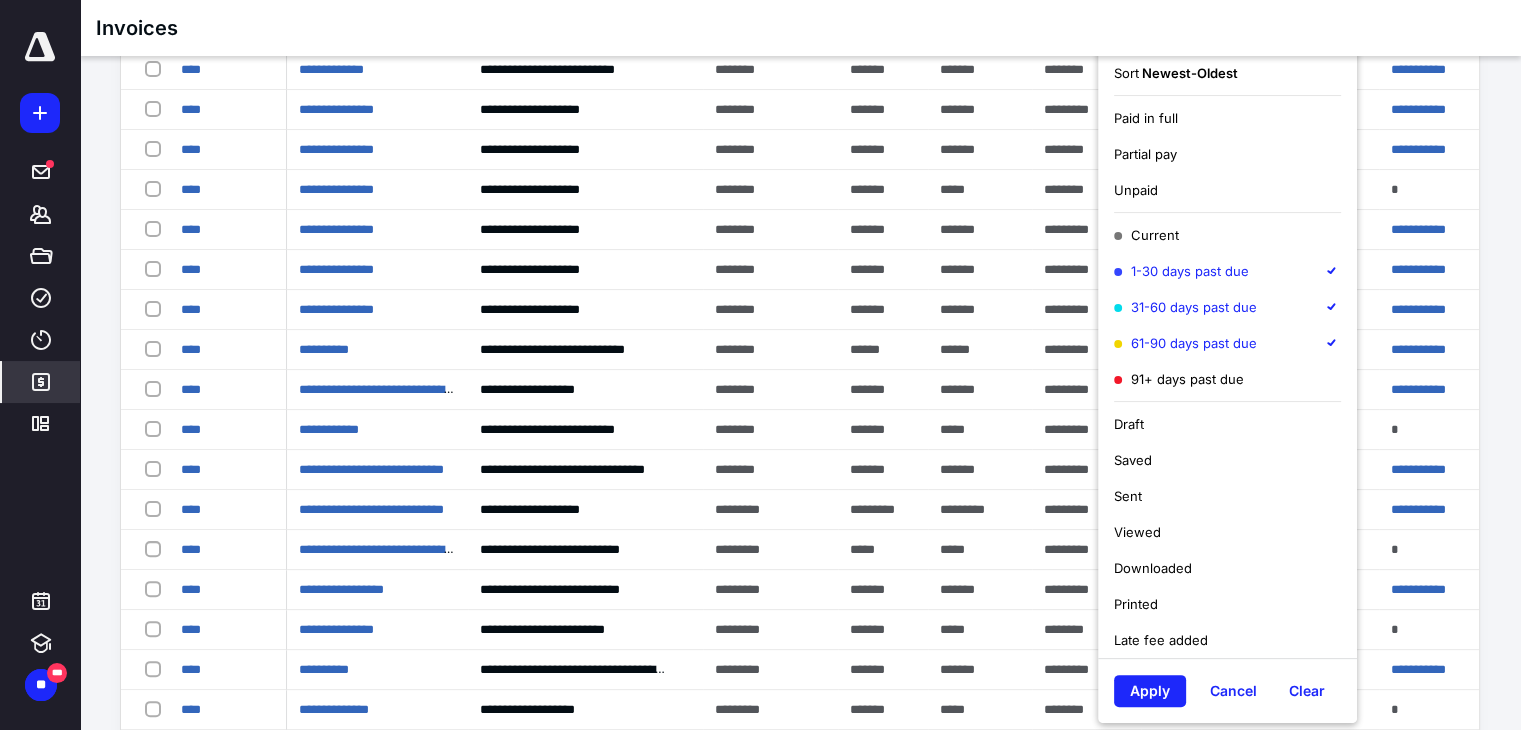 scroll, scrollTop: 451, scrollLeft: 0, axis: vertical 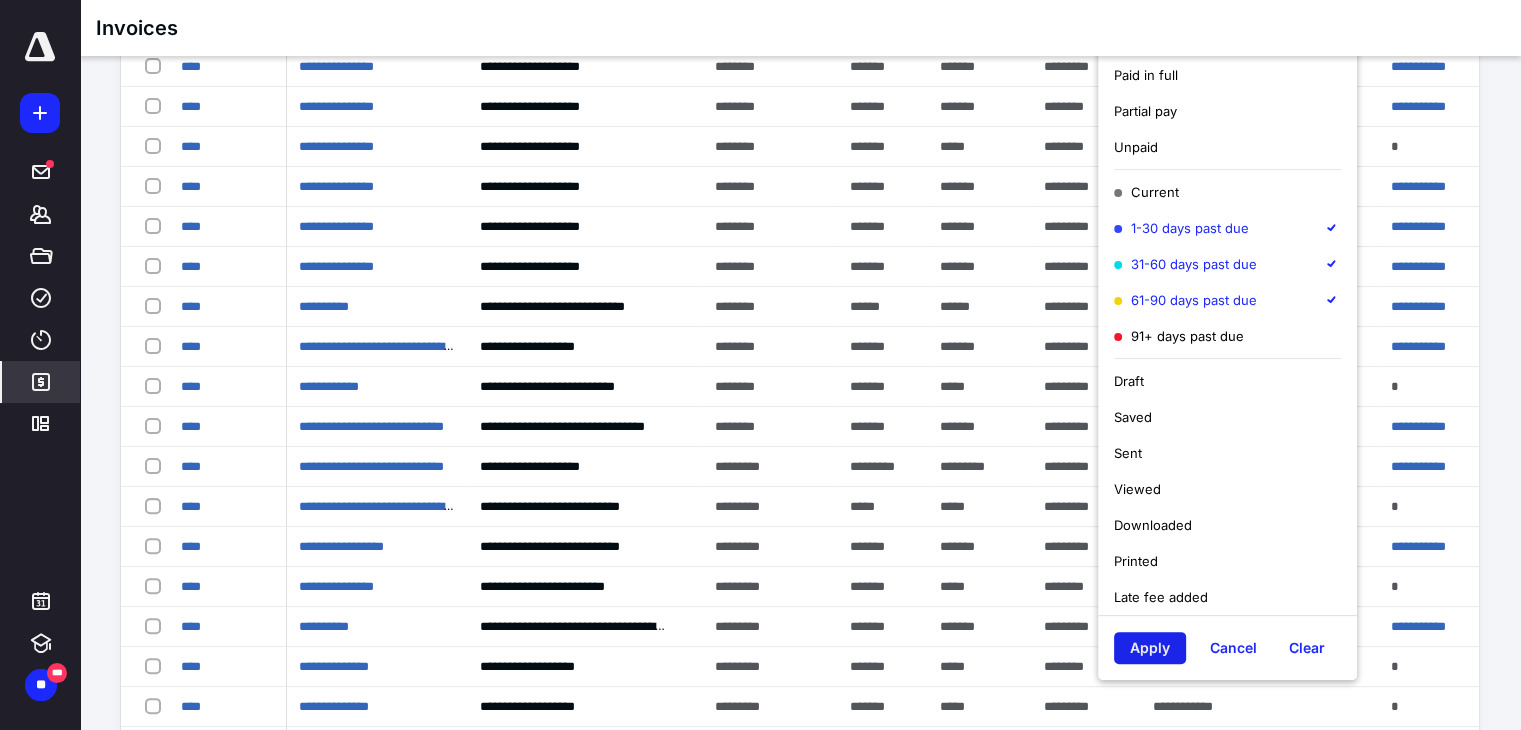 click on "Apply" at bounding box center [1150, 648] 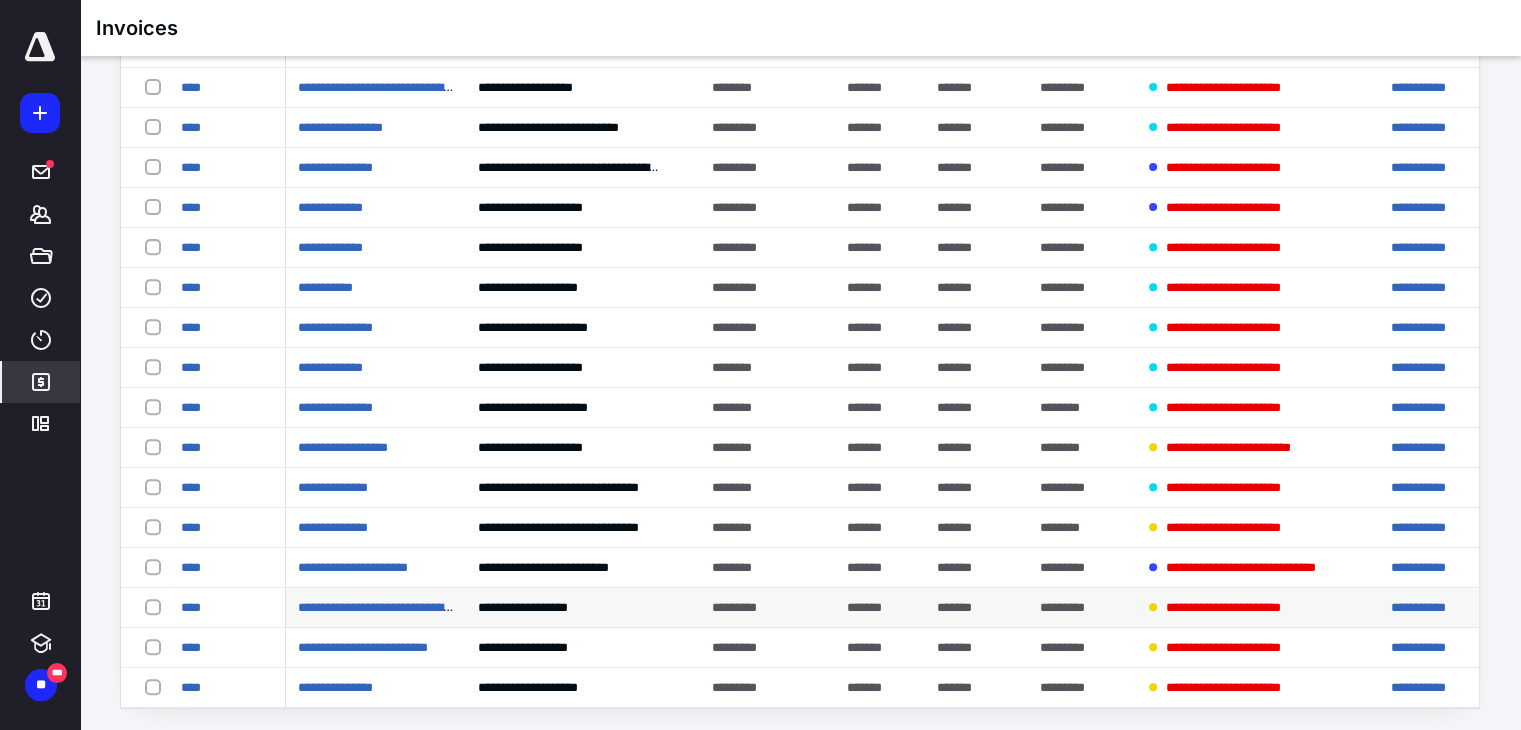 scroll, scrollTop: 728, scrollLeft: 0, axis: vertical 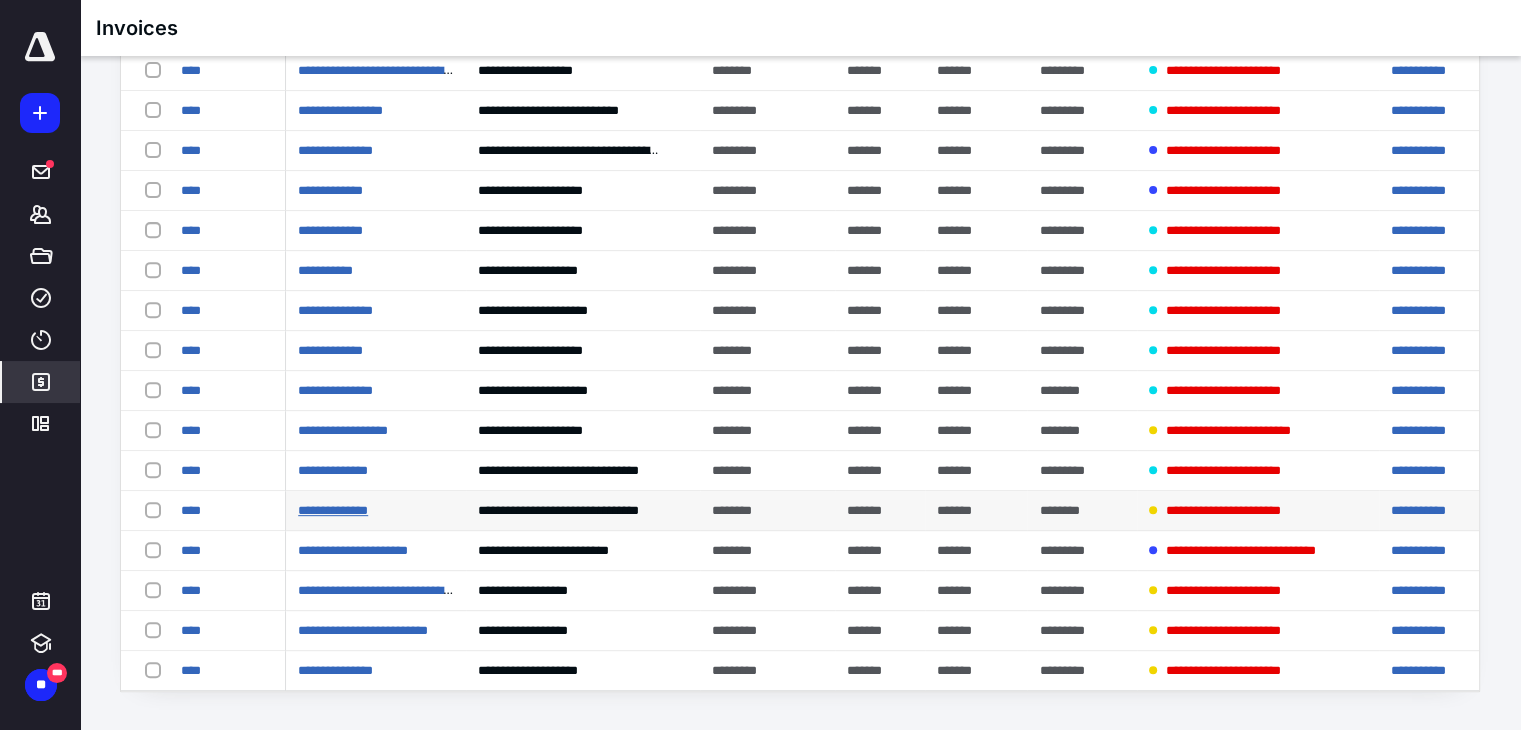click on "**********" at bounding box center (333, 510) 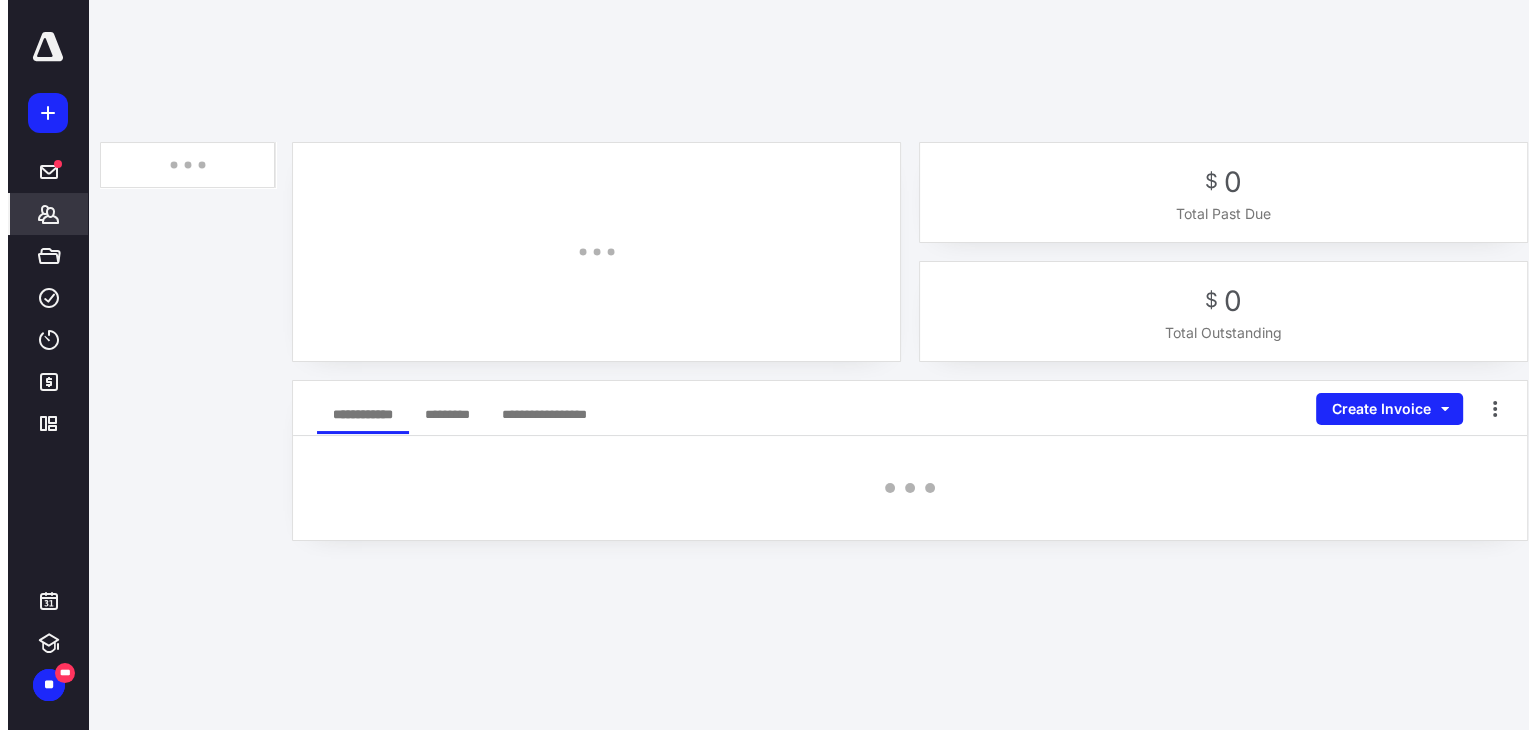 scroll, scrollTop: 0, scrollLeft: 0, axis: both 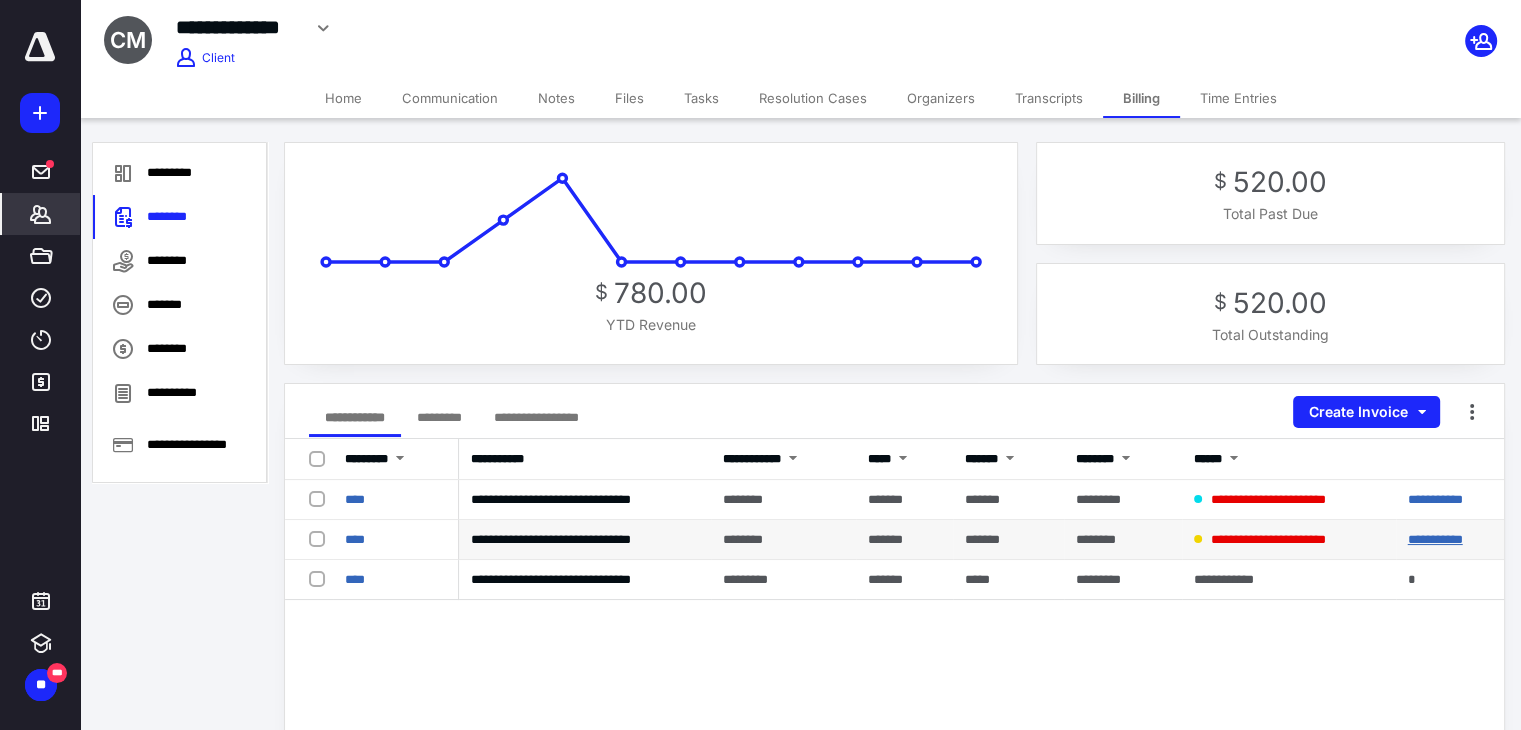 click on "**********" at bounding box center (1435, 539) 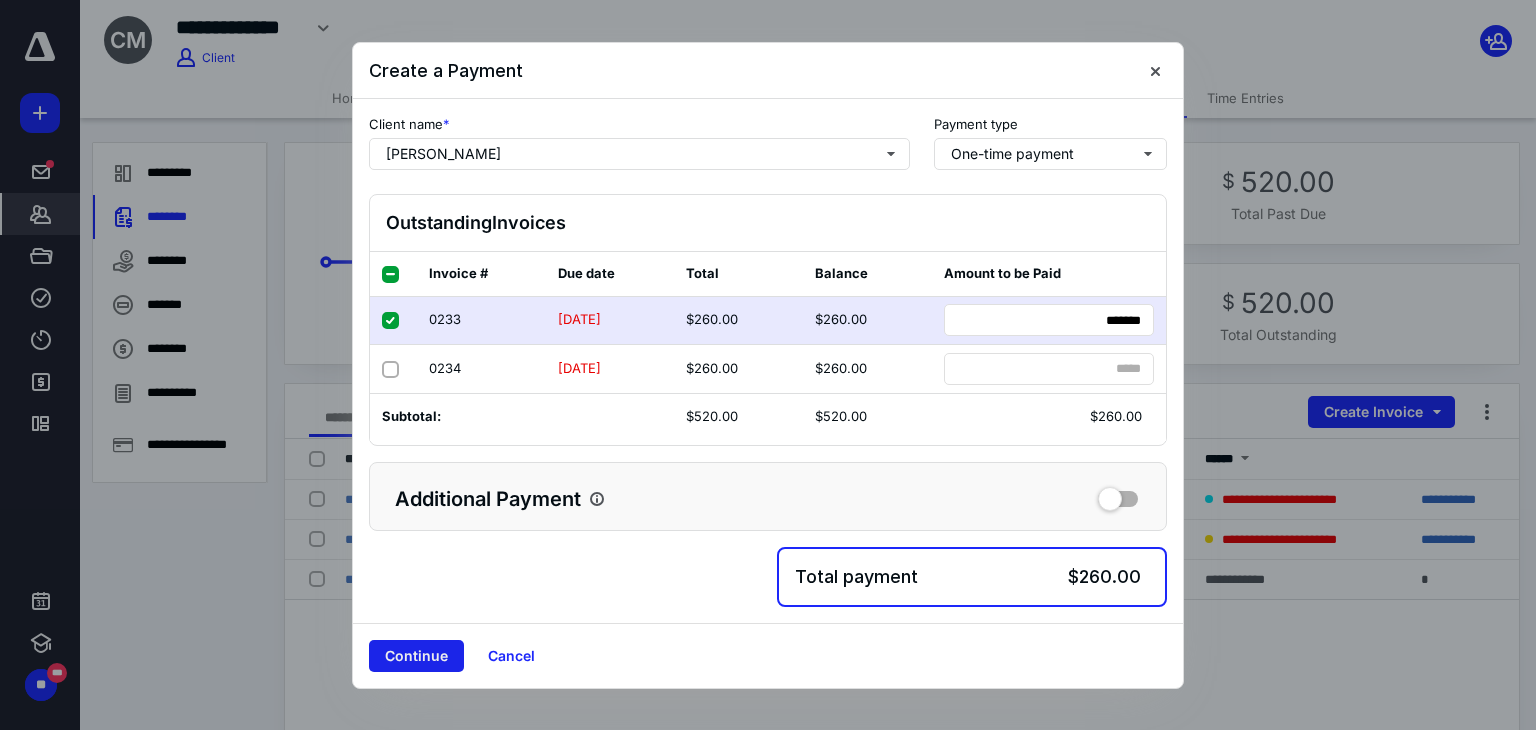 click on "Continue" at bounding box center (416, 656) 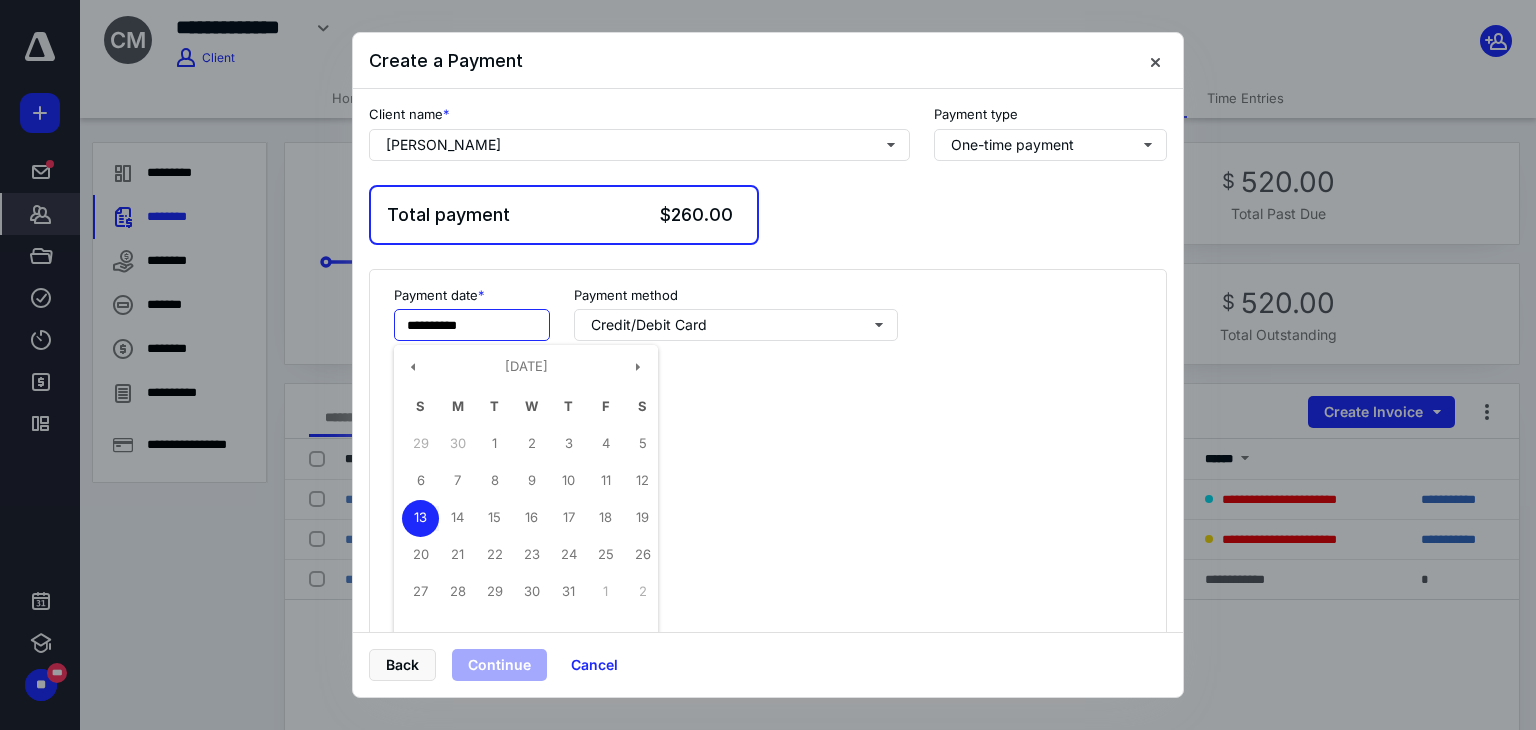 click on "**********" at bounding box center (472, 325) 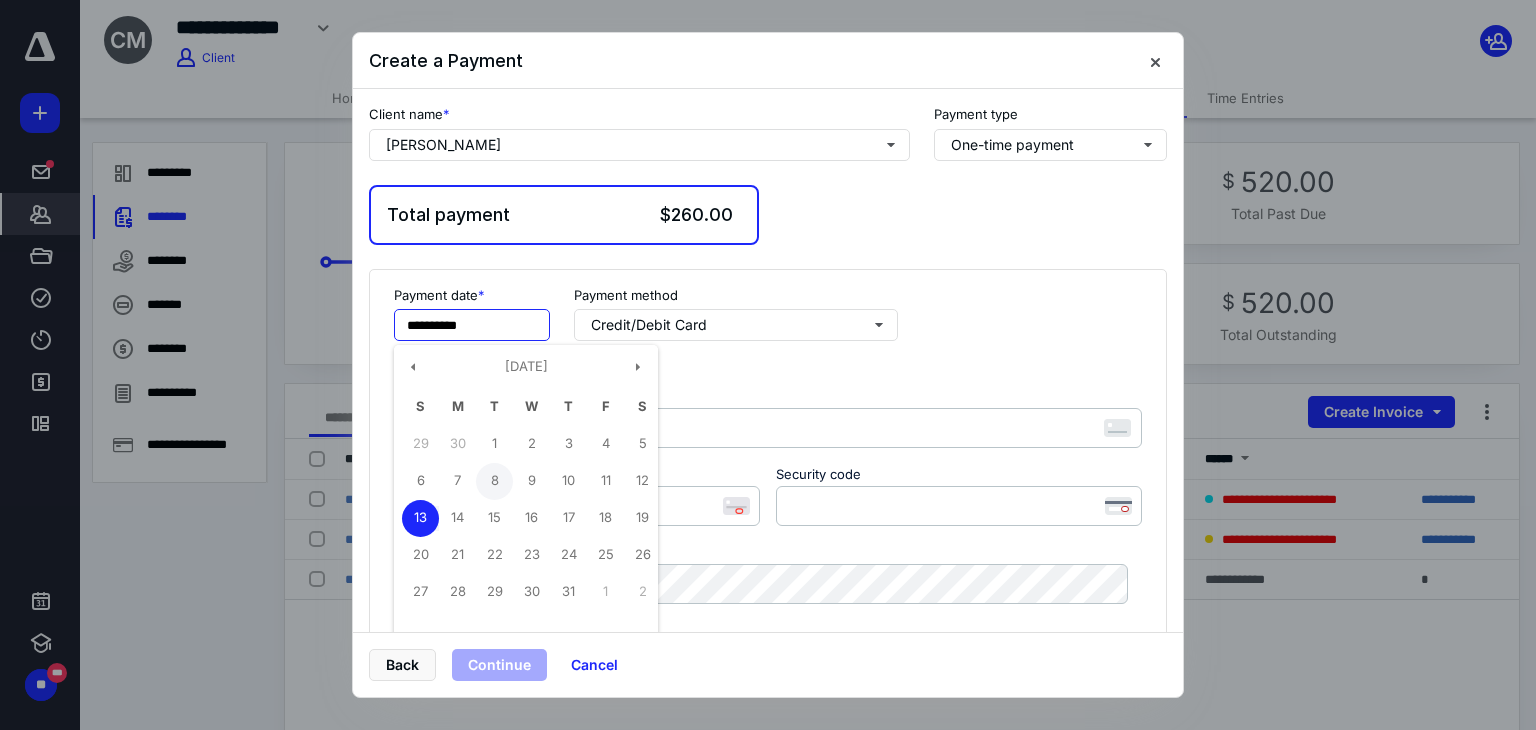 click on "8" at bounding box center (494, 481) 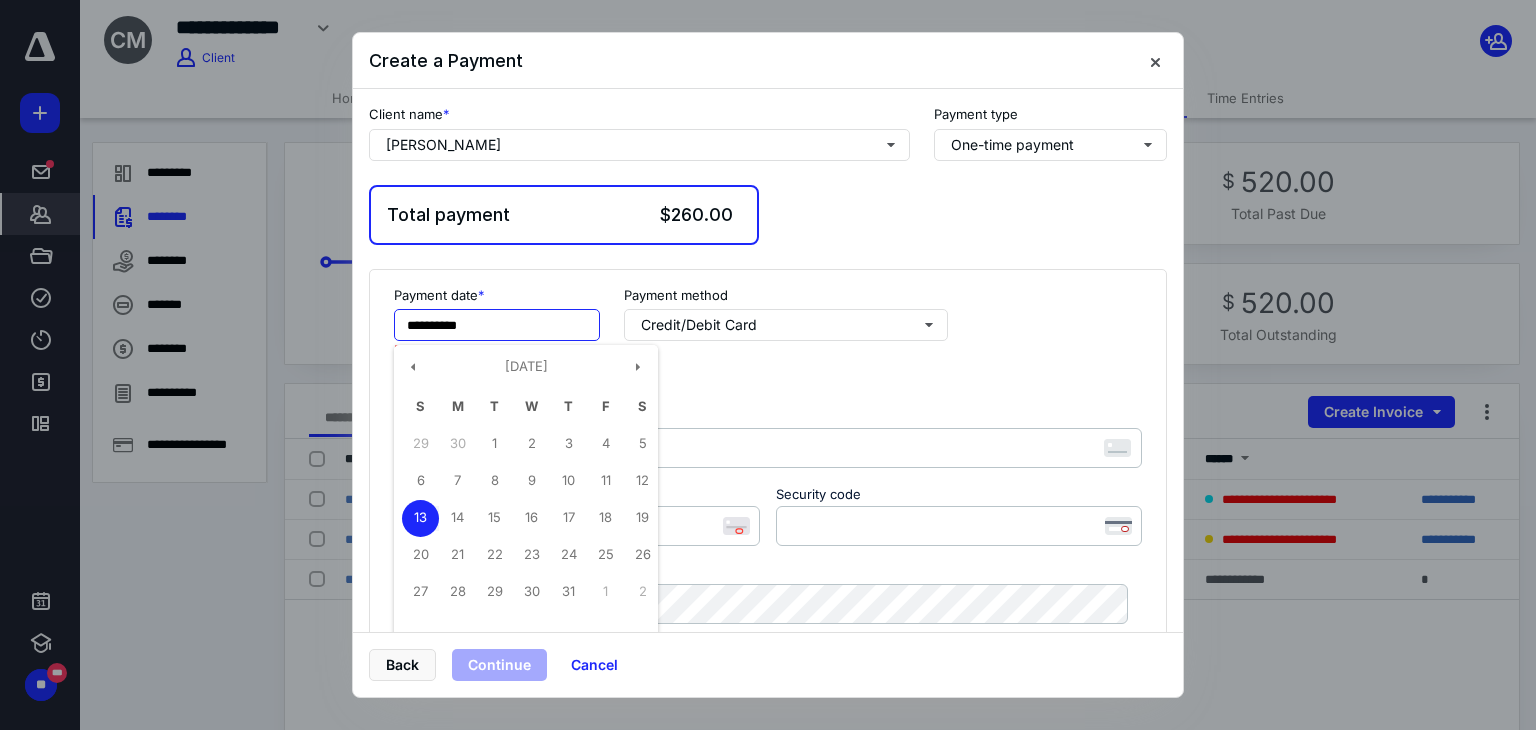 click on "**********" at bounding box center (497, 325) 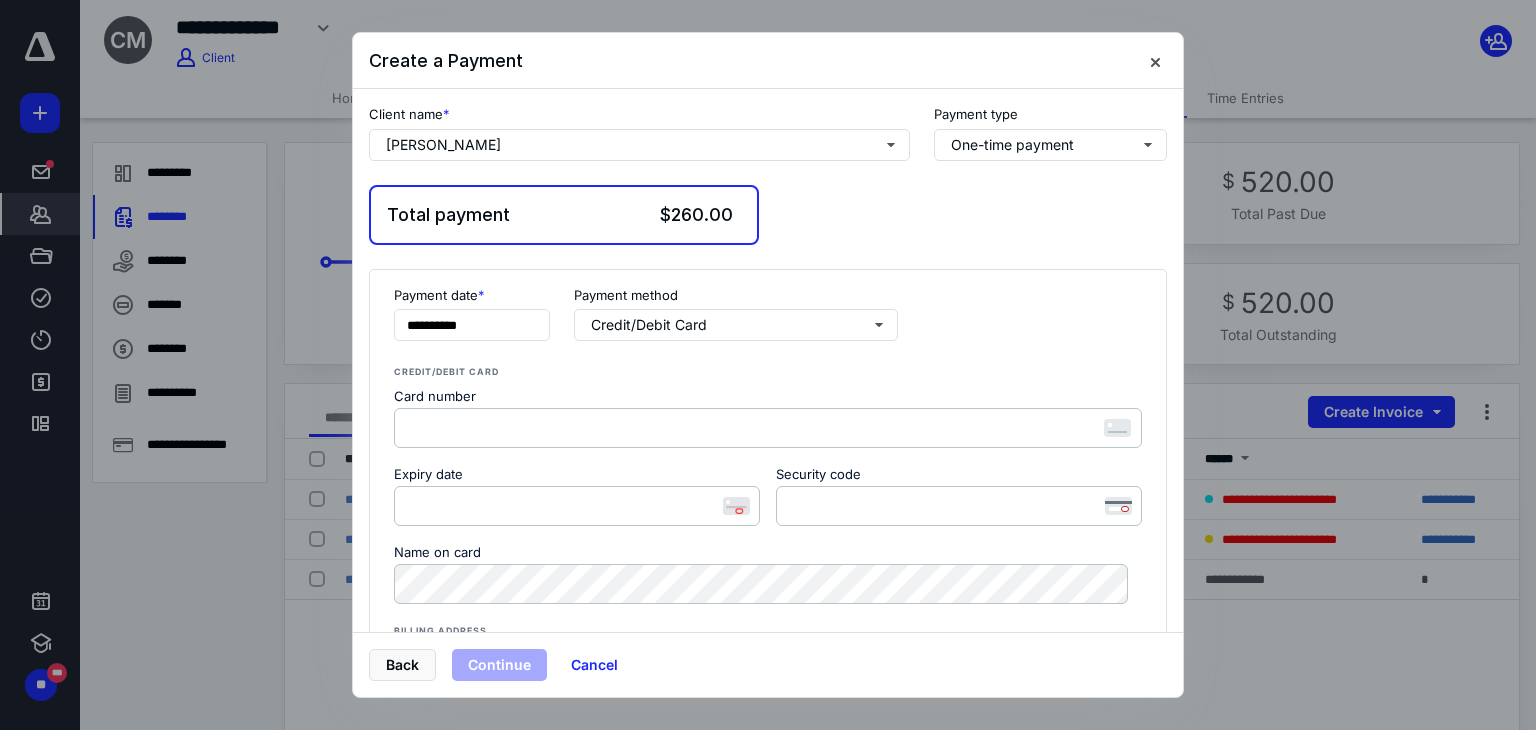 click on "**********" at bounding box center [768, 705] 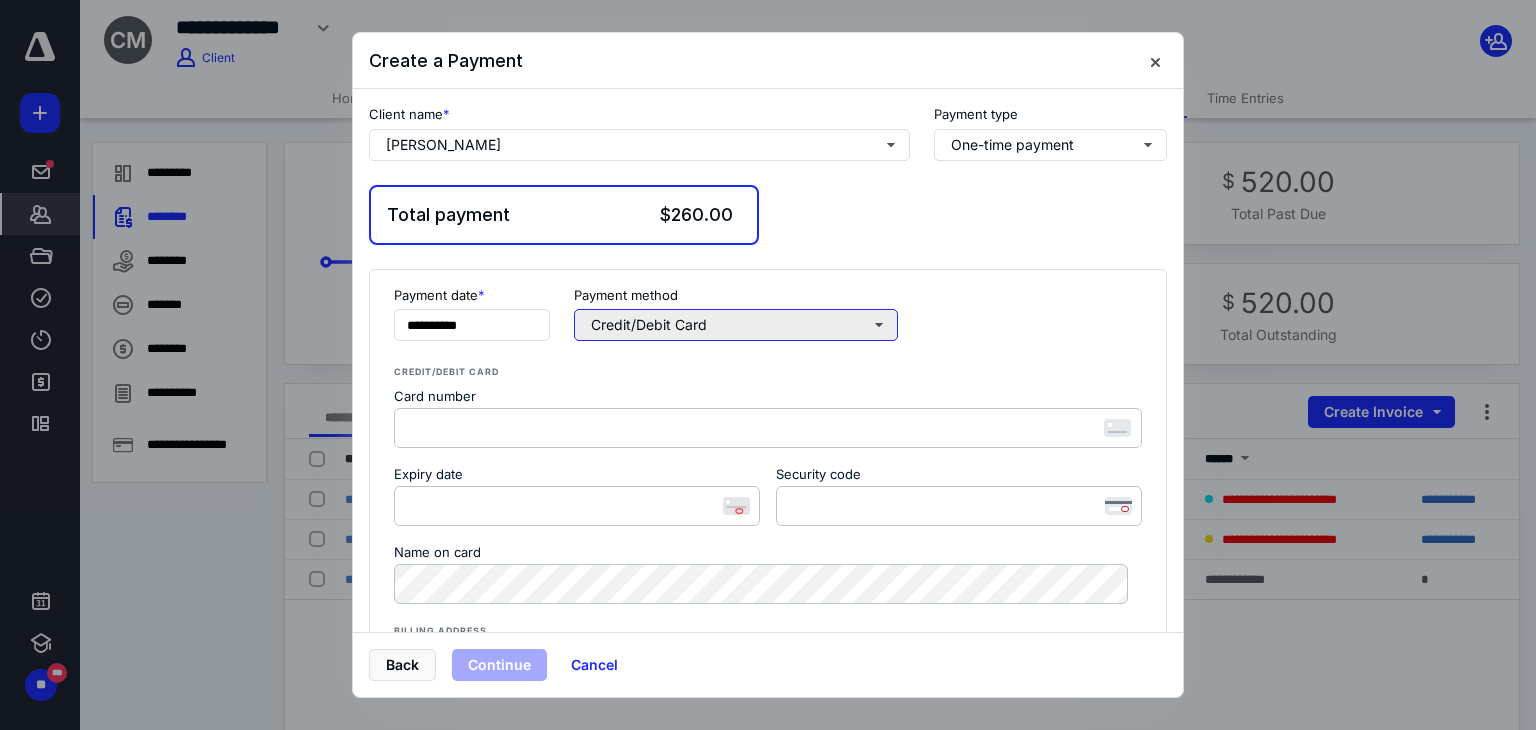 click on "Credit/Debit Card" at bounding box center (736, 325) 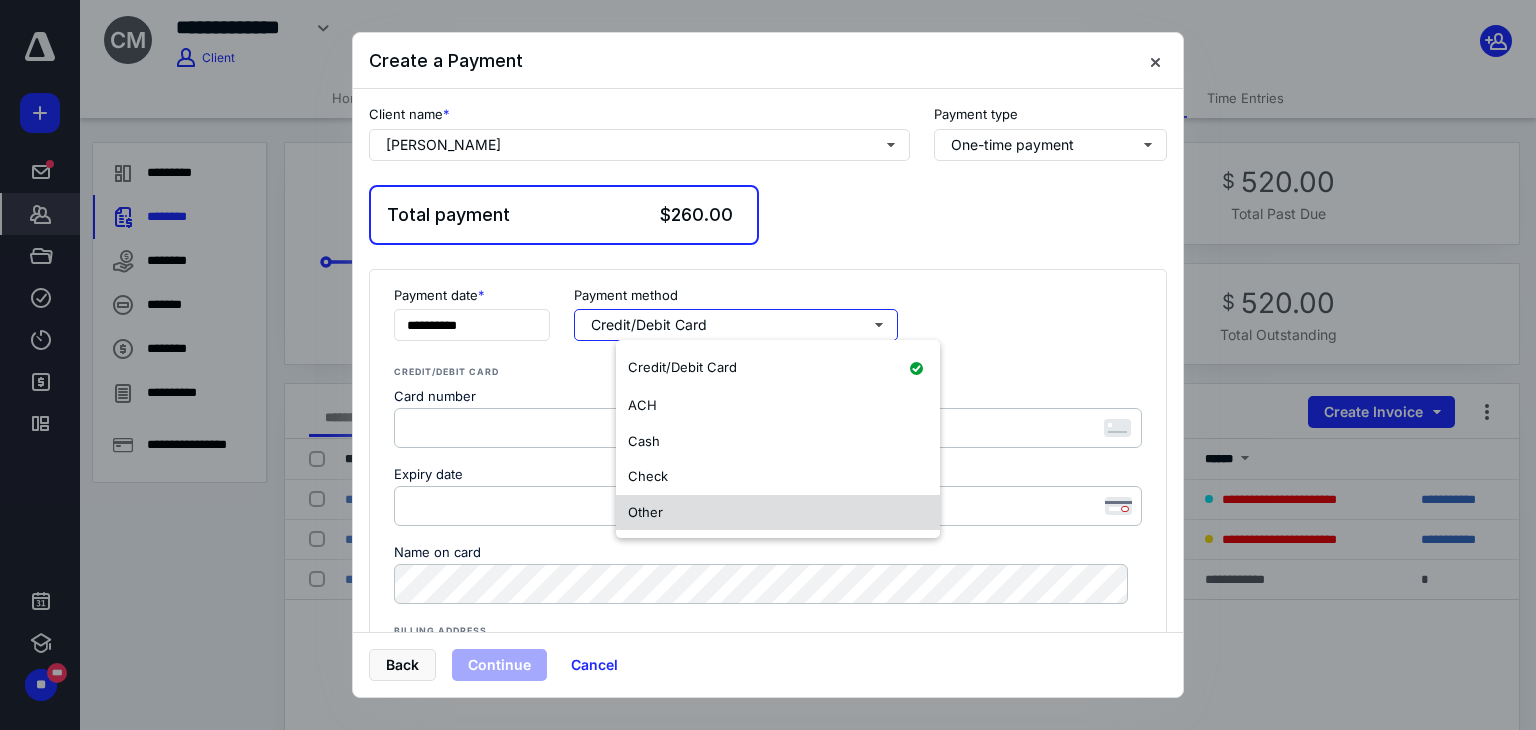 click on "Other" at bounding box center [778, 513] 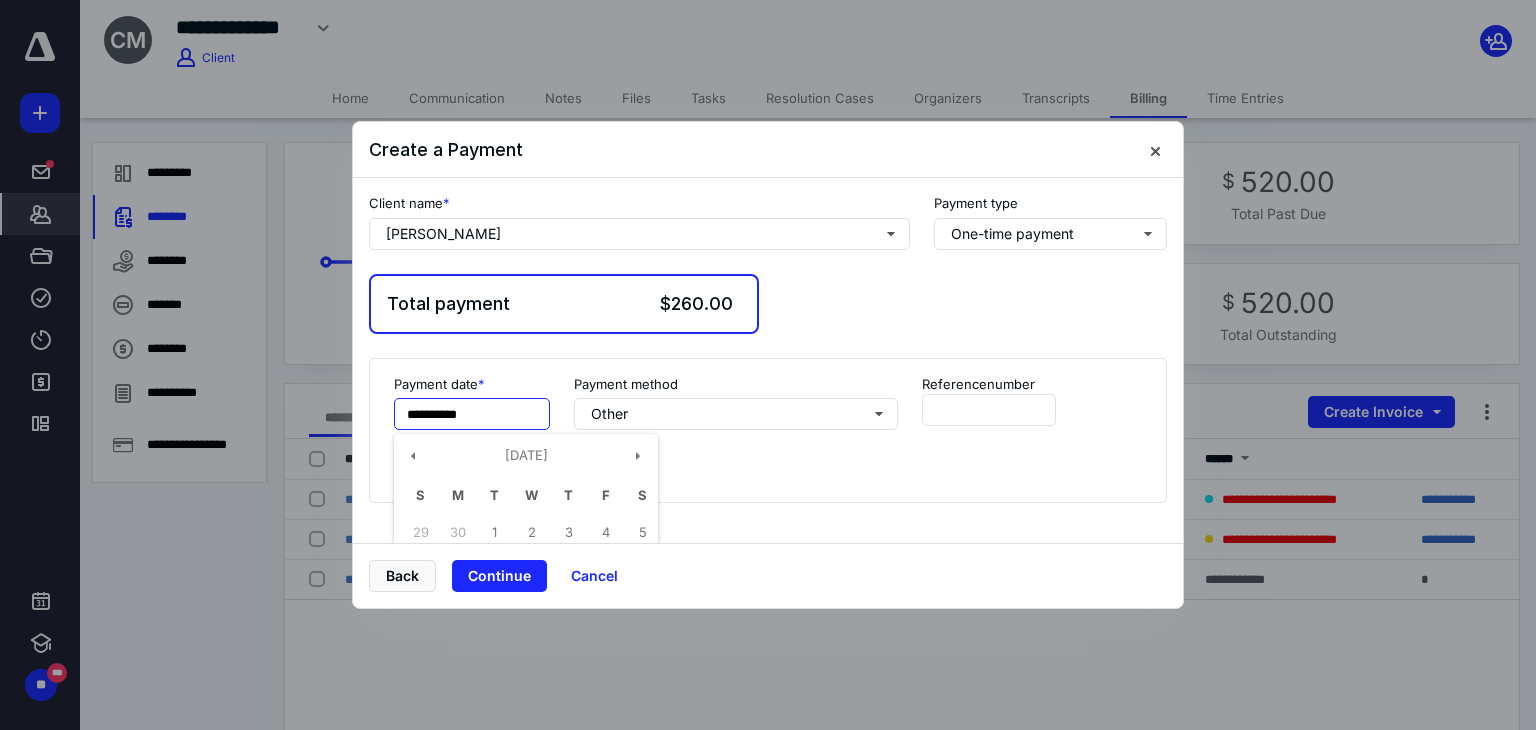 click on "**********" at bounding box center (472, 414) 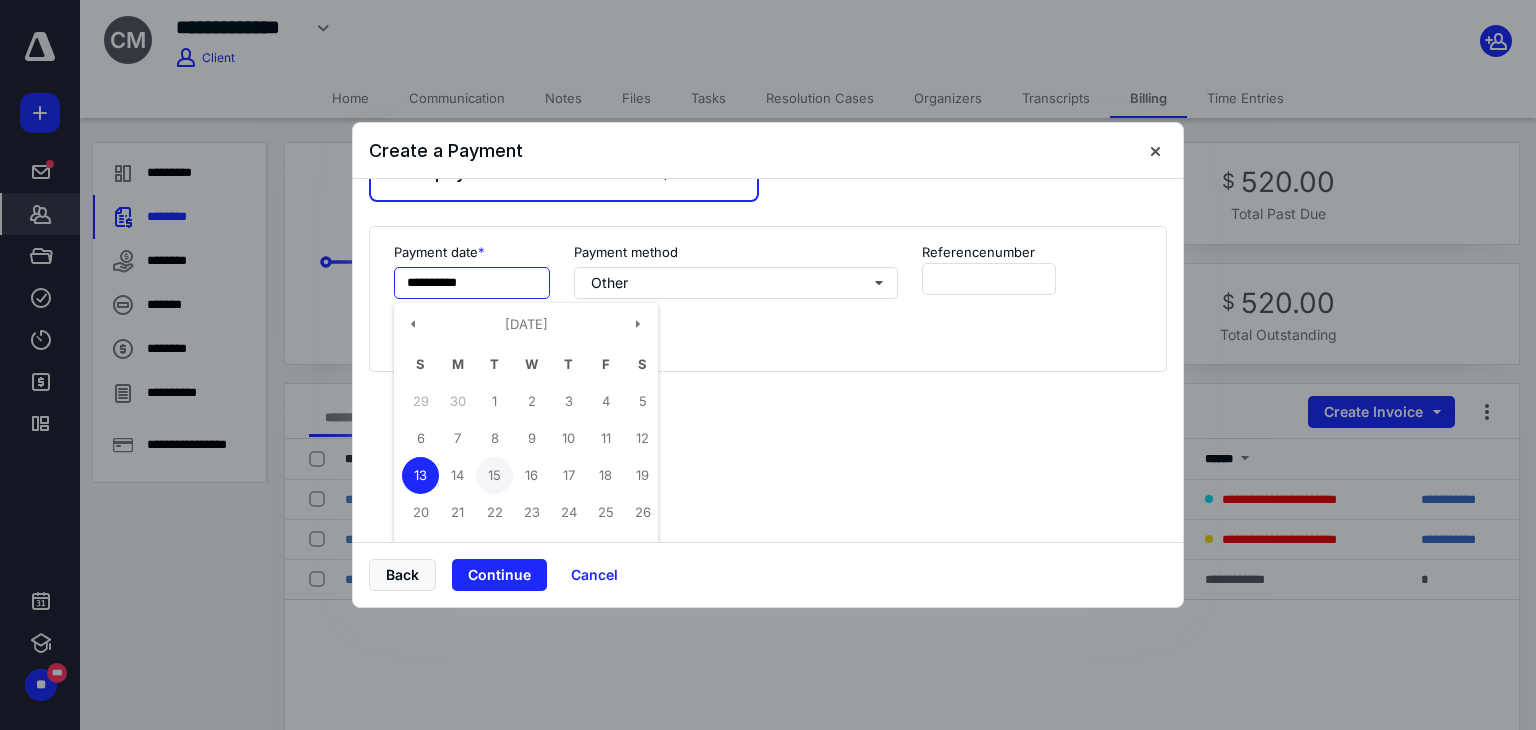 scroll, scrollTop: 134, scrollLeft: 0, axis: vertical 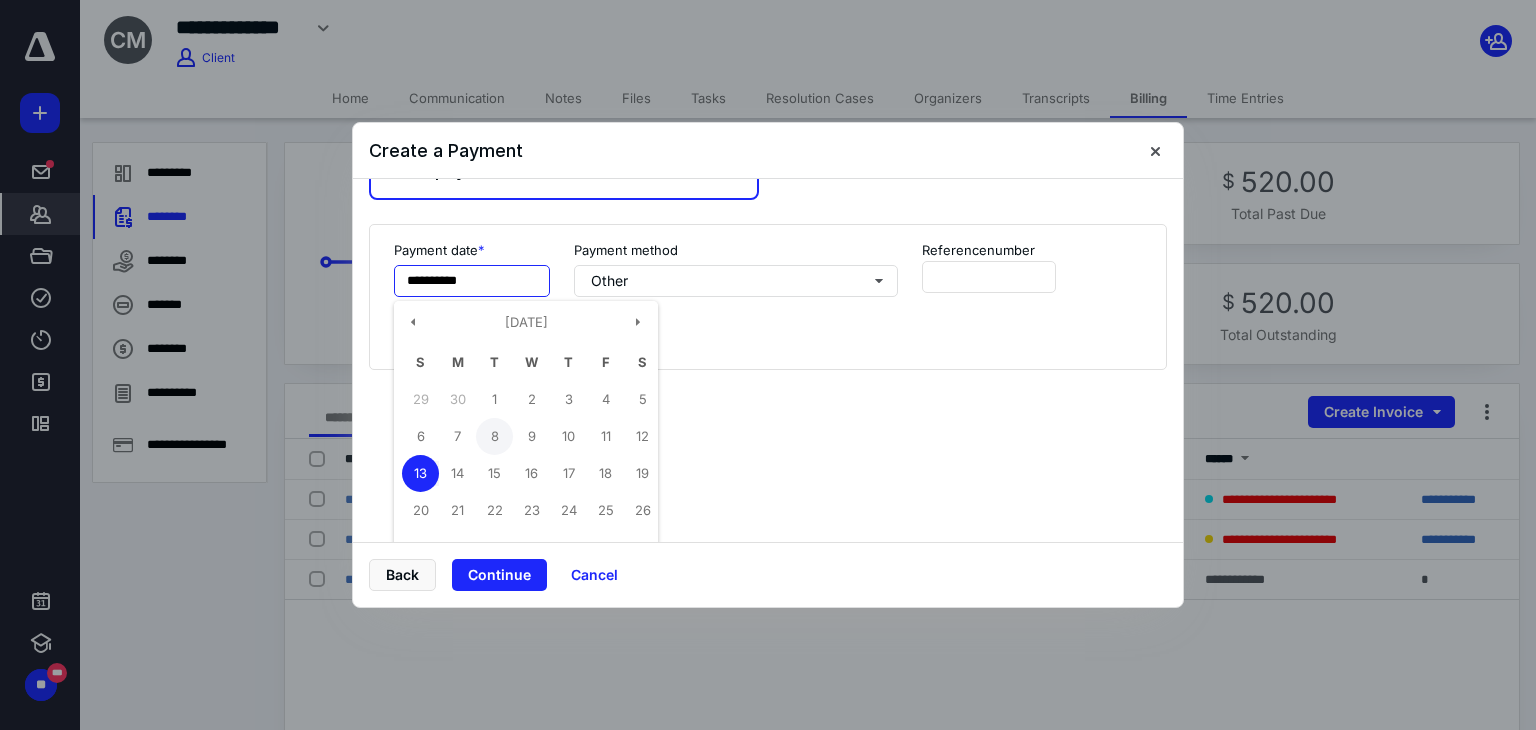 click on "8" at bounding box center (494, 436) 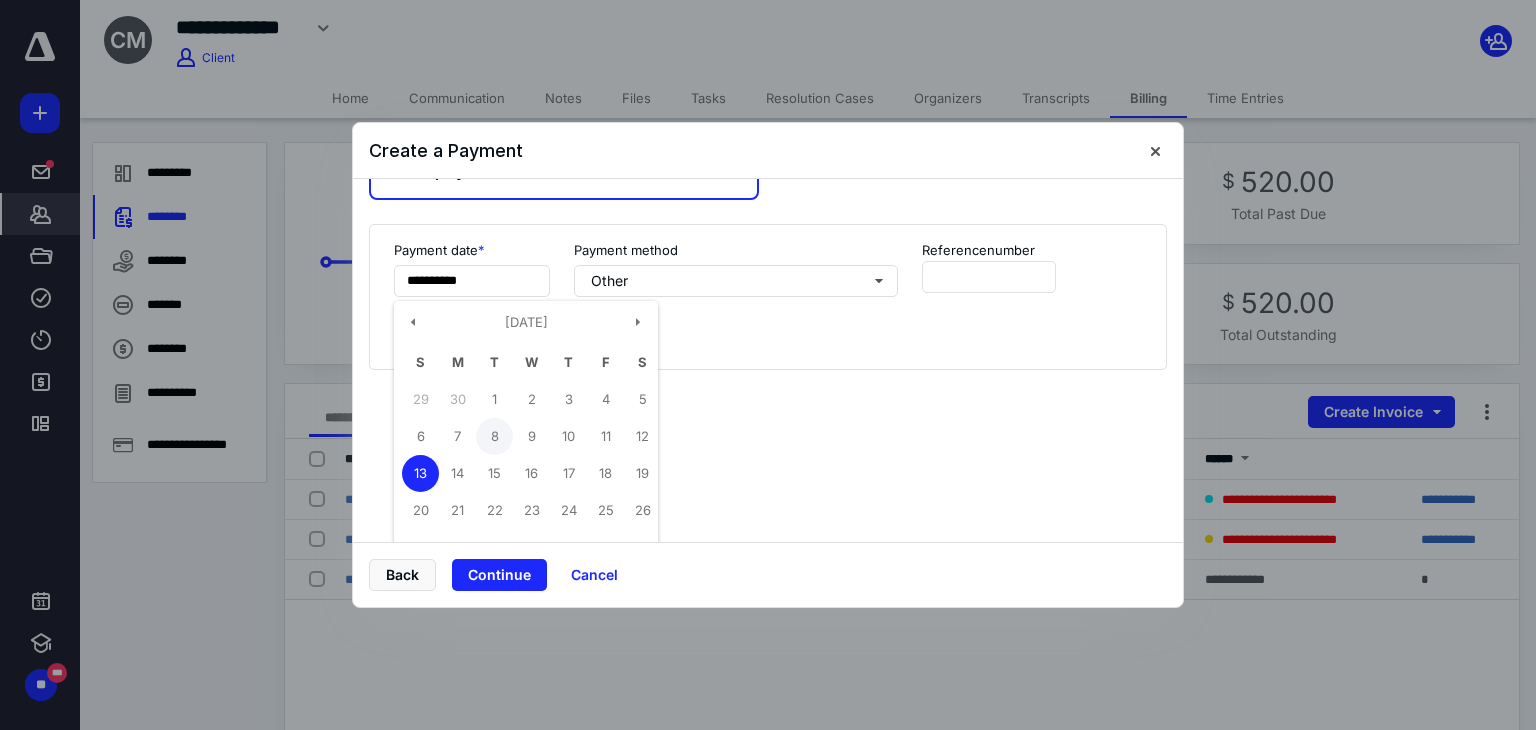 type on "**********" 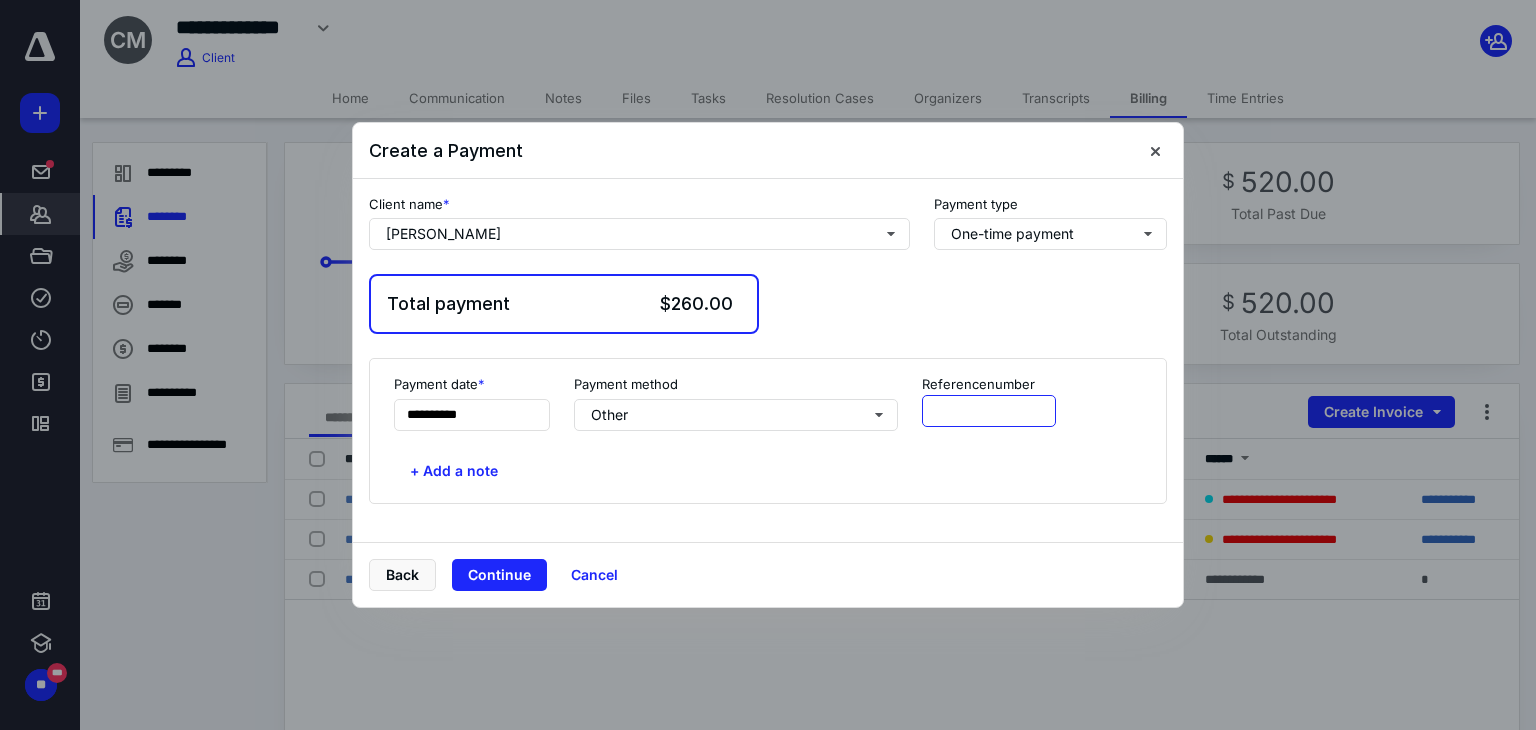 click at bounding box center [989, 411] 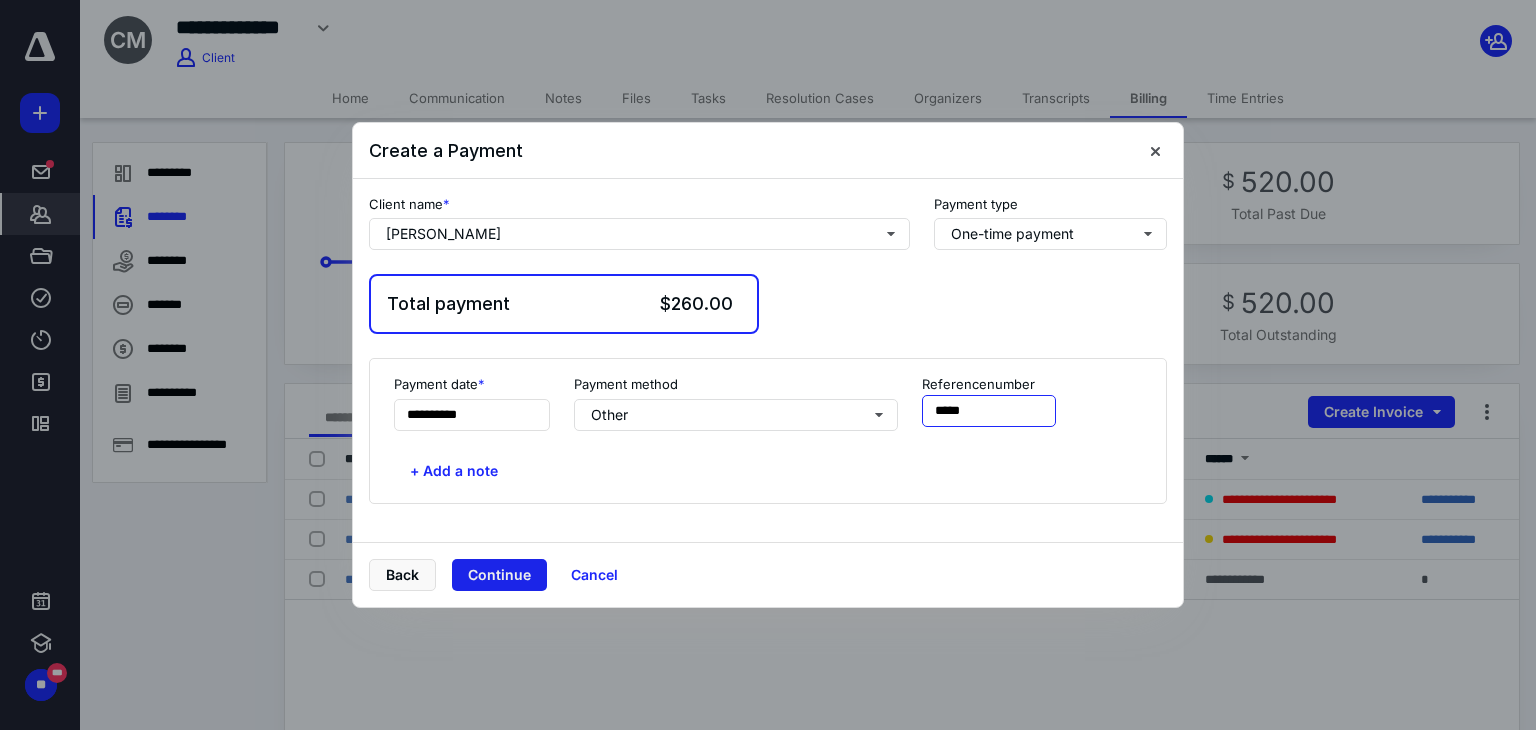 type on "*****" 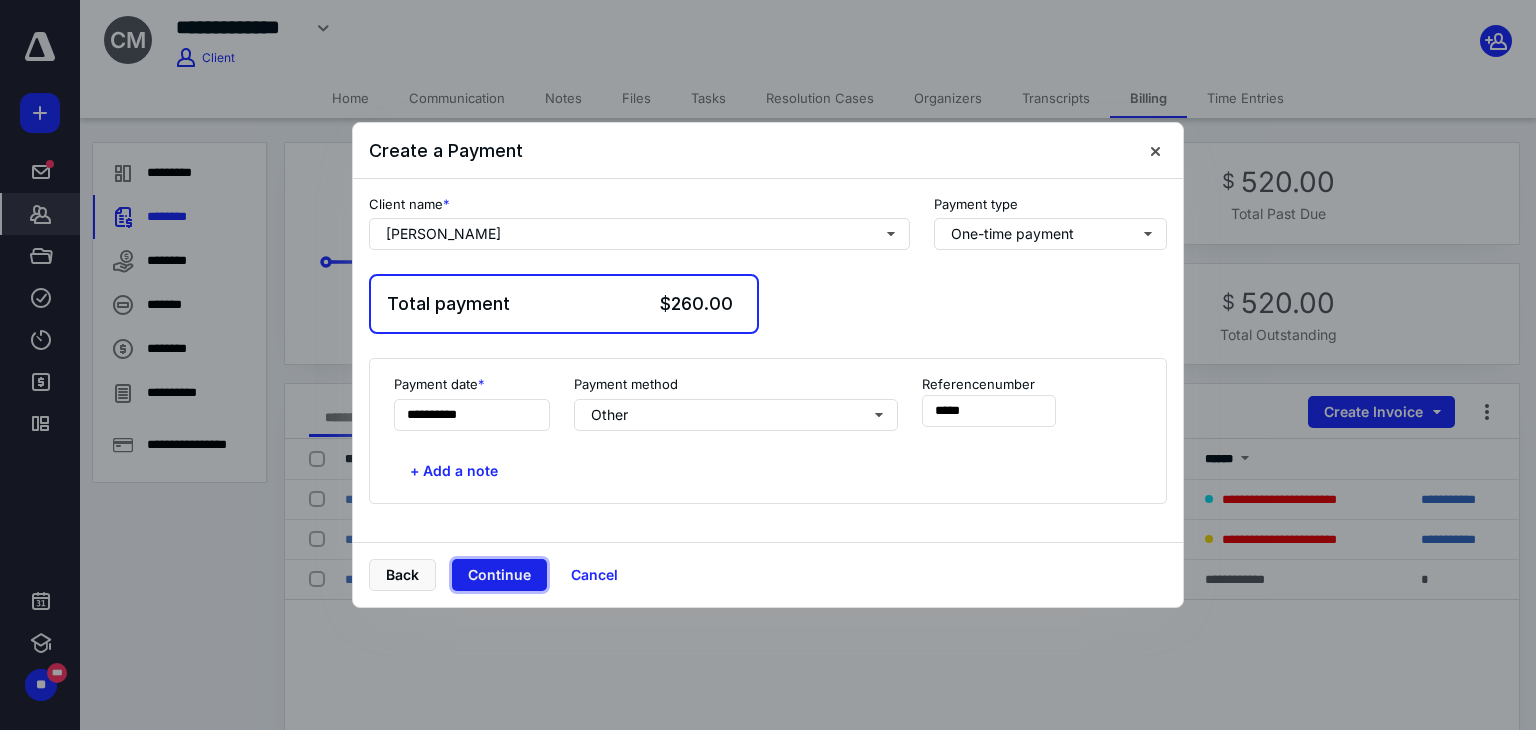 click on "Continue" at bounding box center (499, 575) 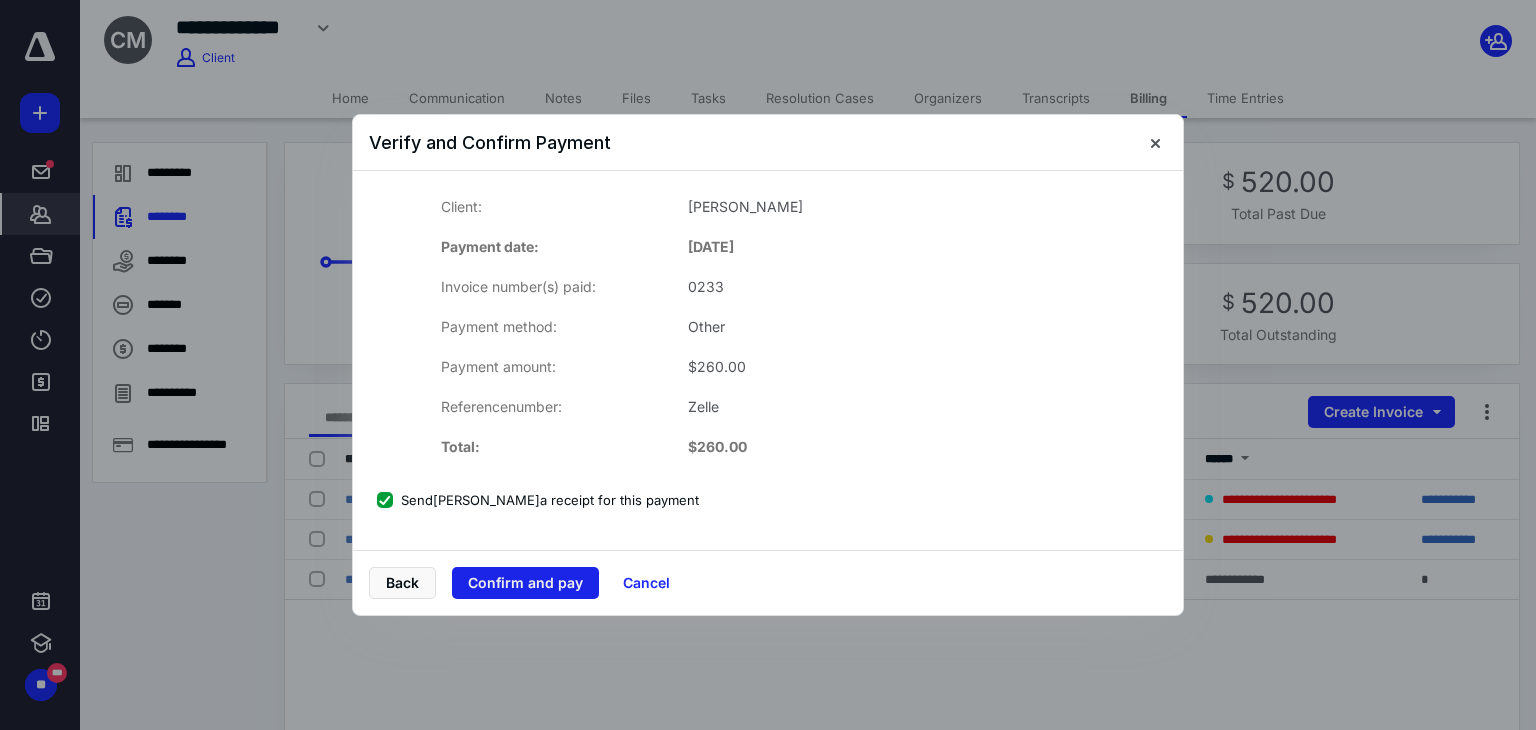 click on "Confirm and pay" at bounding box center (525, 583) 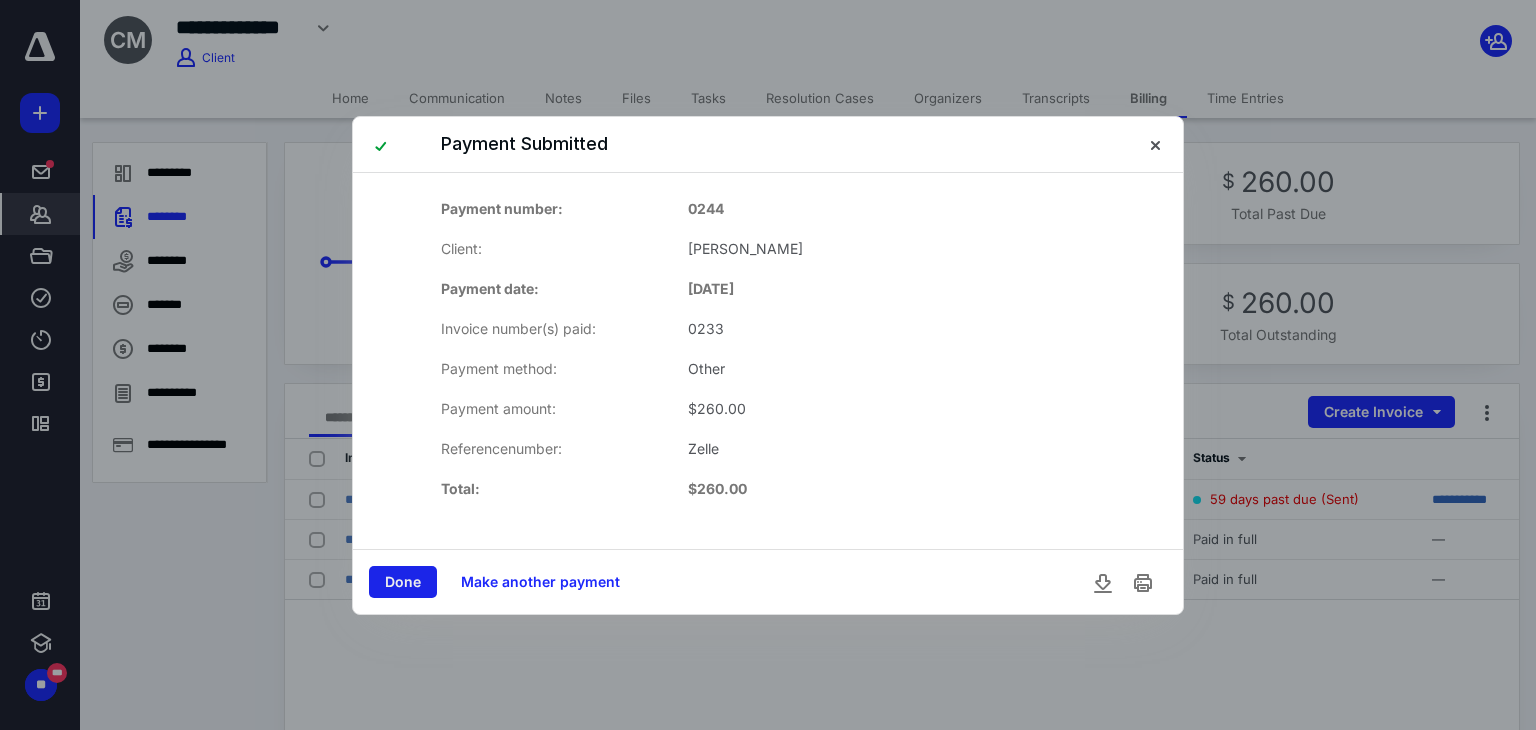 click on "Done" at bounding box center (403, 582) 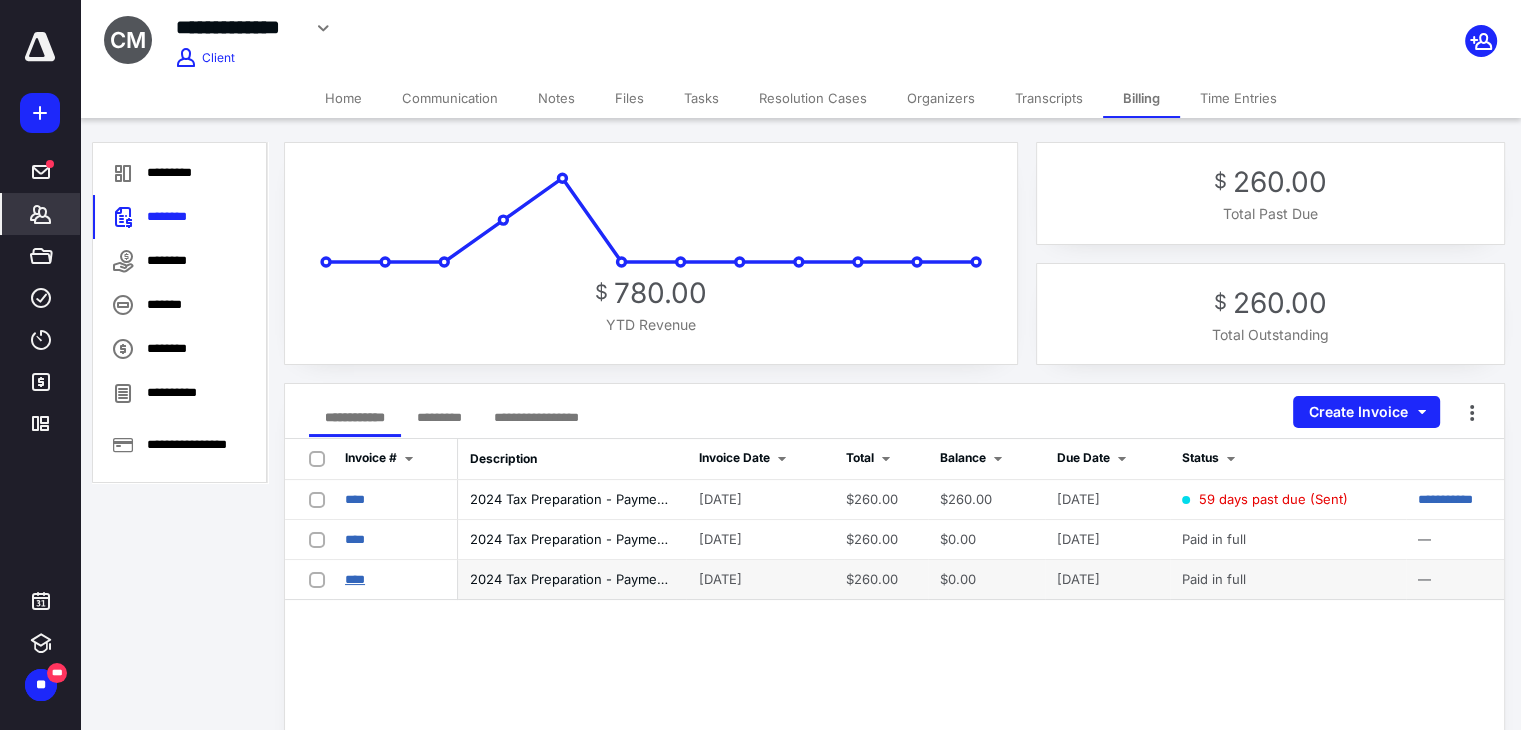 click on "****" at bounding box center (355, 579) 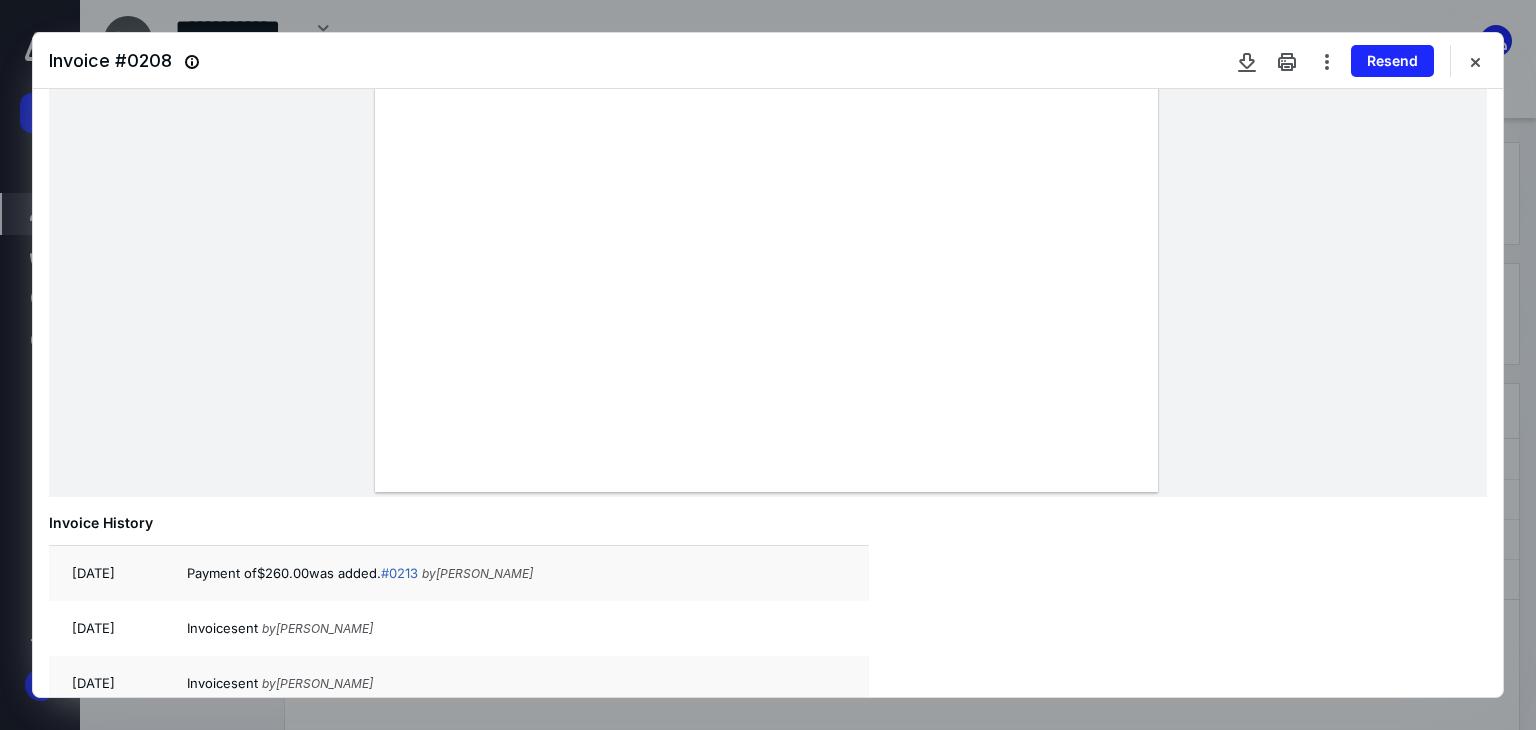 scroll, scrollTop: 639, scrollLeft: 0, axis: vertical 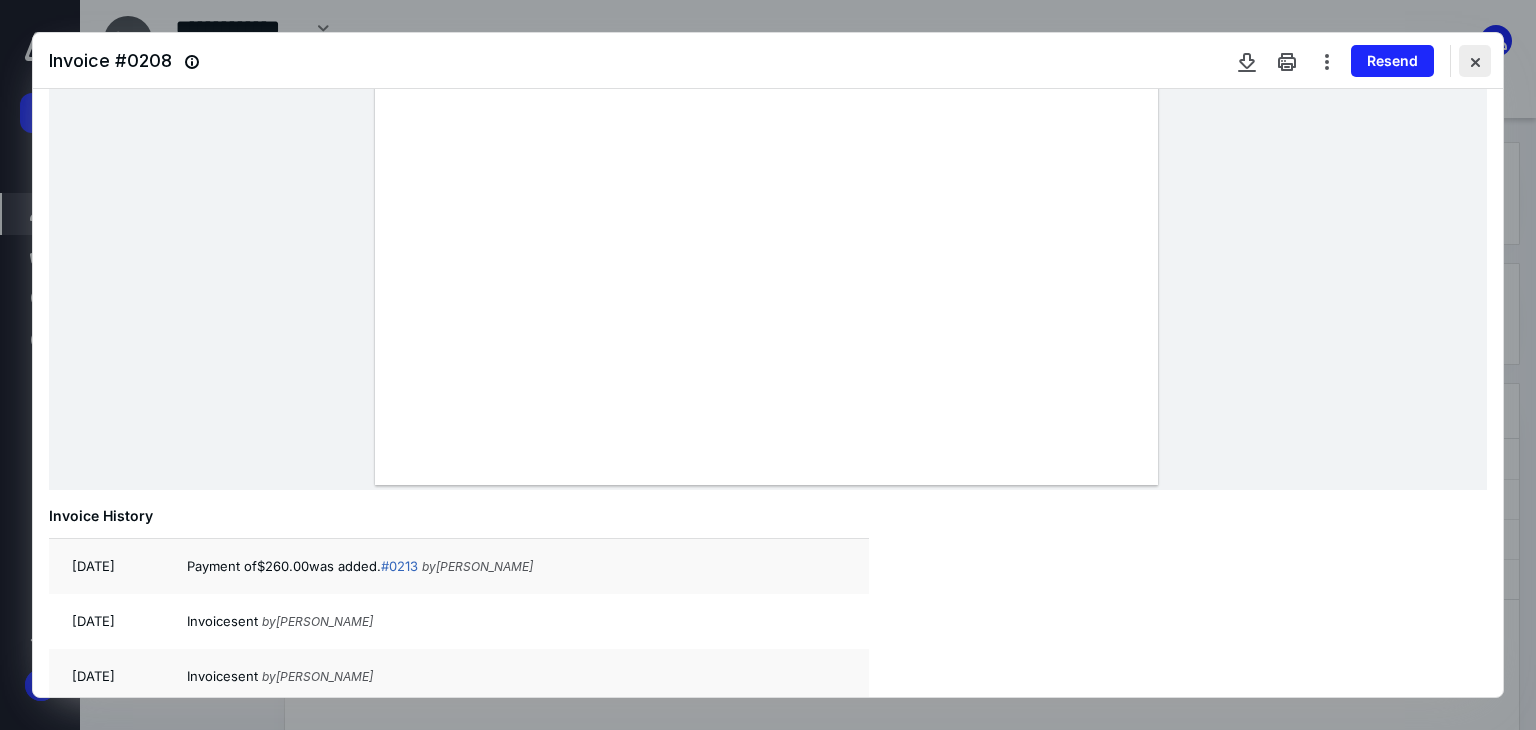 click at bounding box center [1475, 61] 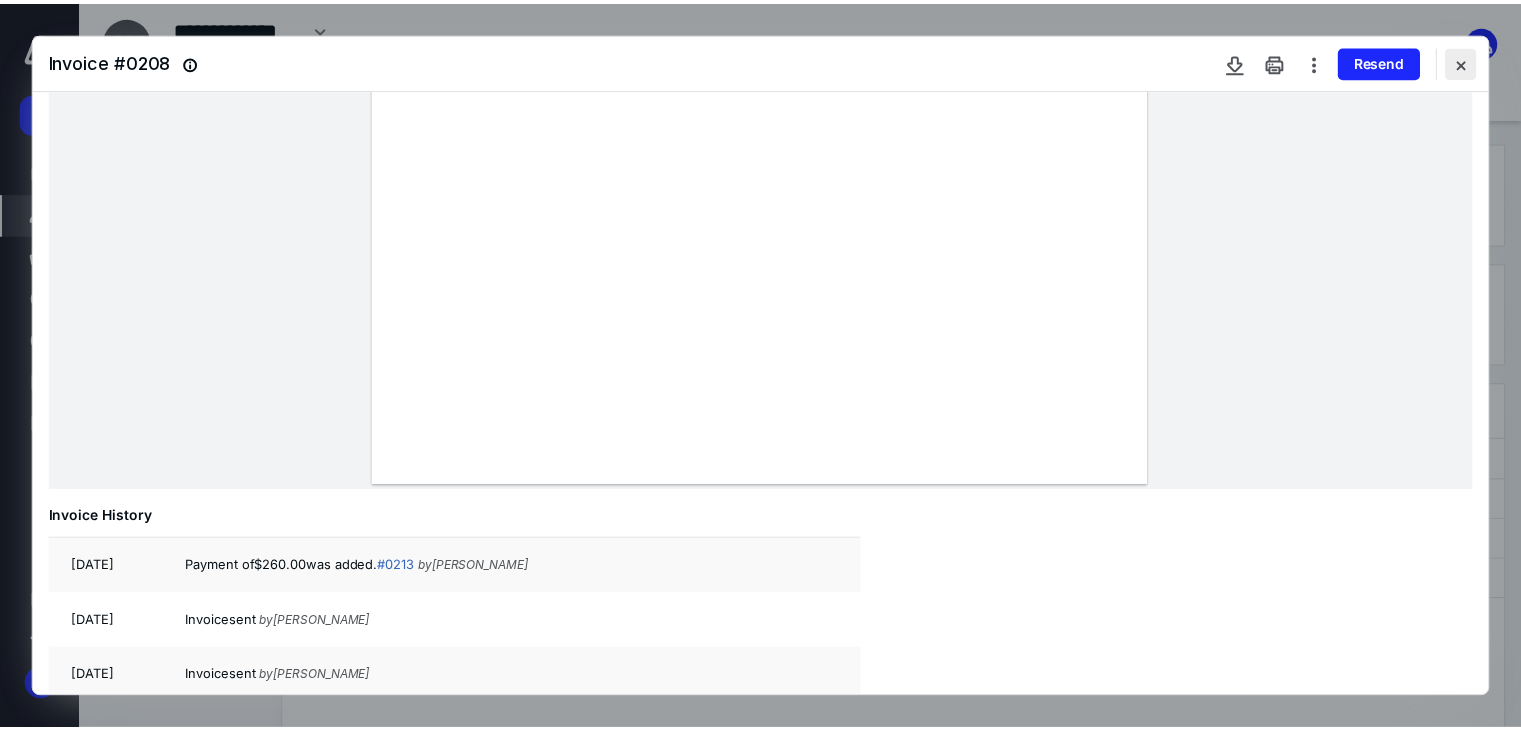 scroll, scrollTop: 448, scrollLeft: 0, axis: vertical 